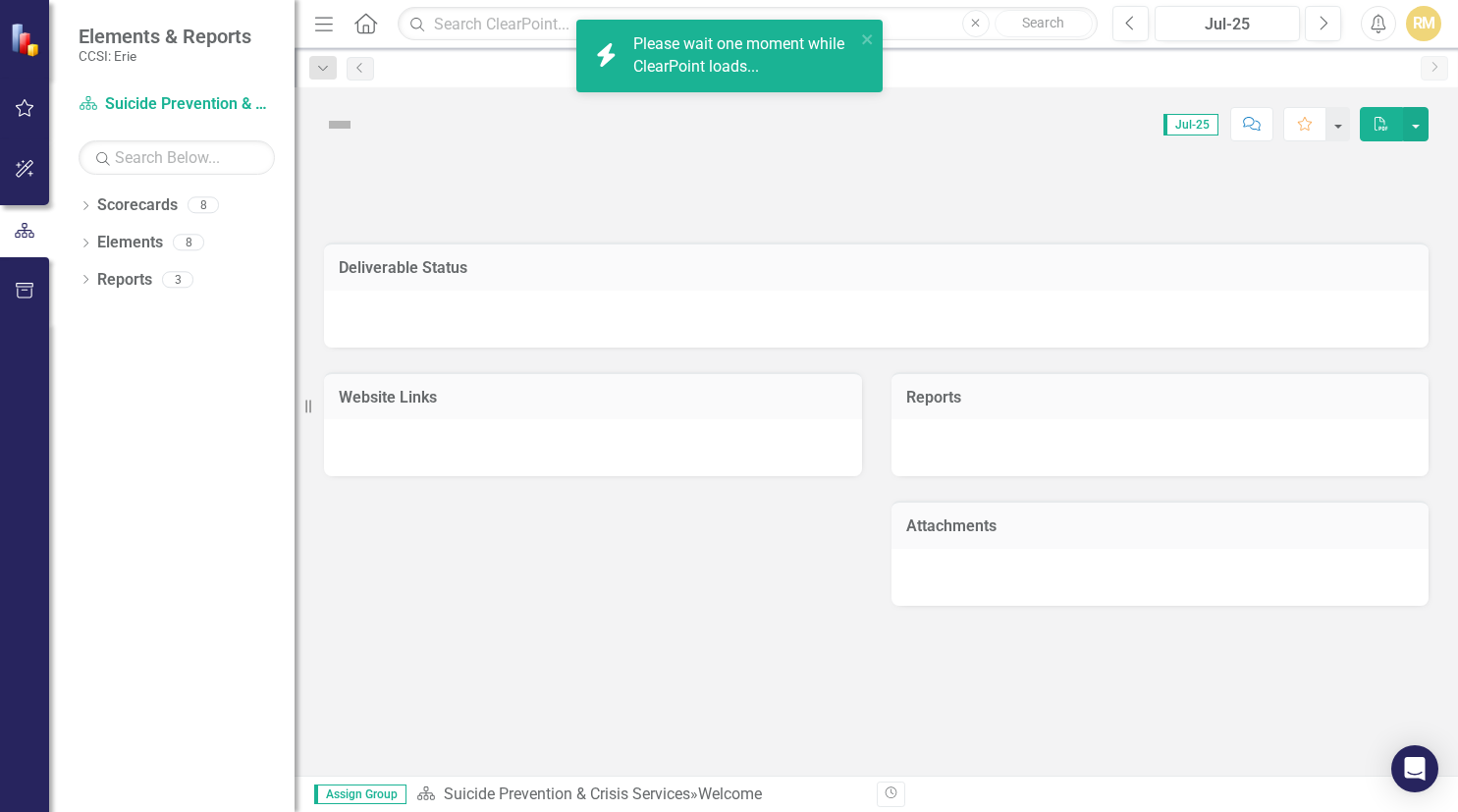 scroll, scrollTop: 0, scrollLeft: 0, axis: both 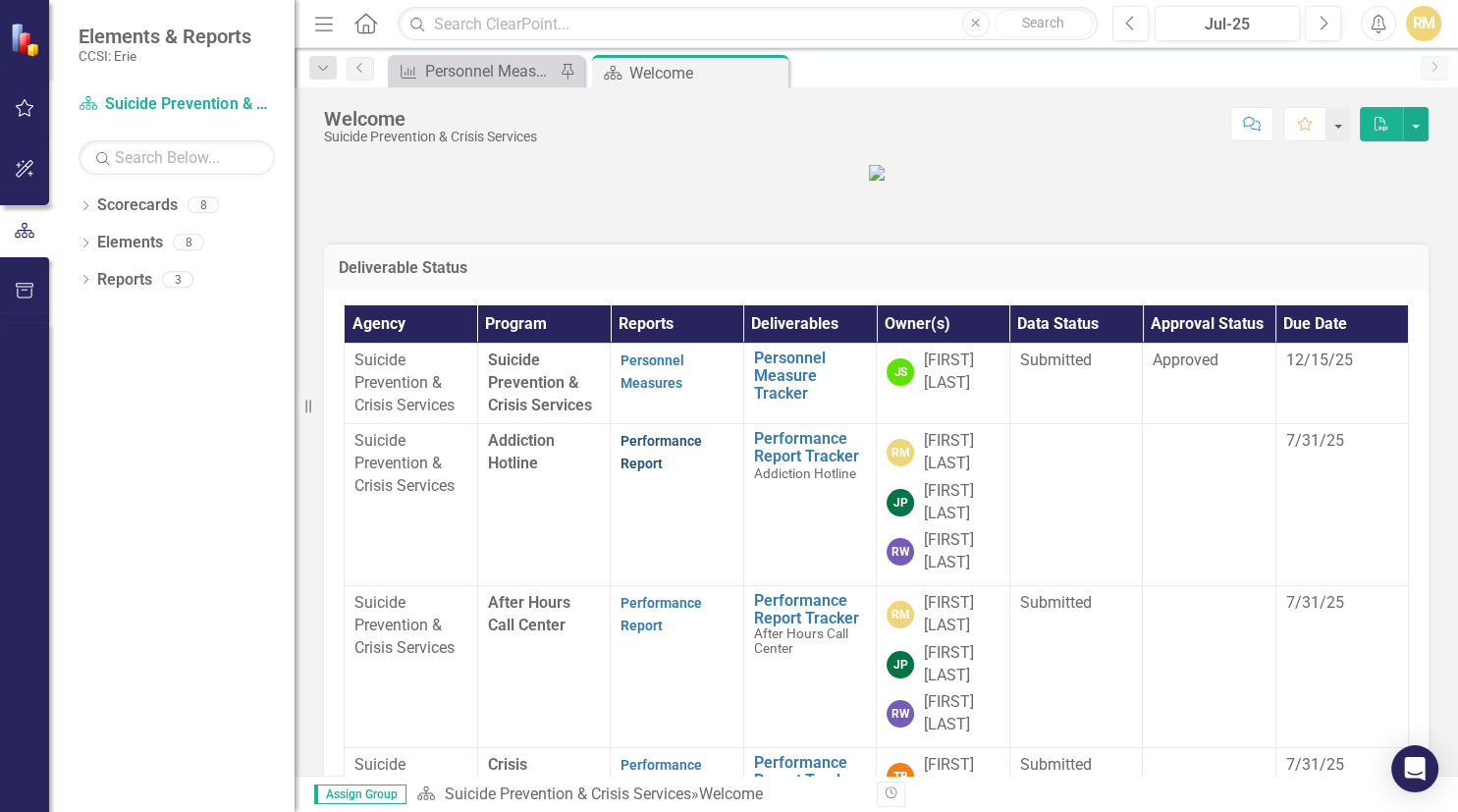 click on "Performance Report" at bounding box center (661, 452) 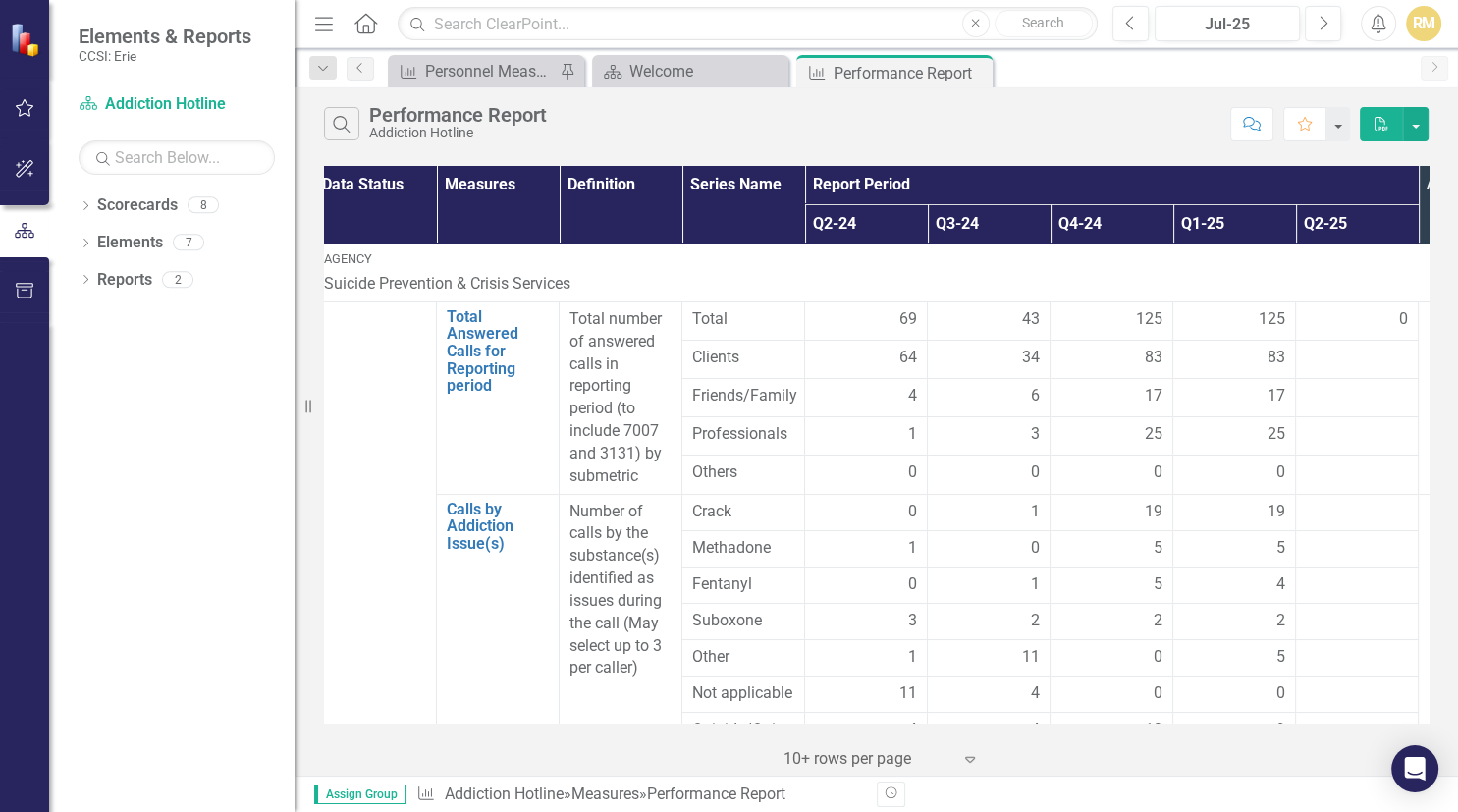 scroll, scrollTop: 0, scrollLeft: 0, axis: both 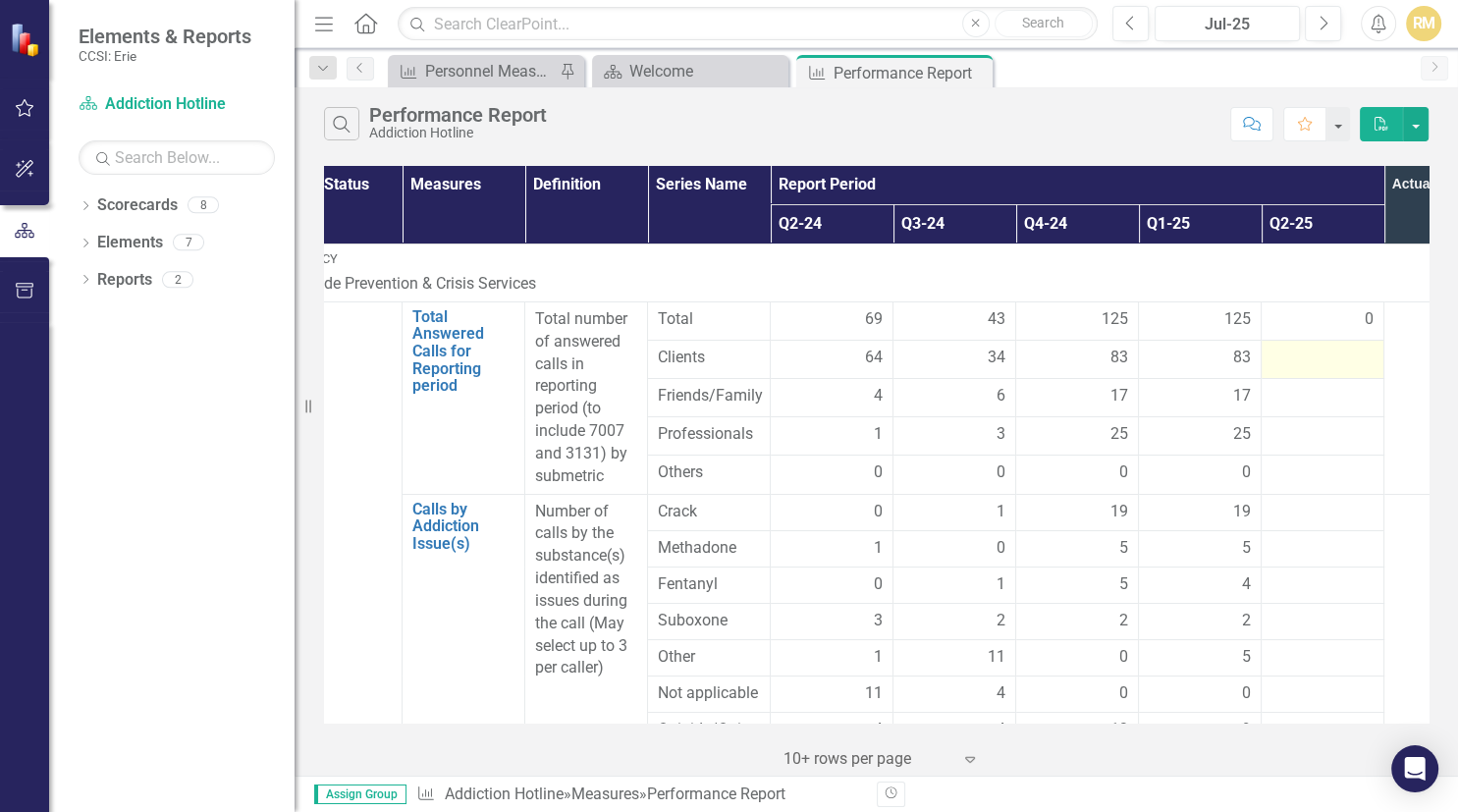 click at bounding box center [1323, 358] 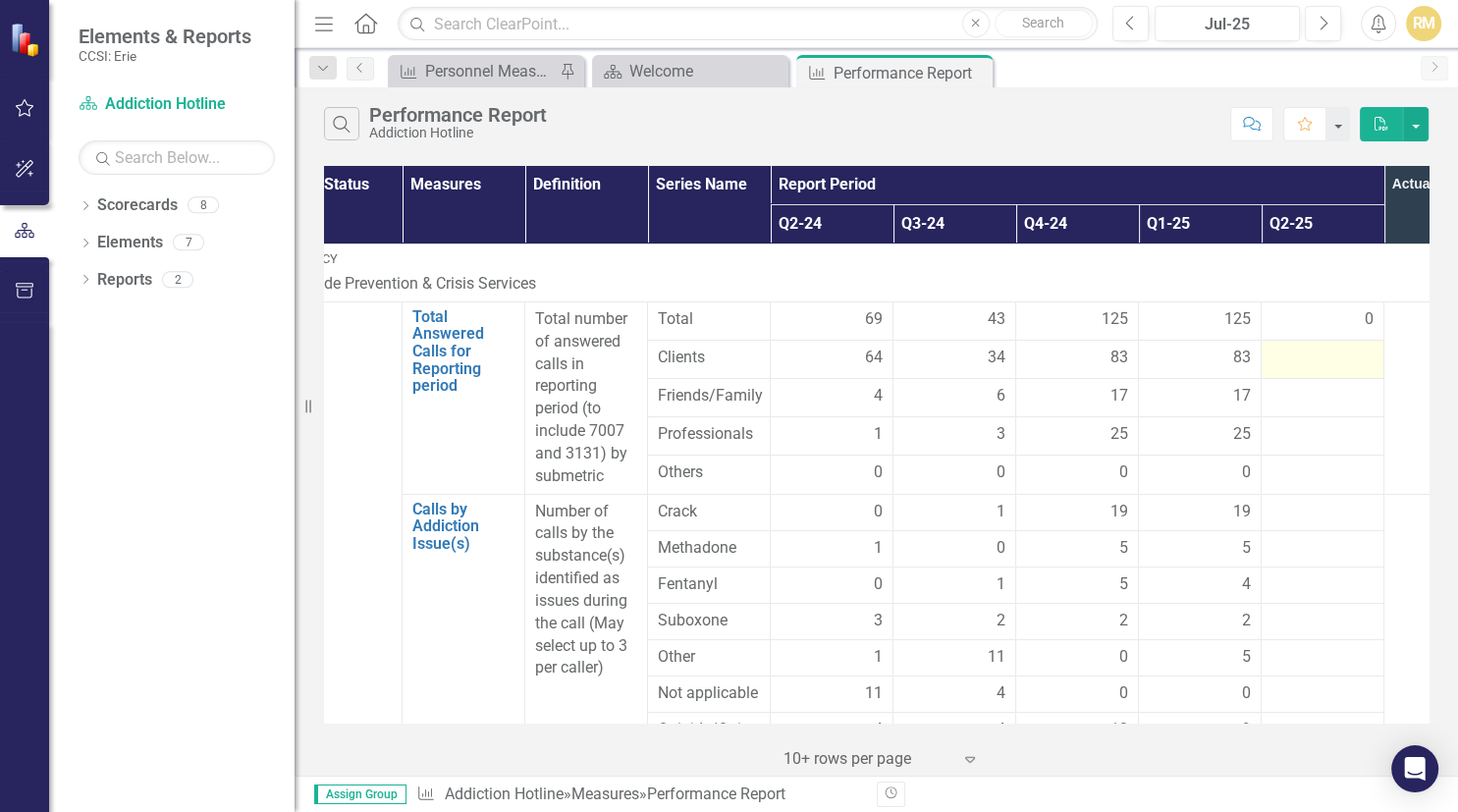 click at bounding box center (1323, 358) 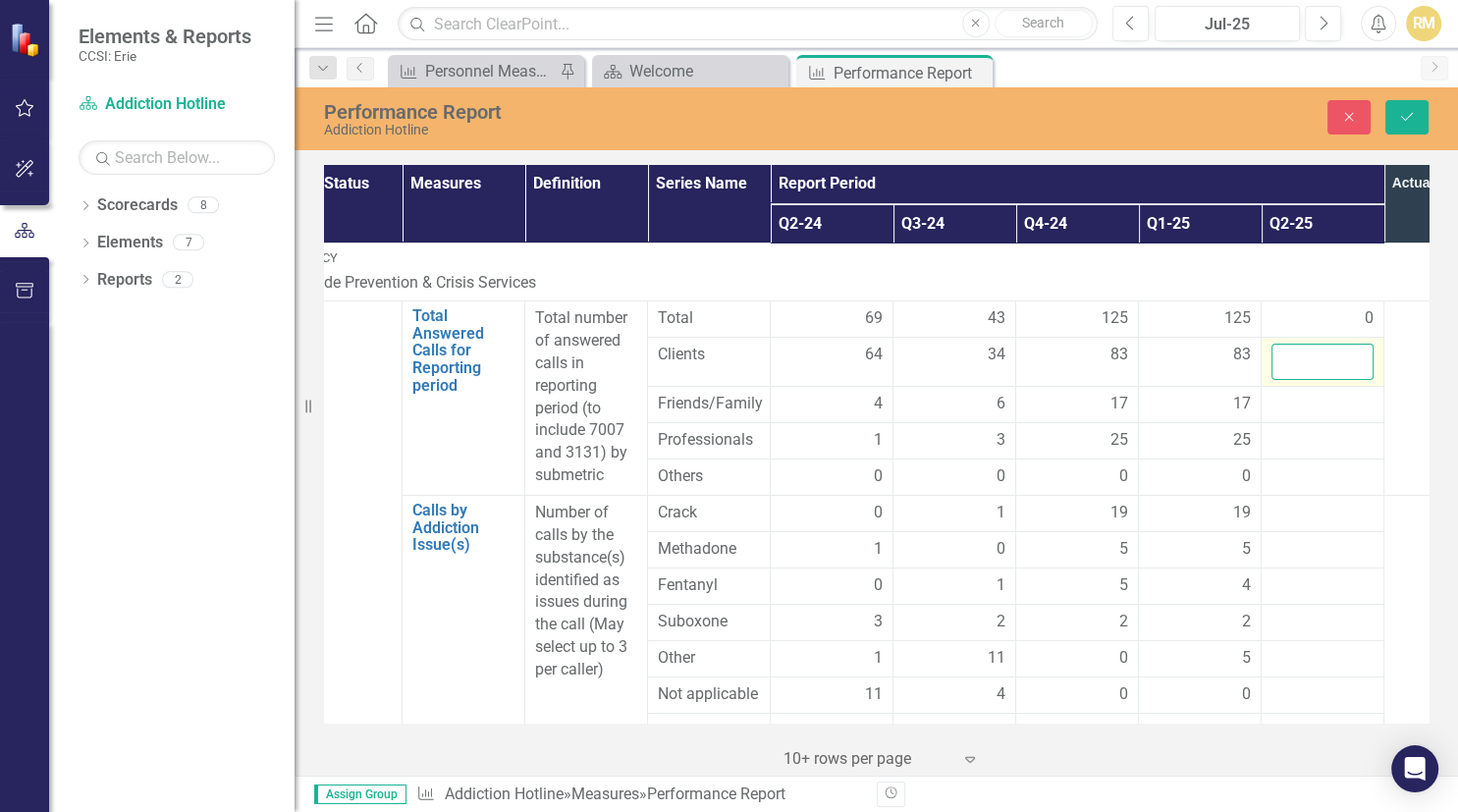 click at bounding box center [1323, 361] 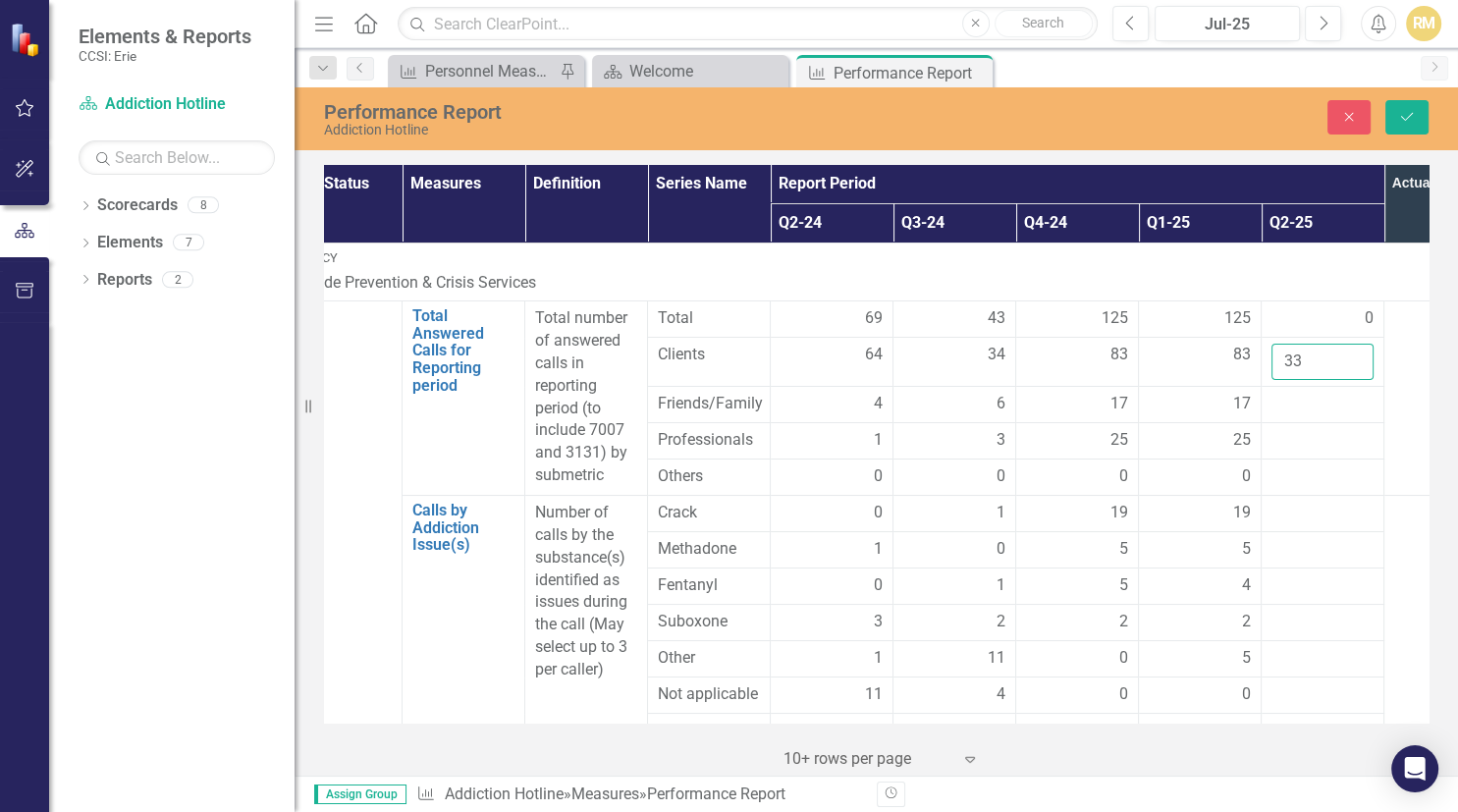 type on "33" 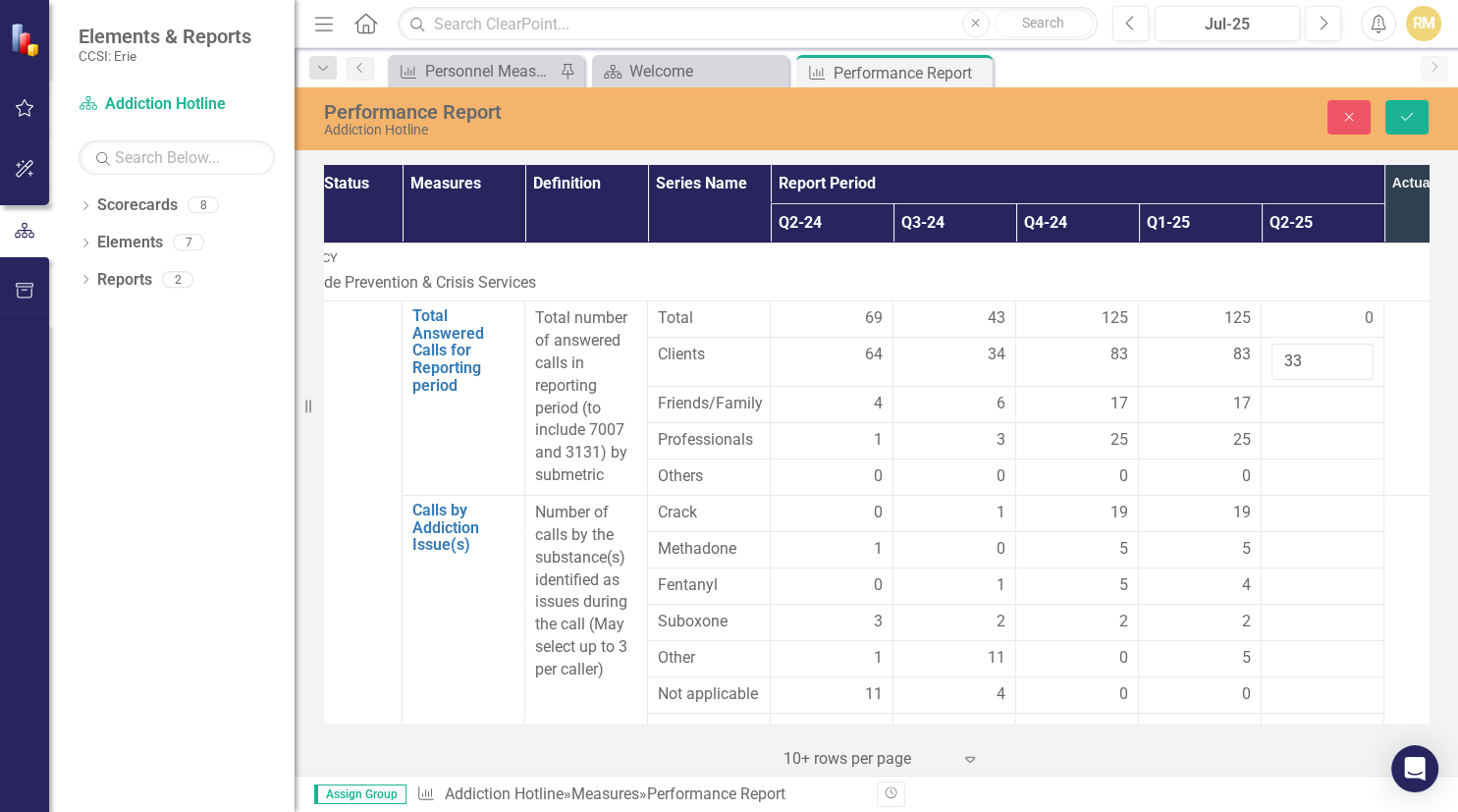 click on "Performance Report Addiction Hotline Close Save Data Status Measures Definition Series Name Report Period Actual YTD Q2-24 Q3-24 Q4-24 Q1-25 Q2-25 Agency Suicide Prevention & Crisis Services Total Answered Calls for Reporting period Link Open Element Total number of answered calls in reporting period (to include 7007 and 3131) by submetric Total 69 43 125 125 0 Clients 64 34 83 83 33 Friends/Family 4 6 17 17 Professionals 1 3 25 25 Others 0 0 0 0 Calls by Addiction Issue(s) Link Open Element Number of calls by the substance(s) identified as issues during the call (May select up to 3 per caller) Crack 0 1 19 19 Methadone 1 0 5 5 Fentanyl 0 1 5 4 Suboxone 3 2 2 2 Other 1 11 0 5 Not applicable 11 4 0 0 Opioids/Opiates 4 4 10 9 Heroin 2 0 12 Alcohol 7 5 39 32 Cocaine 3 2 2 0 Prescription Misuse 0 1 2 2 Benzodiazepines 1 0 5 5 Cannabis 1 3 10 10 Treatment focused Call outcomes for clients by category Link Open Element Number of callers with treatment focused inquiries by type of information provided.  2 2 3 2 16" at bounding box center (876, 431) 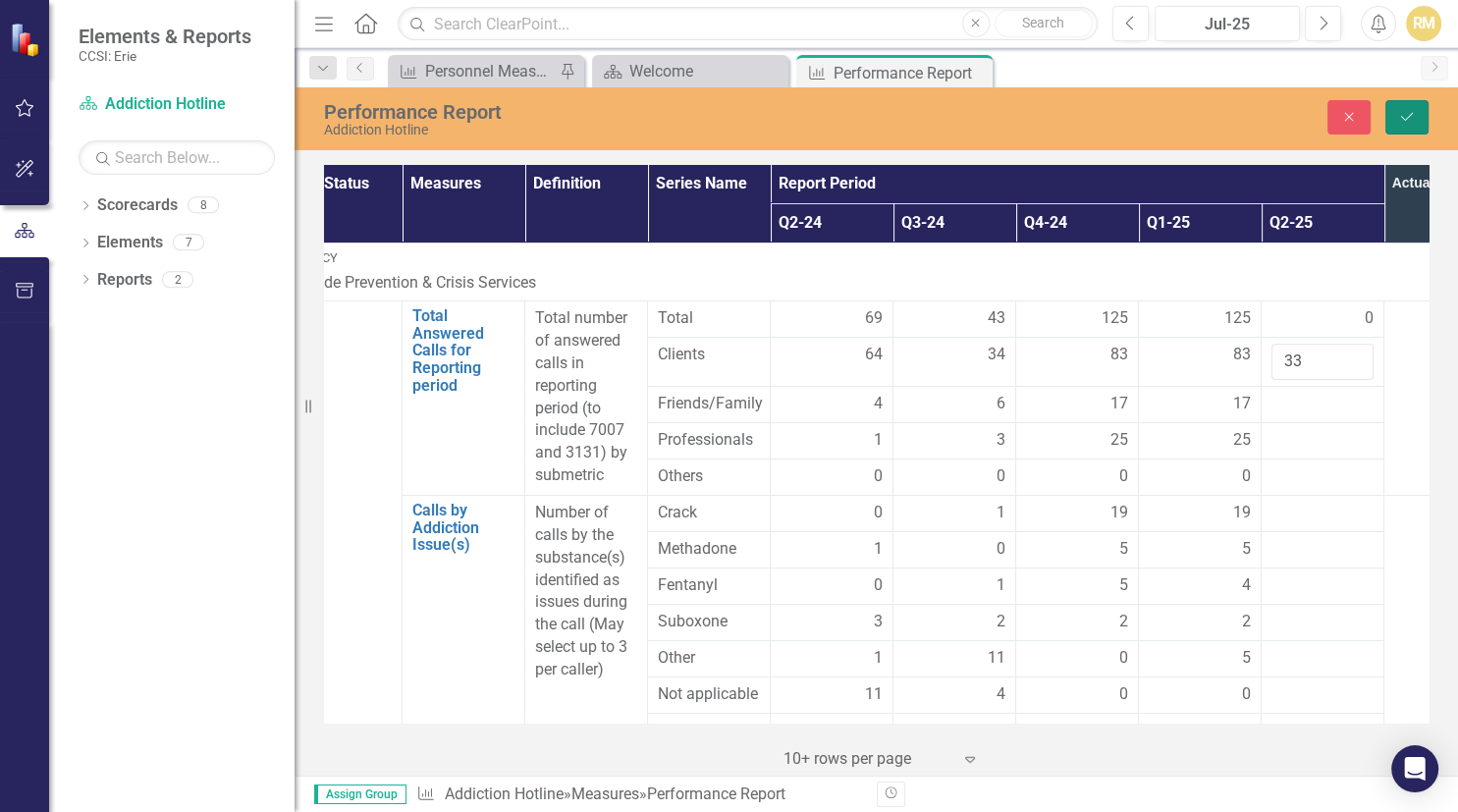 click on "Save" 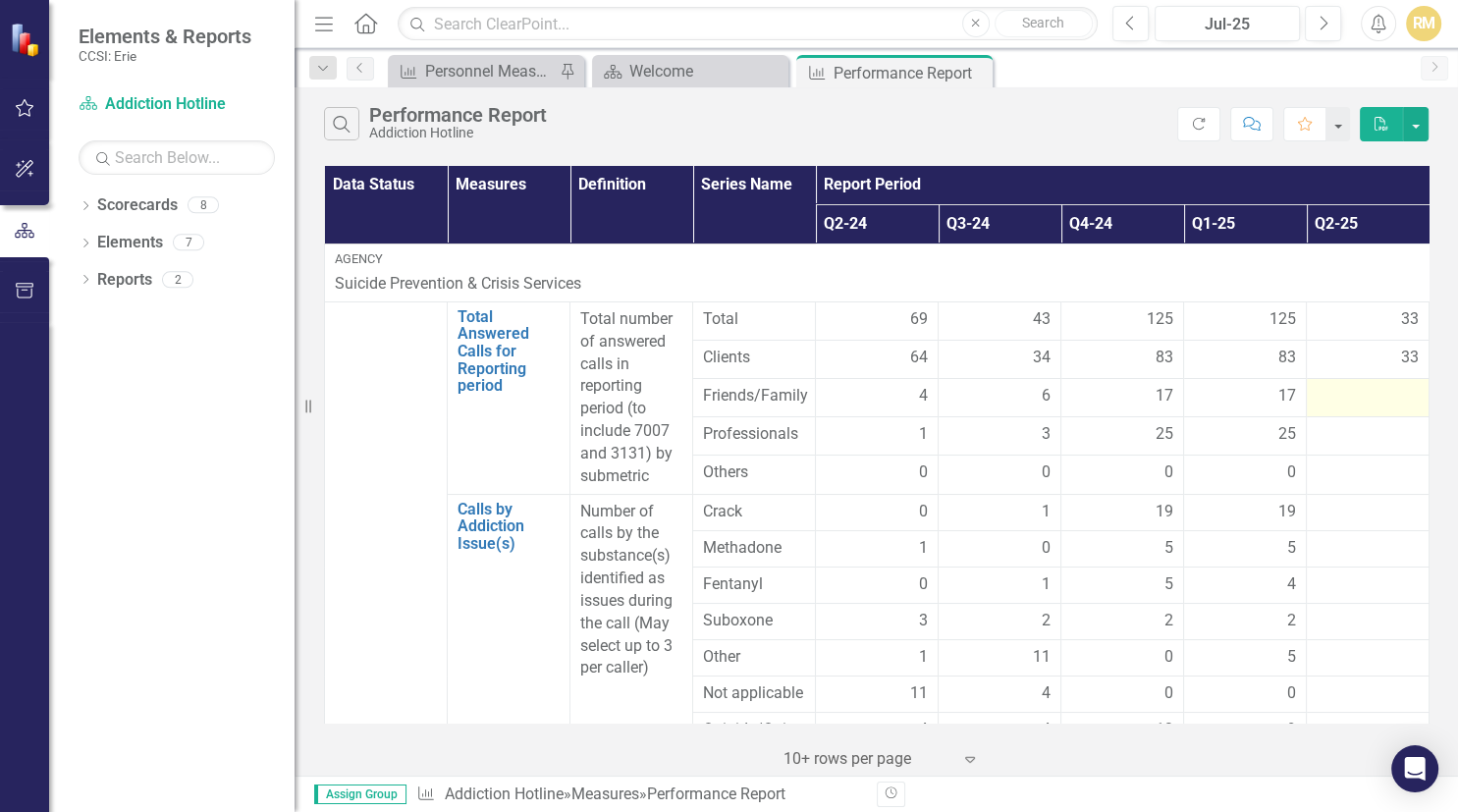 click at bounding box center [1368, 397] 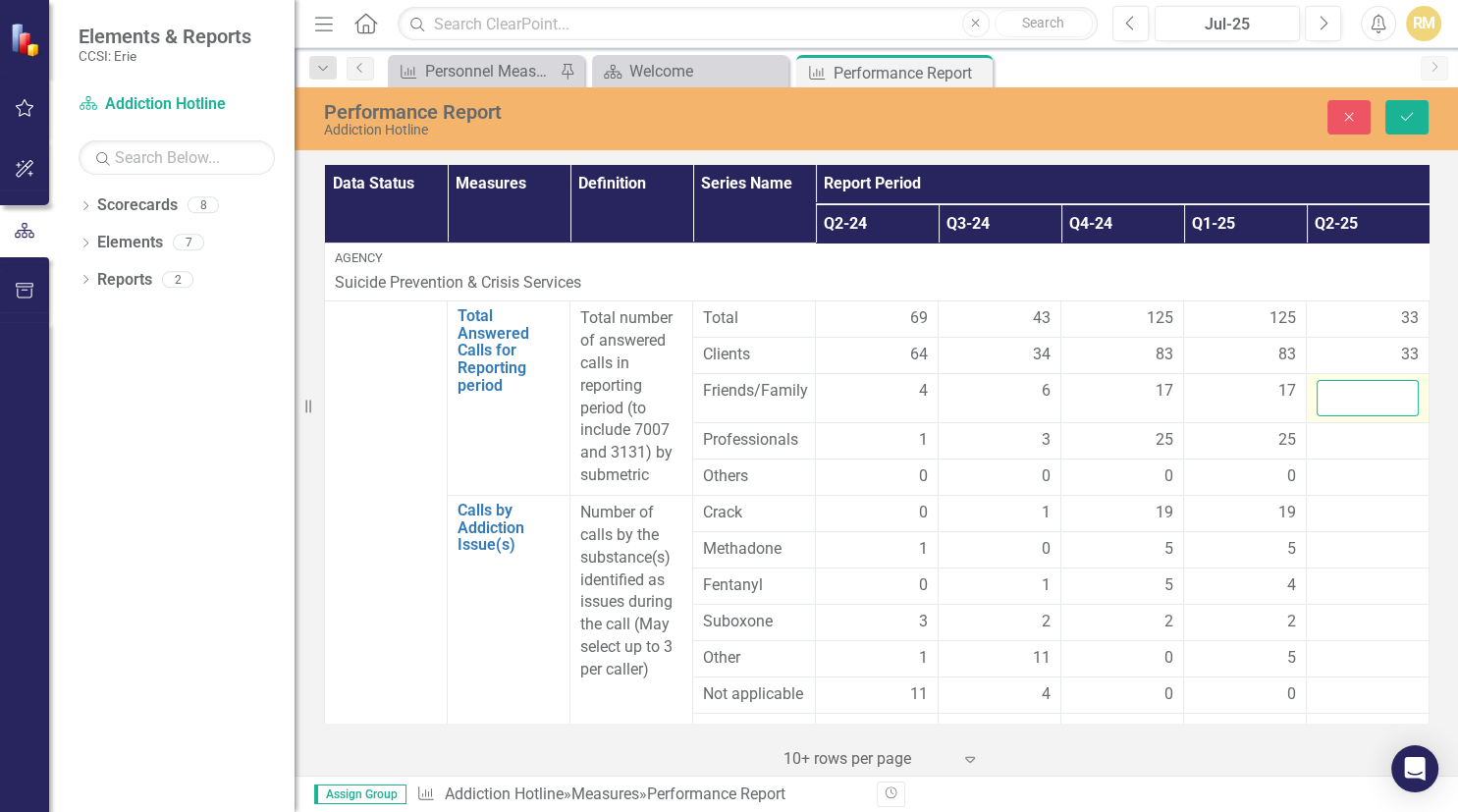click at bounding box center [1368, 398] 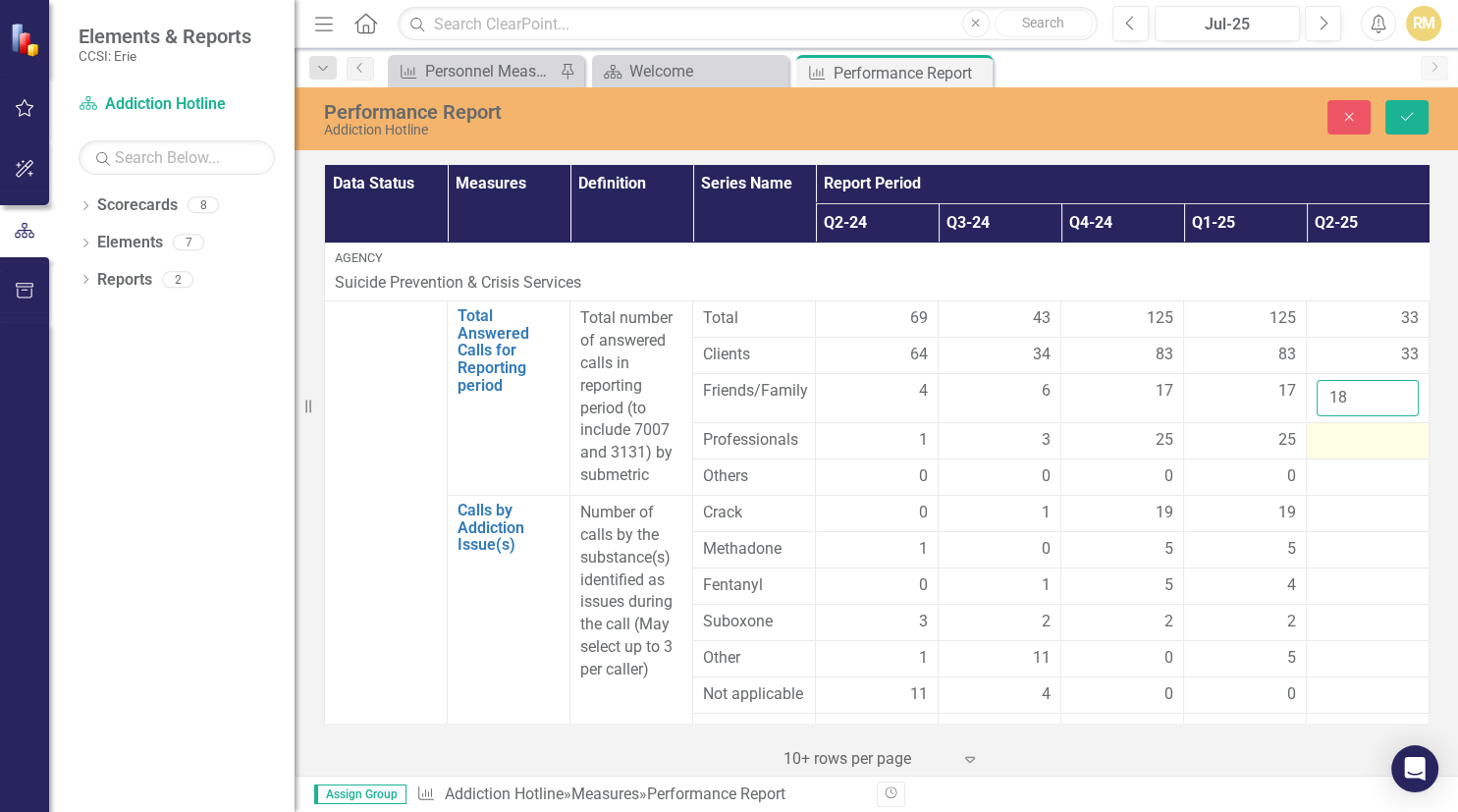 type on "18" 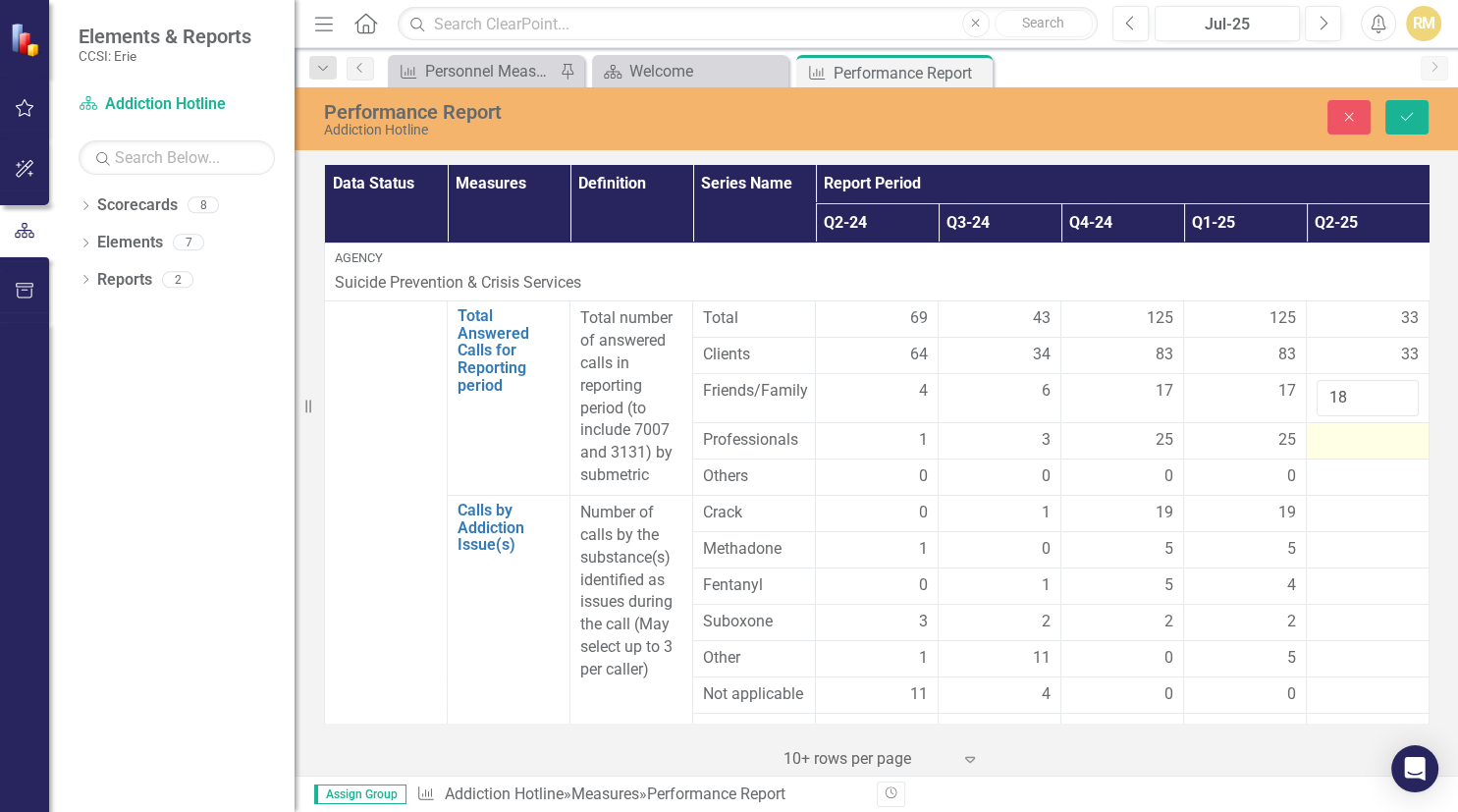click at bounding box center [1368, 441] 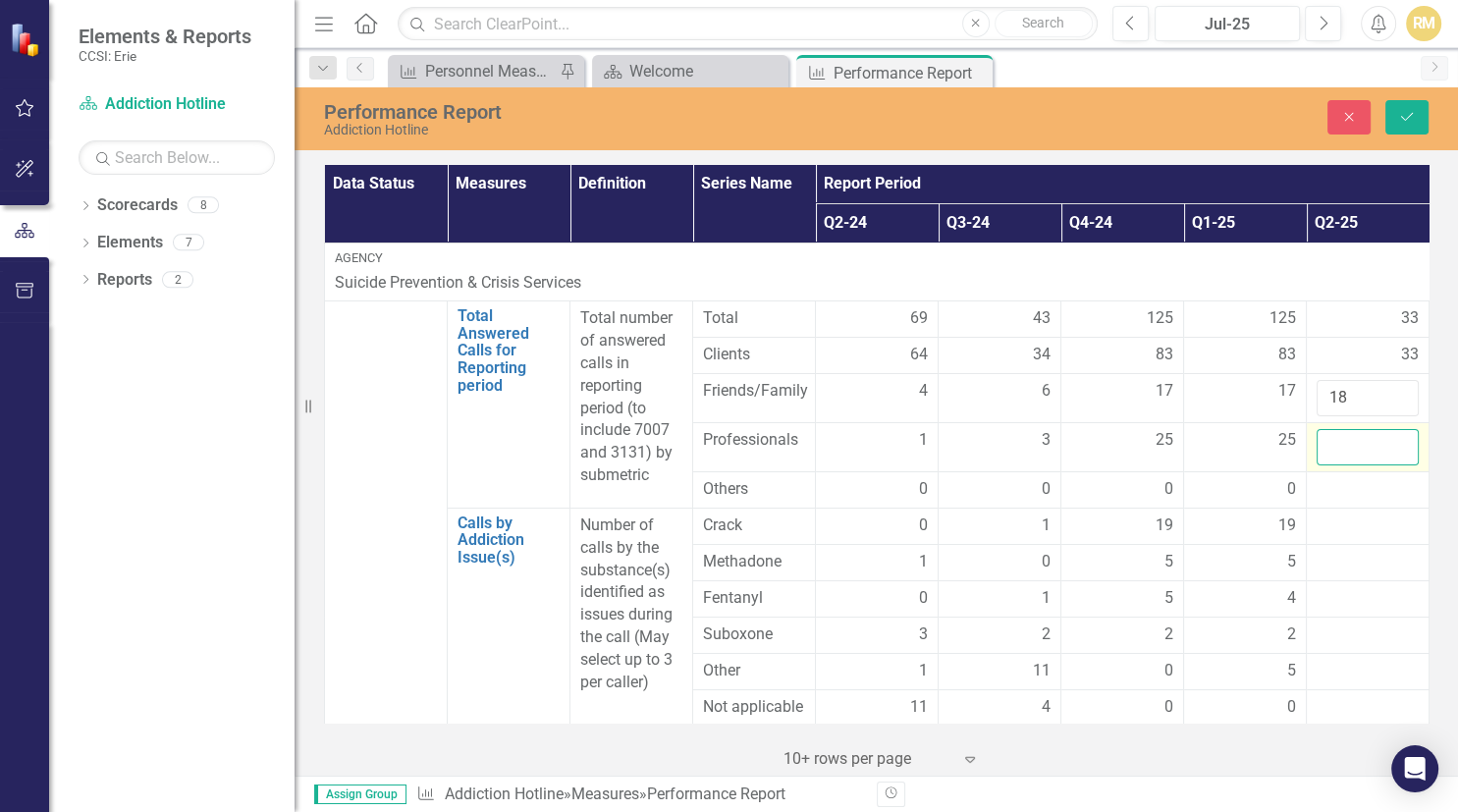 click at bounding box center (1368, 447) 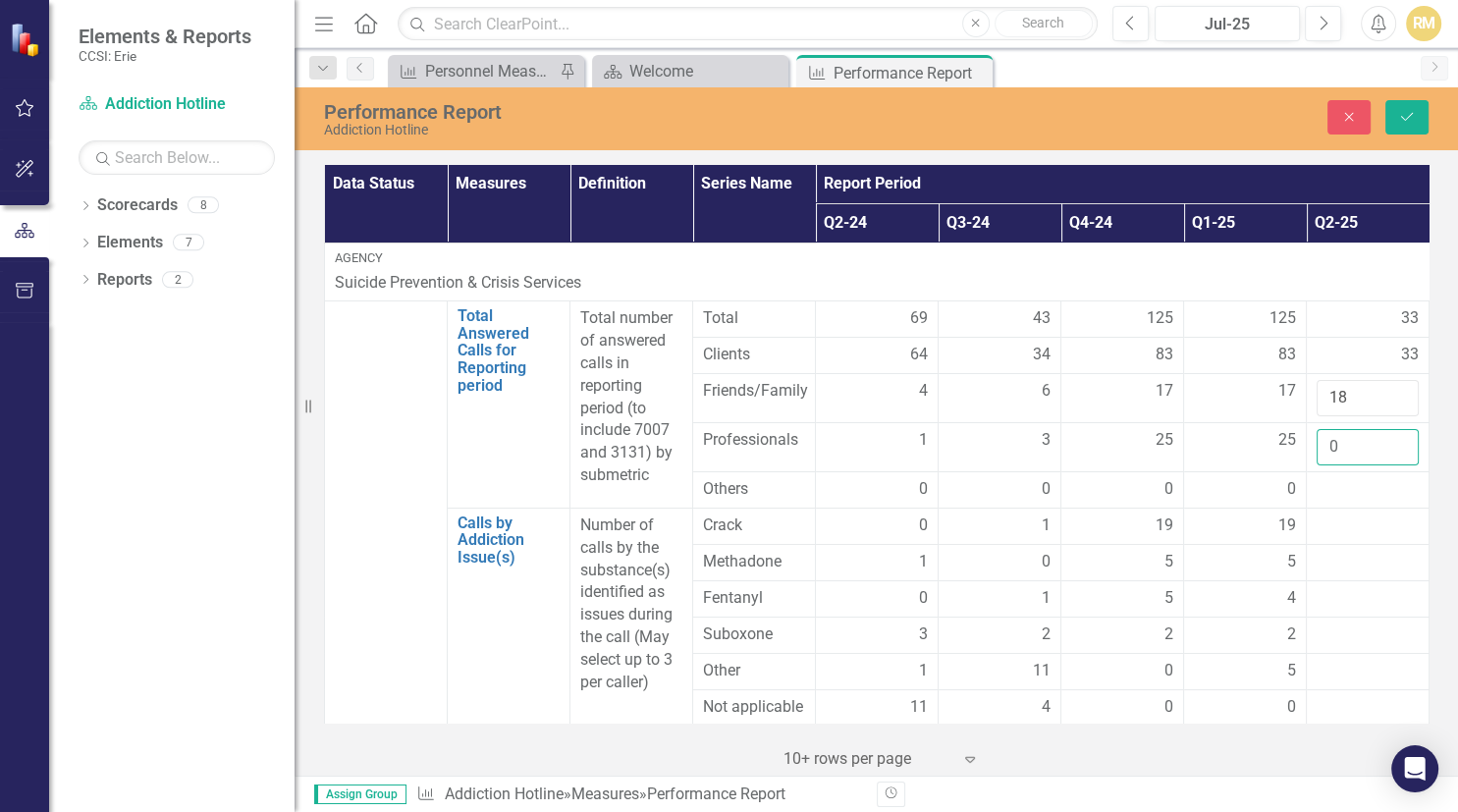type on "0" 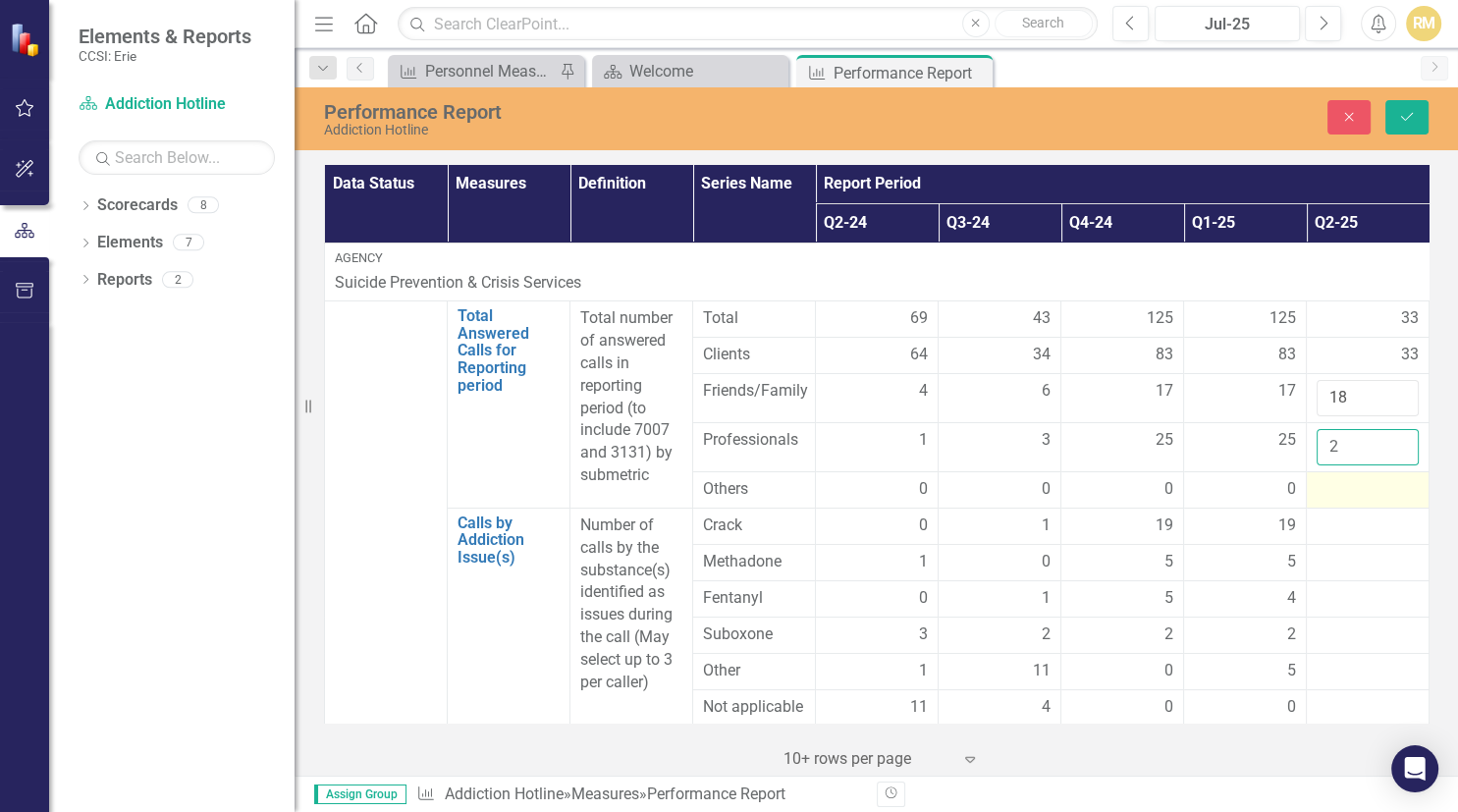 type on "2" 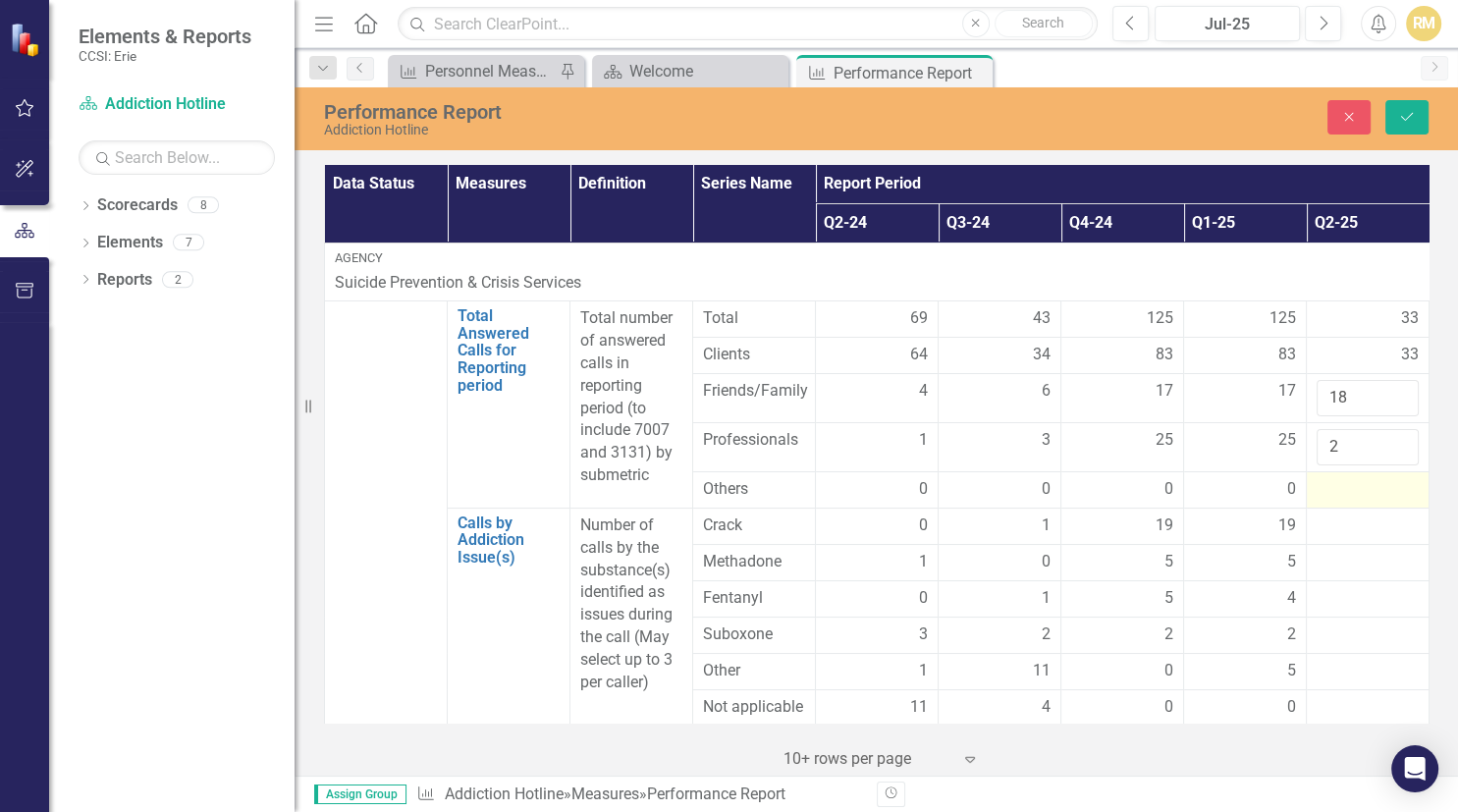 click at bounding box center [1368, 490] 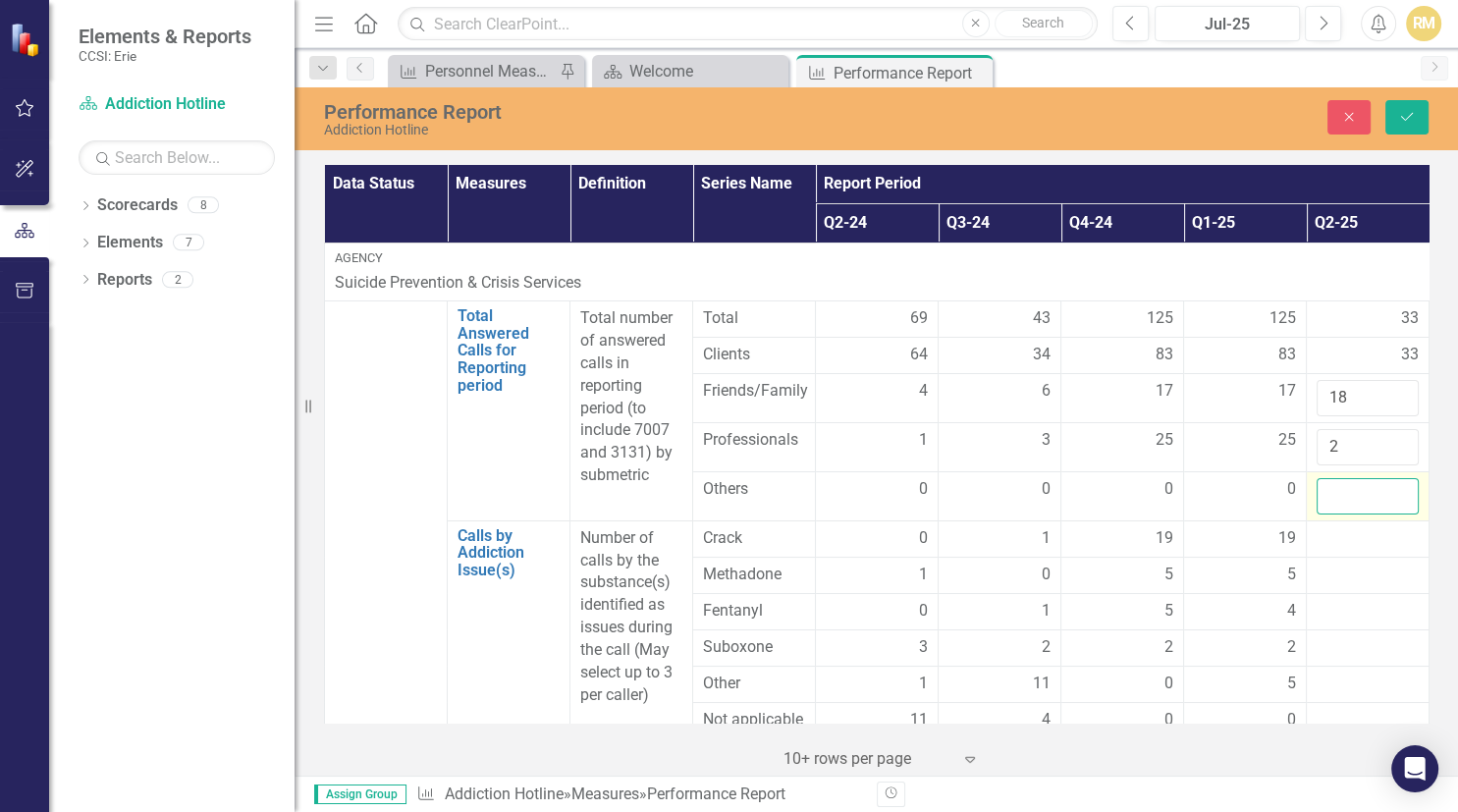 click at bounding box center (1368, 496) 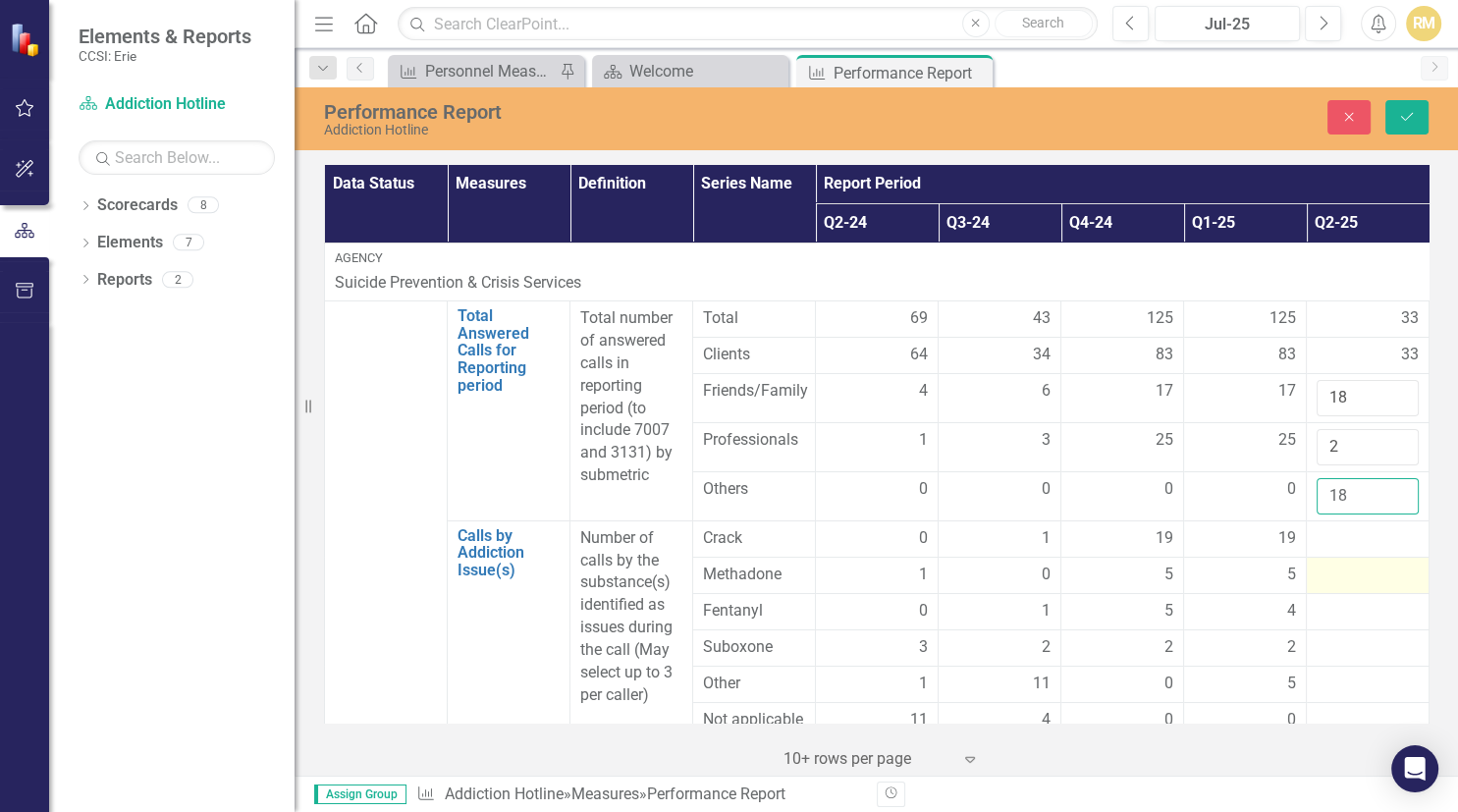 type on "18" 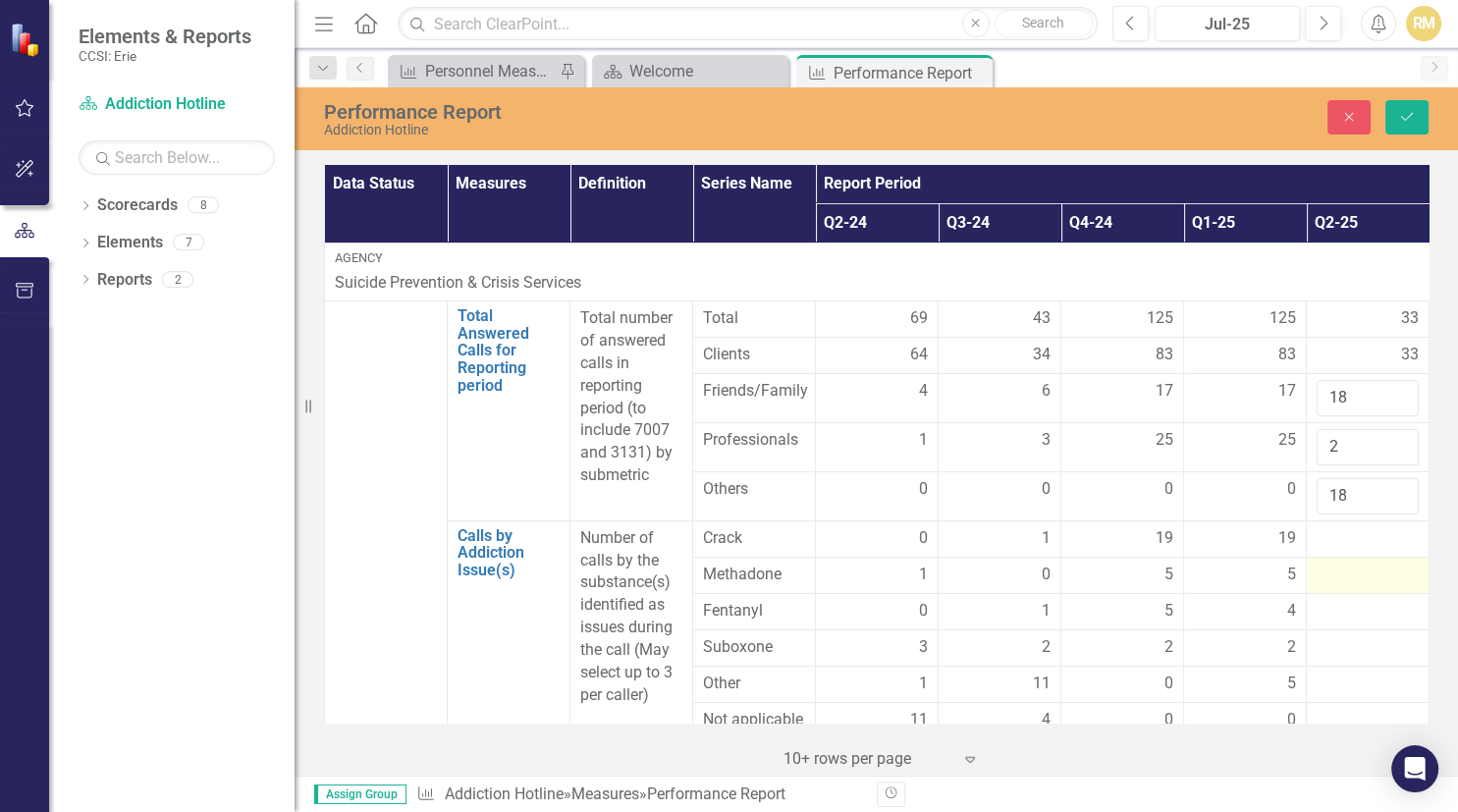 click at bounding box center (1368, 575) 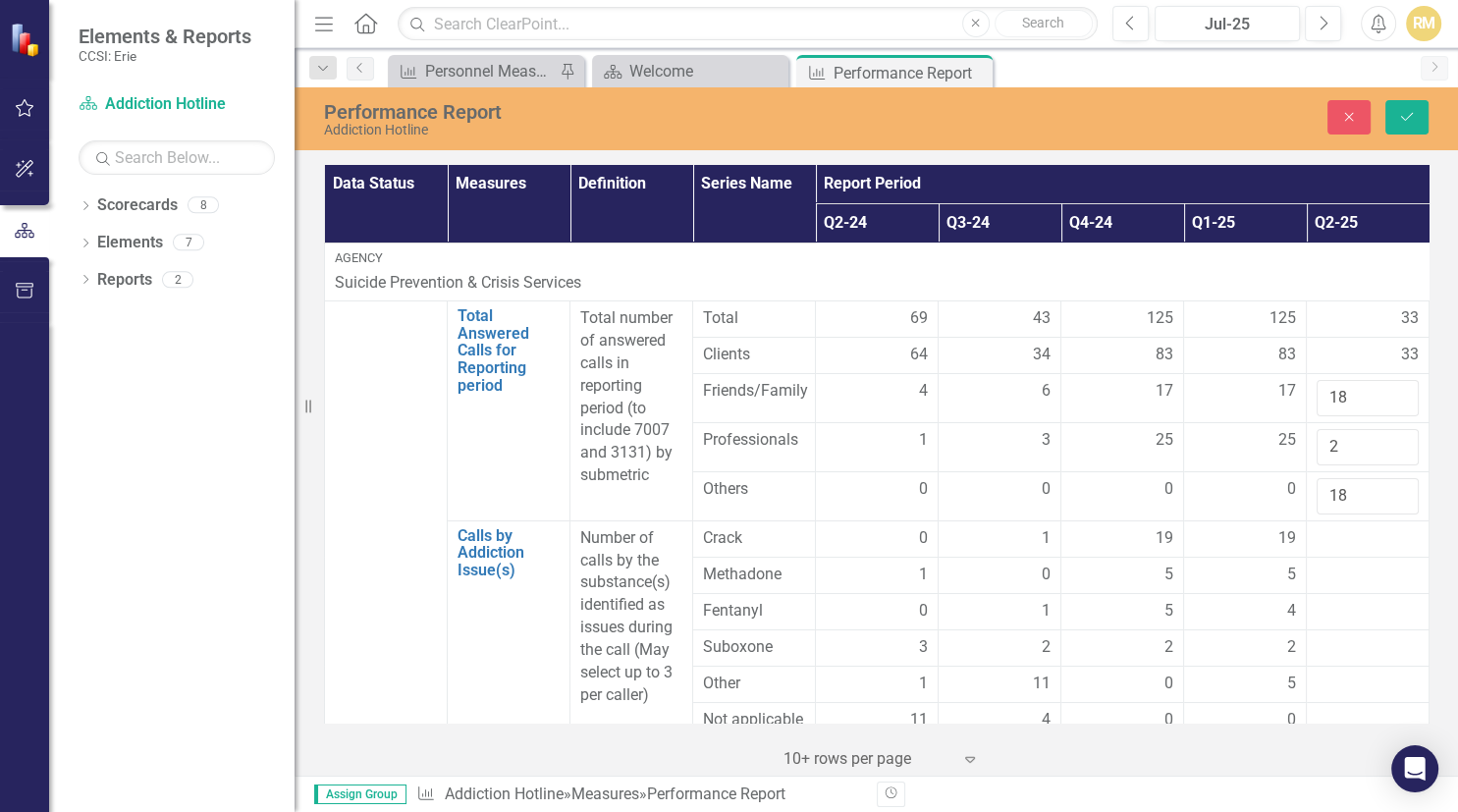 click on "Close Save" at bounding box center (1215, 117) 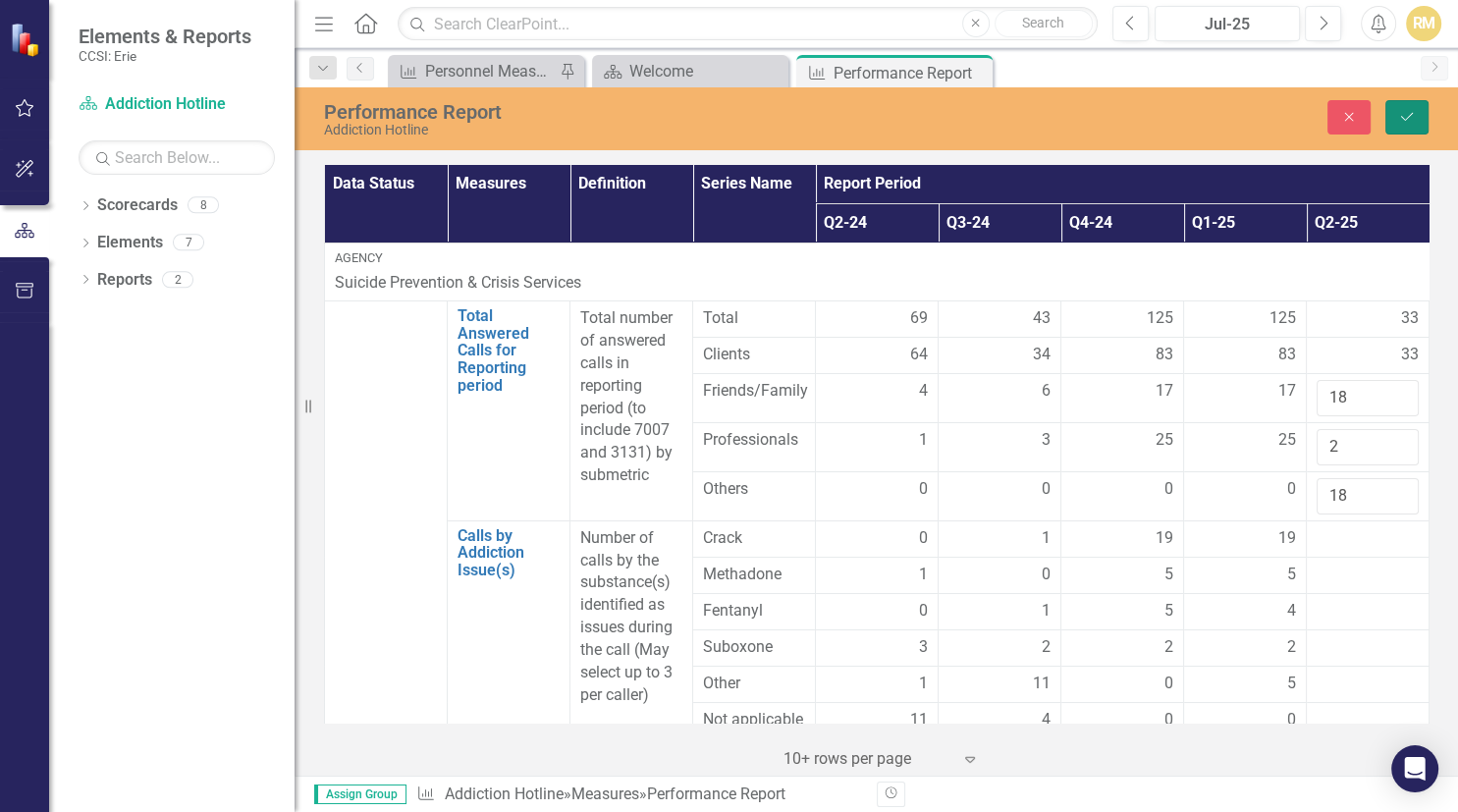 click on "Save" 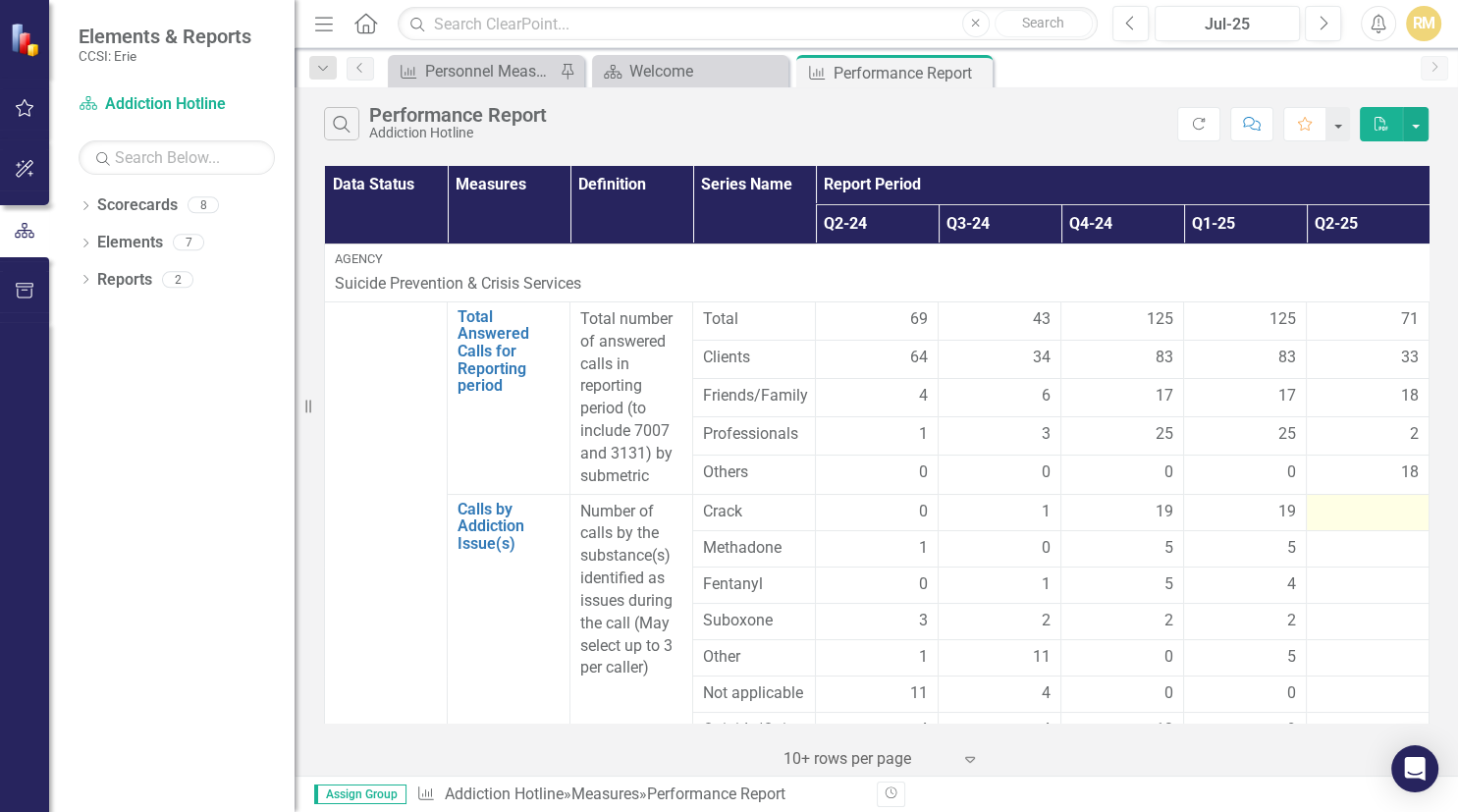 click at bounding box center [1368, 513] 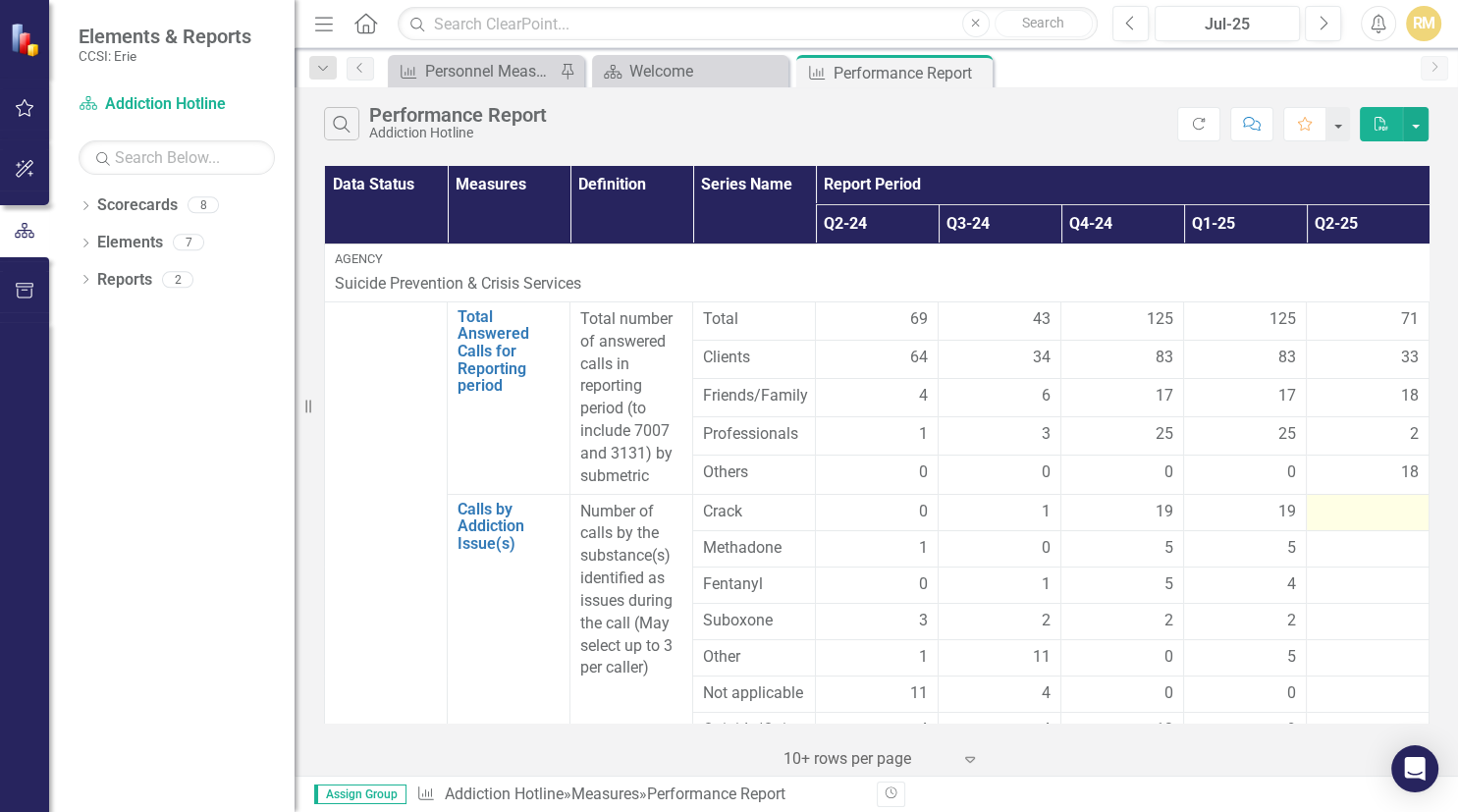 click at bounding box center (1368, 513) 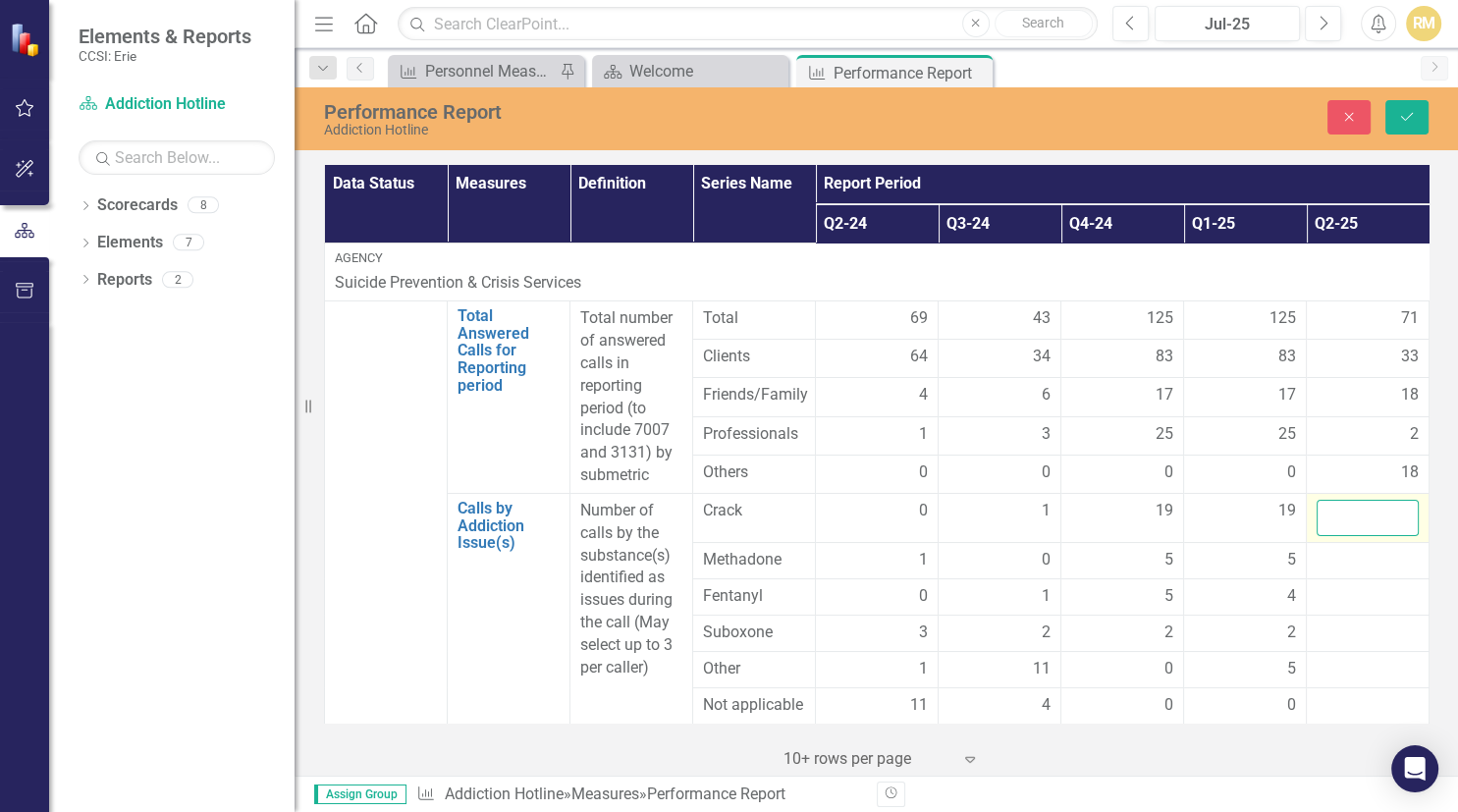click at bounding box center [1368, 517] 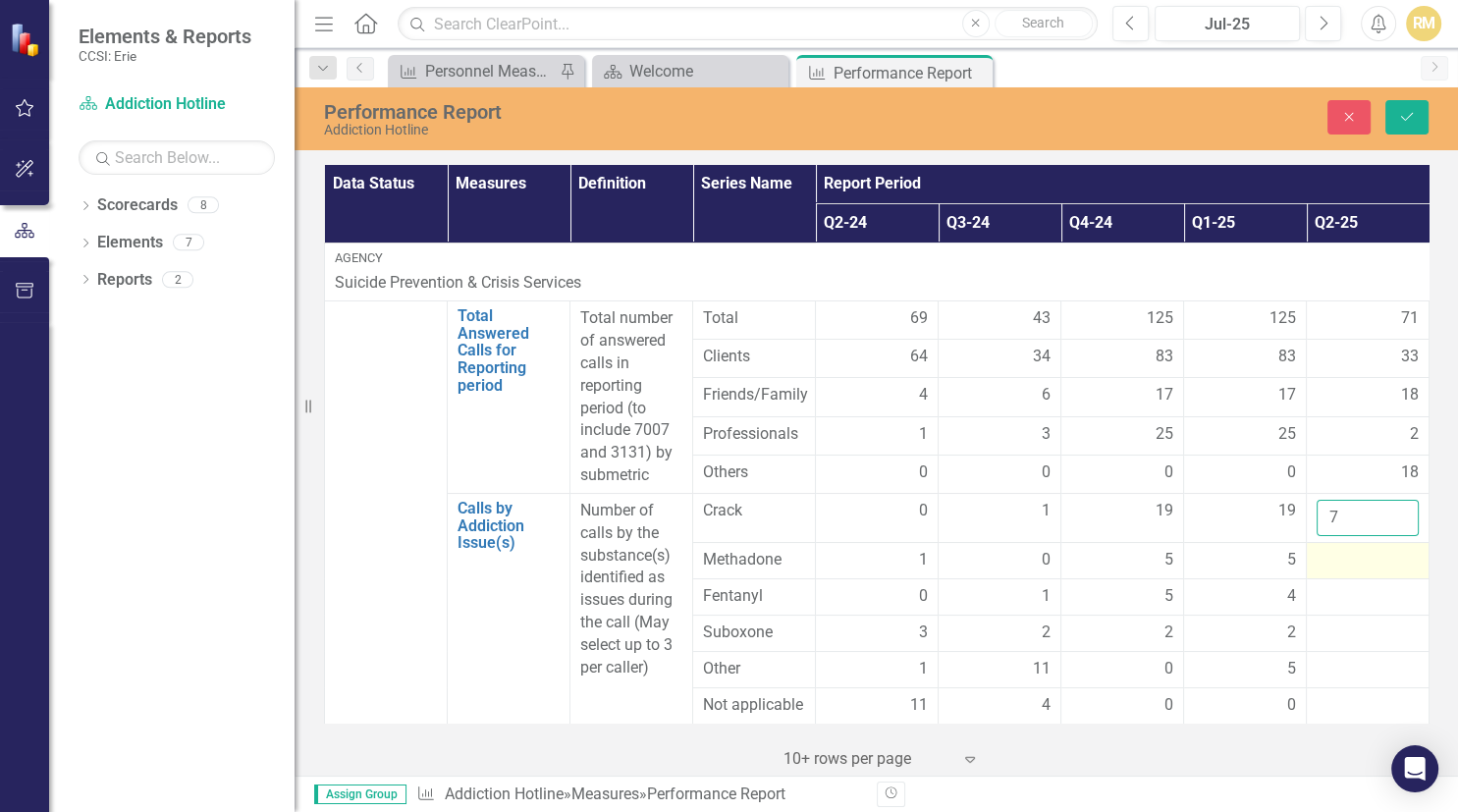 type on "7" 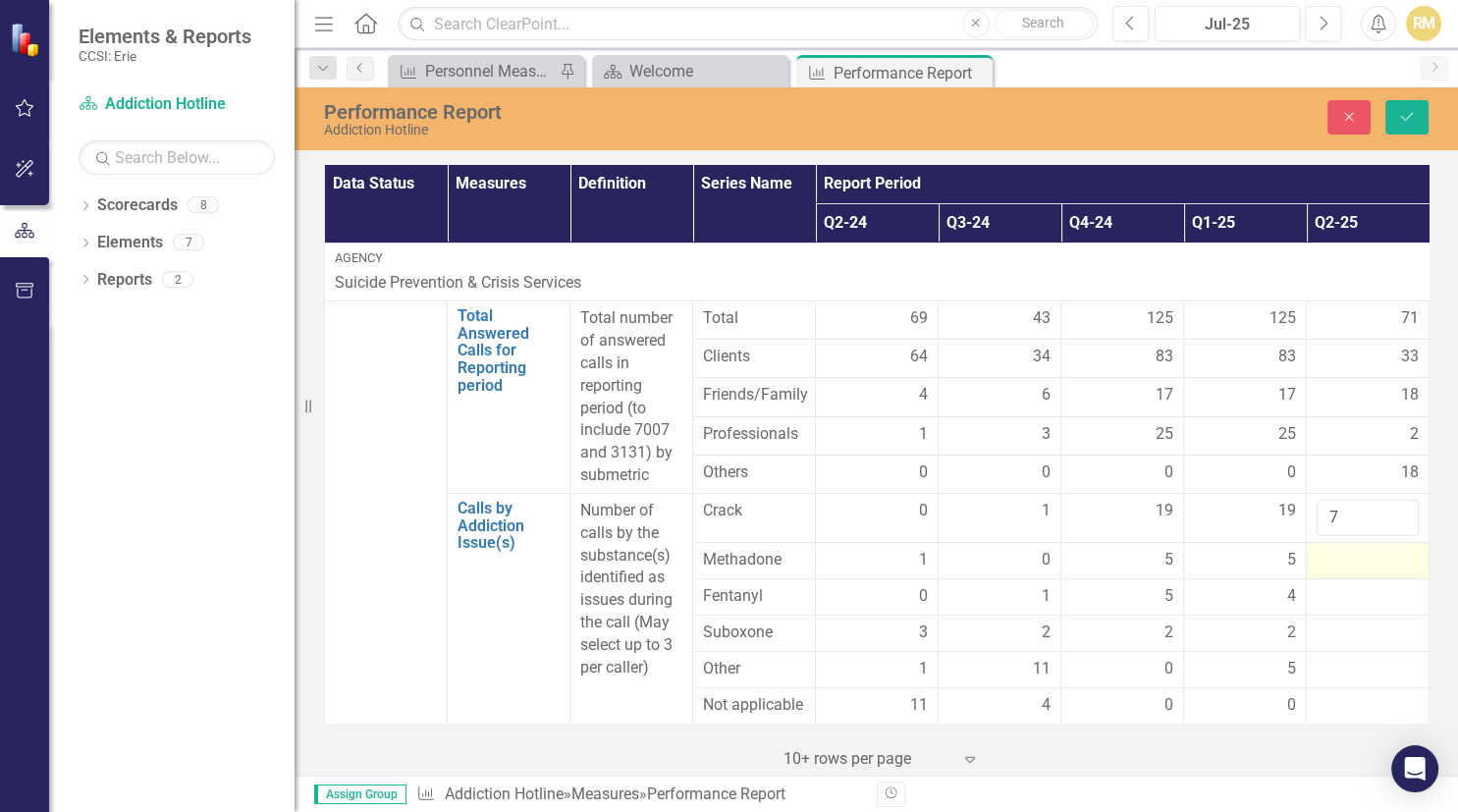 click at bounding box center (1368, 561) 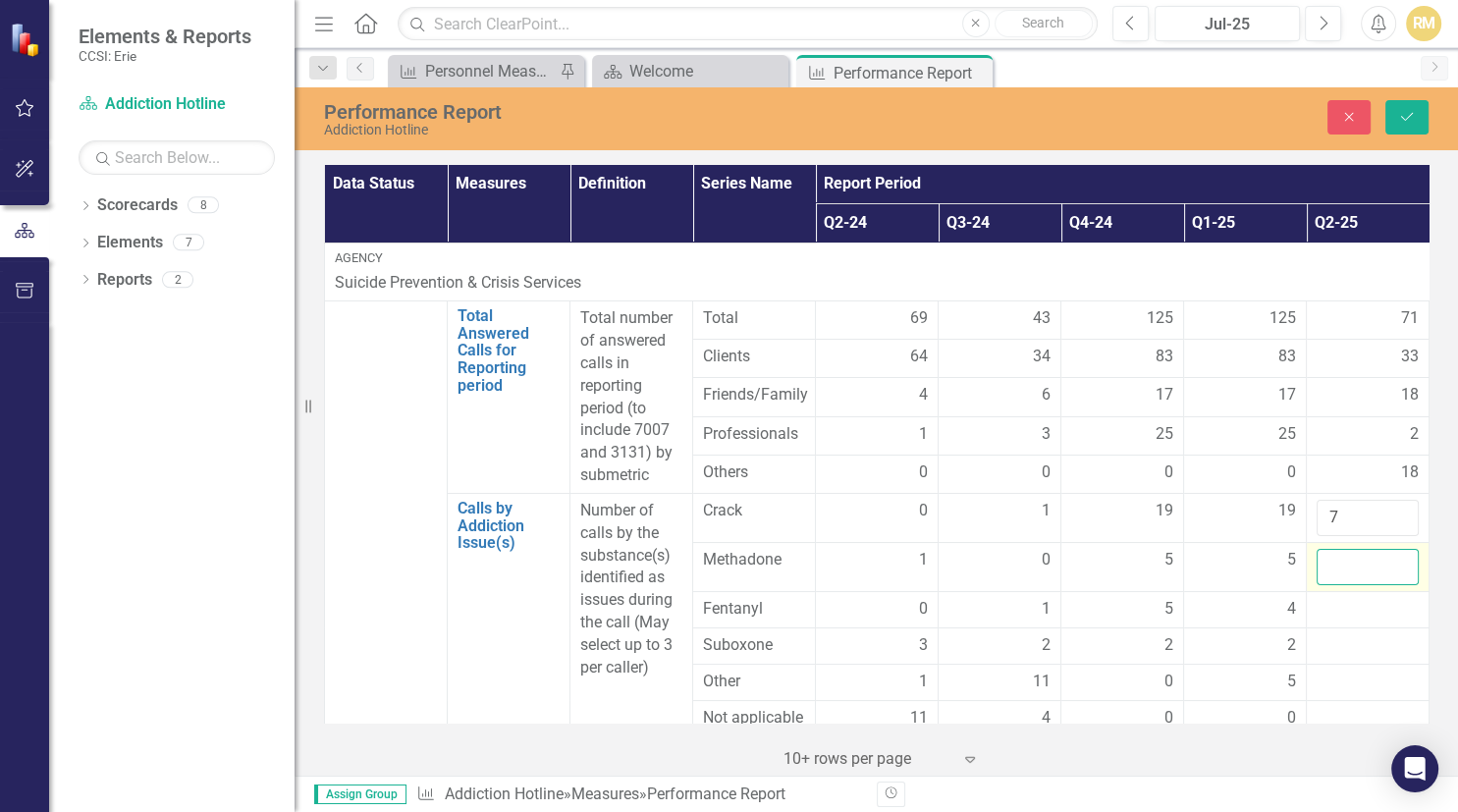 click at bounding box center [1368, 567] 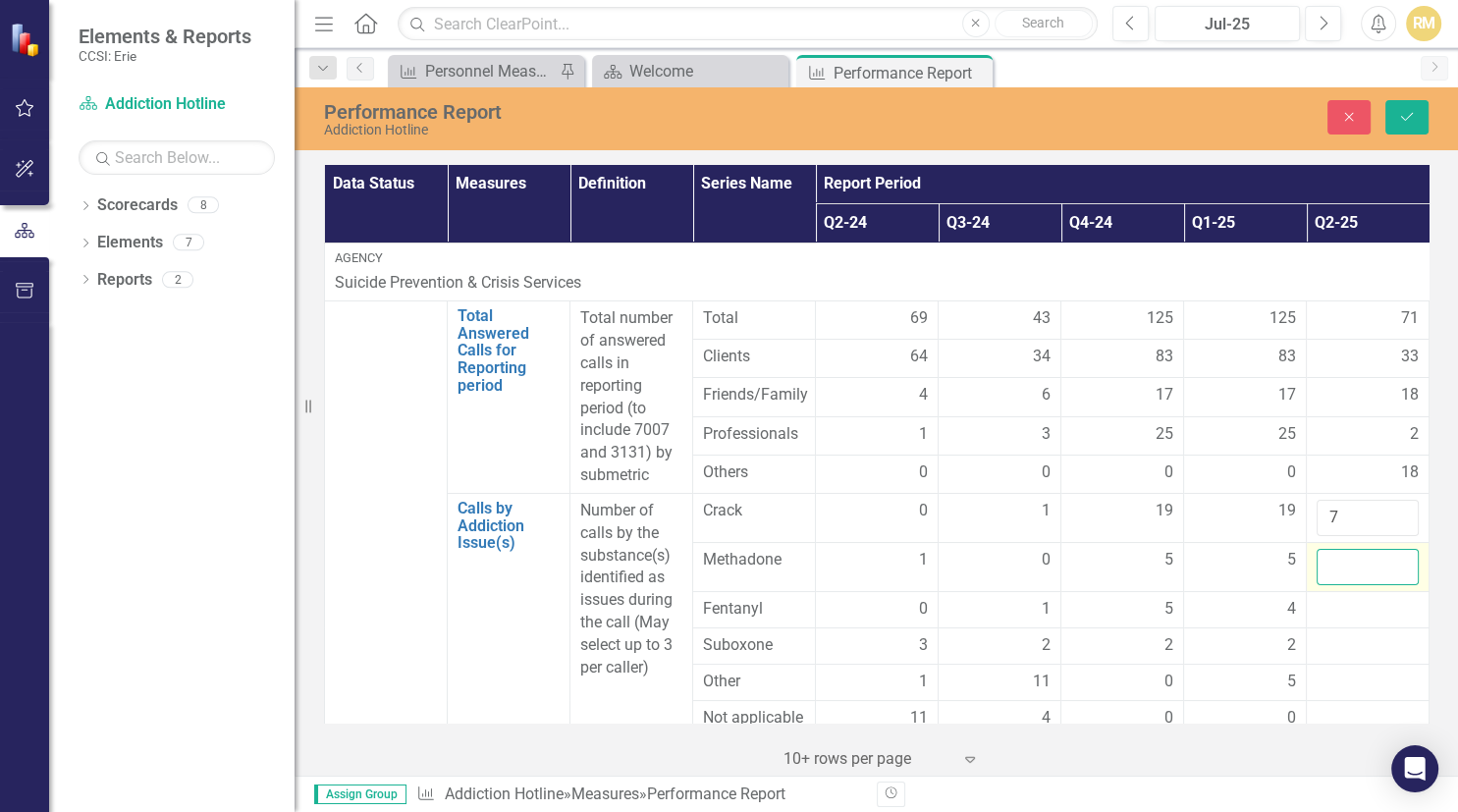 type on "-1" 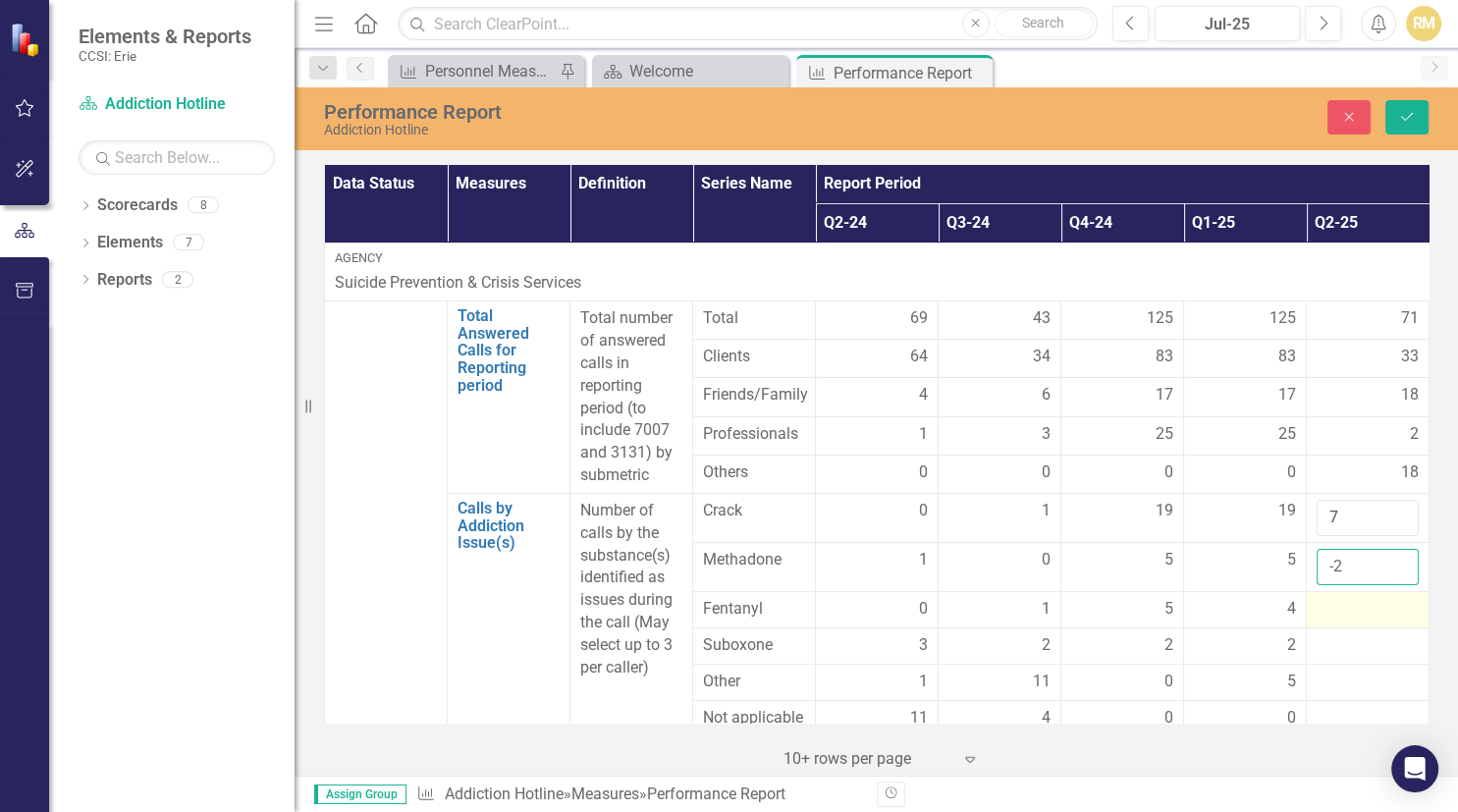 type on "-2" 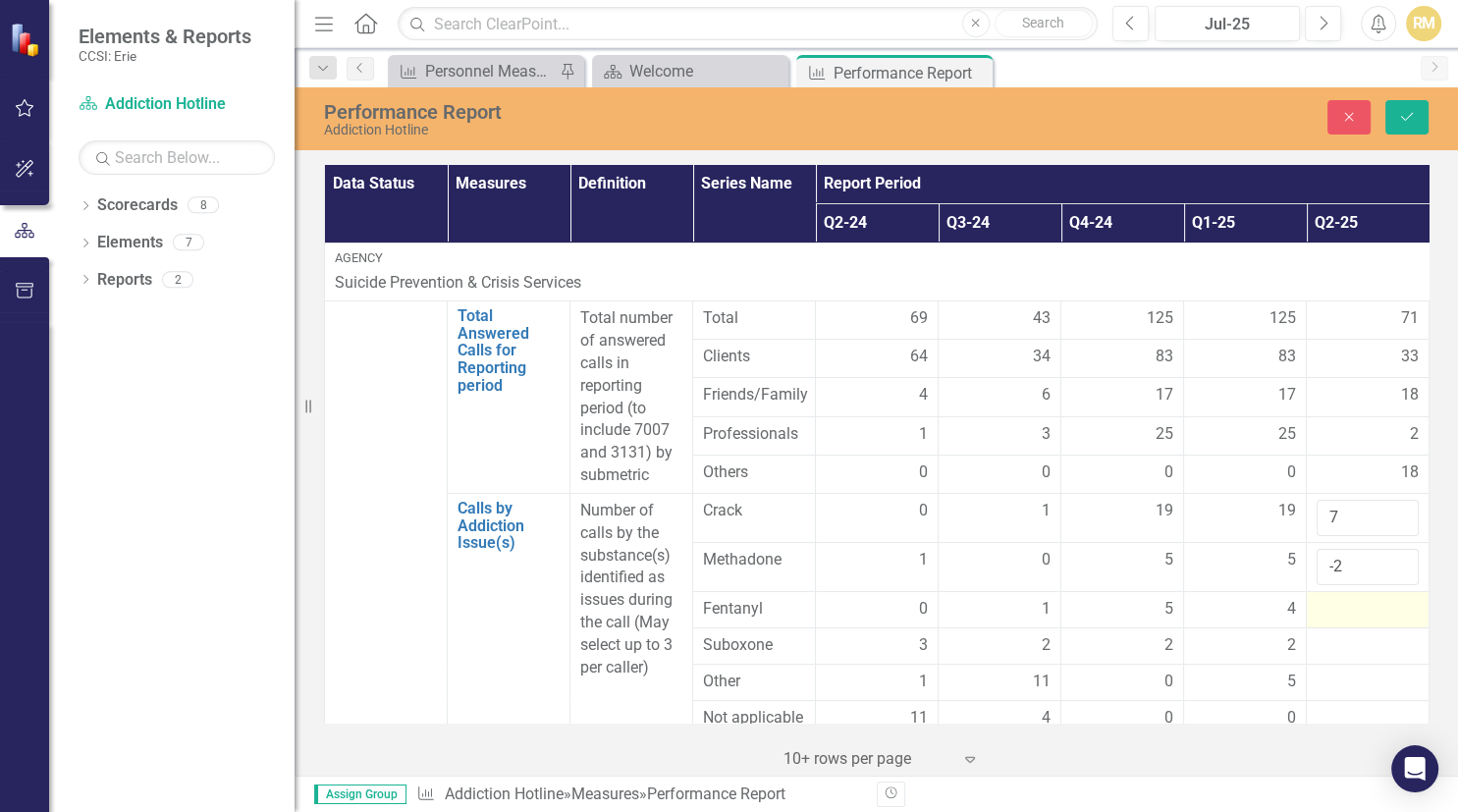 click at bounding box center (1368, 610) 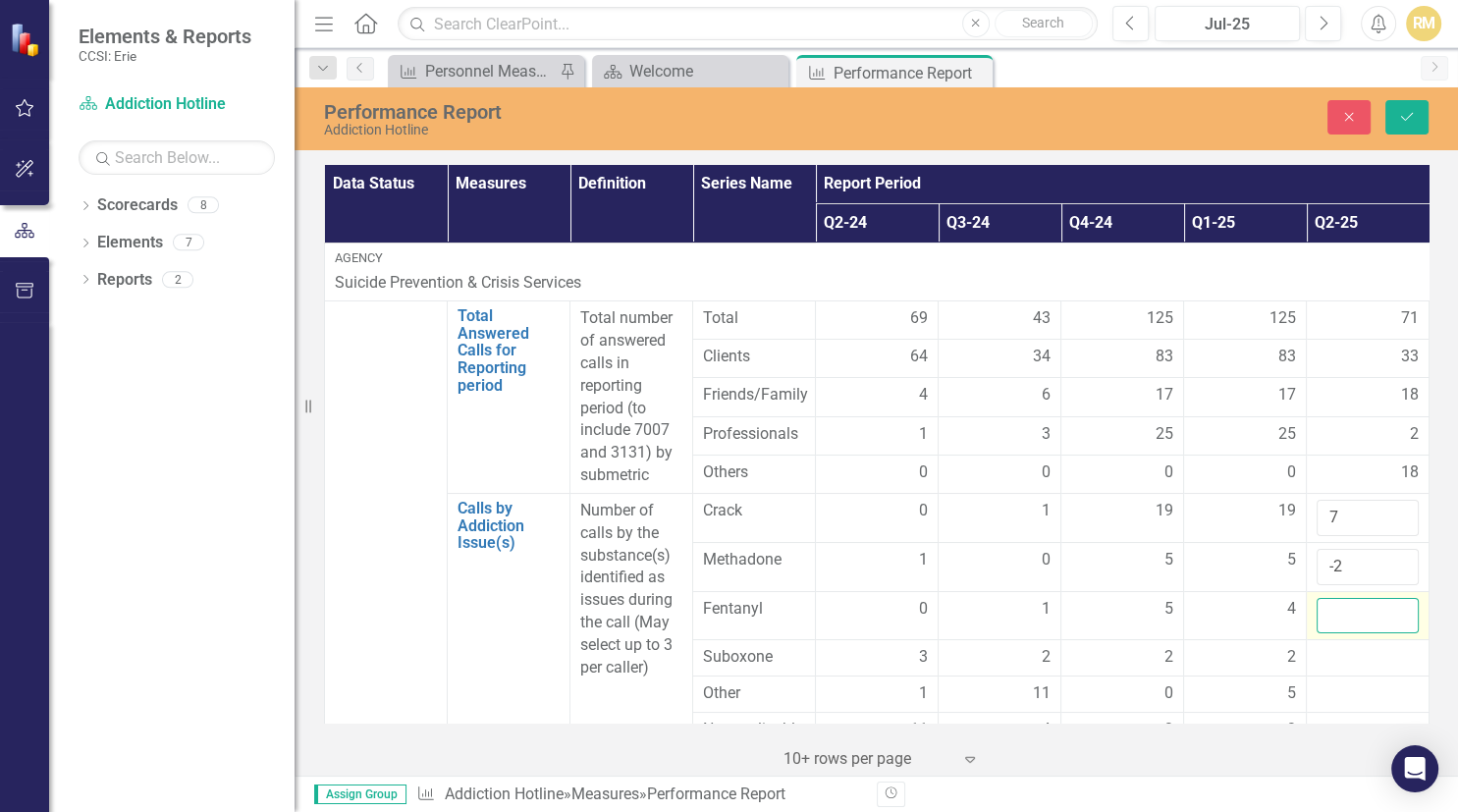 click at bounding box center (1368, 616) 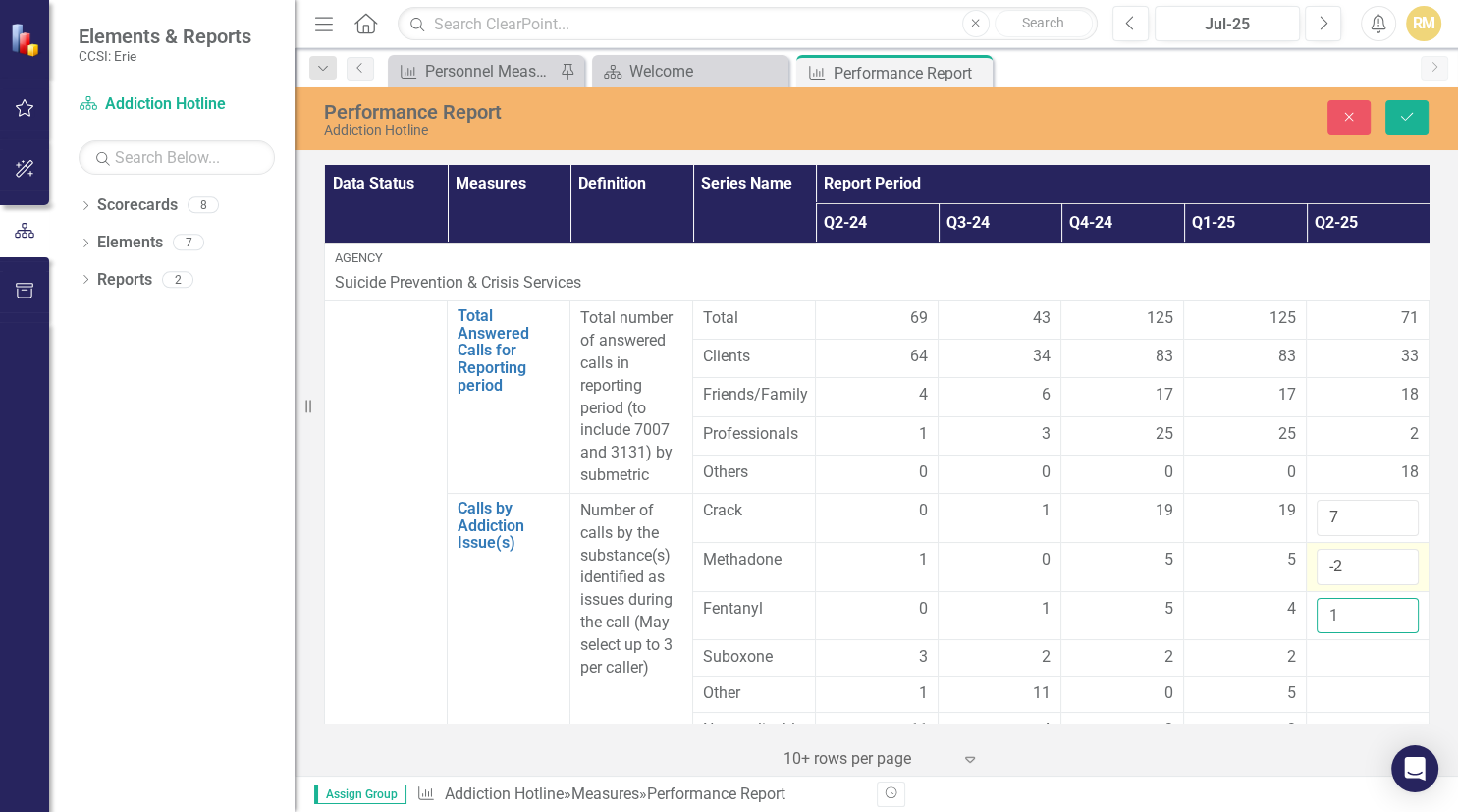 type on "1" 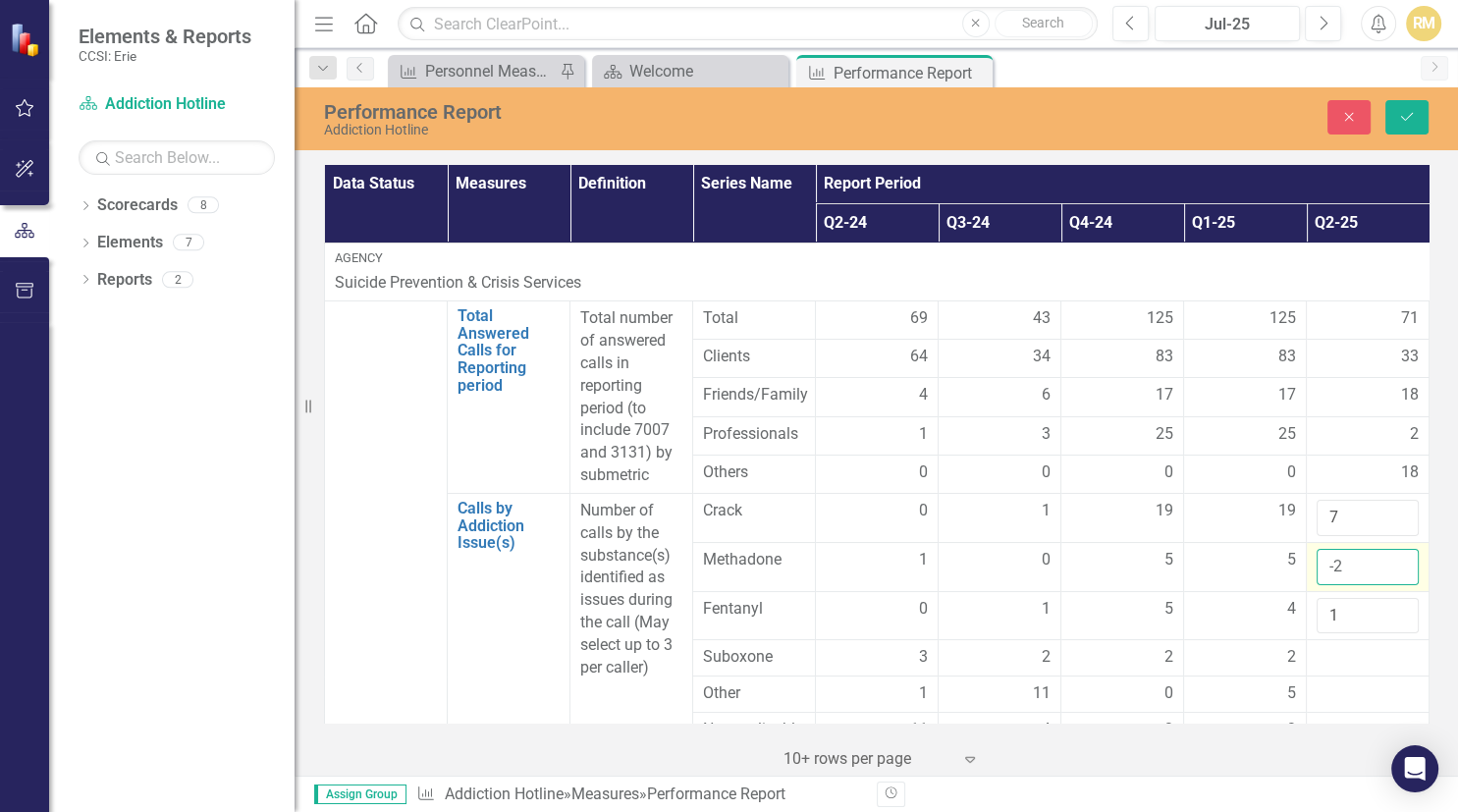 click on "-2" at bounding box center (1368, 567) 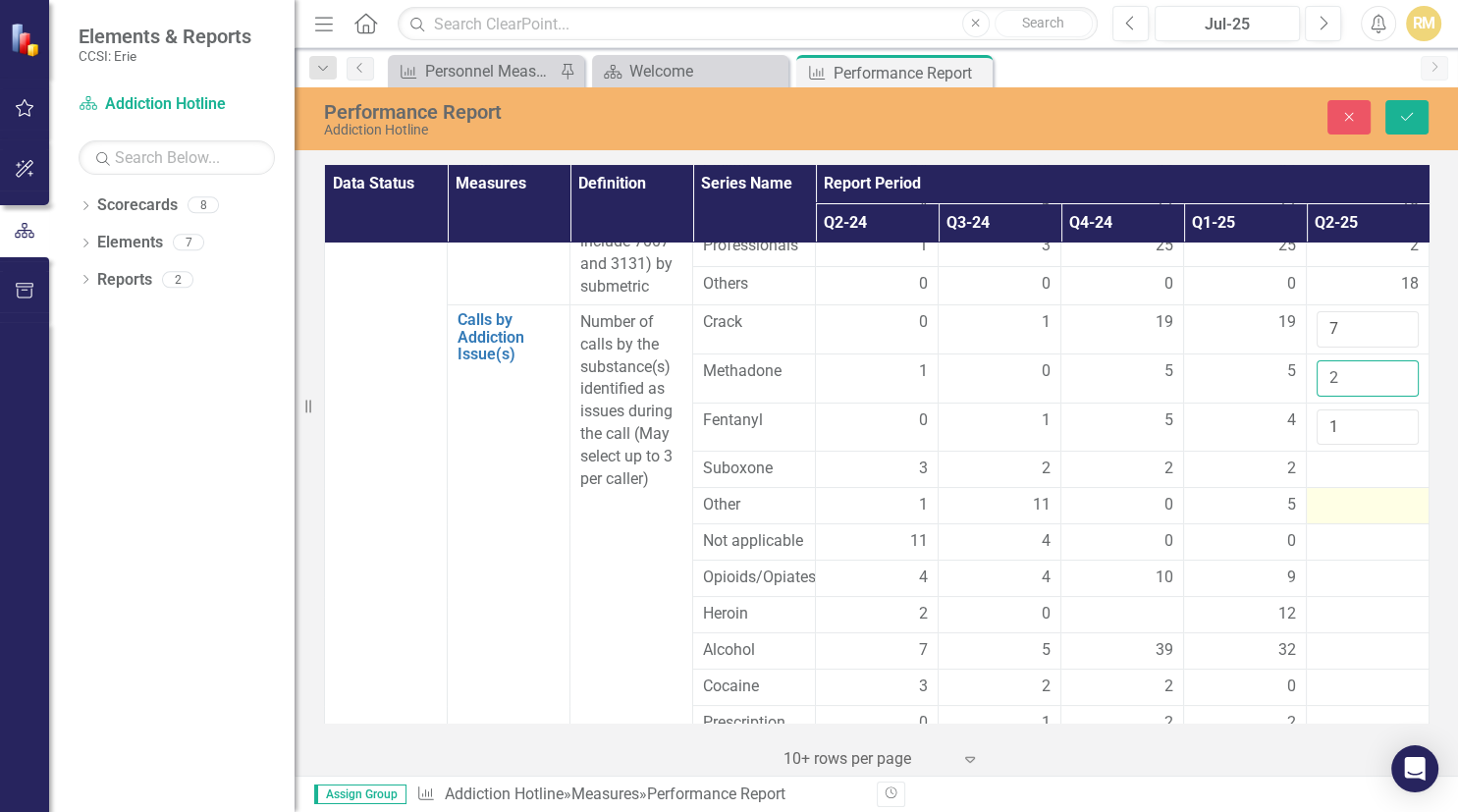 scroll, scrollTop: 226, scrollLeft: 0, axis: vertical 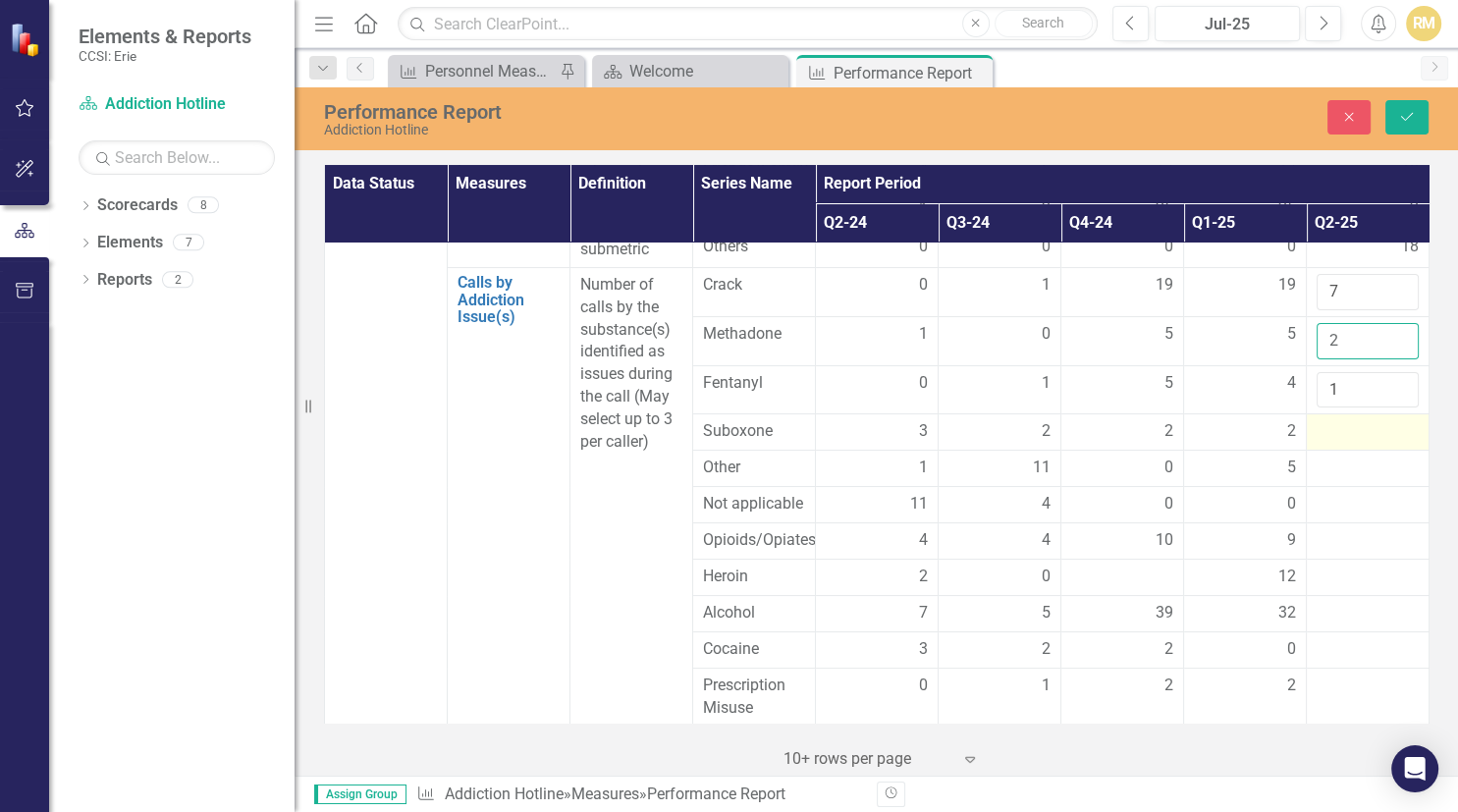 type on "2" 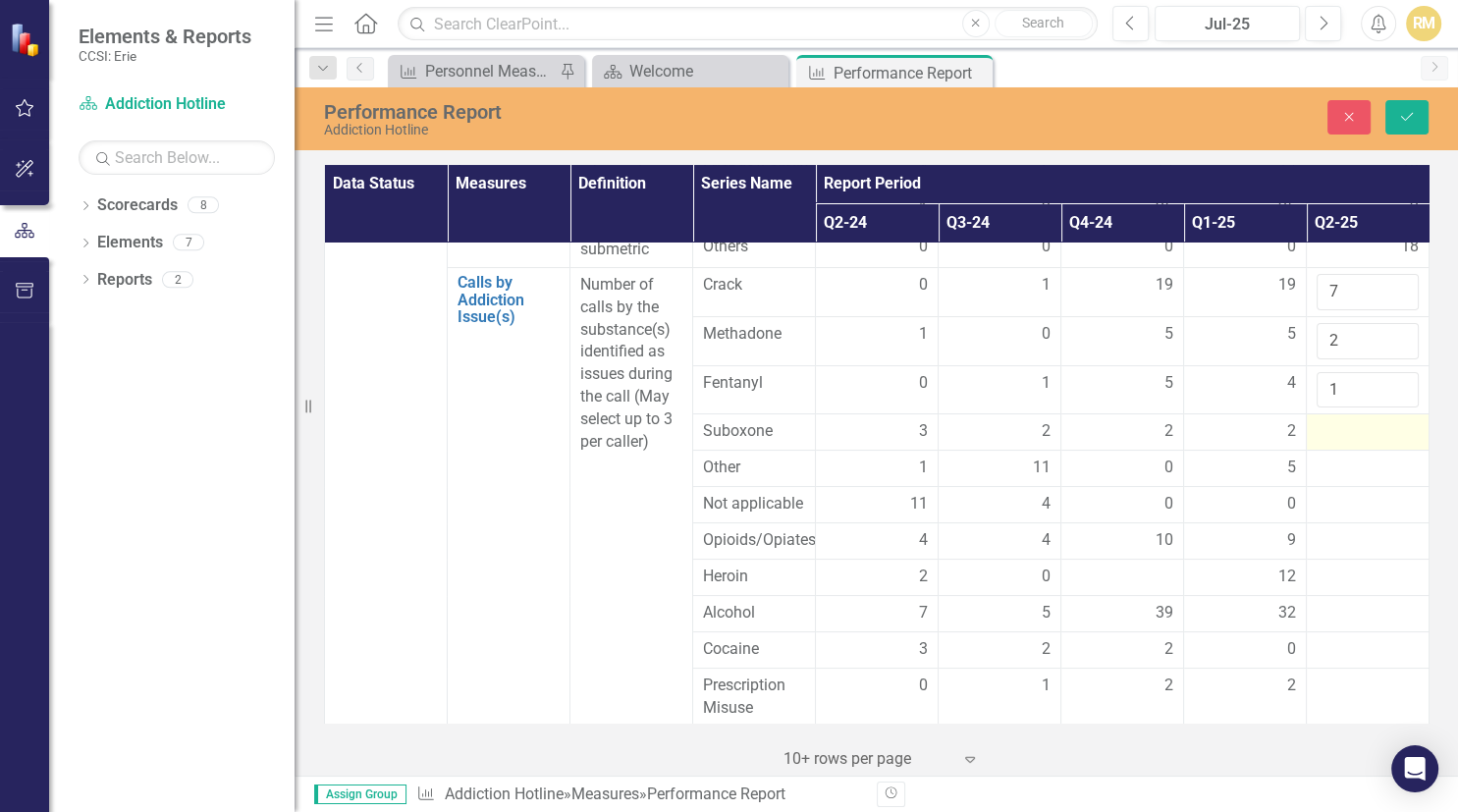 click at bounding box center (1368, 432) 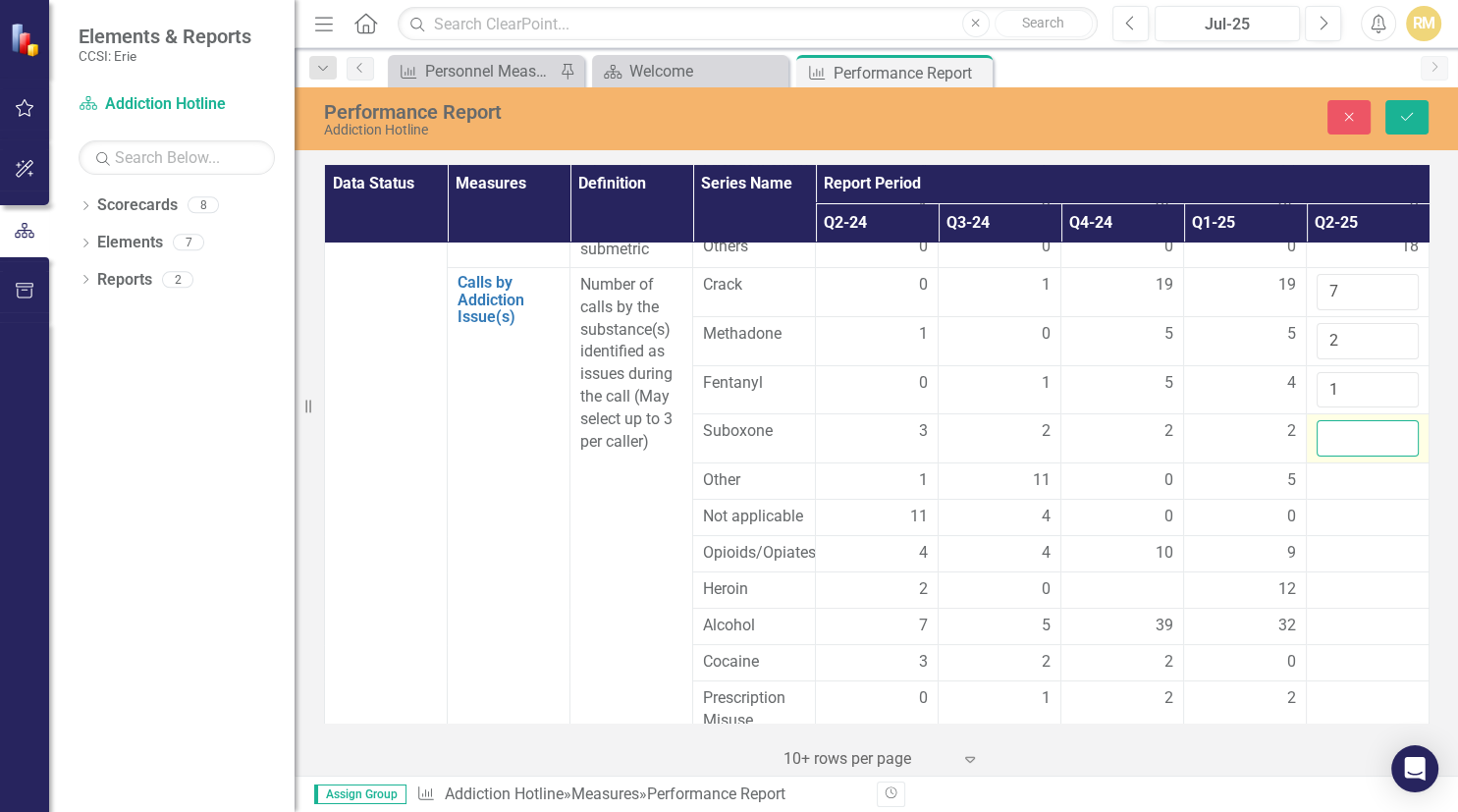 click at bounding box center [1368, 438] 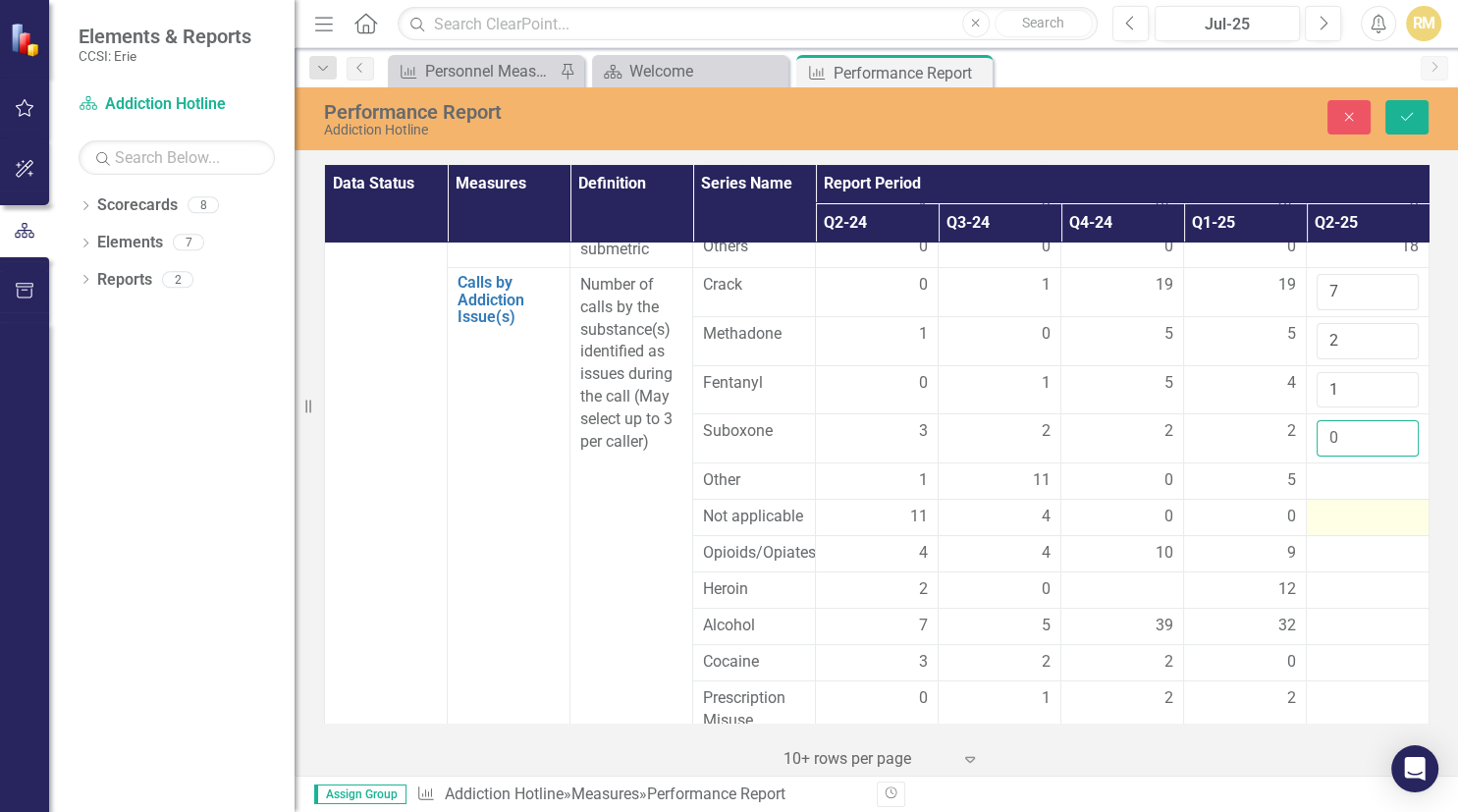 type on "0" 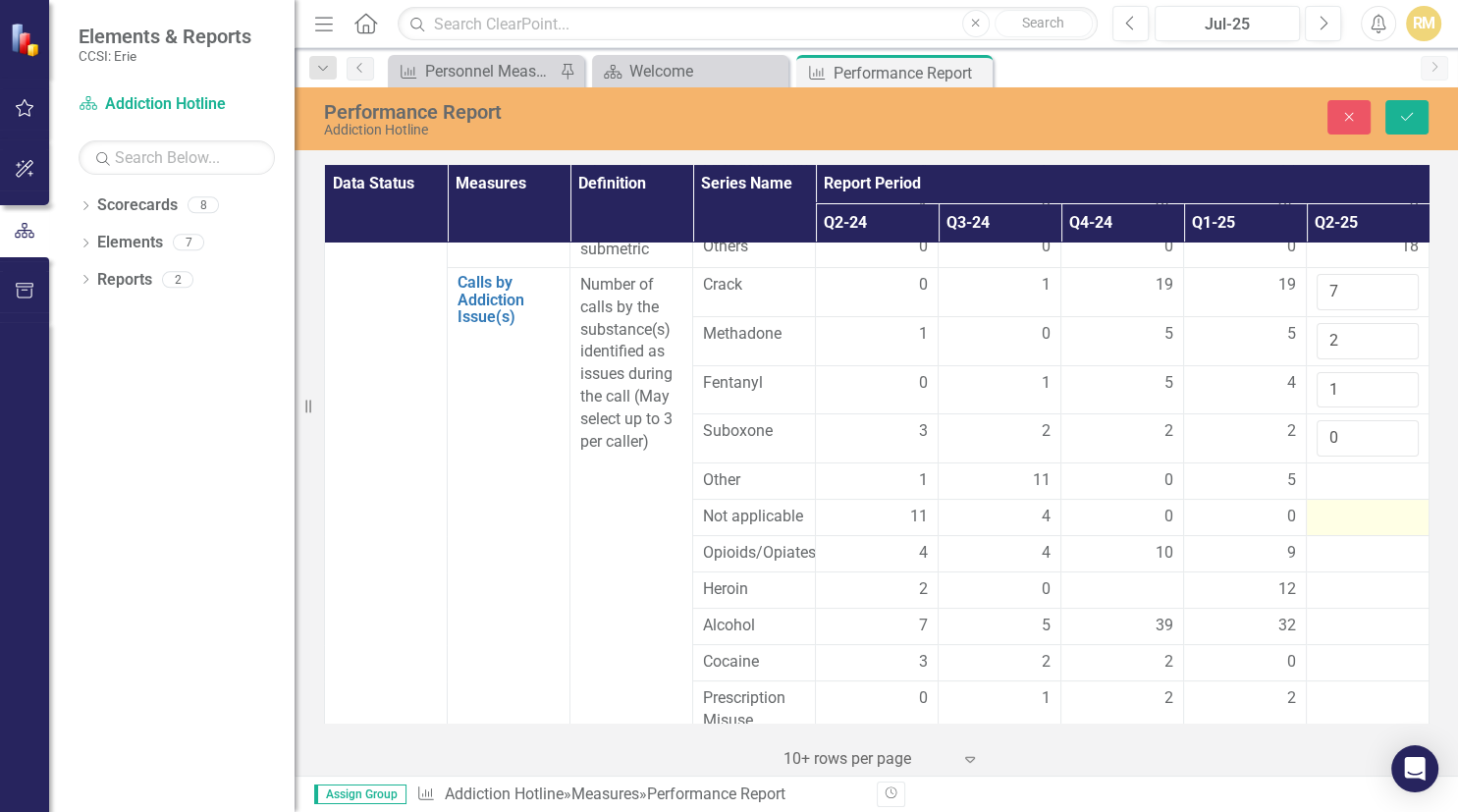 click at bounding box center [1368, 517] 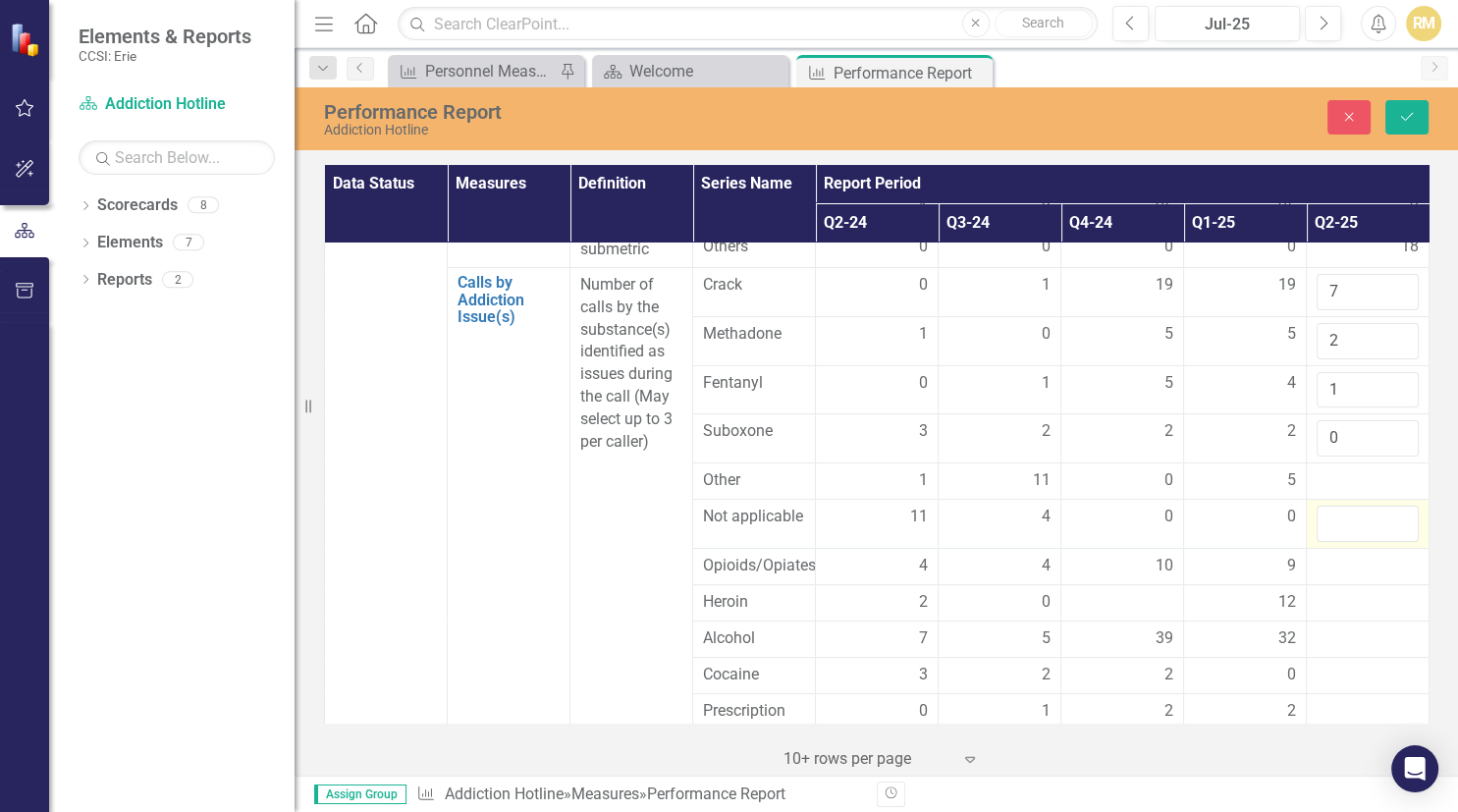 click at bounding box center [1368, 523] 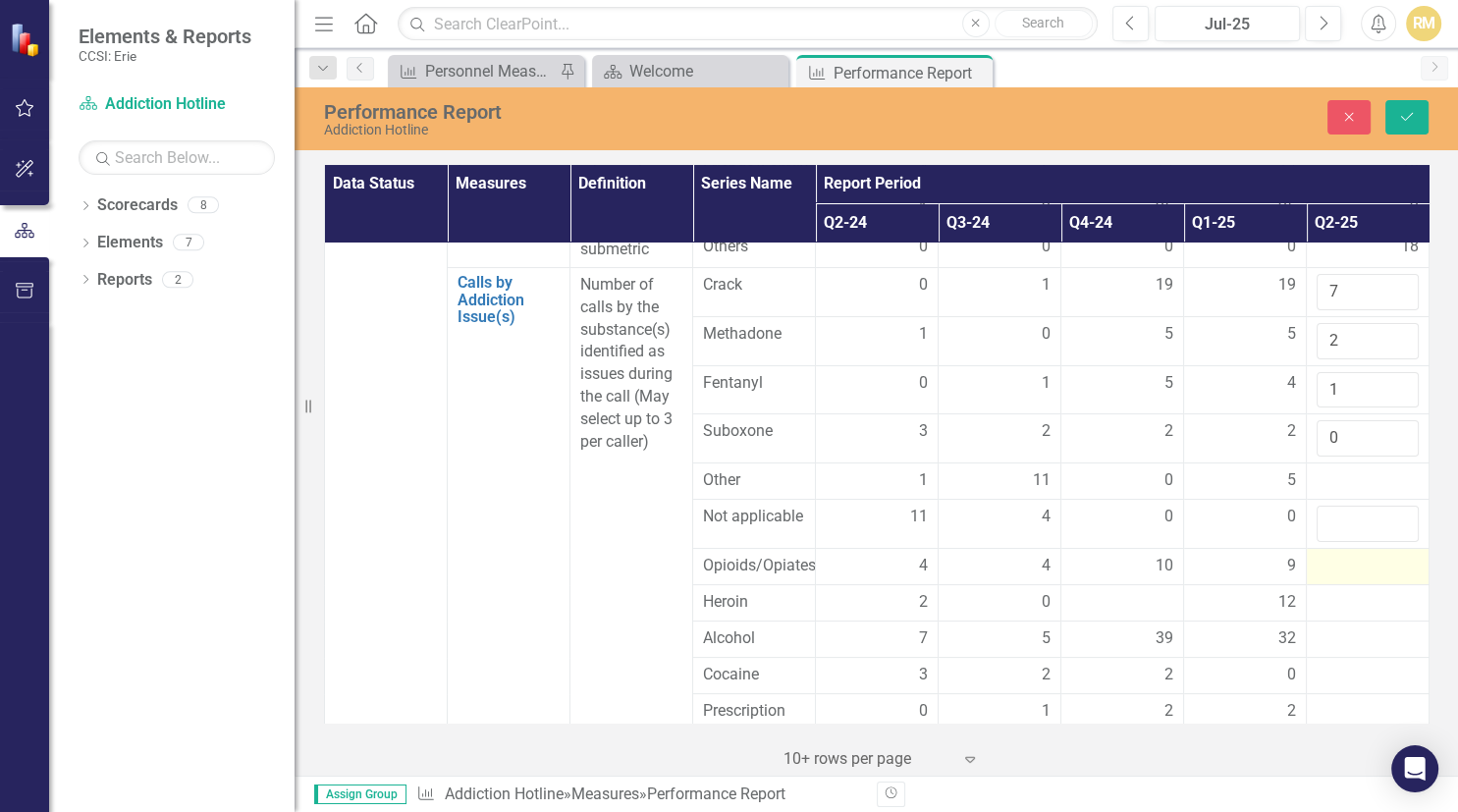 click at bounding box center (1368, 567) 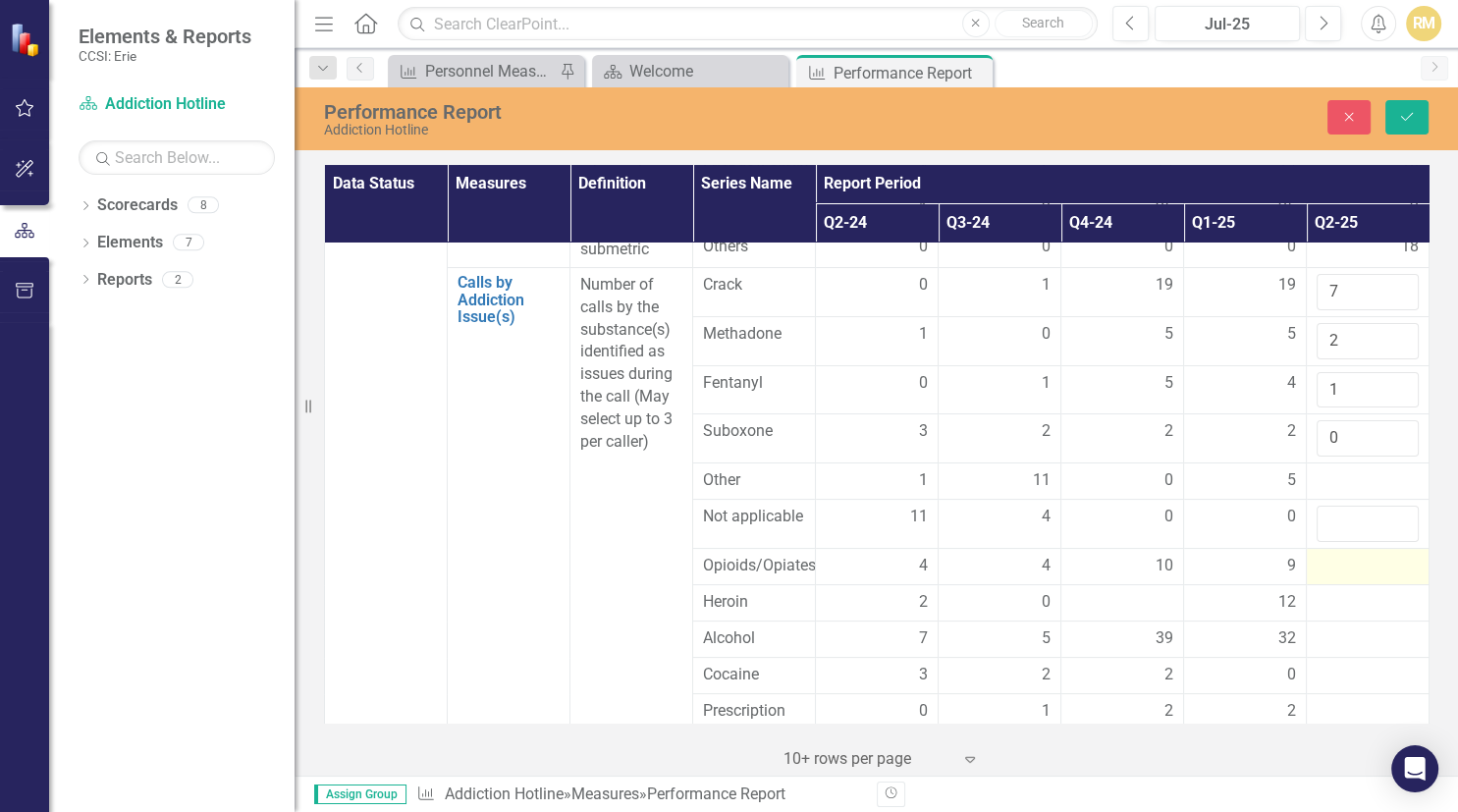 click at bounding box center (1368, 567) 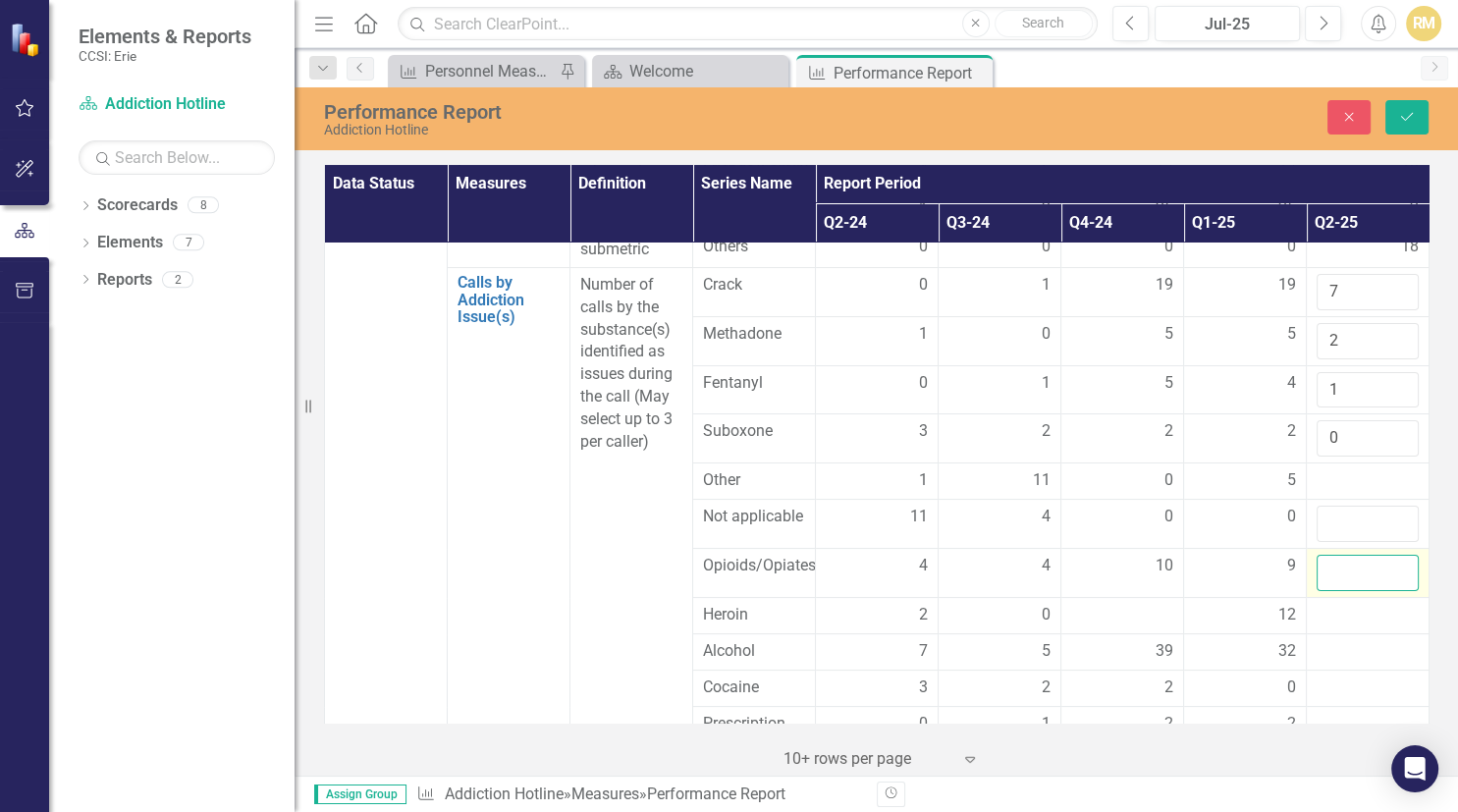 click at bounding box center (1368, 572) 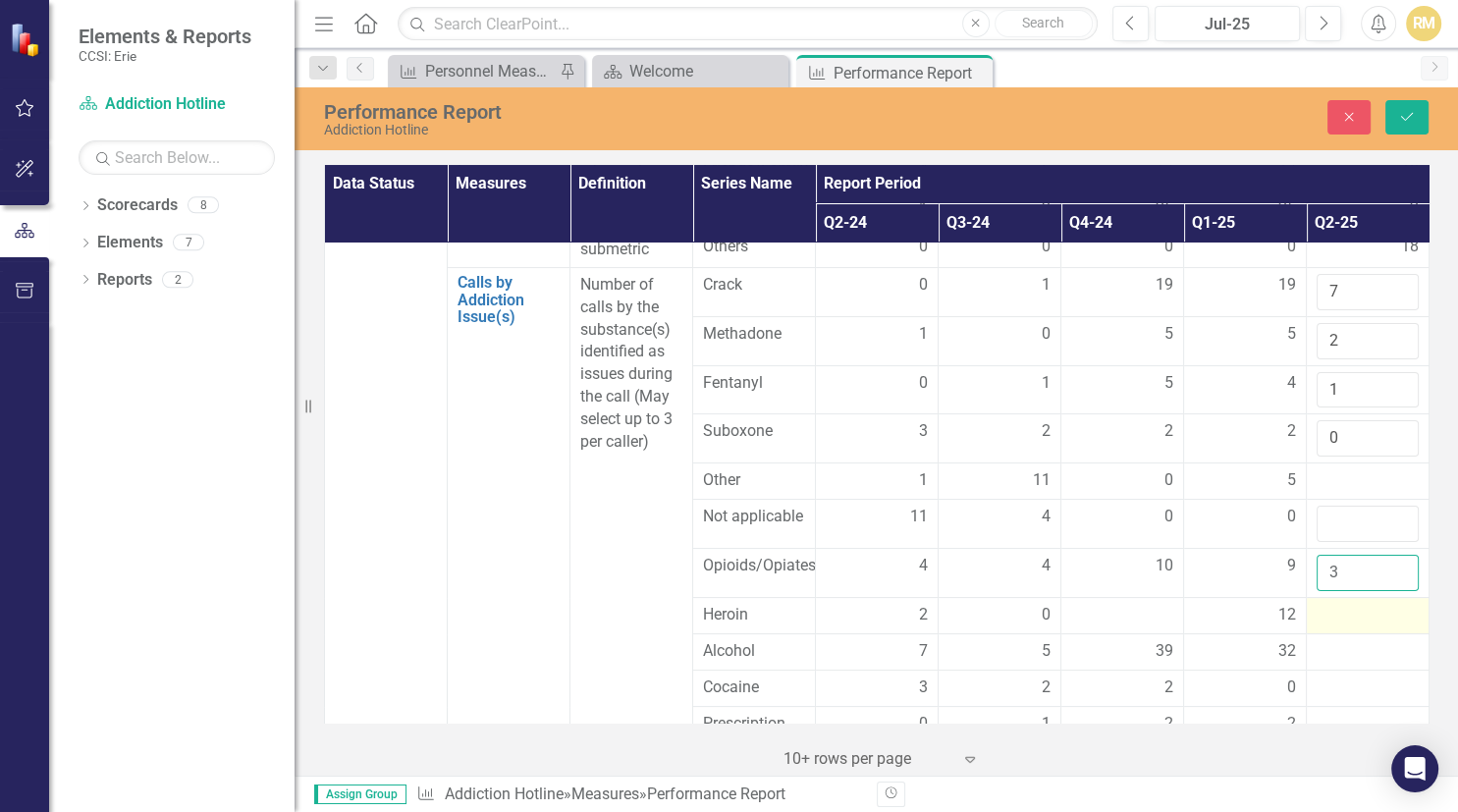 type on "3" 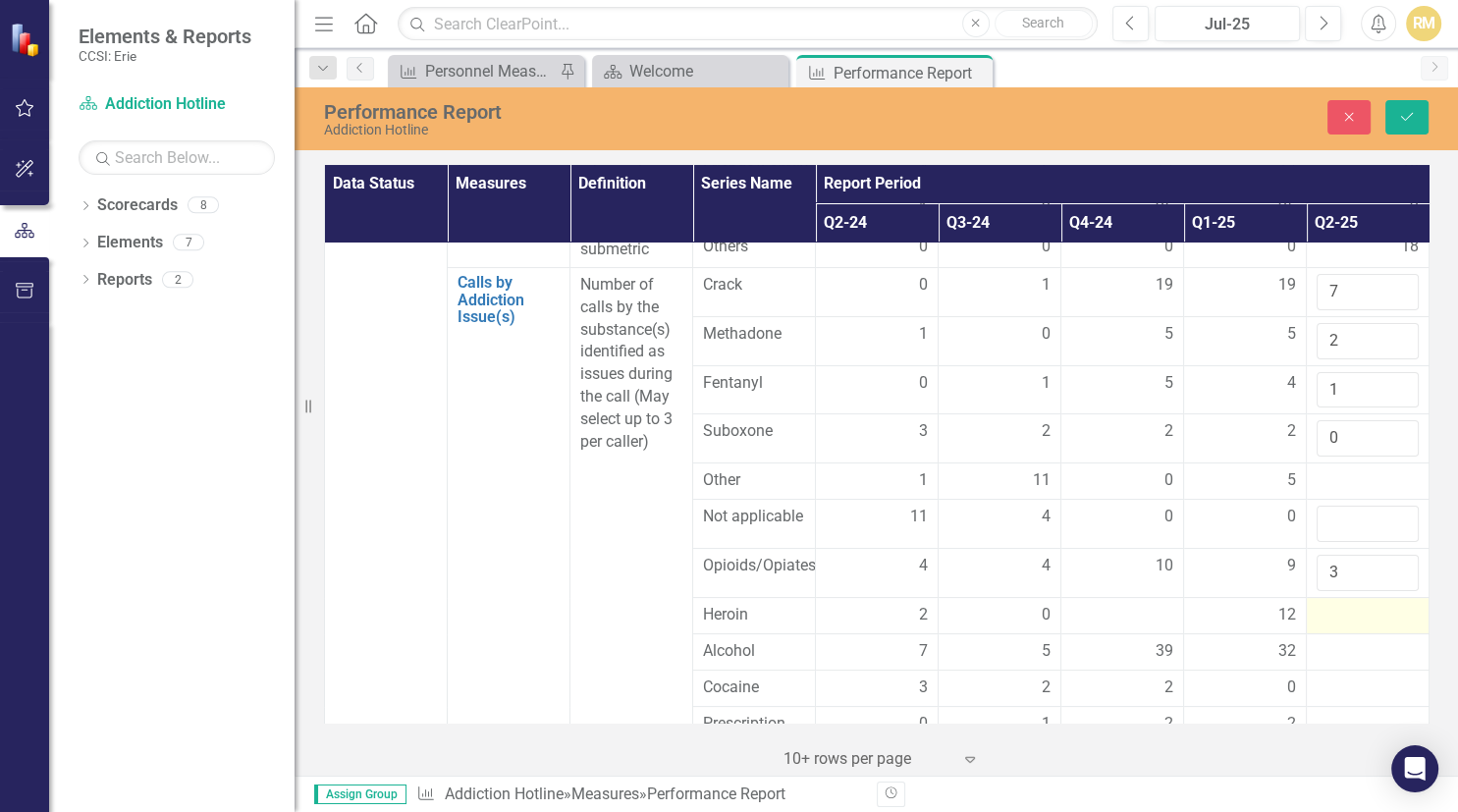 click at bounding box center (1368, 616) 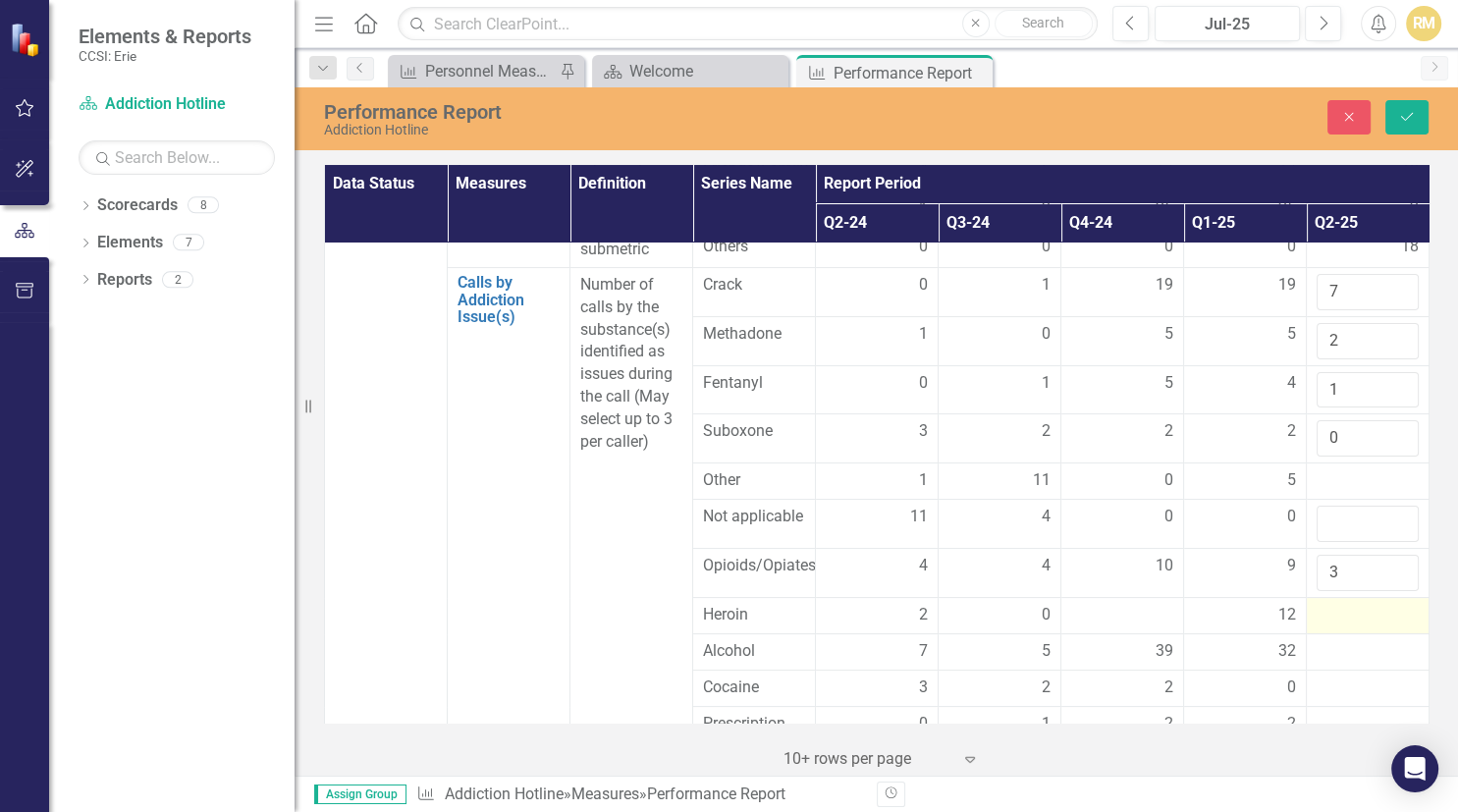 click at bounding box center [1368, 616] 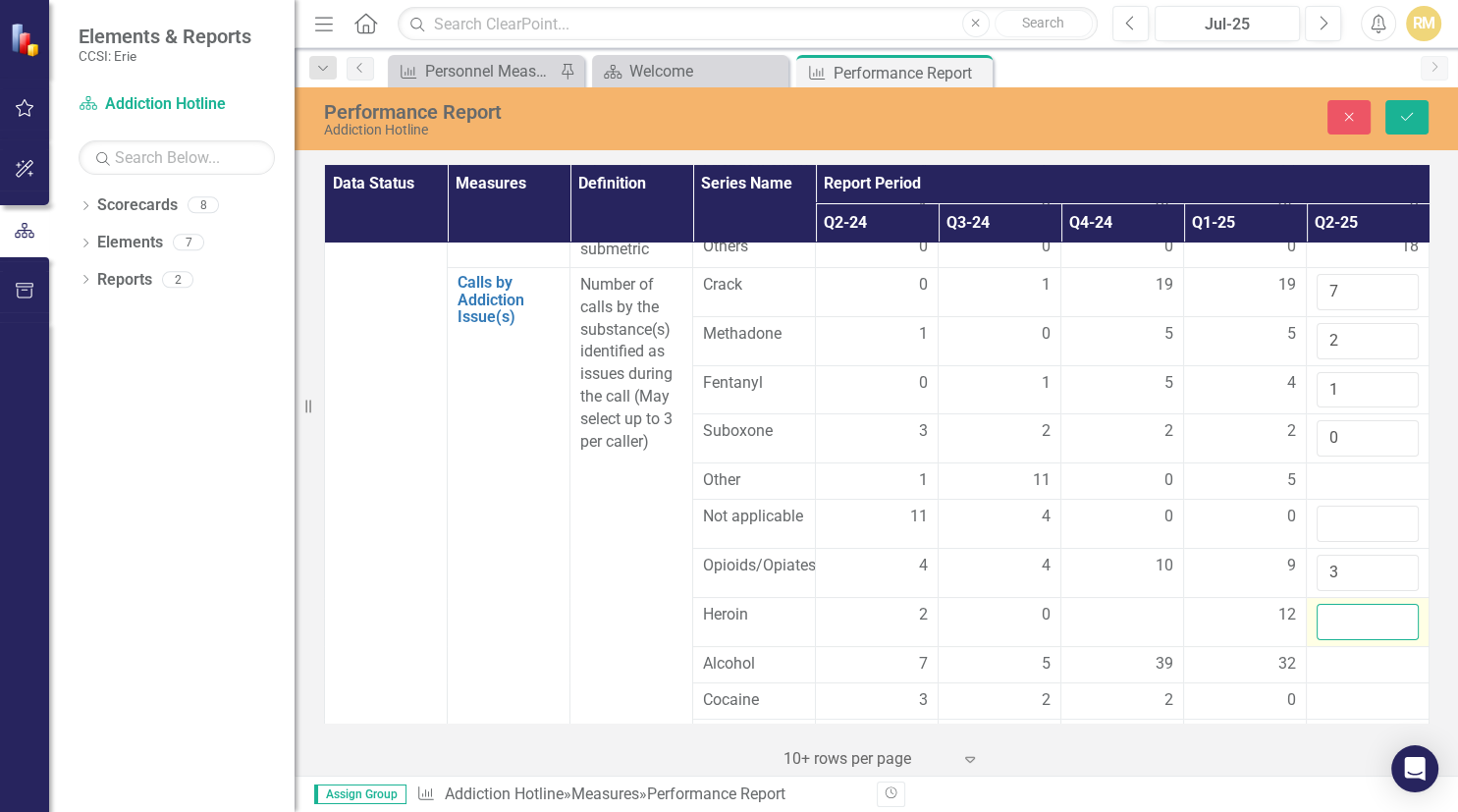 click at bounding box center (1368, 622) 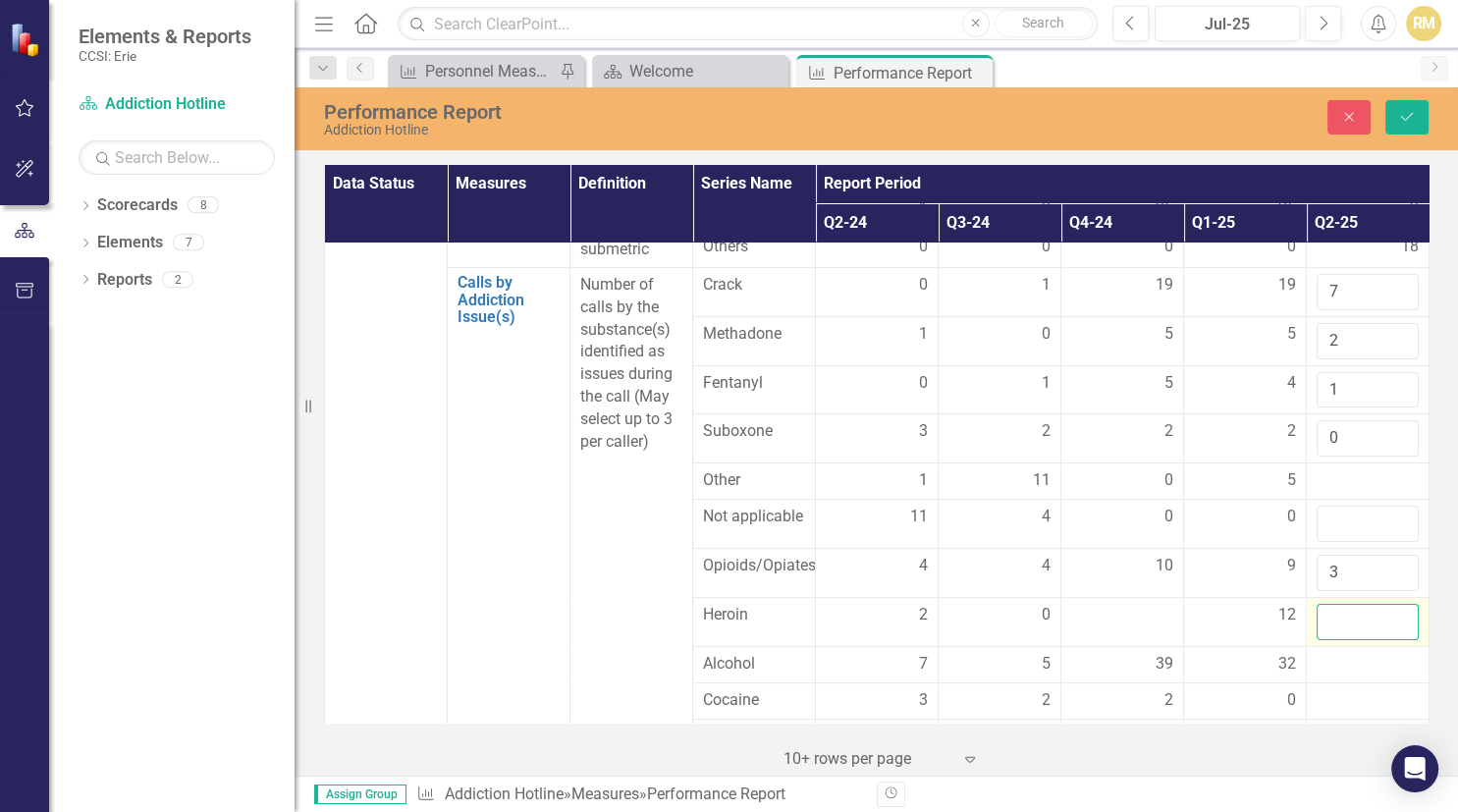 click at bounding box center (1368, 622) 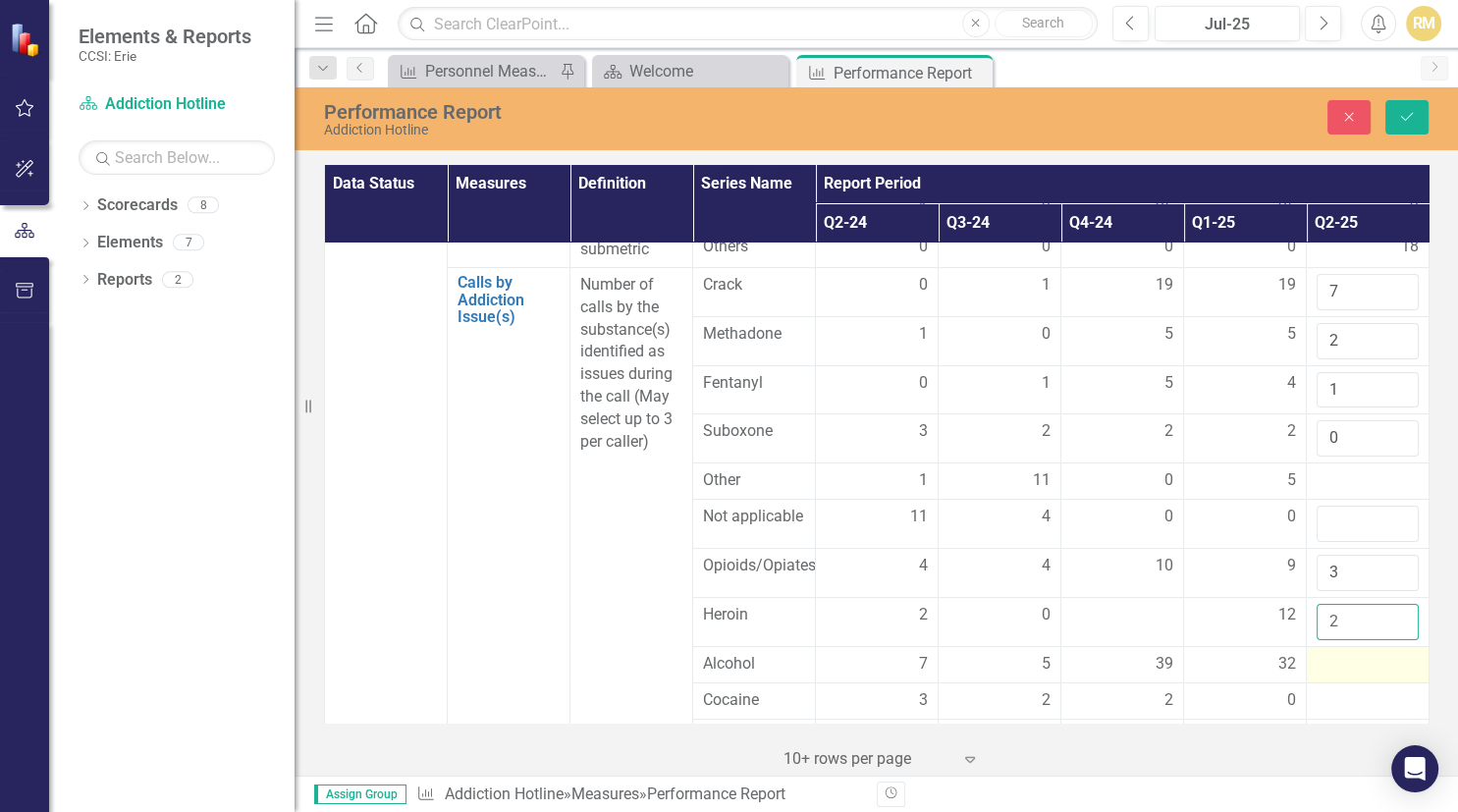 type on "2" 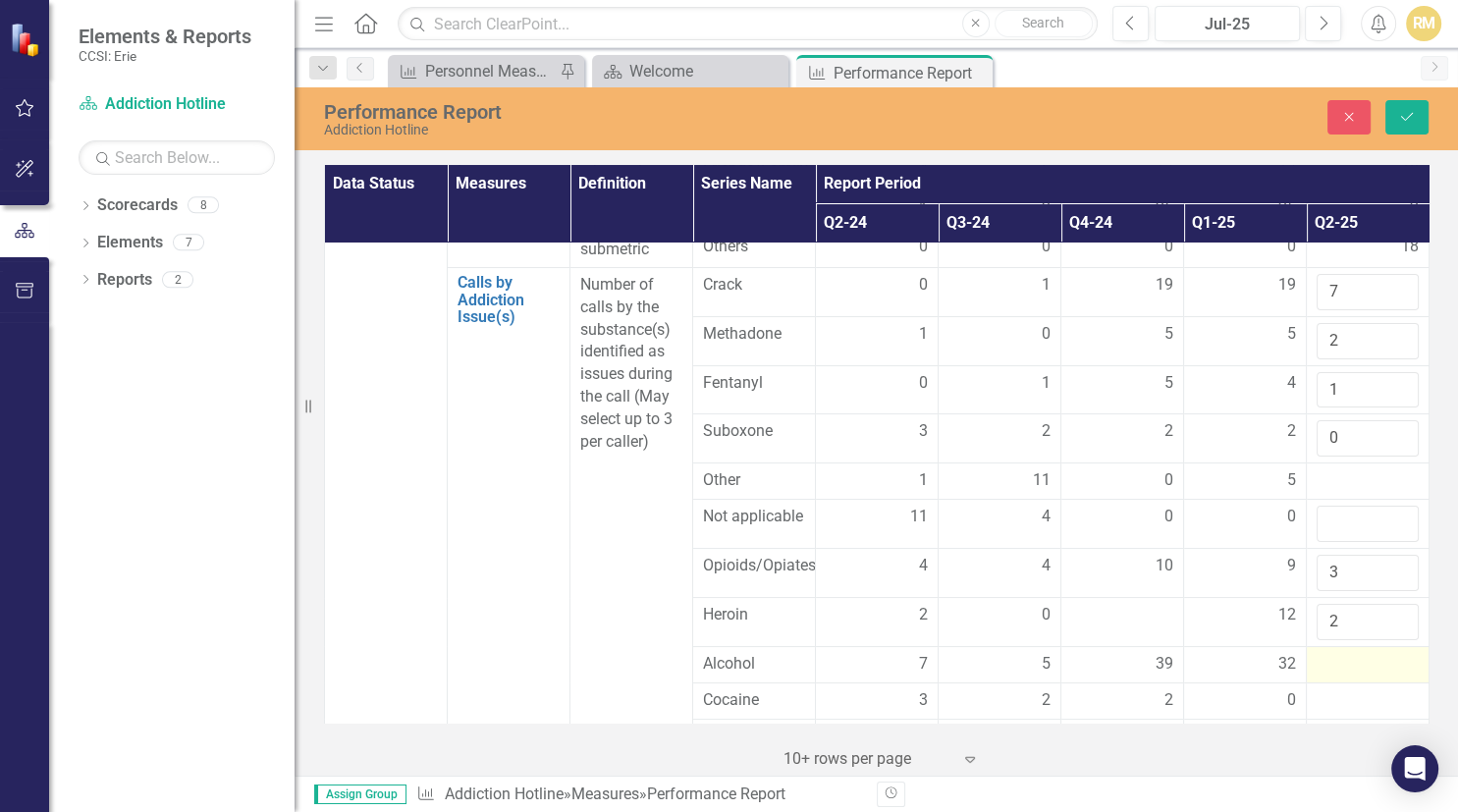 click at bounding box center [1368, 665] 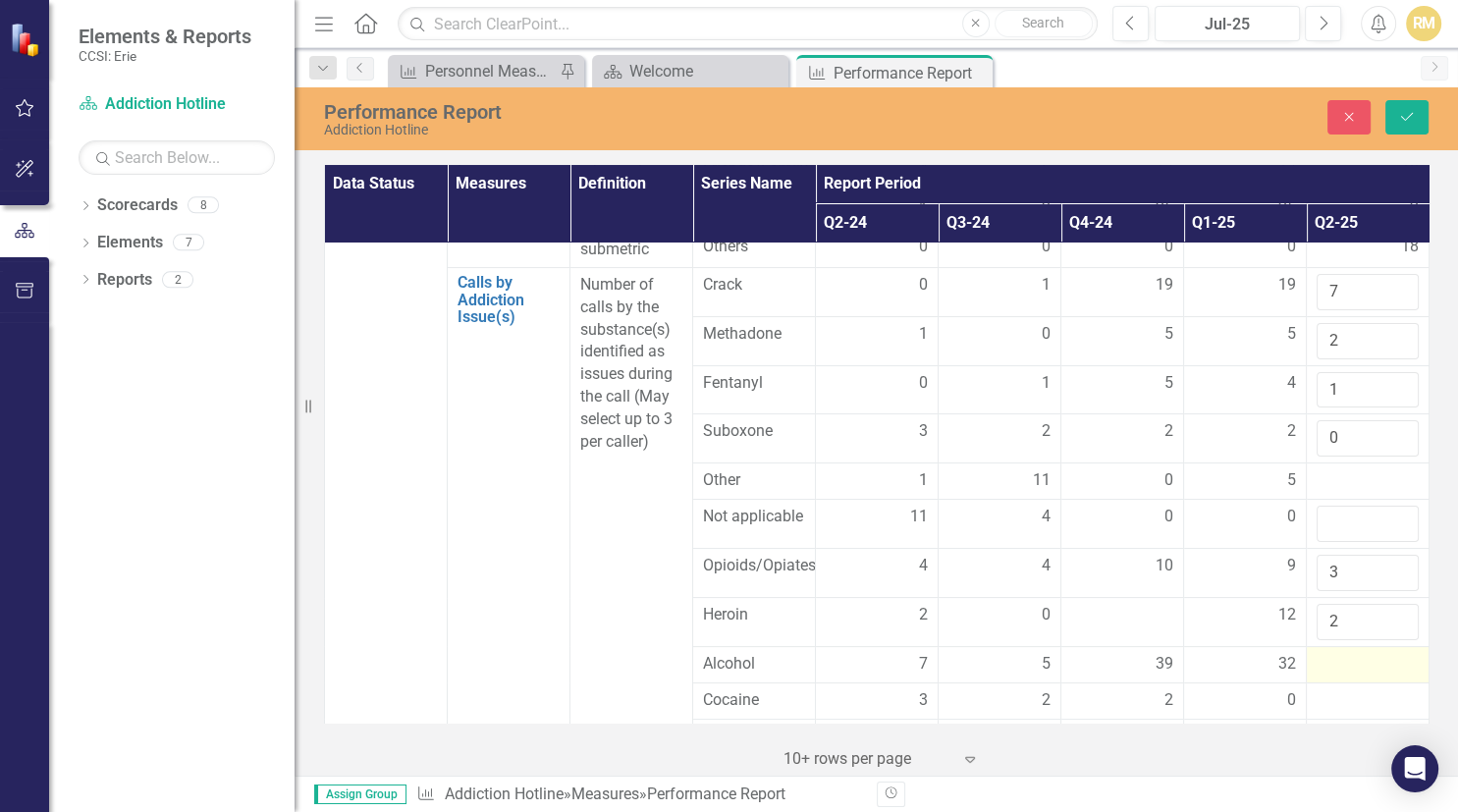 click at bounding box center (1368, 665) 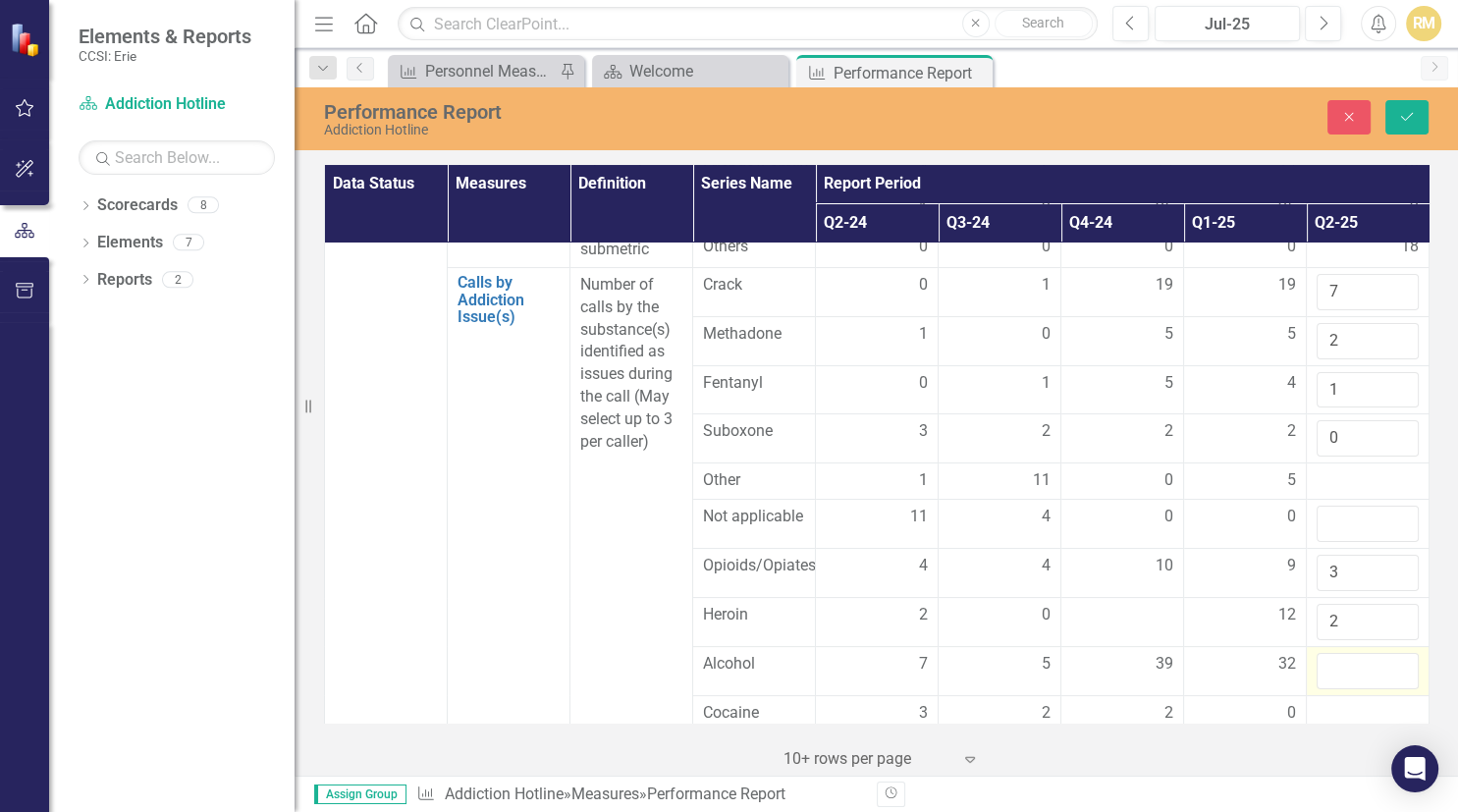 click at bounding box center (1368, 671) 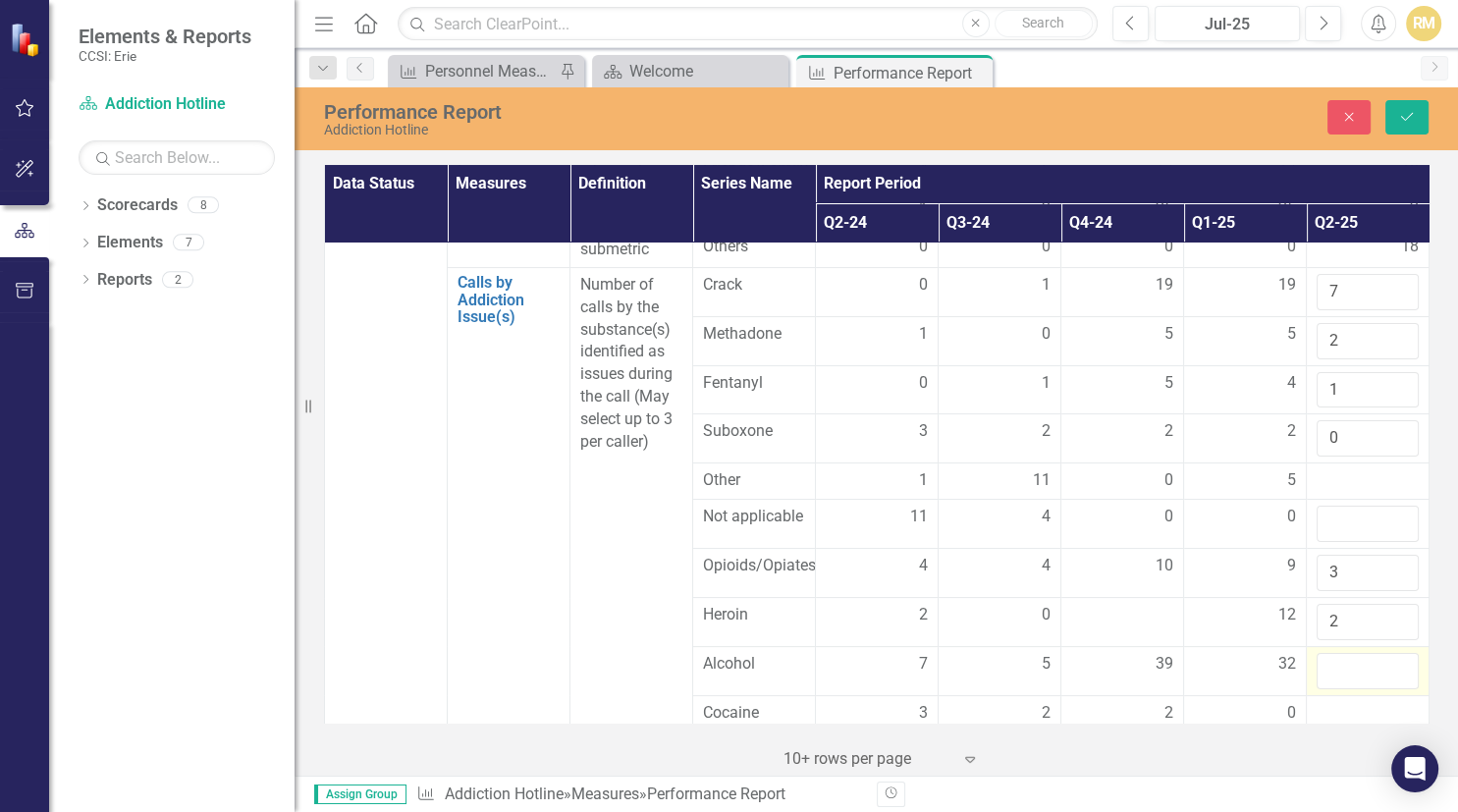 click at bounding box center (1368, 671) 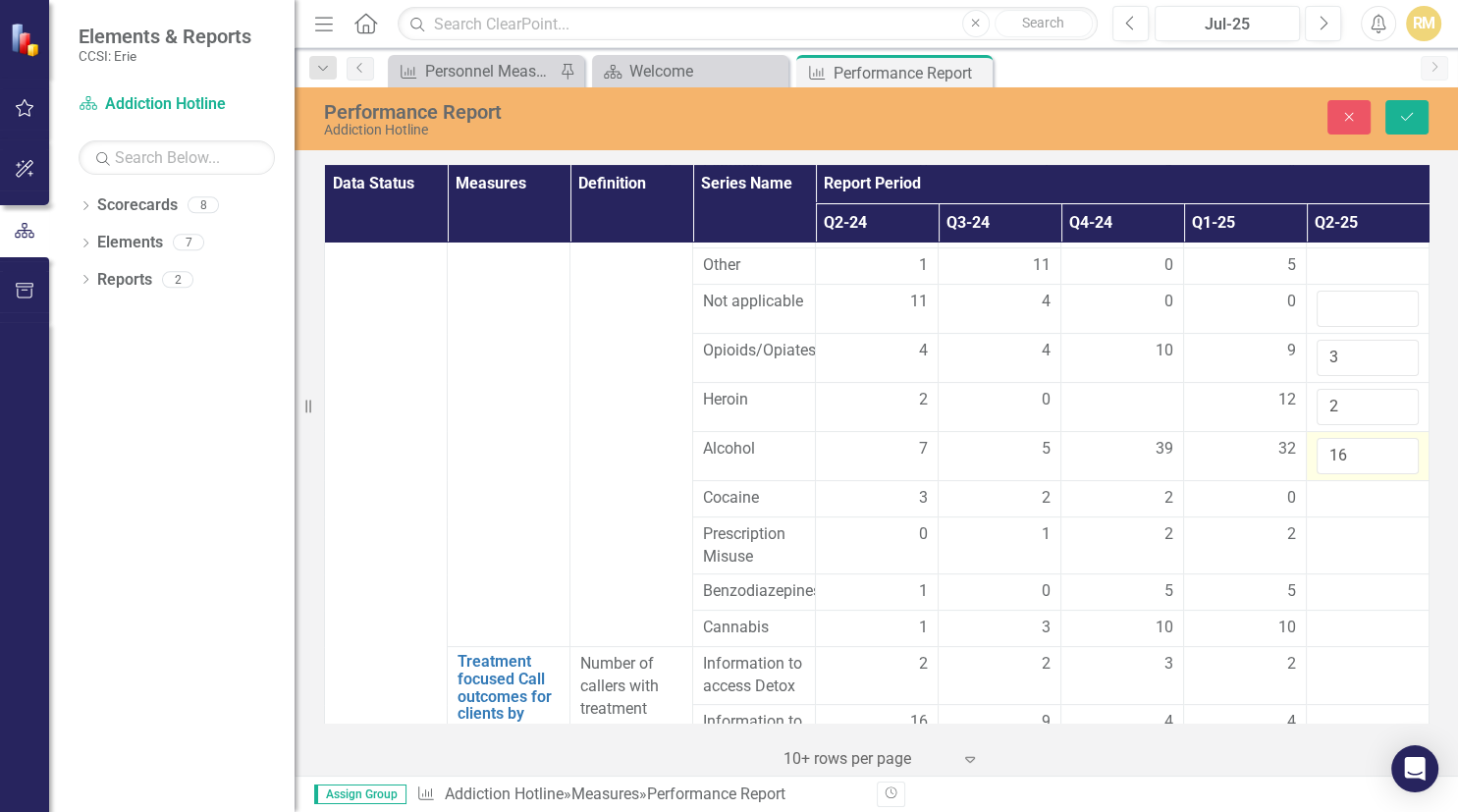 scroll, scrollTop: 452, scrollLeft: 0, axis: vertical 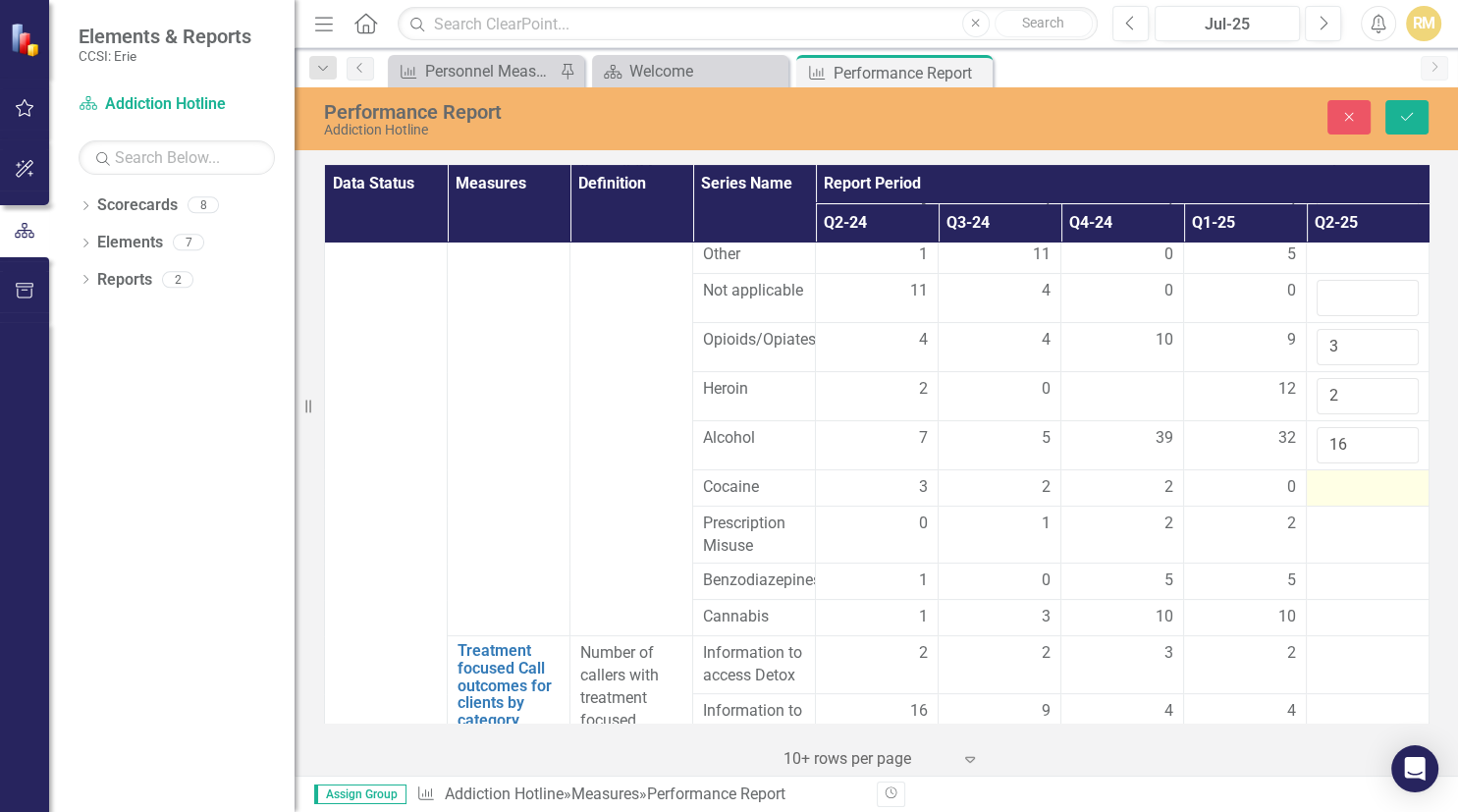 type on "16" 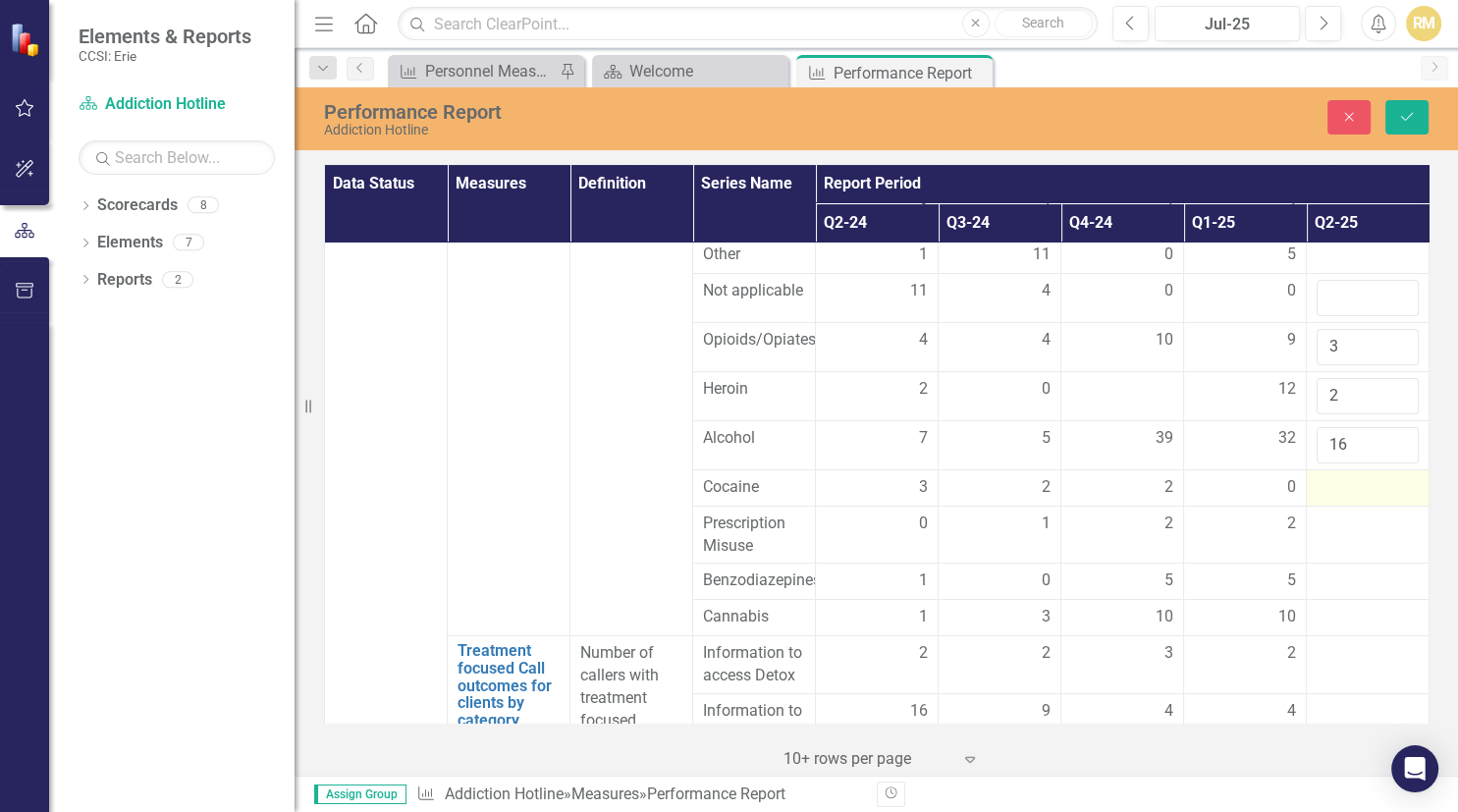 click at bounding box center (1368, 488) 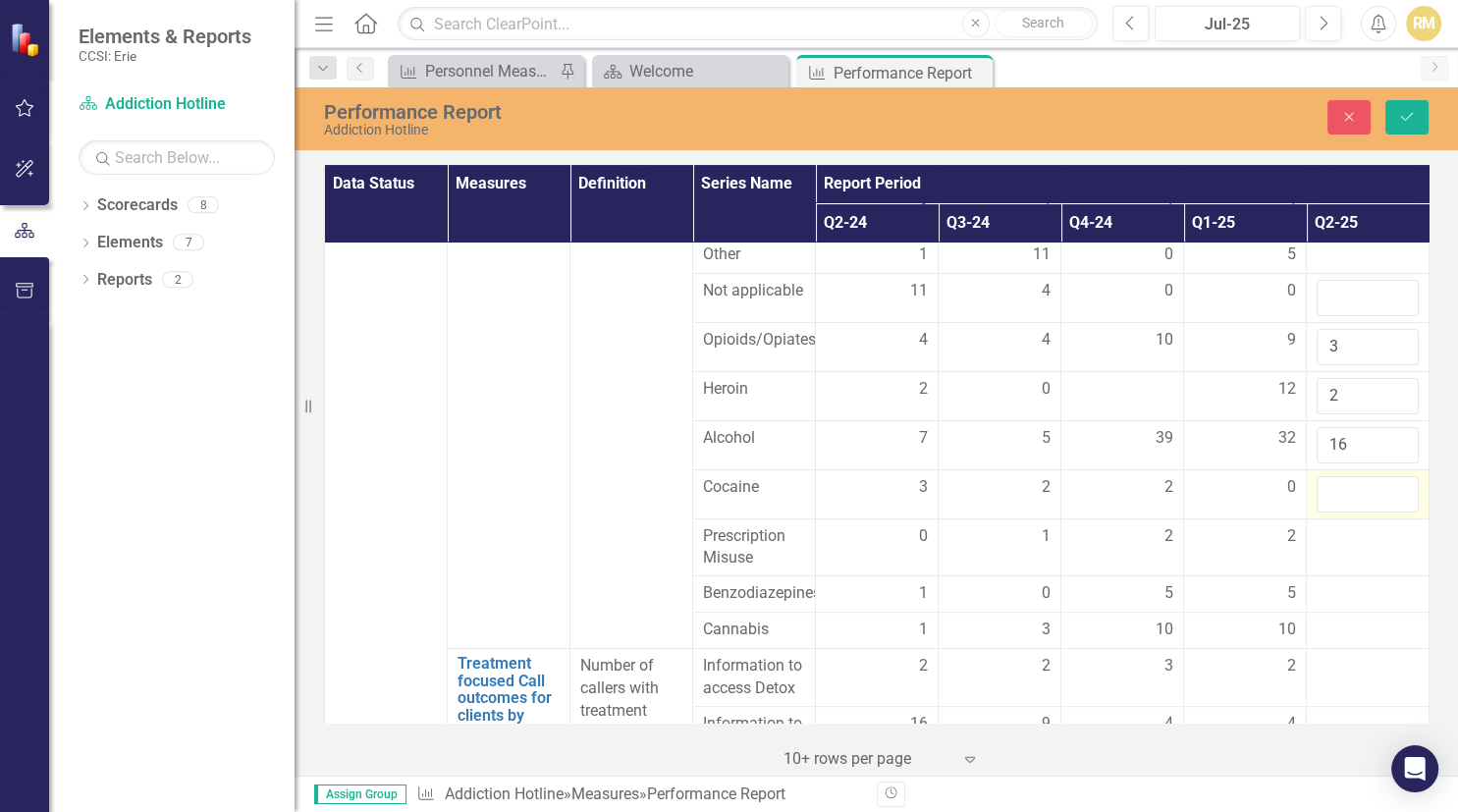 click at bounding box center [1368, 494] 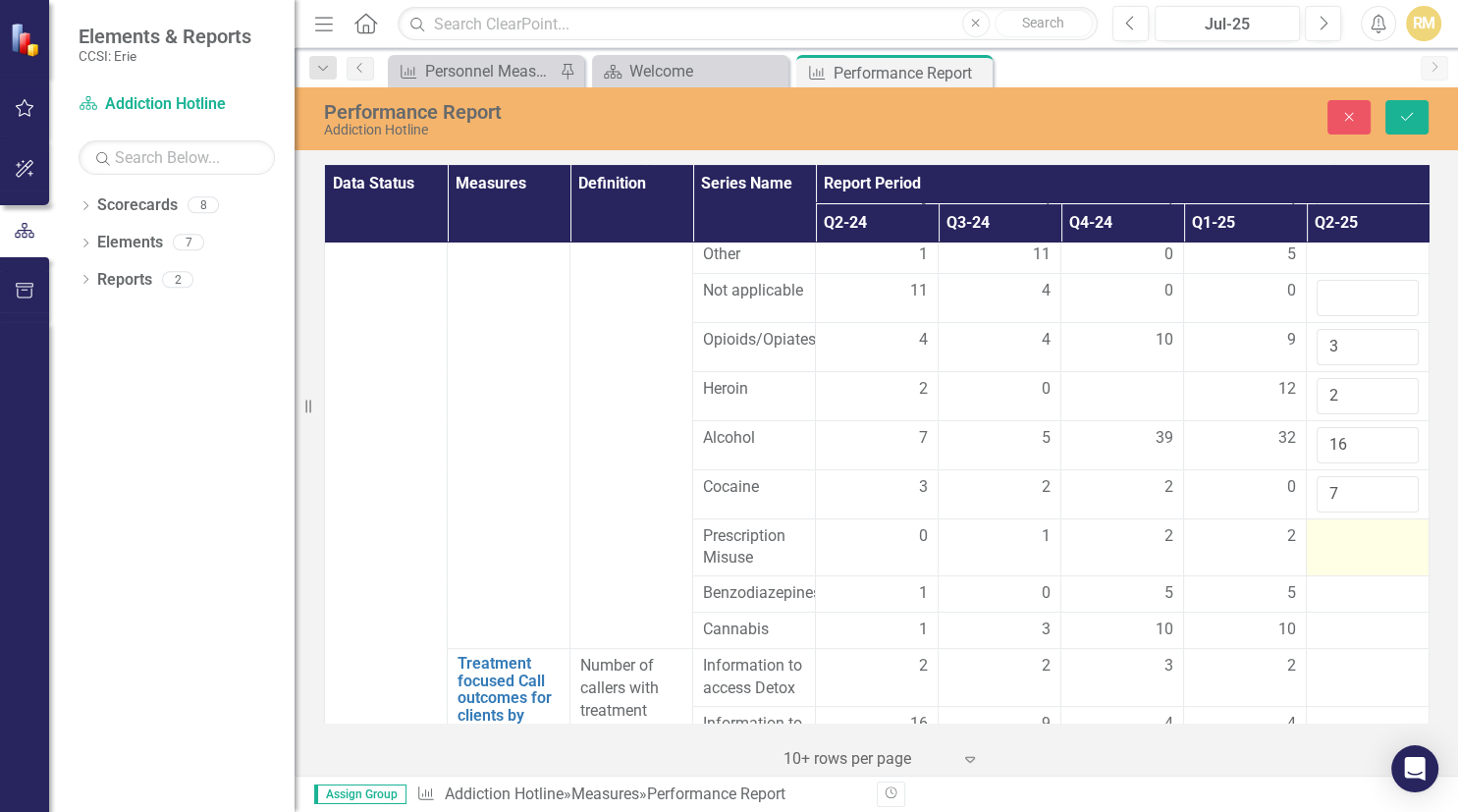 type on "7" 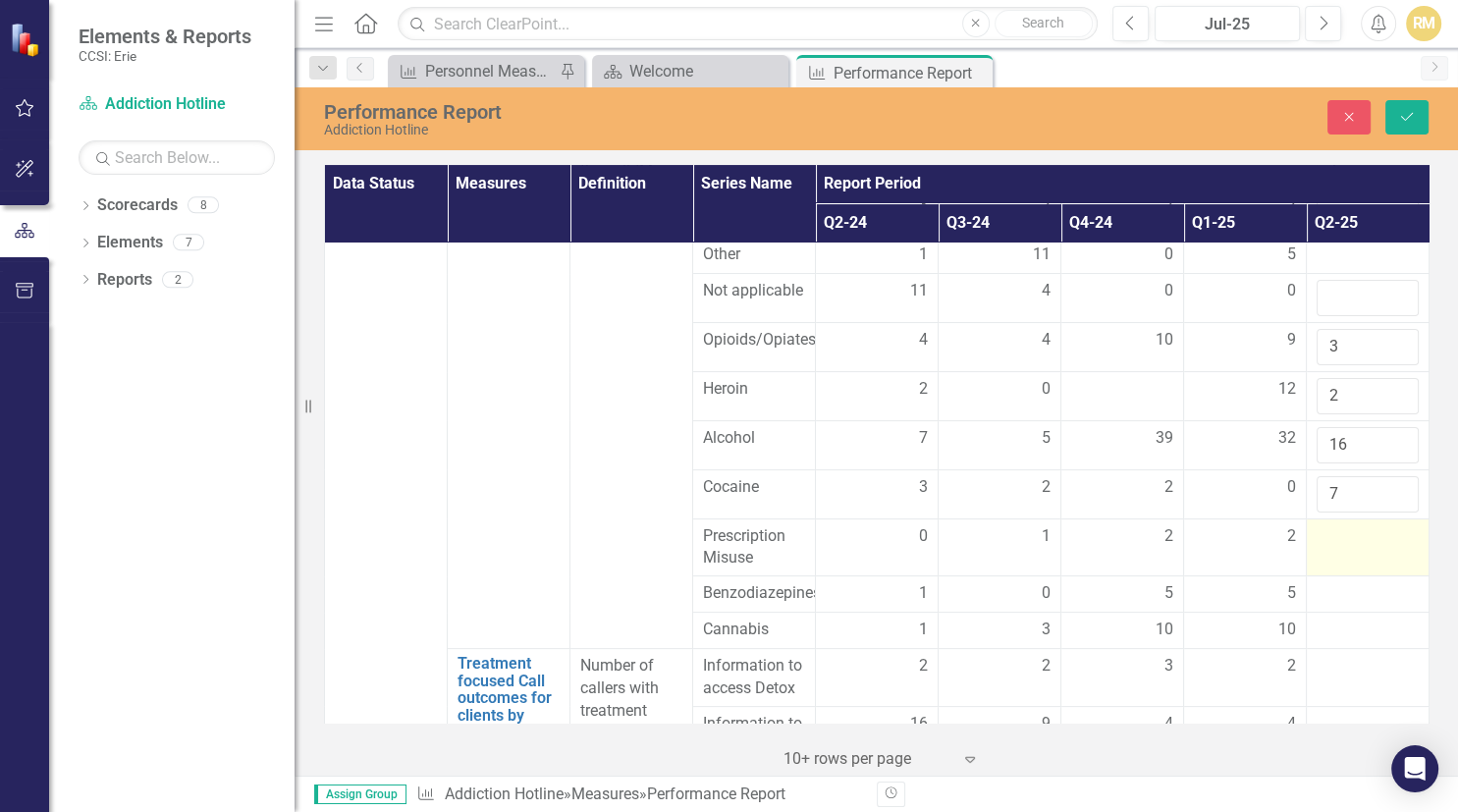 click at bounding box center (1368, 537) 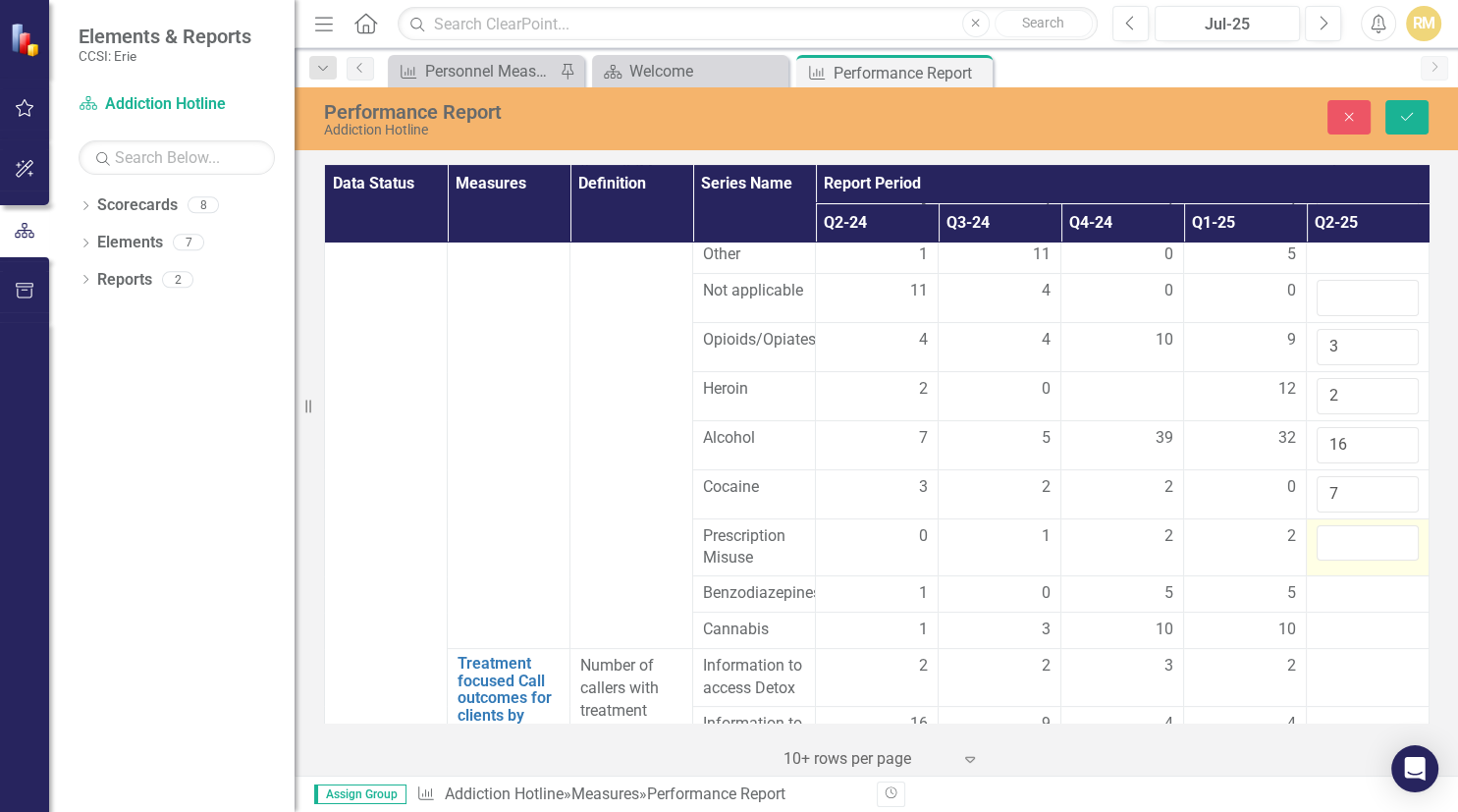 click at bounding box center [1368, 543] 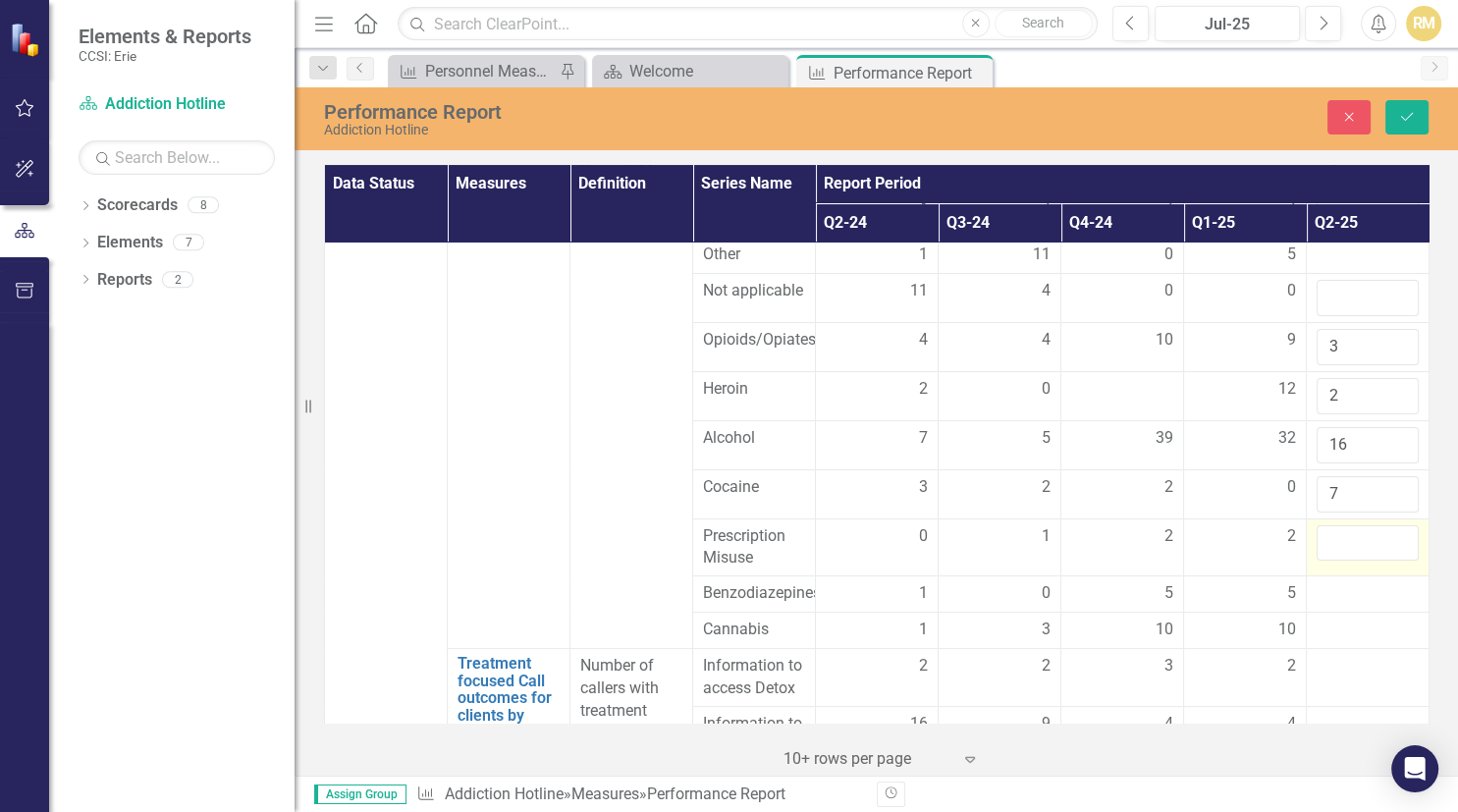 click at bounding box center (1368, 543) 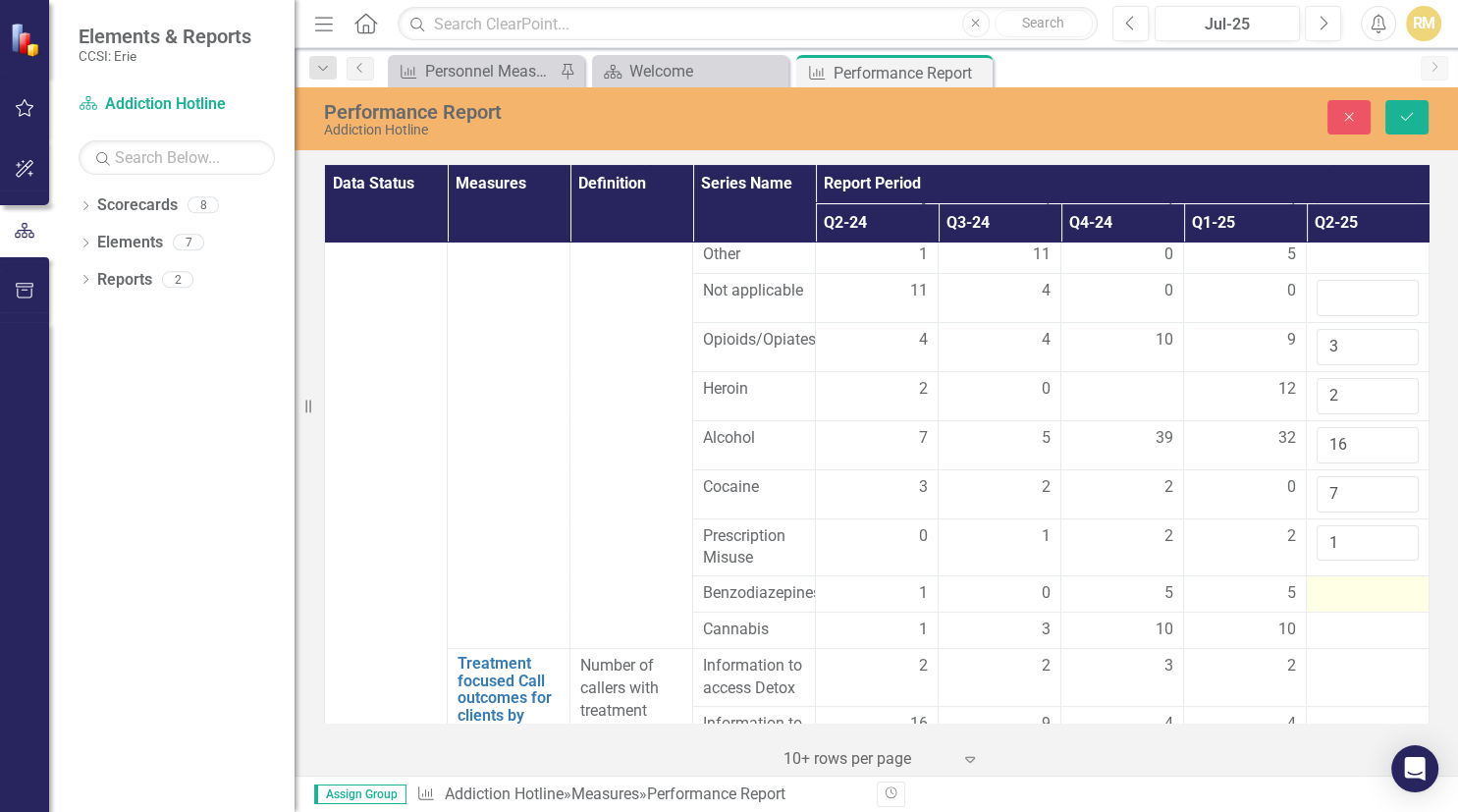 type on "1" 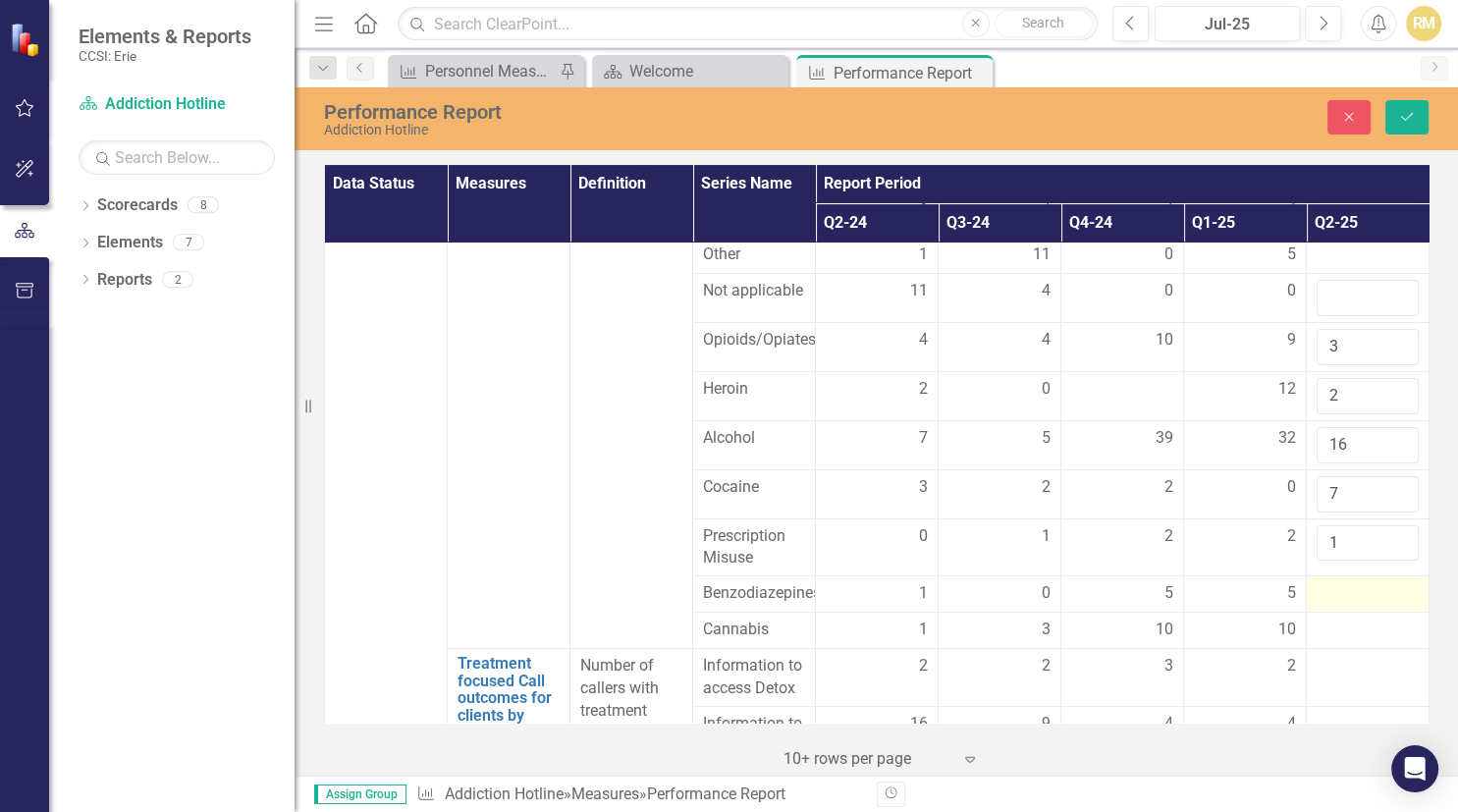 click at bounding box center [1368, 594] 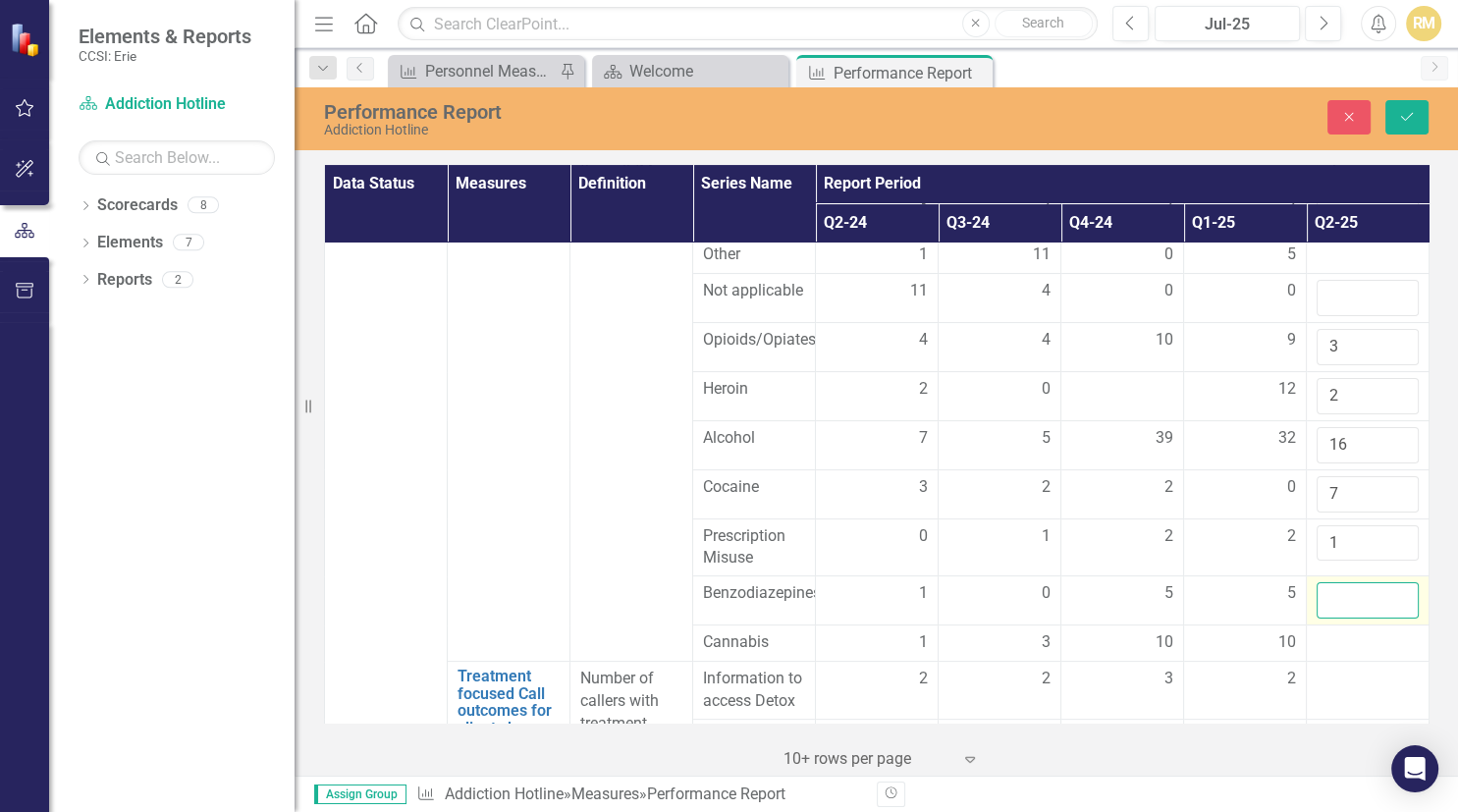 click at bounding box center (1368, 600) 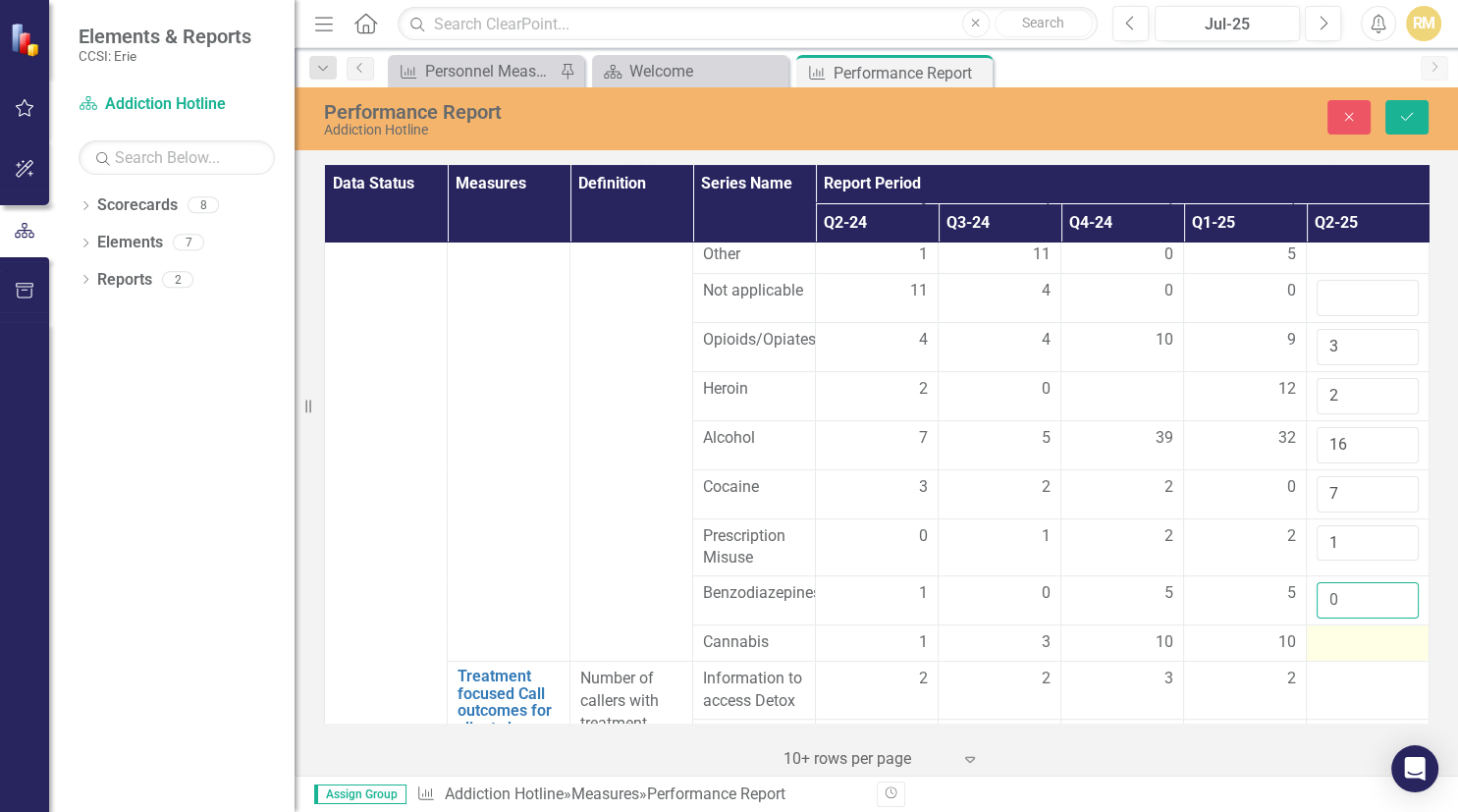 type on "0" 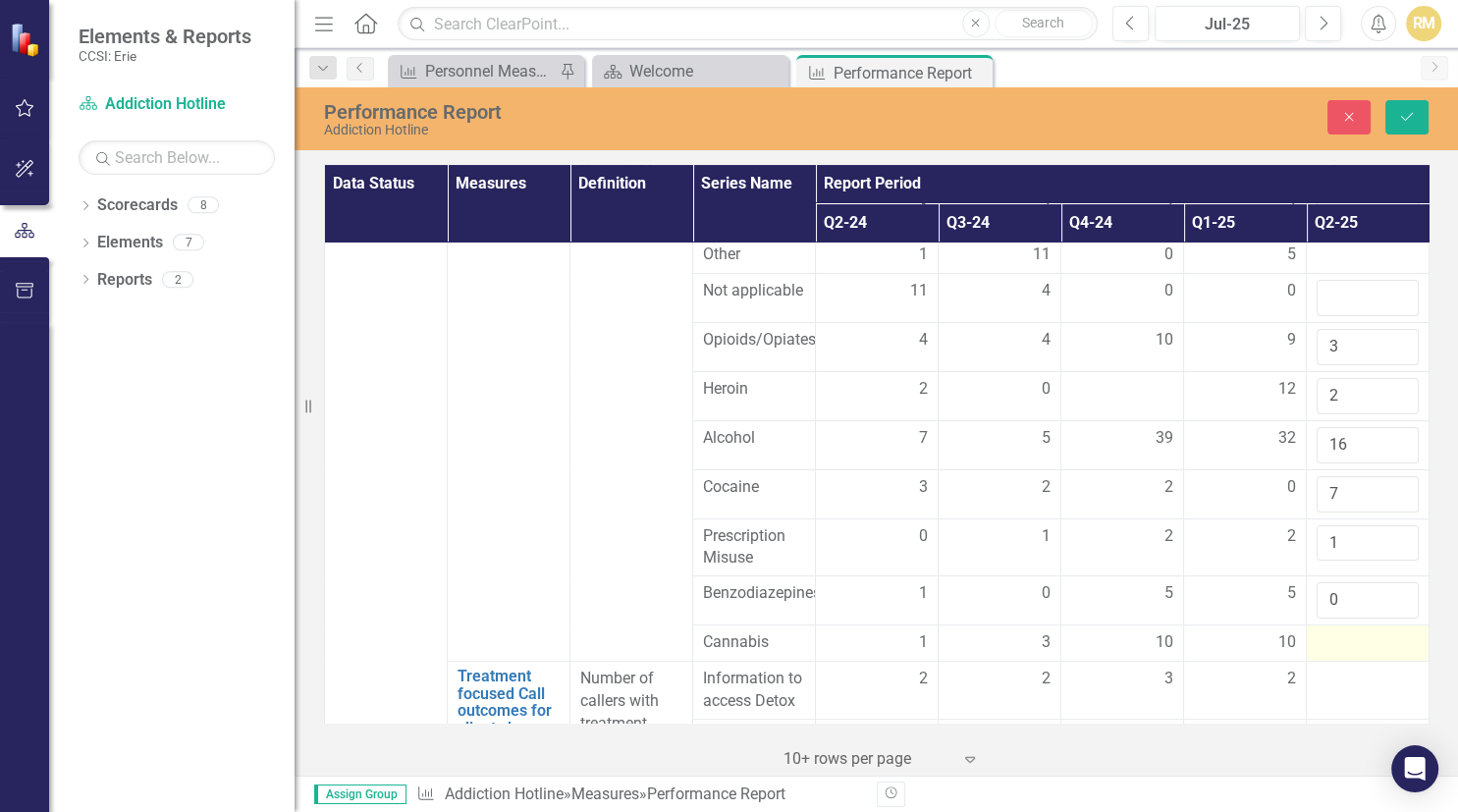 click at bounding box center [1368, 643] 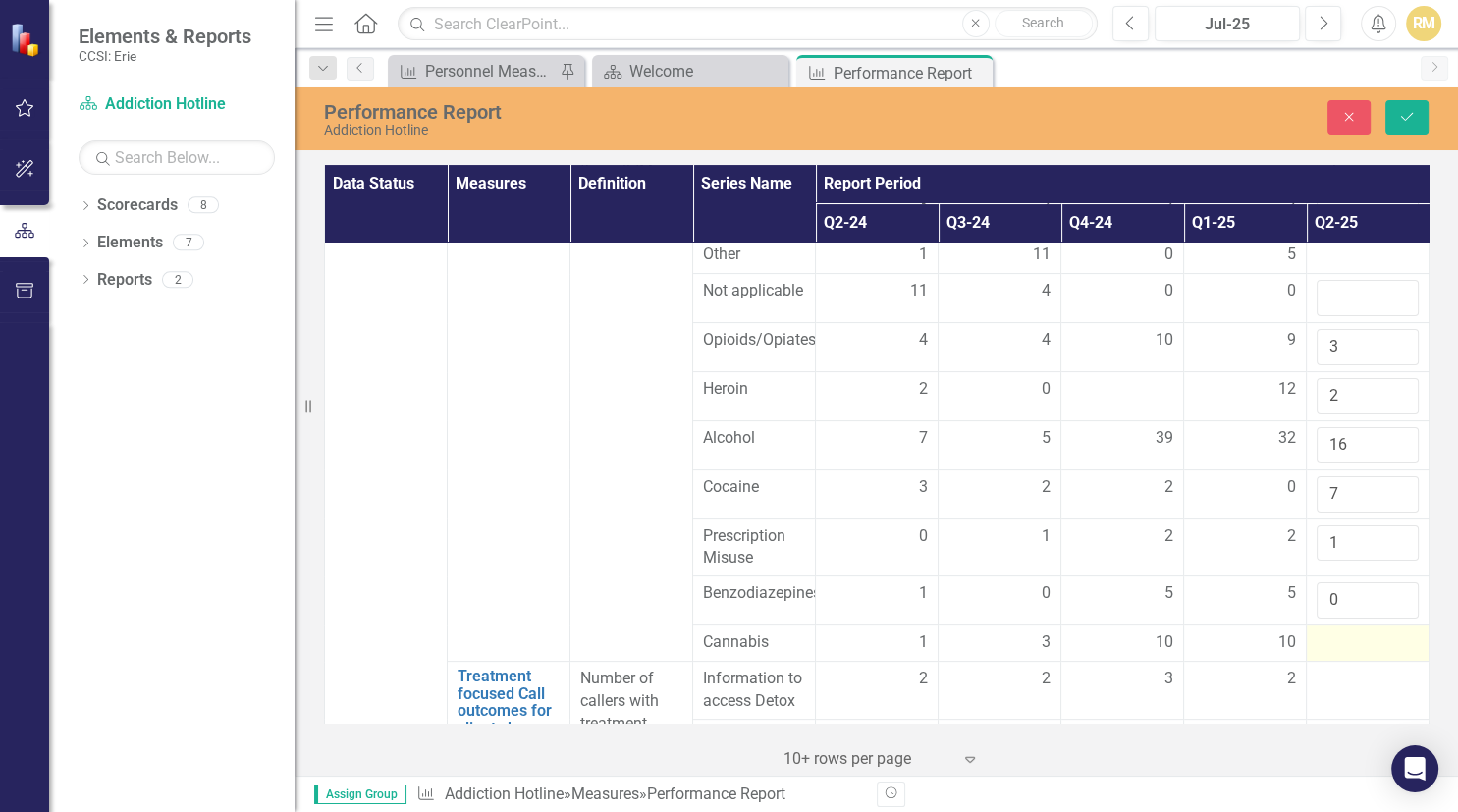 click at bounding box center [1368, 643] 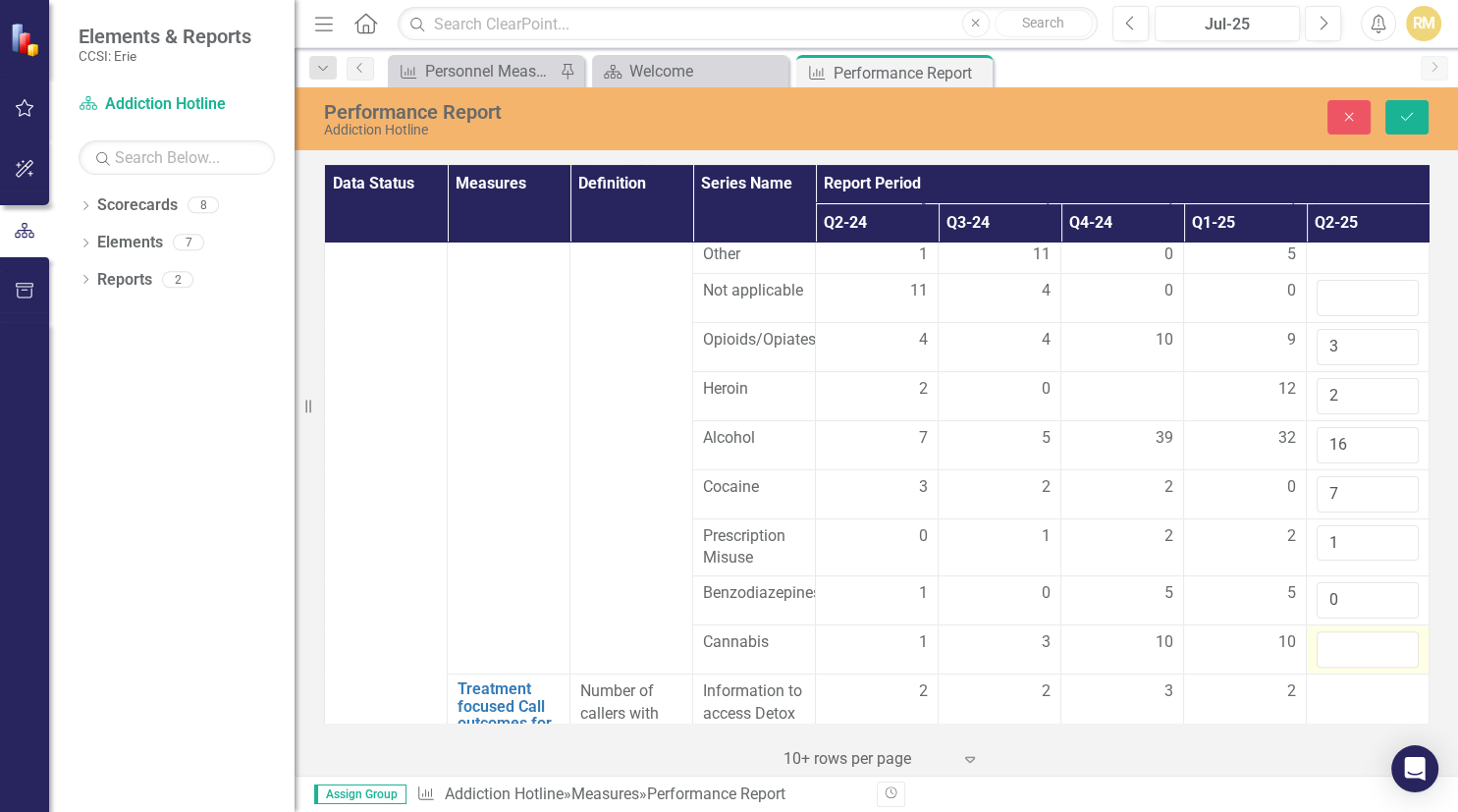 click at bounding box center [1368, 649] 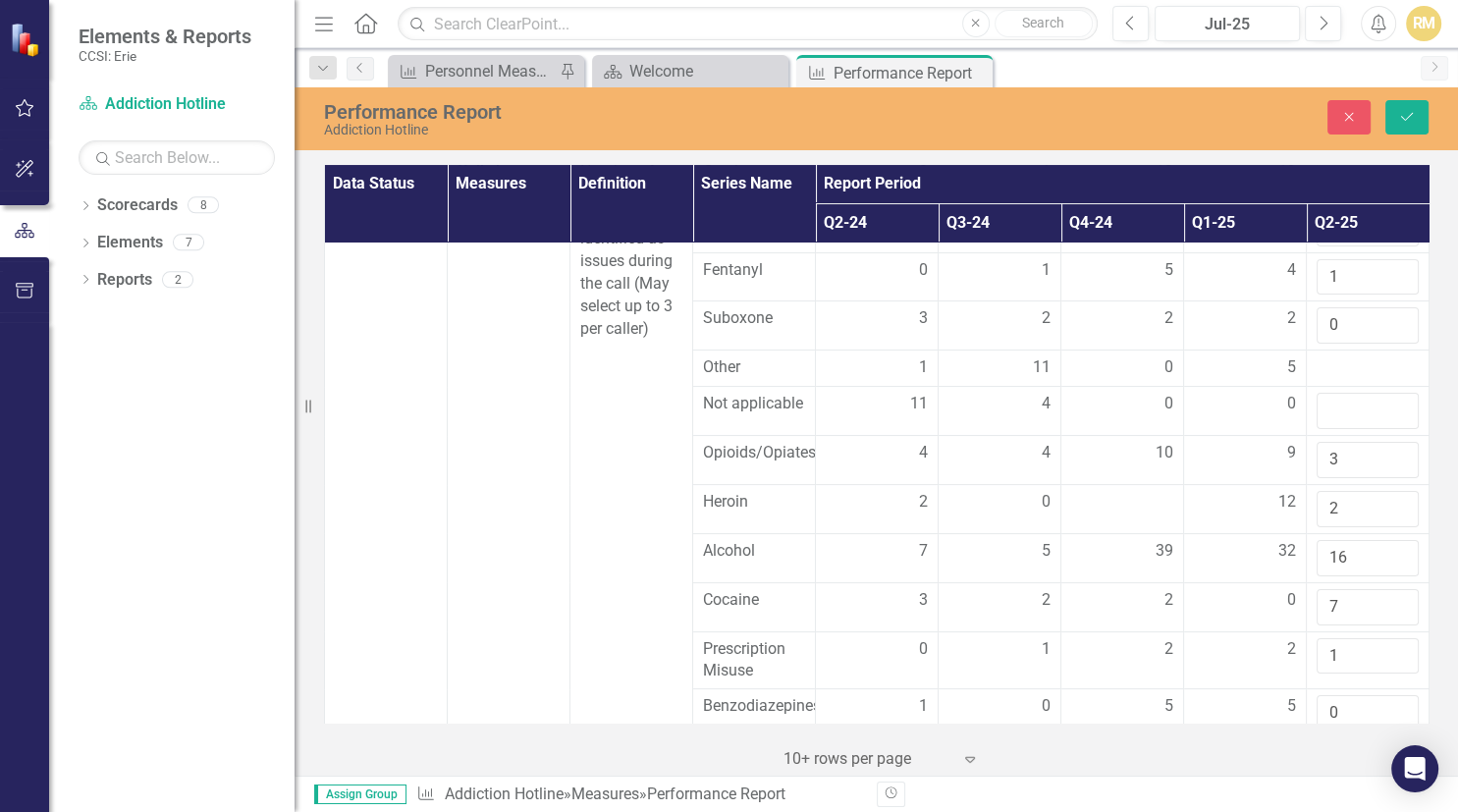 scroll, scrollTop: 226, scrollLeft: 0, axis: vertical 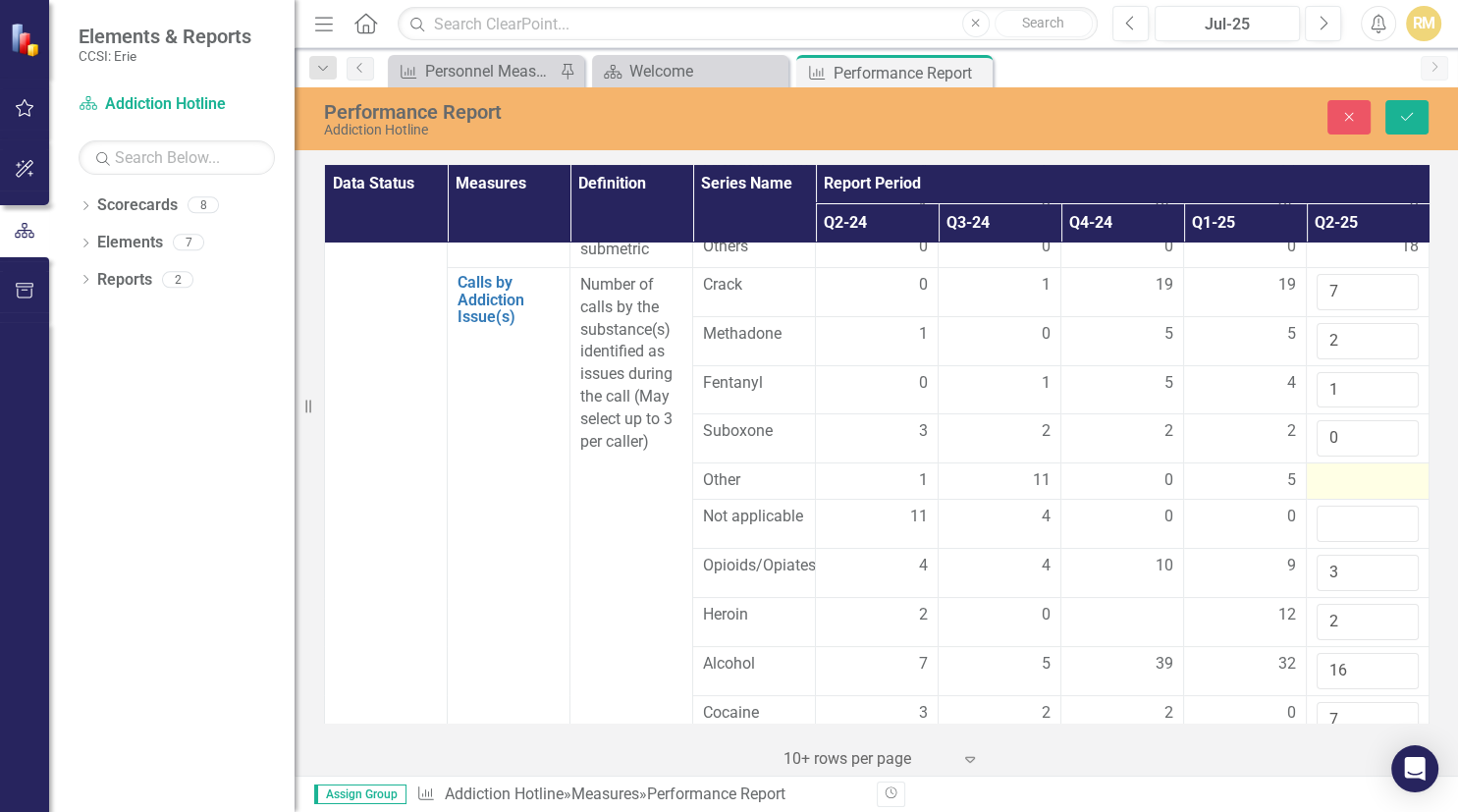 type on "1" 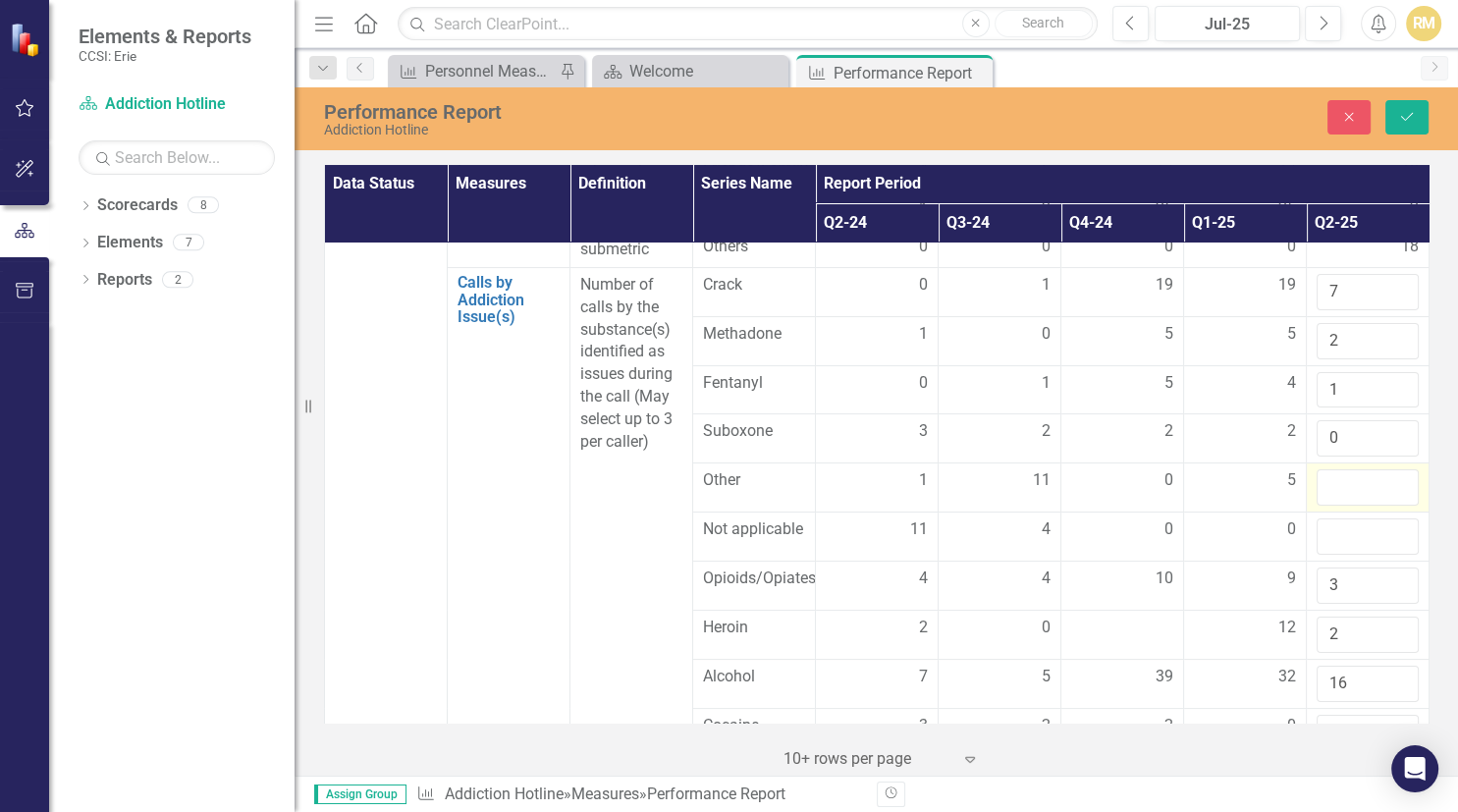 click at bounding box center [1368, 487] 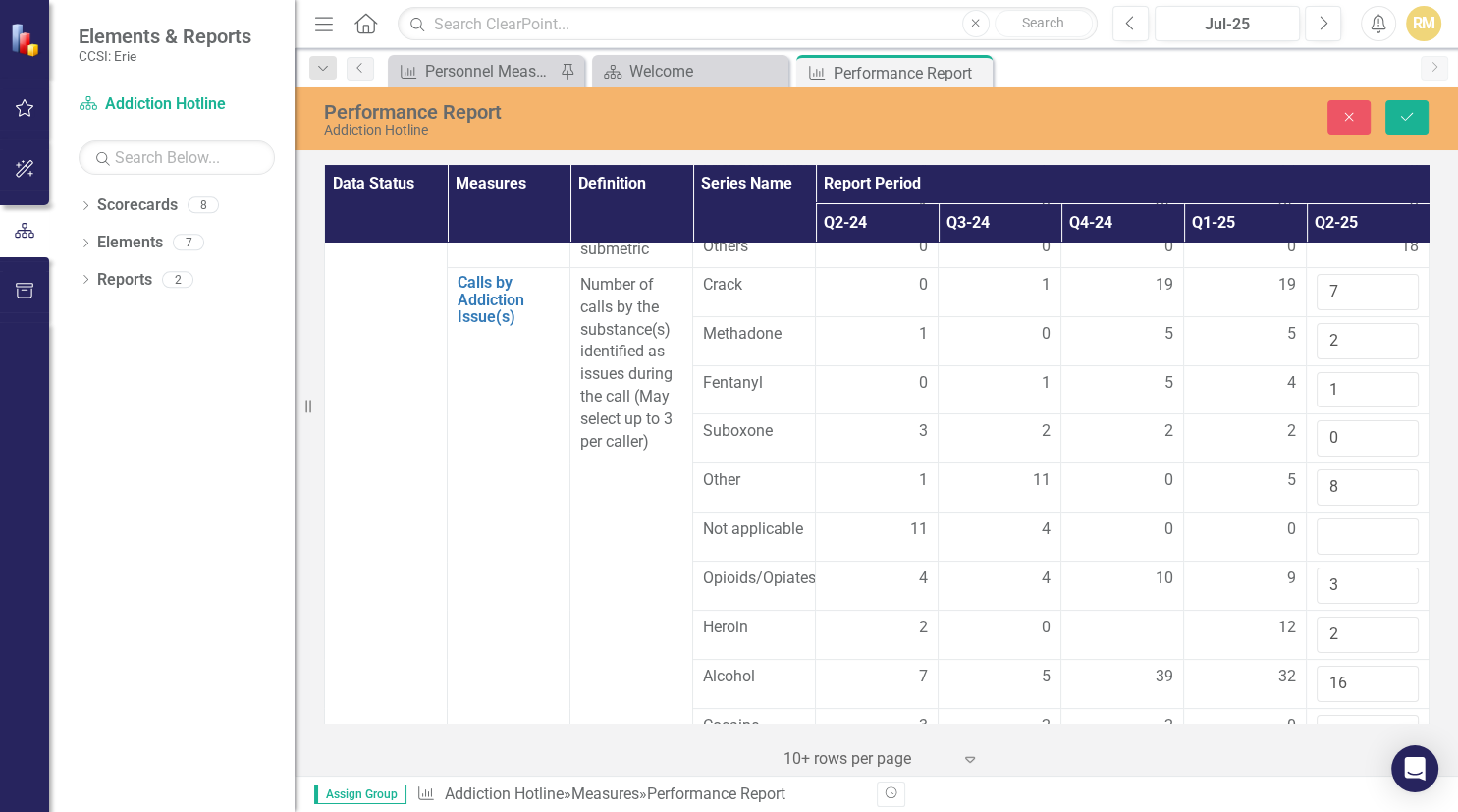 type on "8" 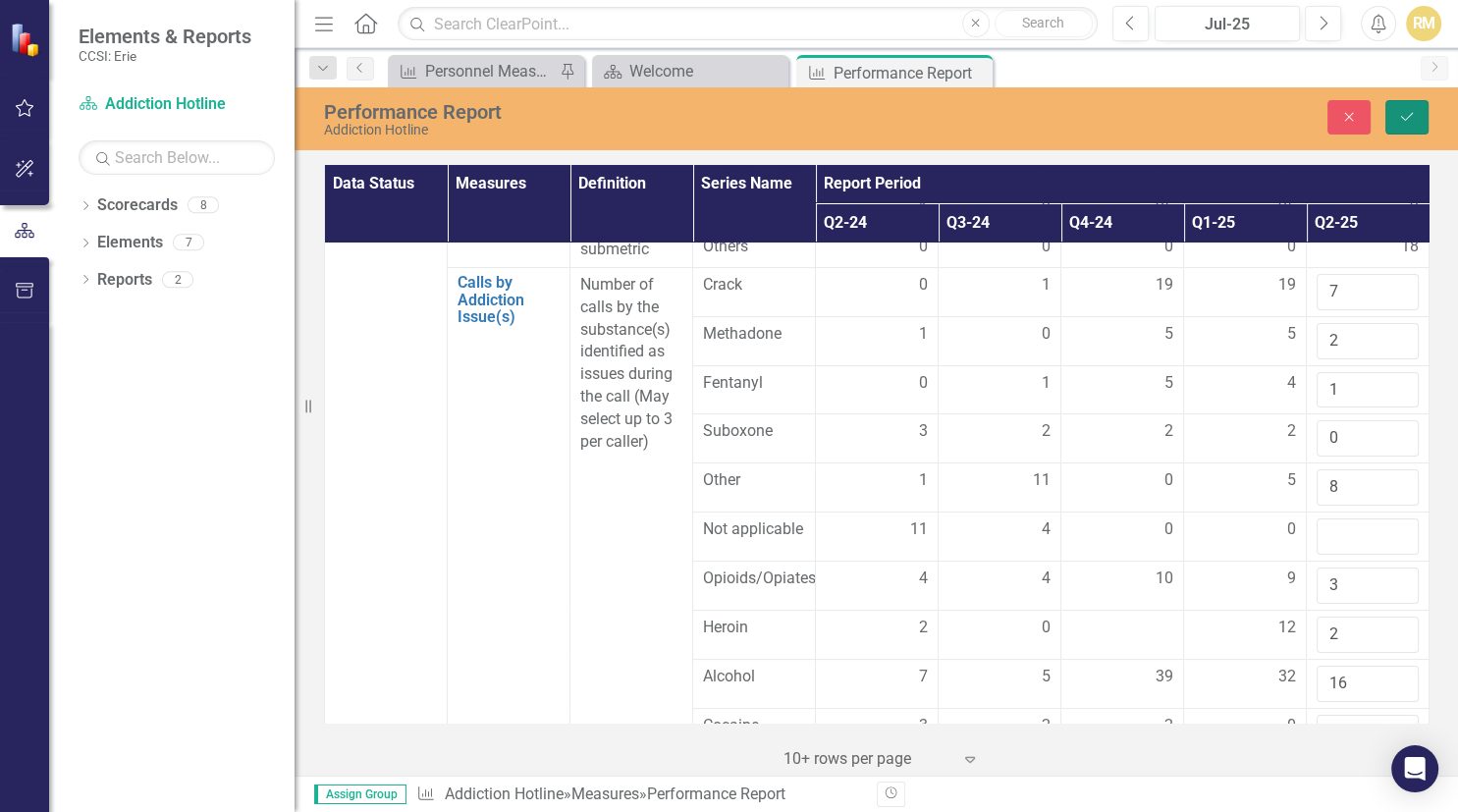 click on "Save" 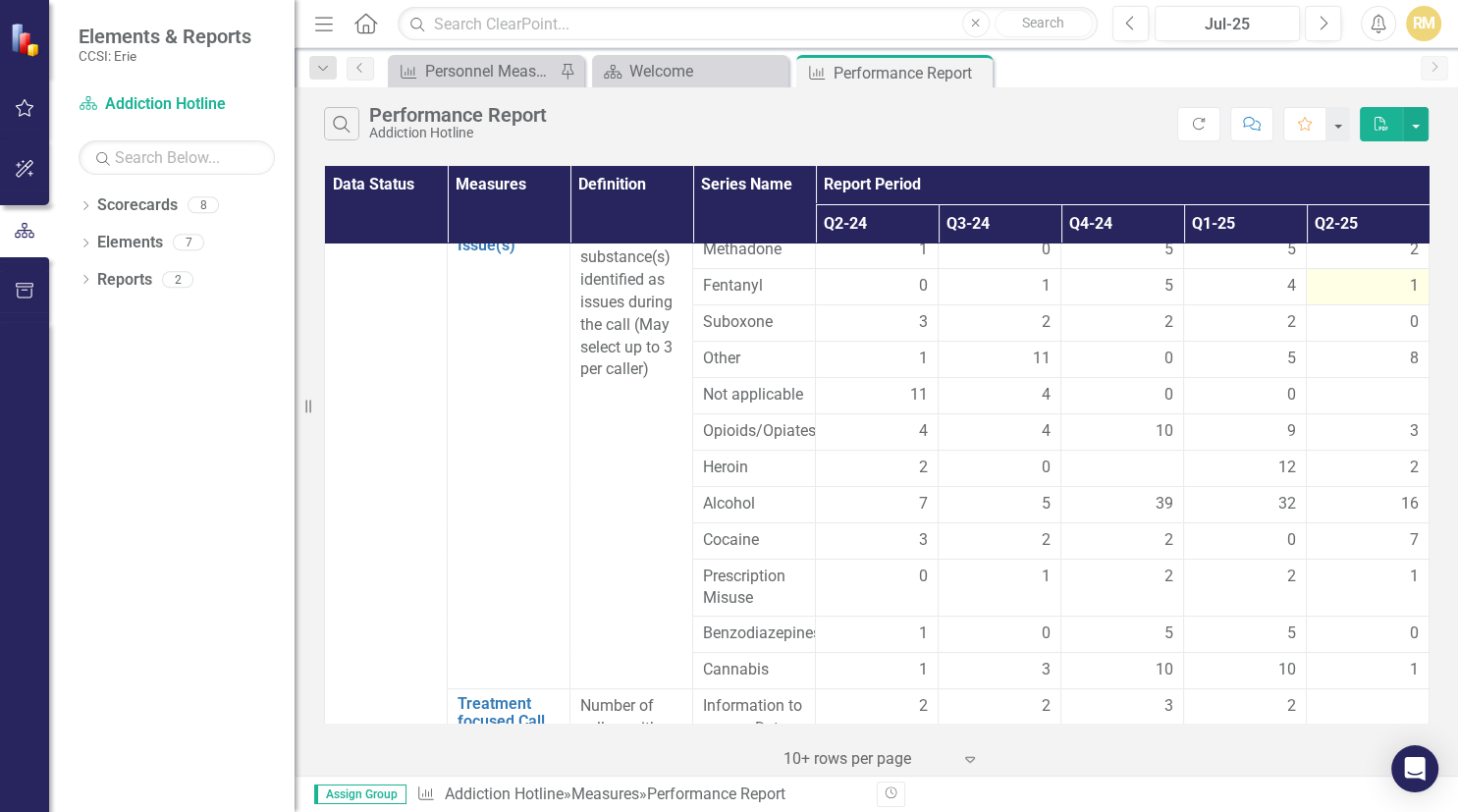 scroll, scrollTop: 339, scrollLeft: 0, axis: vertical 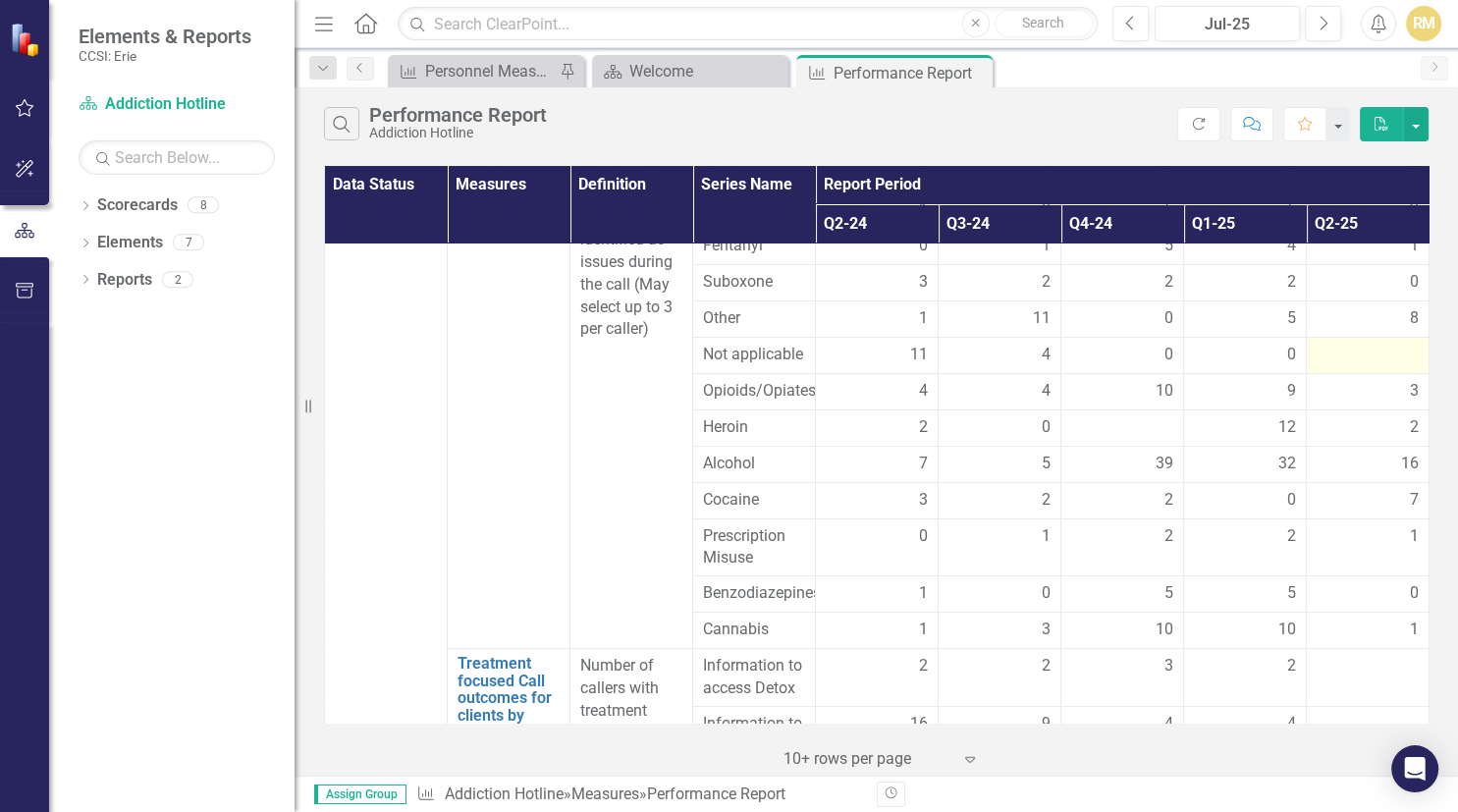 click at bounding box center (1368, 355) 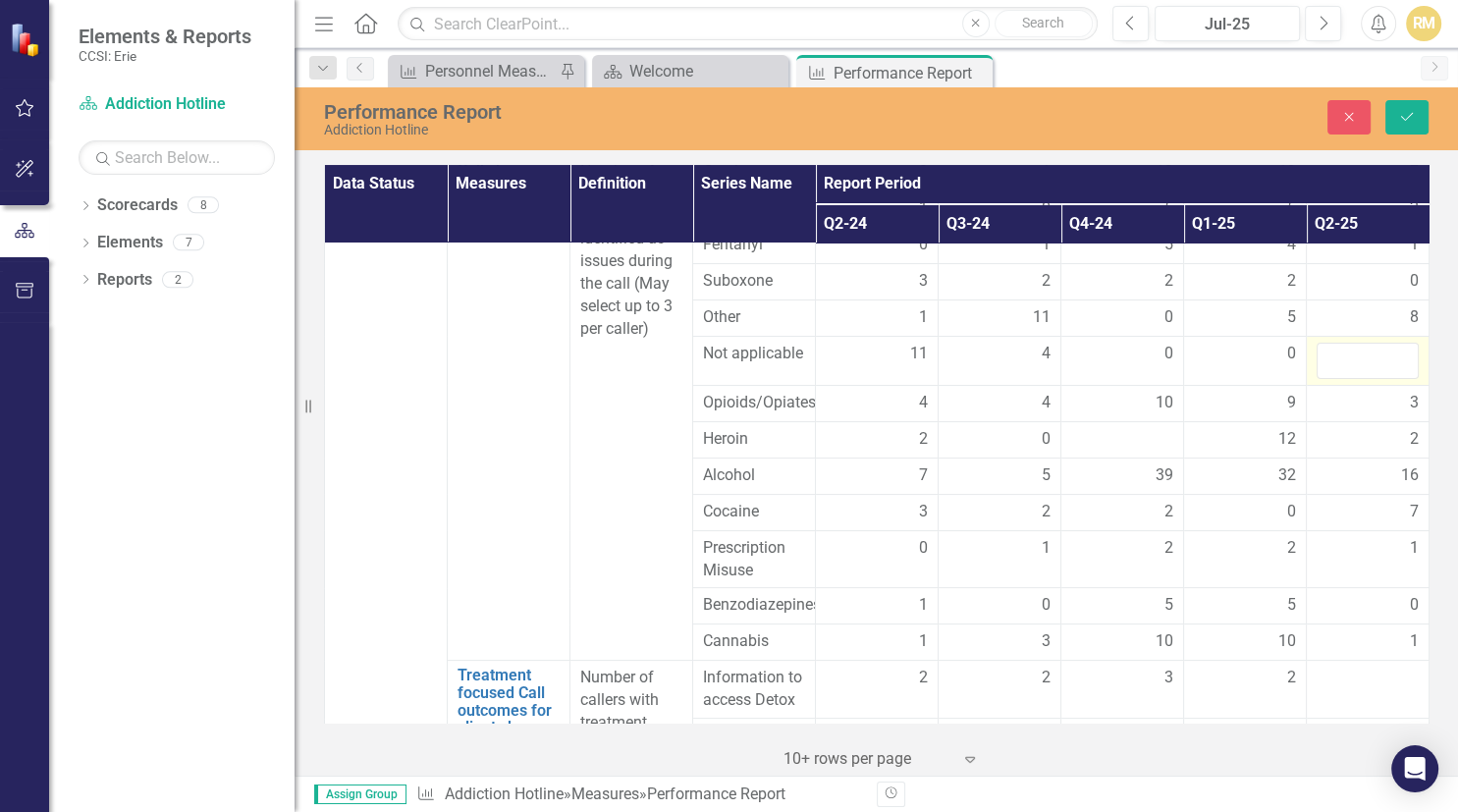 click at bounding box center [1368, 360] 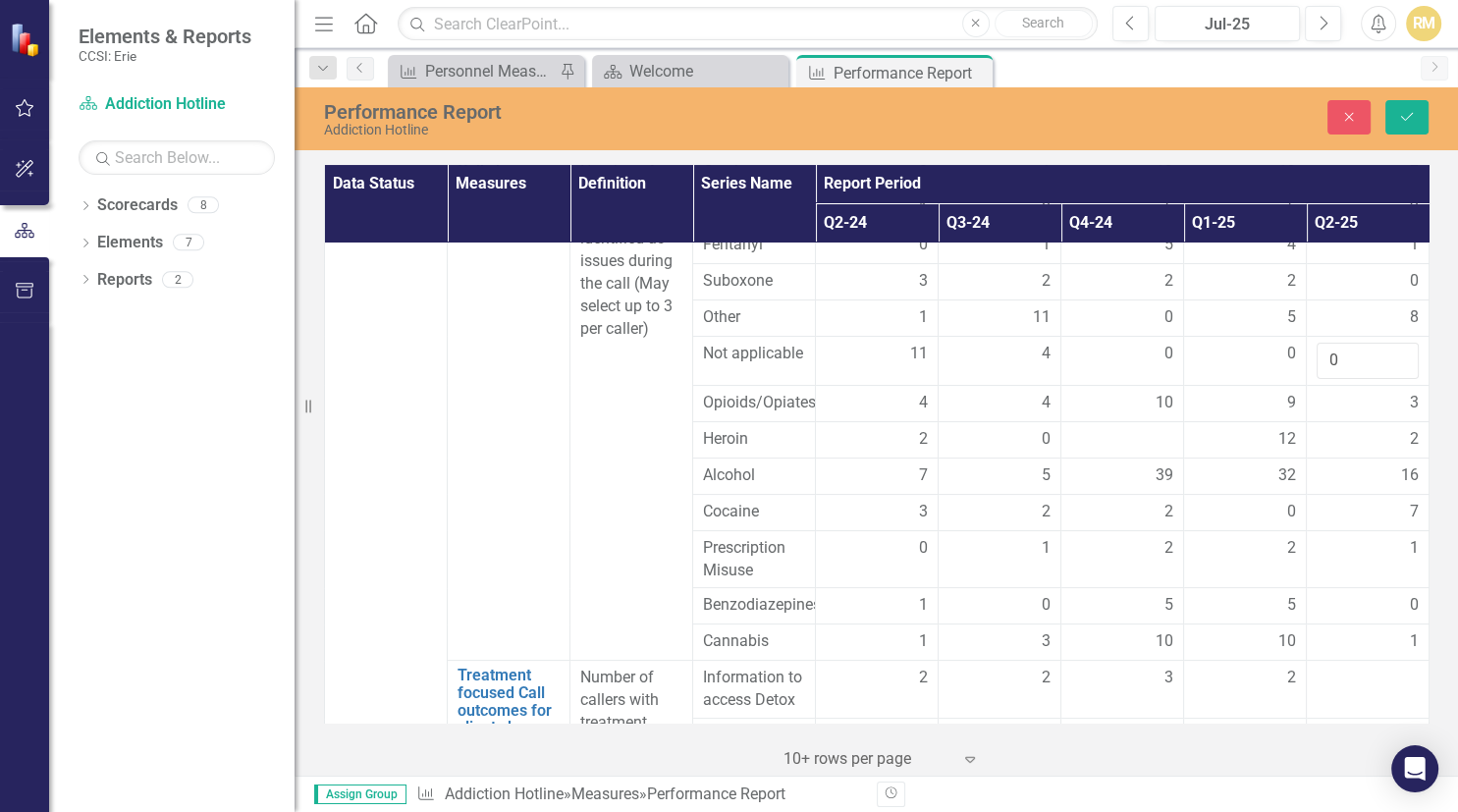 type on "0" 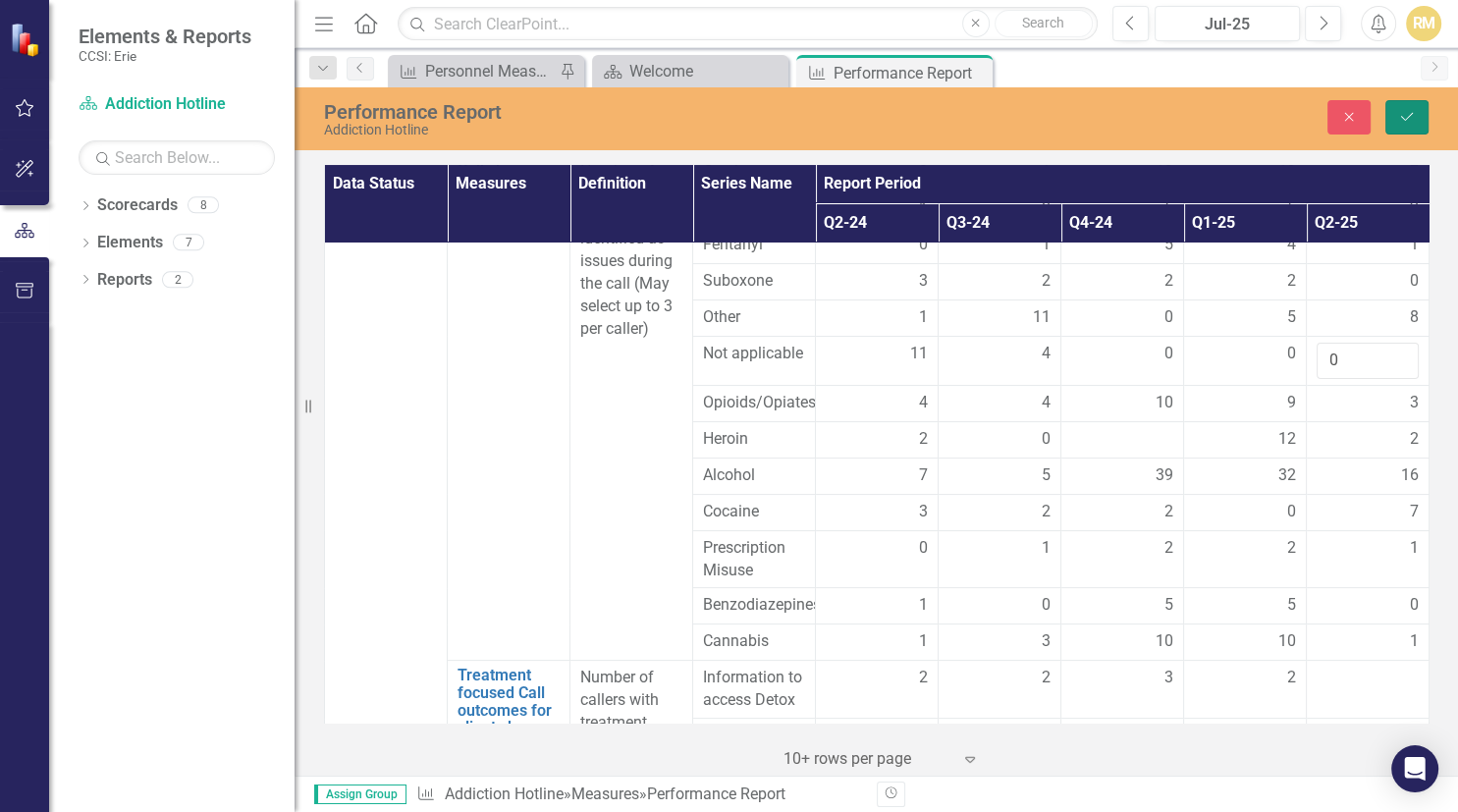 click on "Save" at bounding box center (1407, 117) 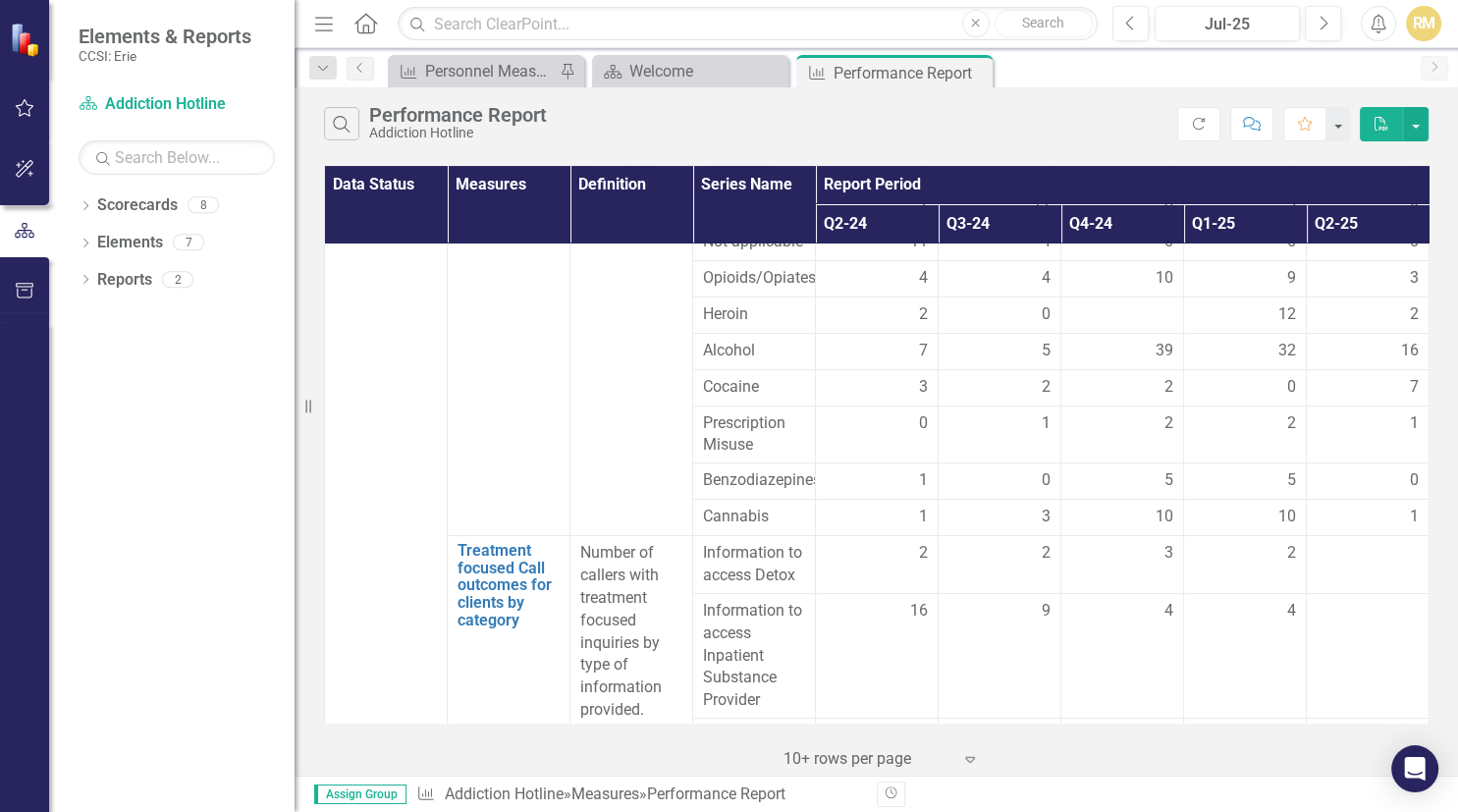scroll, scrollTop: 566, scrollLeft: 0, axis: vertical 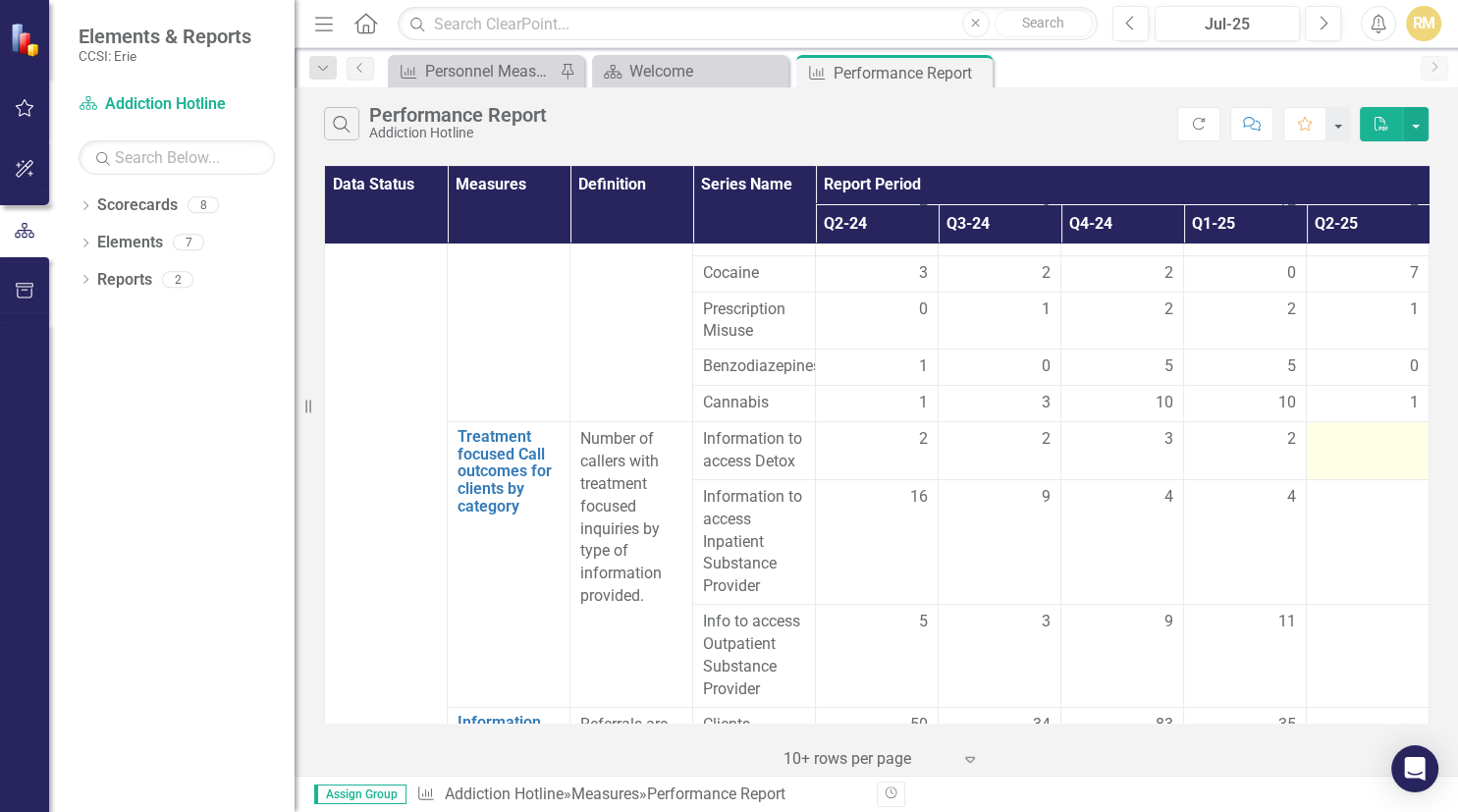 click at bounding box center (1368, 451) 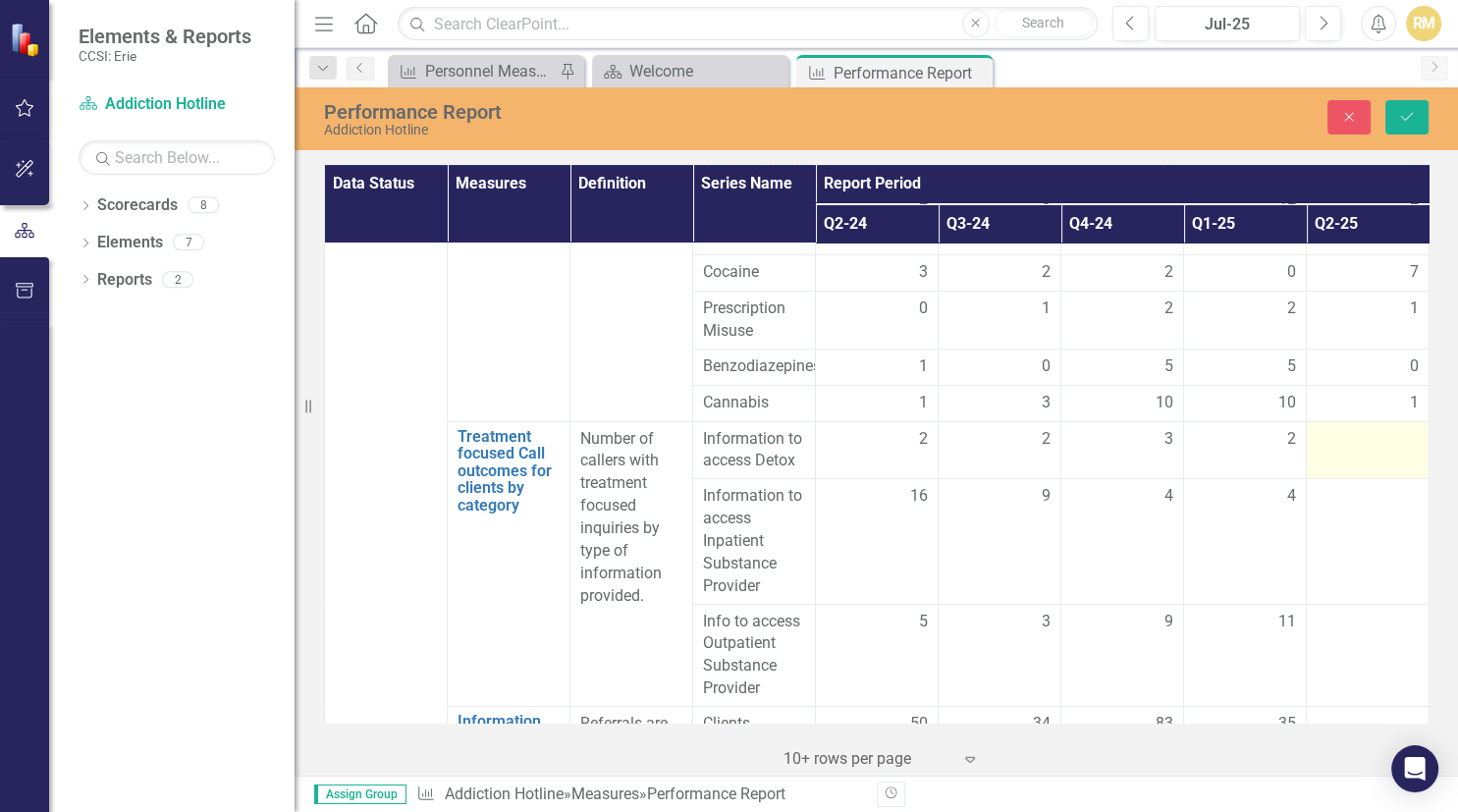 click at bounding box center (1368, 450) 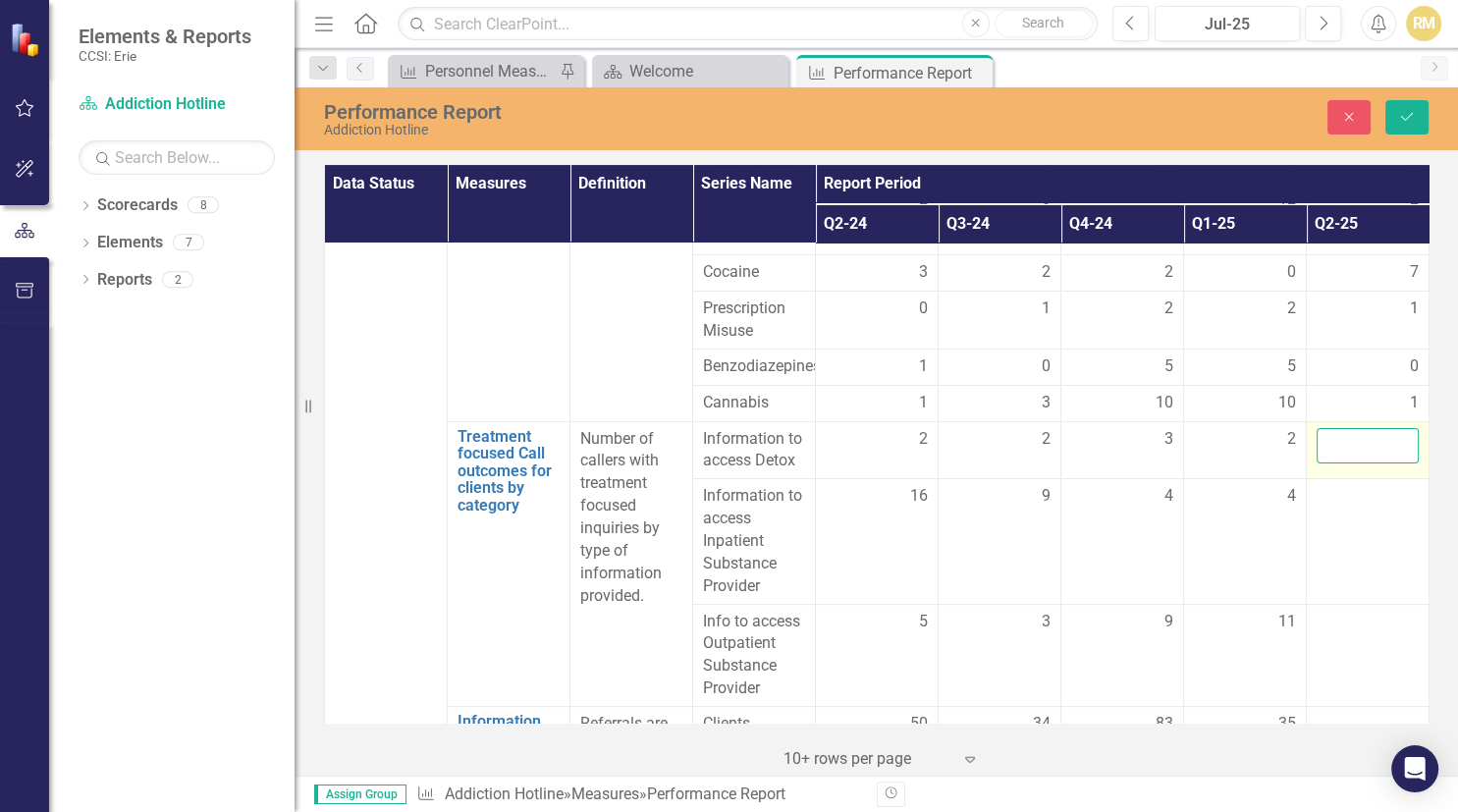 click at bounding box center [1368, 446] 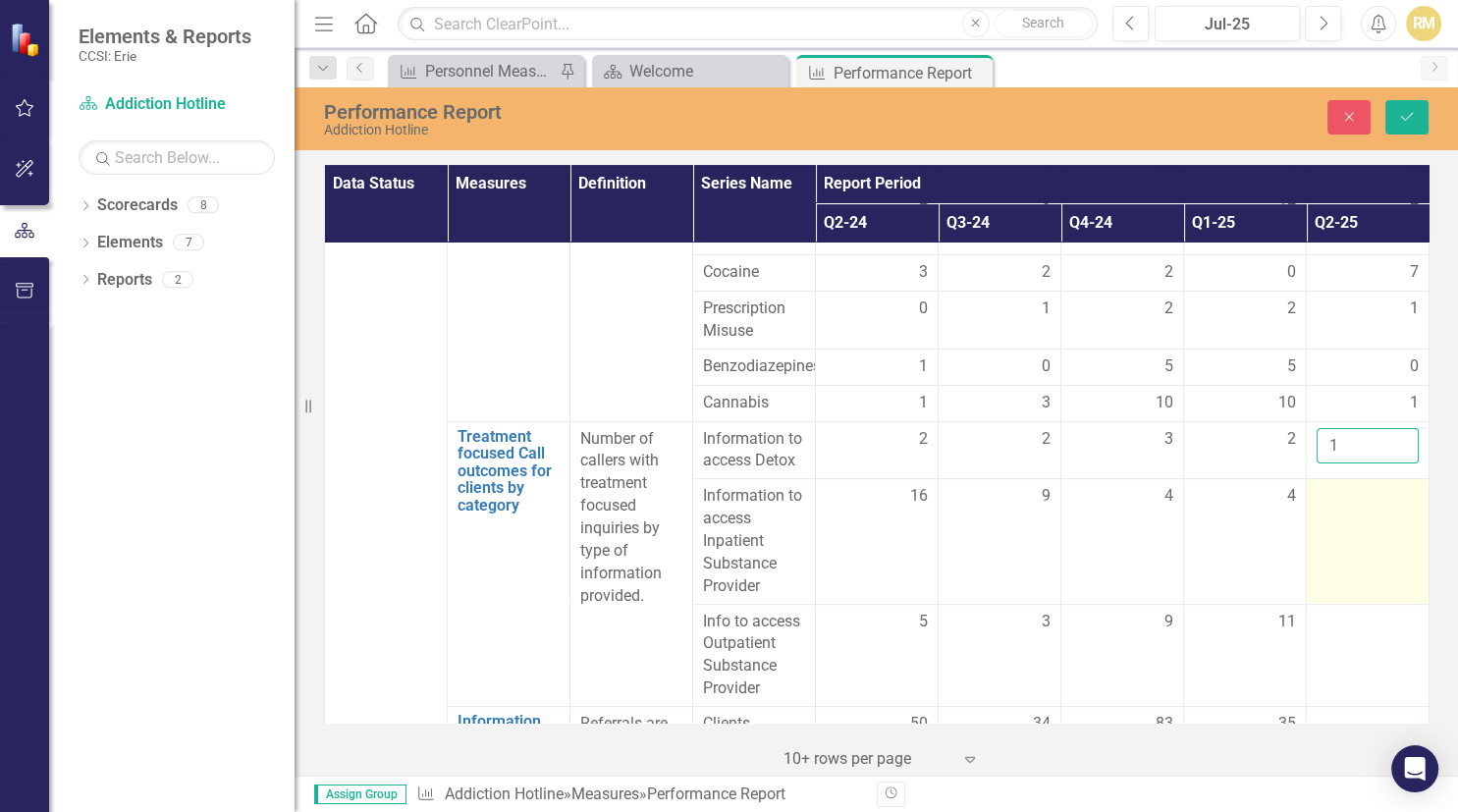 type on "1" 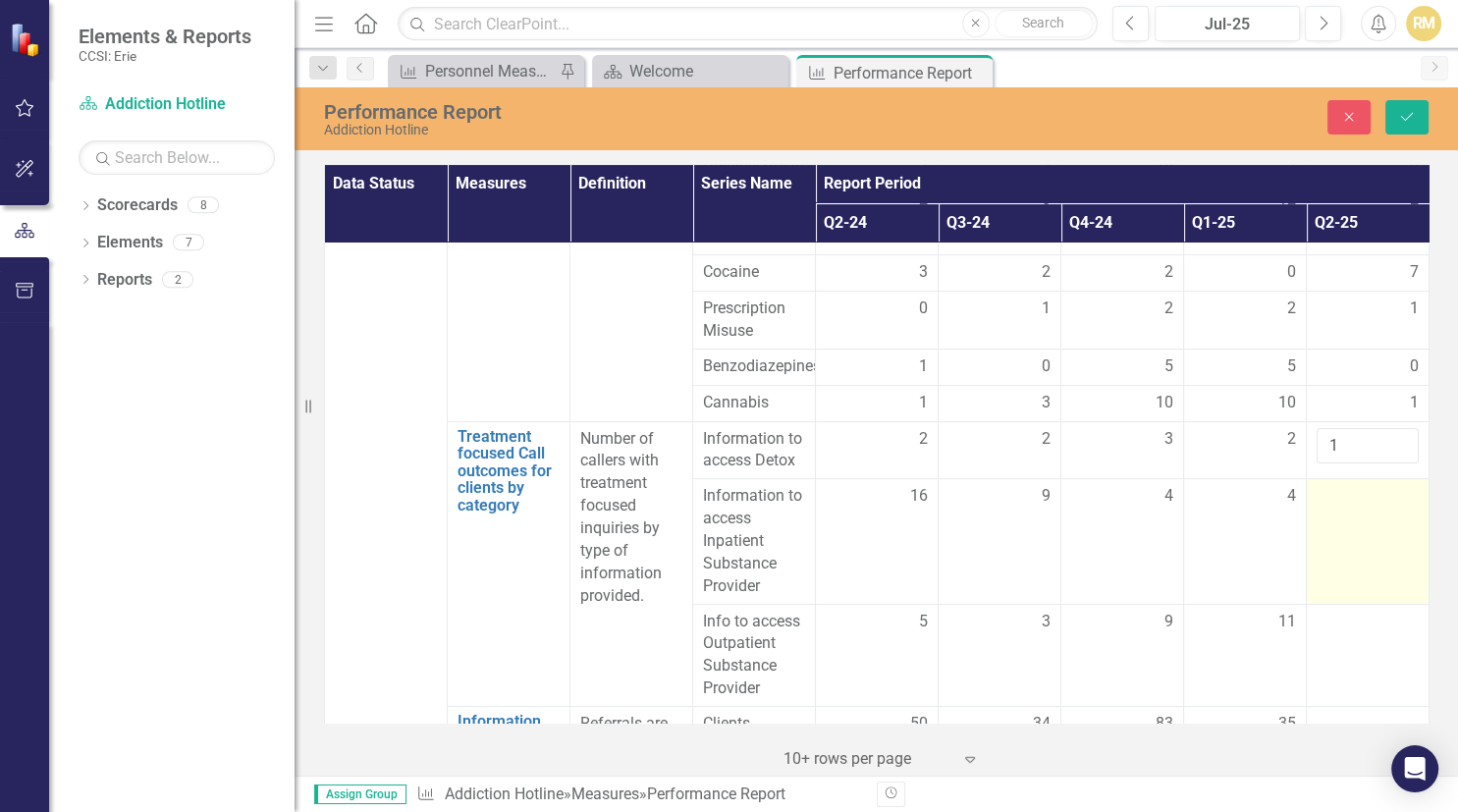 click at bounding box center [1368, 541] 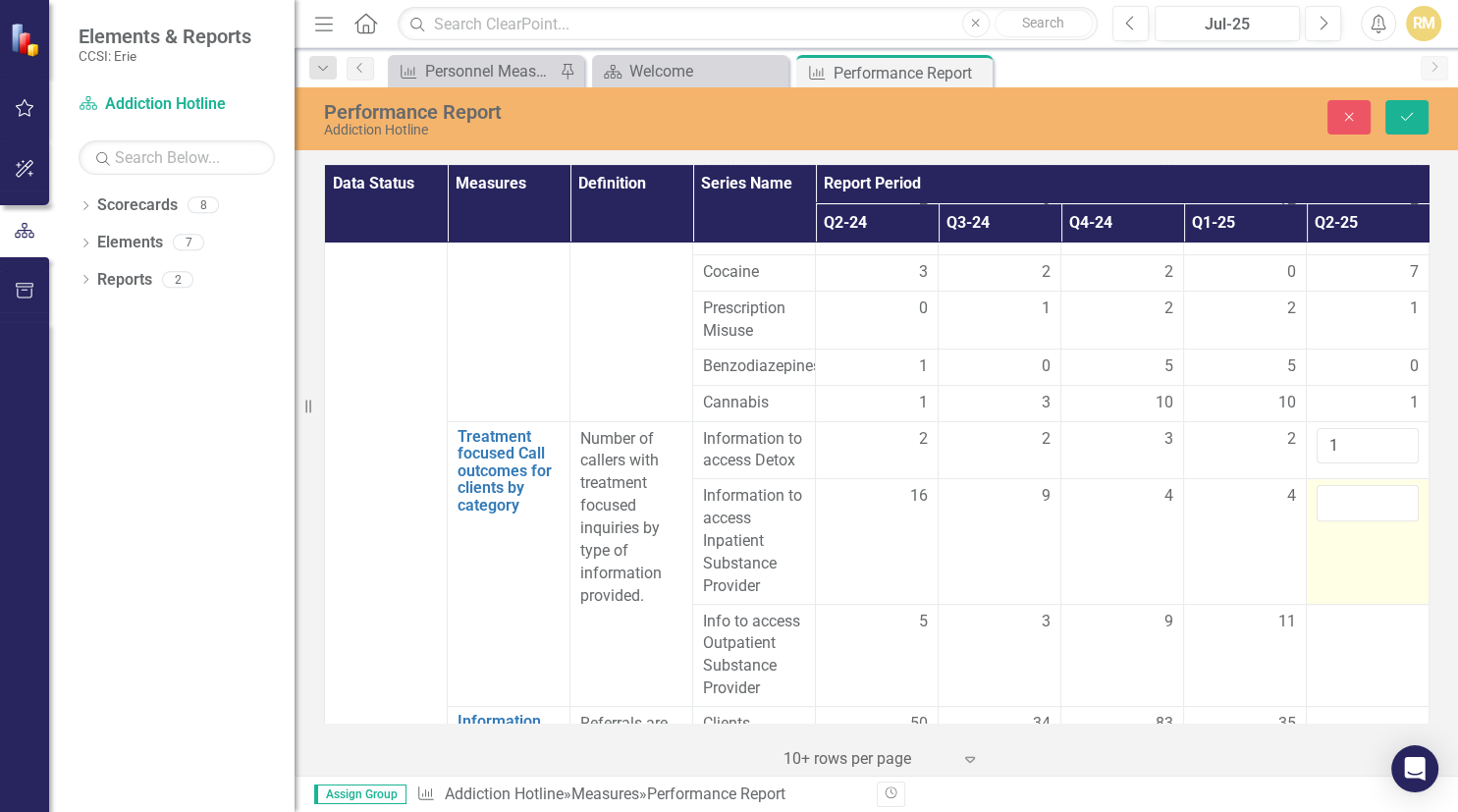 click at bounding box center [1368, 503] 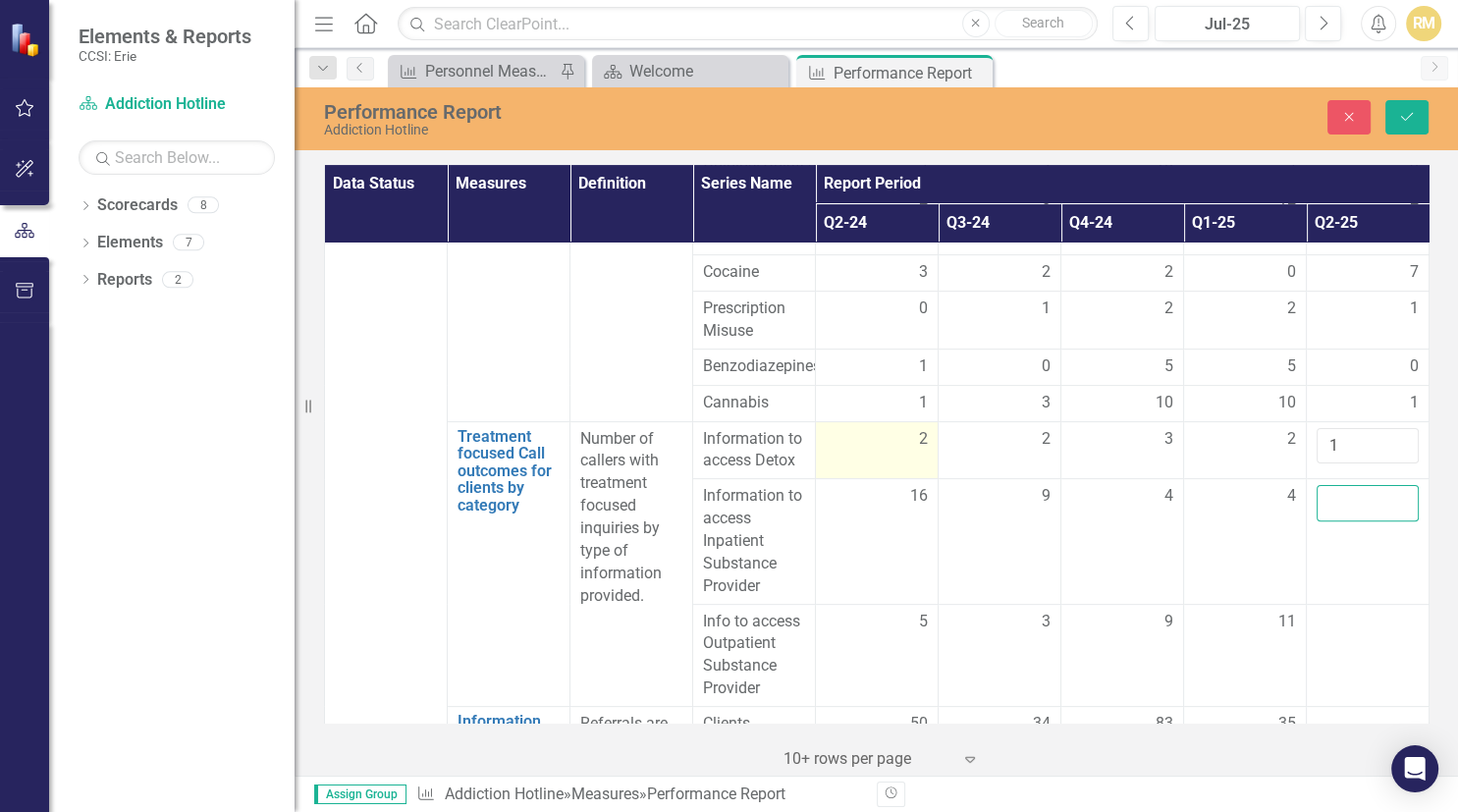 type on "1" 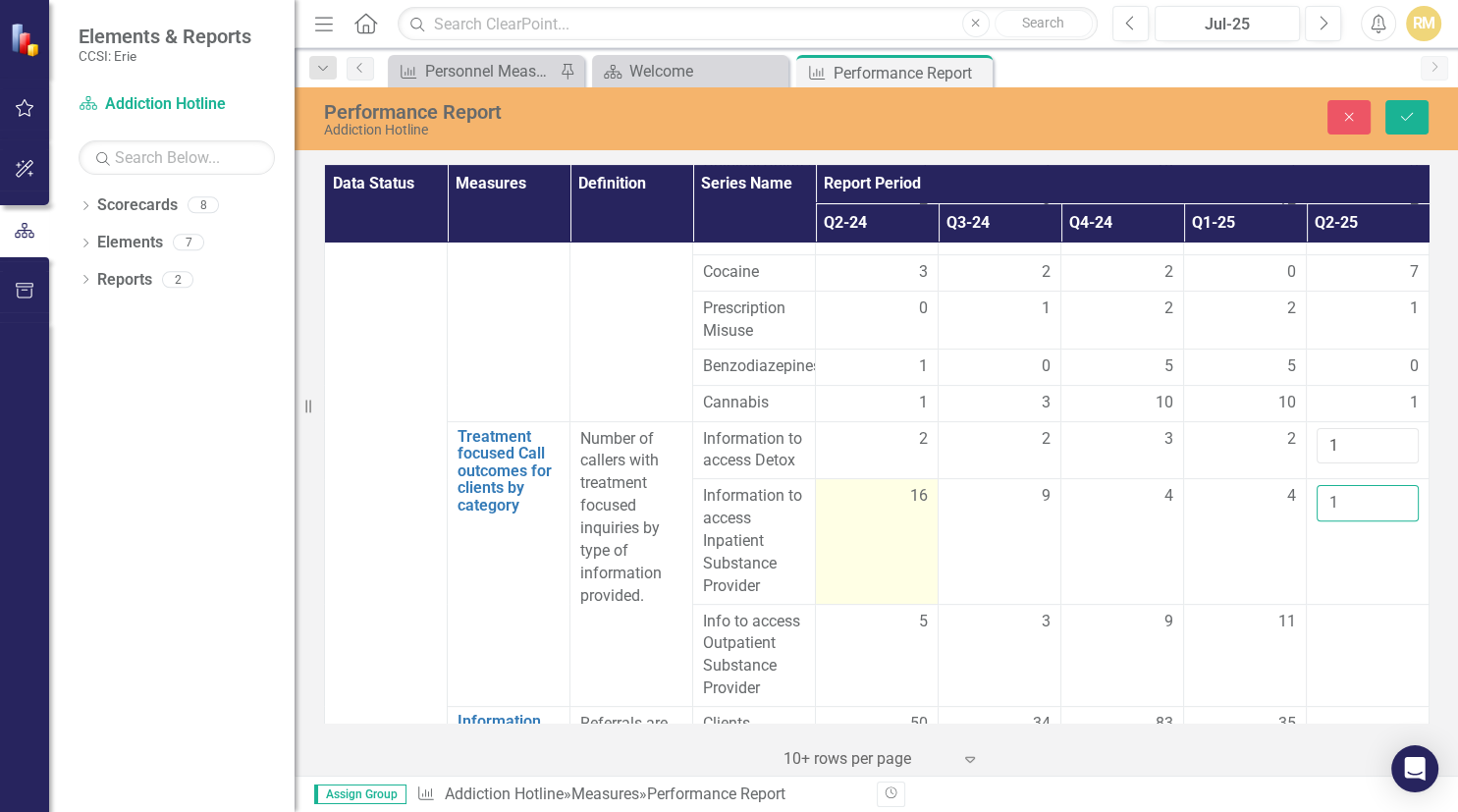 scroll, scrollTop: 791, scrollLeft: 0, axis: vertical 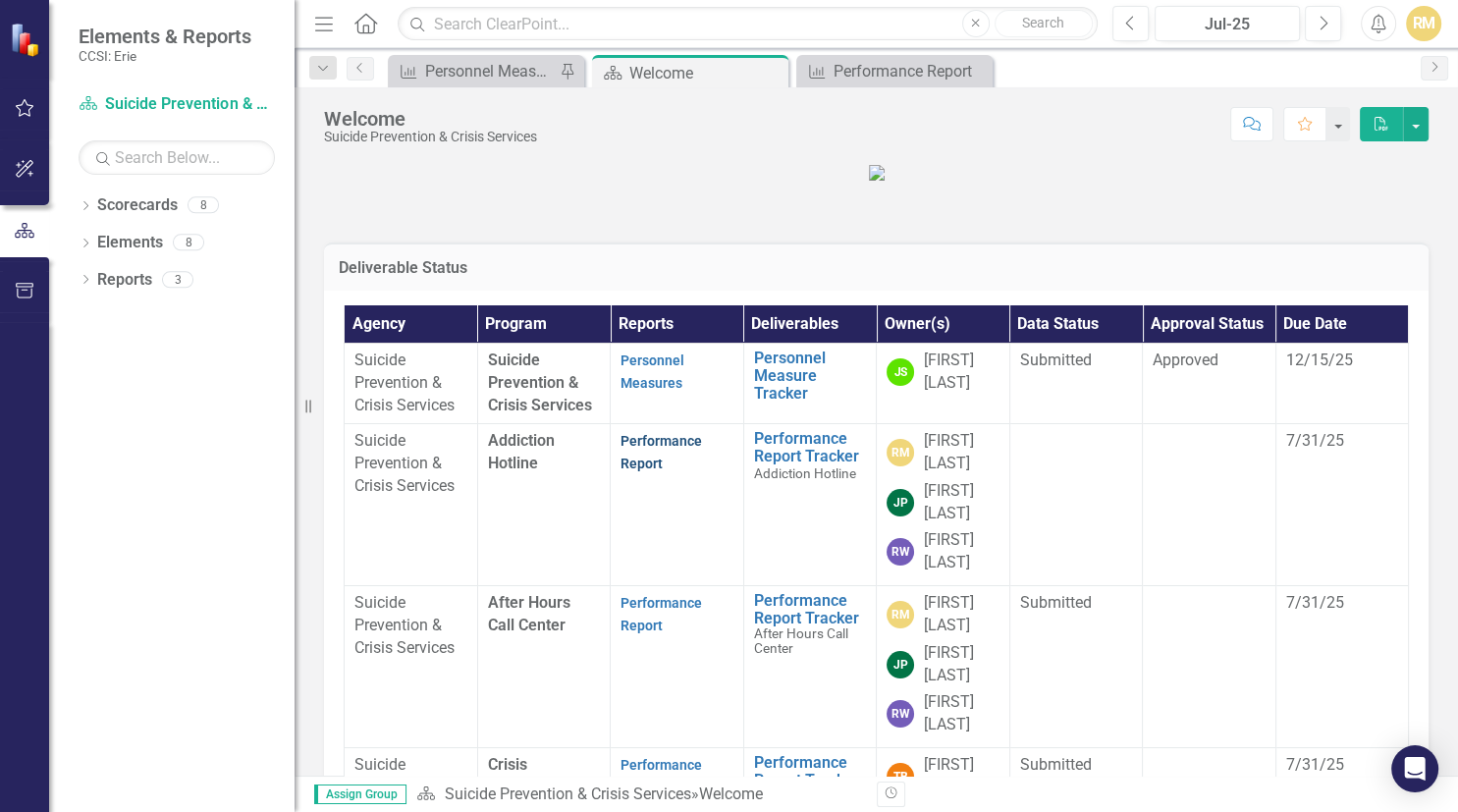 click on "Performance Report" at bounding box center [661, 452] 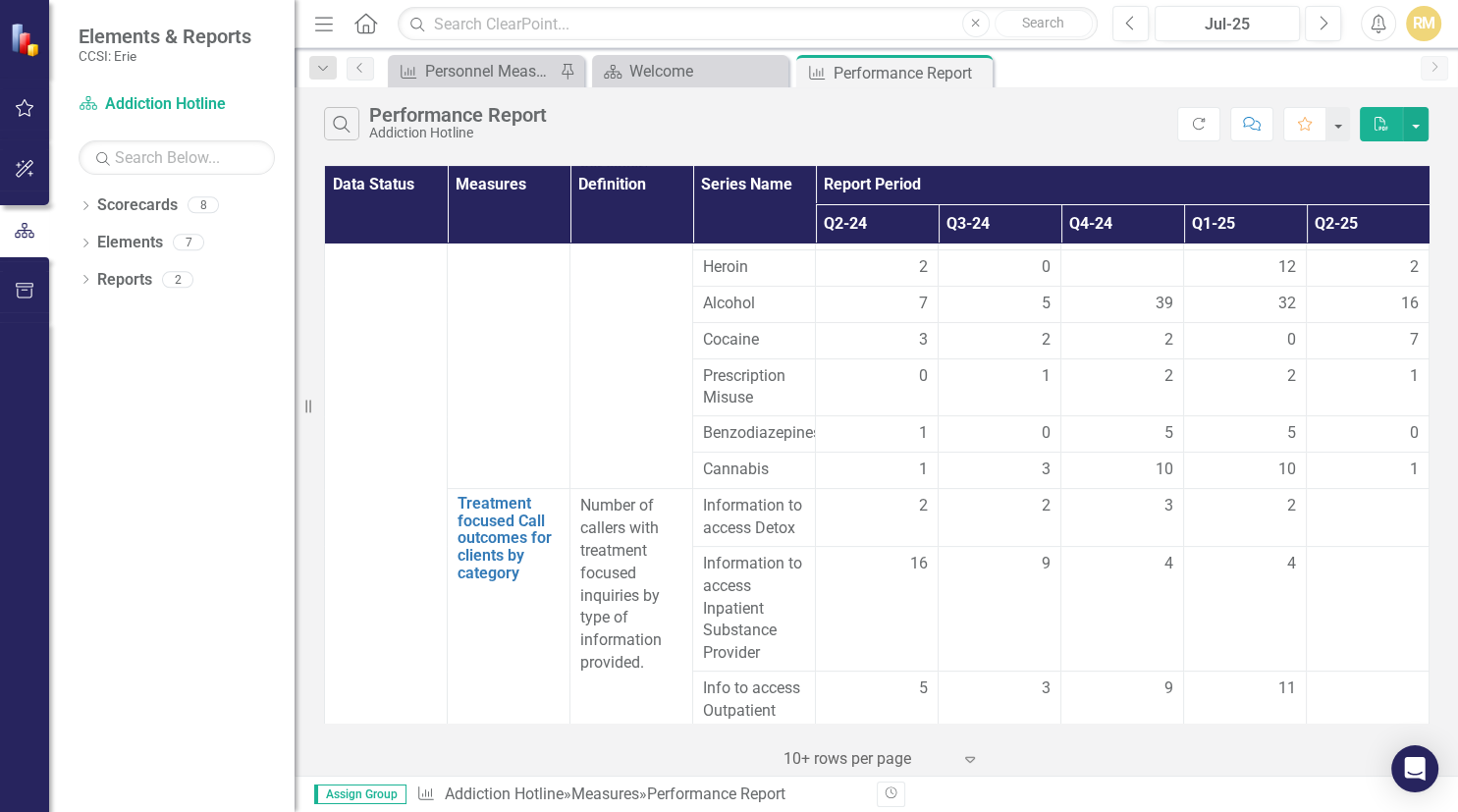 scroll, scrollTop: 452, scrollLeft: 0, axis: vertical 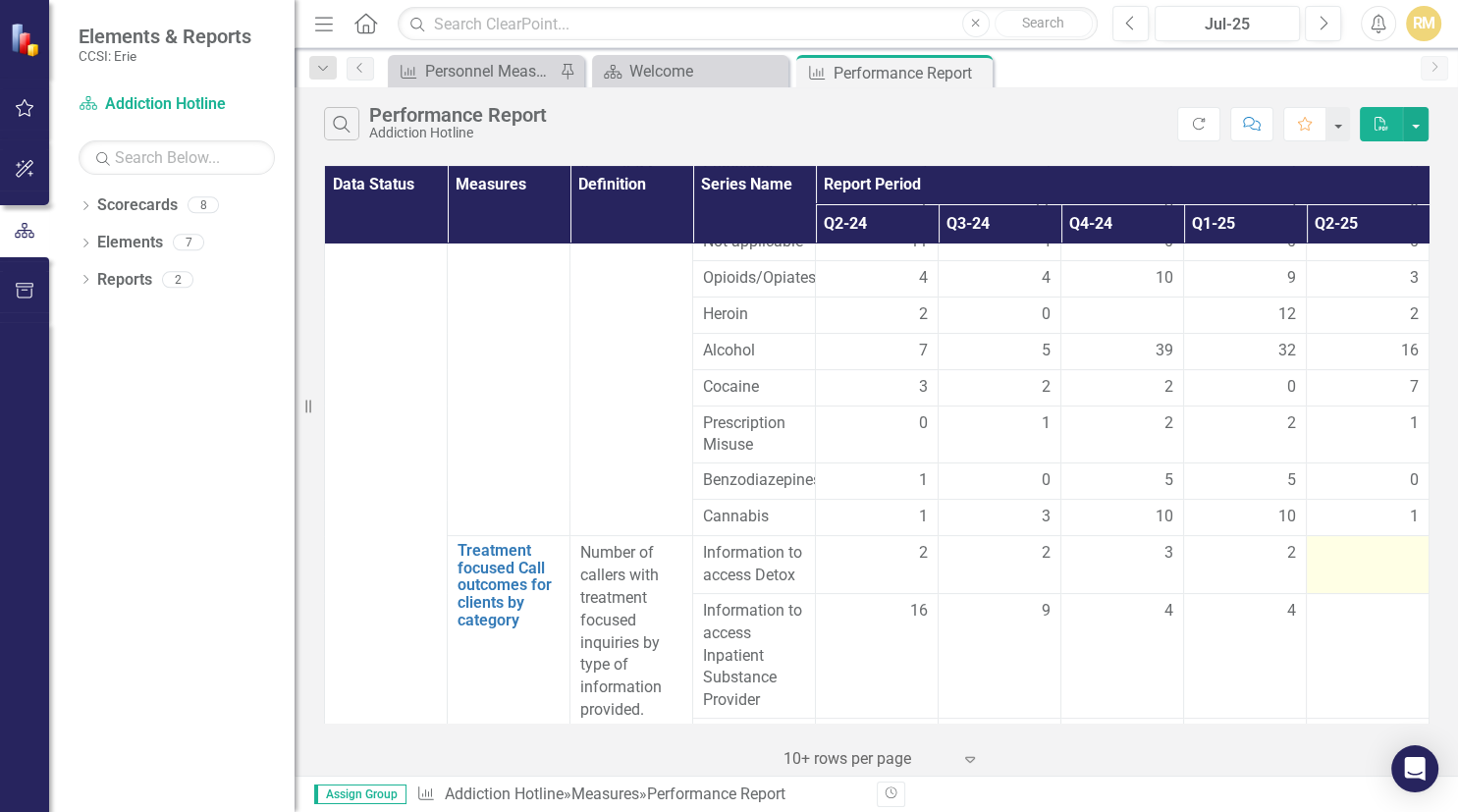 click at bounding box center (1368, 554) 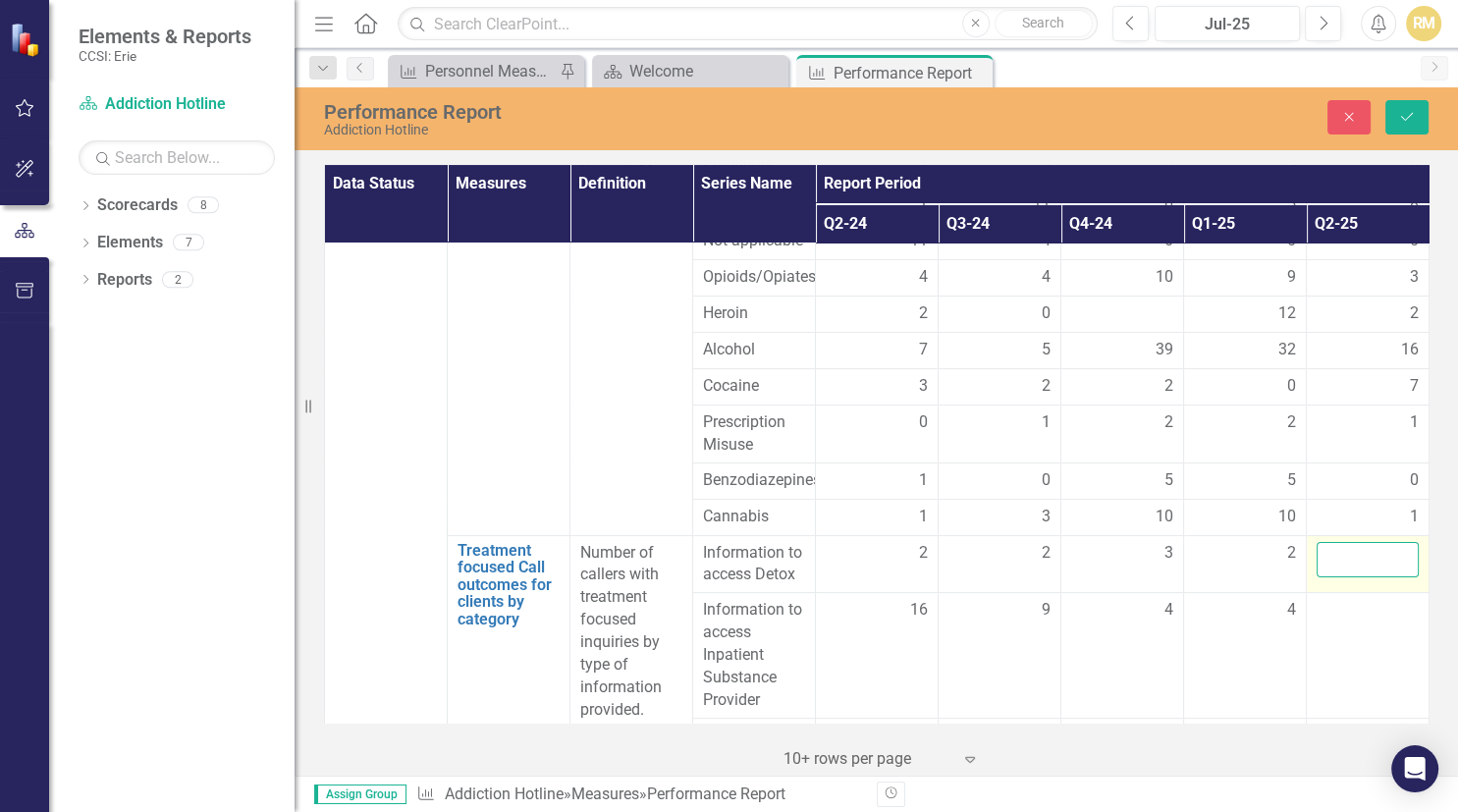 click at bounding box center (1368, 560) 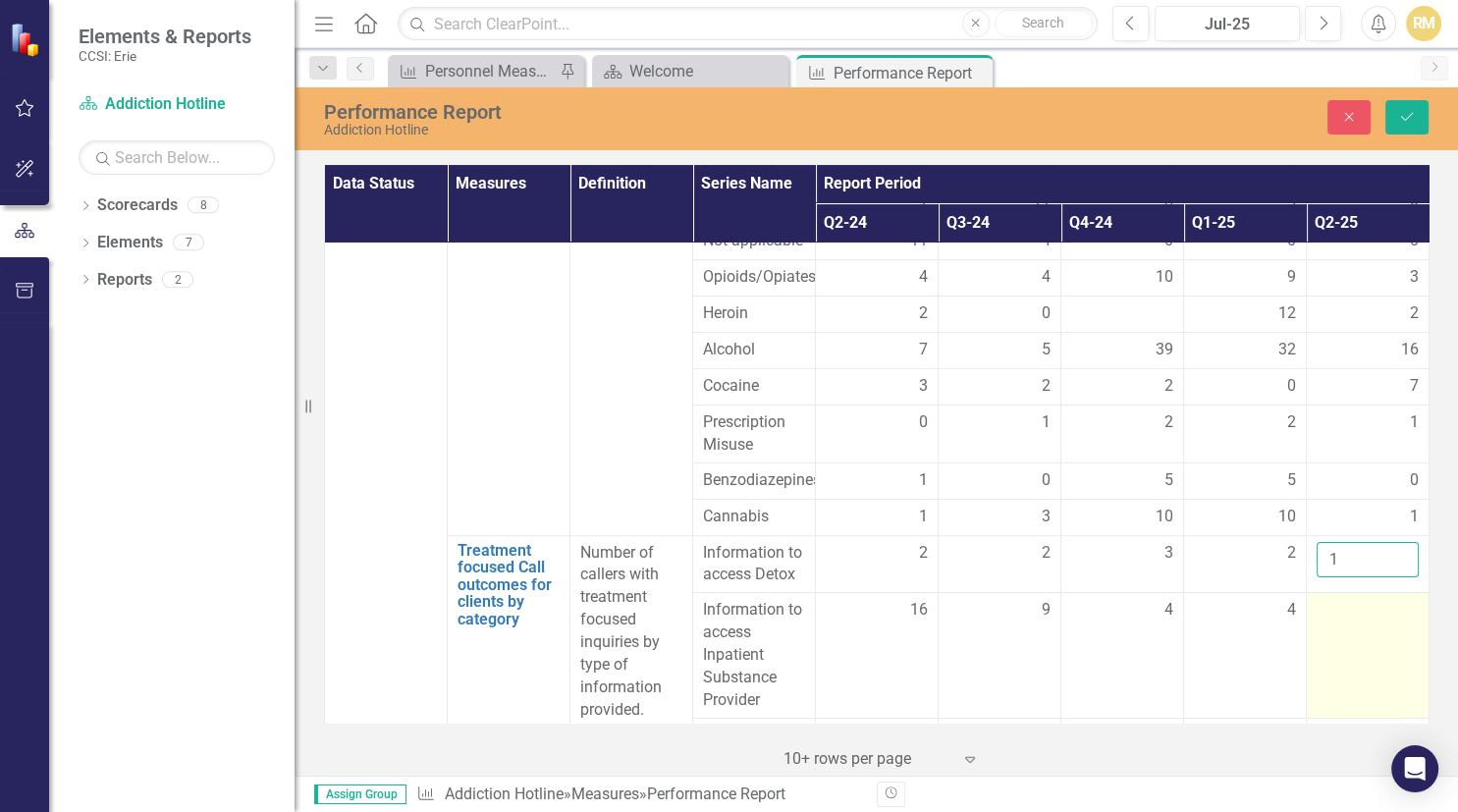 type on "1" 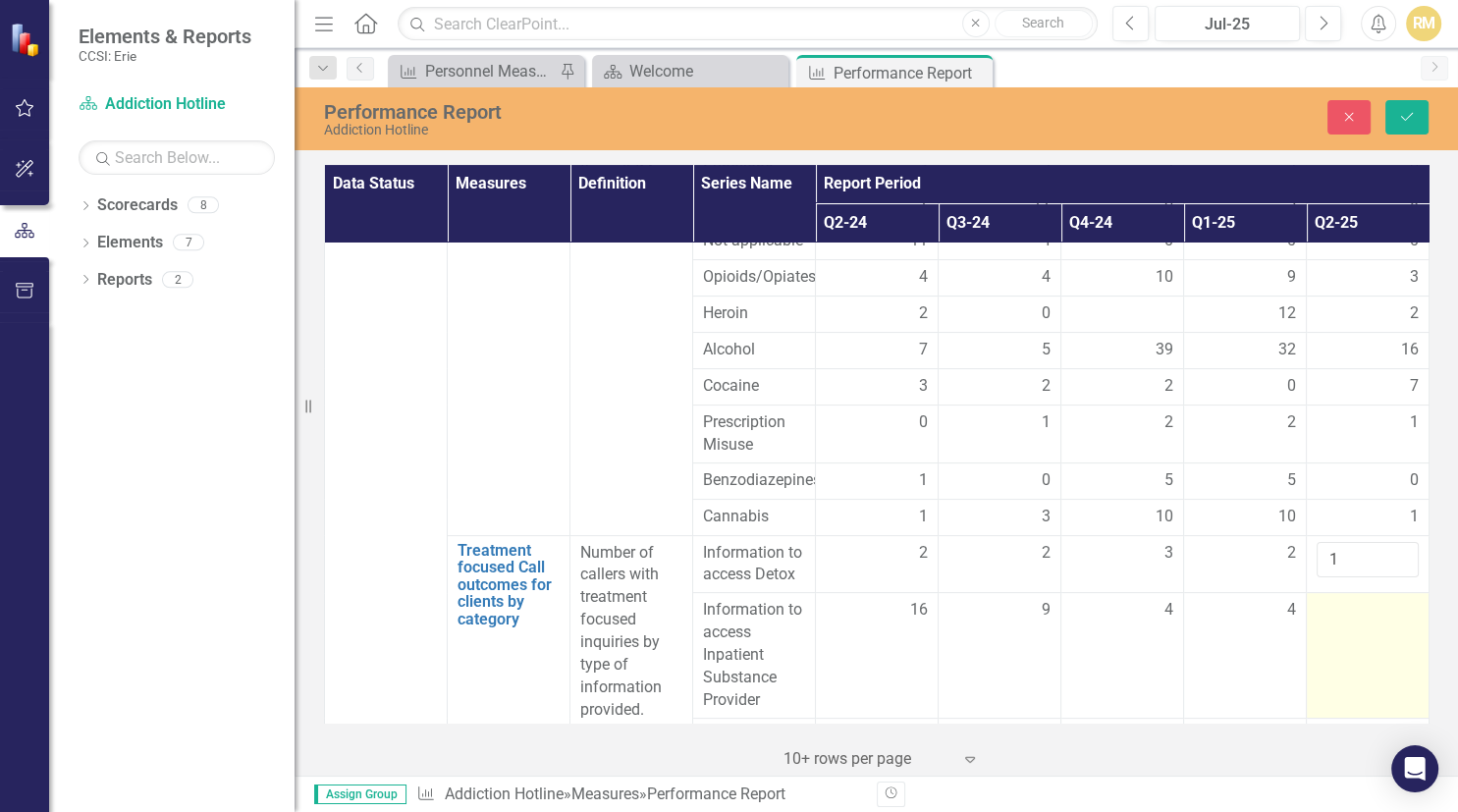 click at bounding box center (1368, 611) 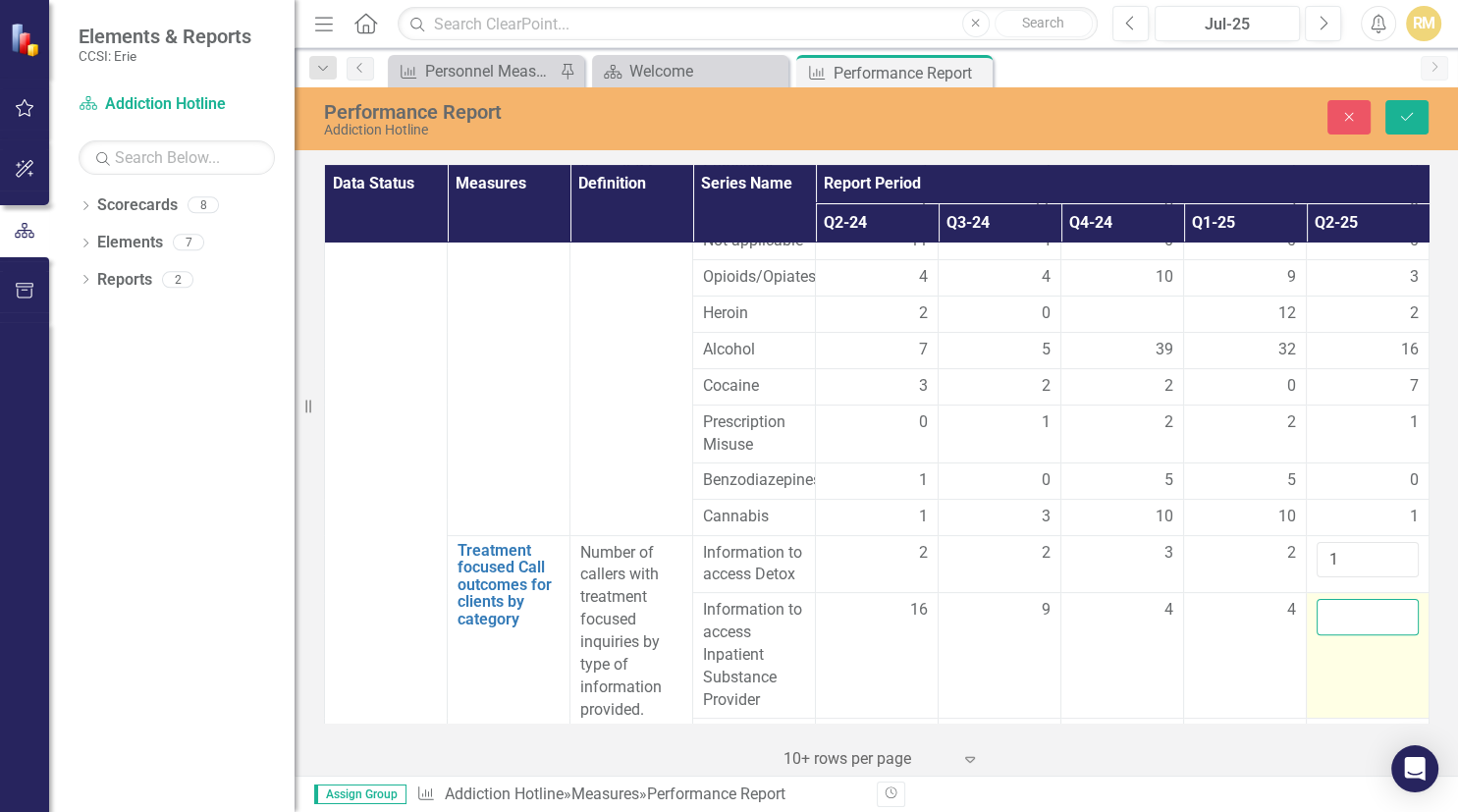 click at bounding box center (1368, 617) 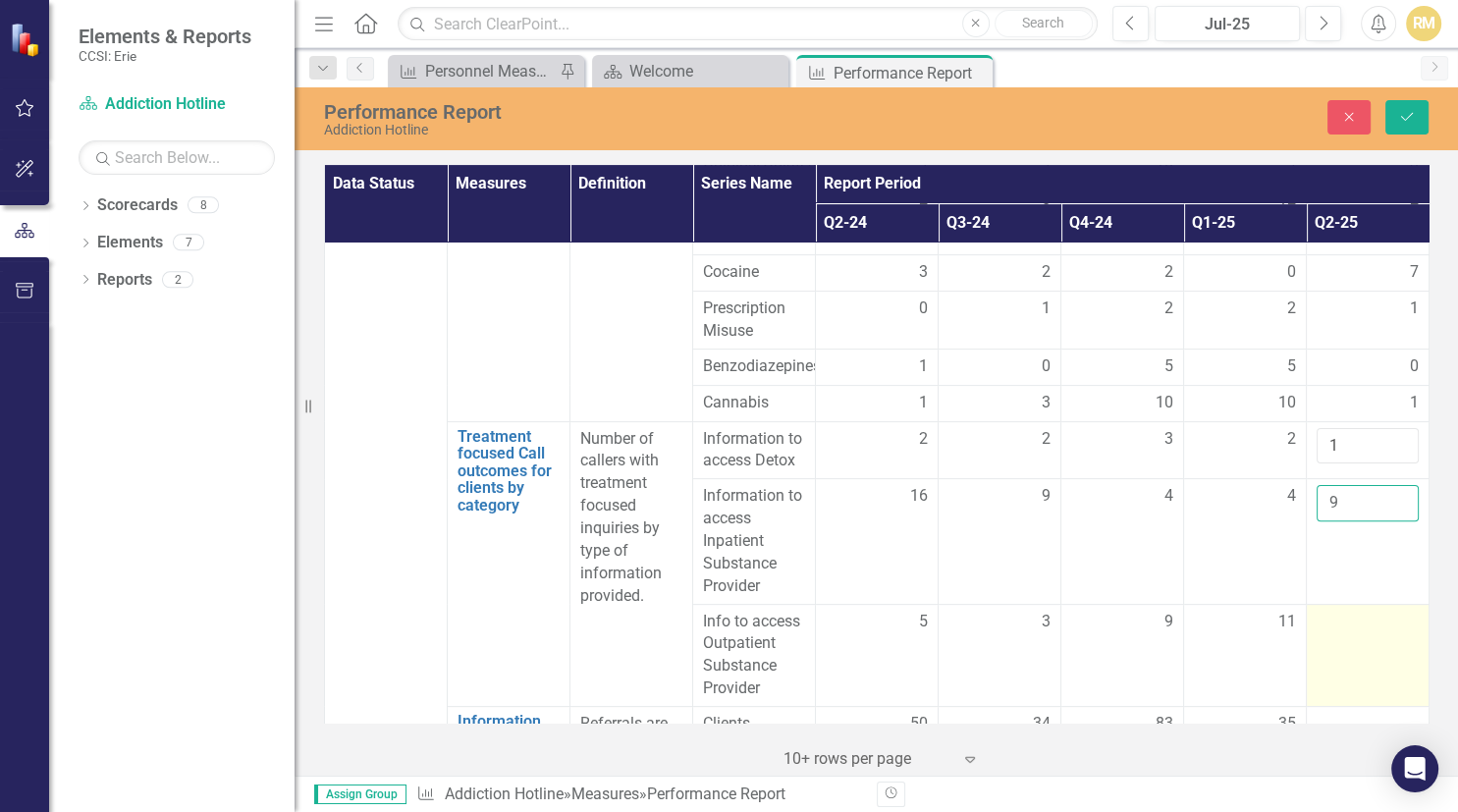 scroll, scrollTop: 678, scrollLeft: 0, axis: vertical 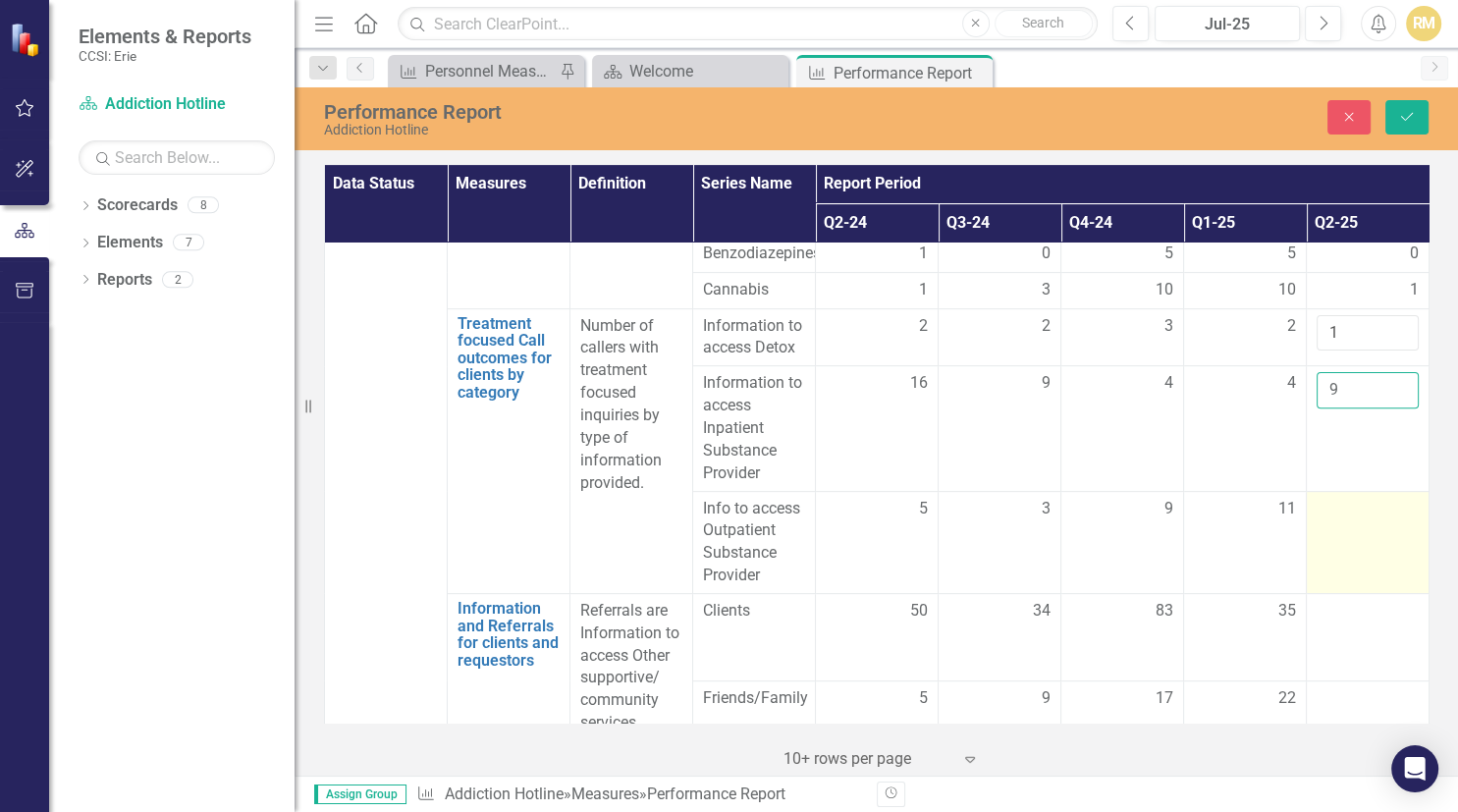 type on "9" 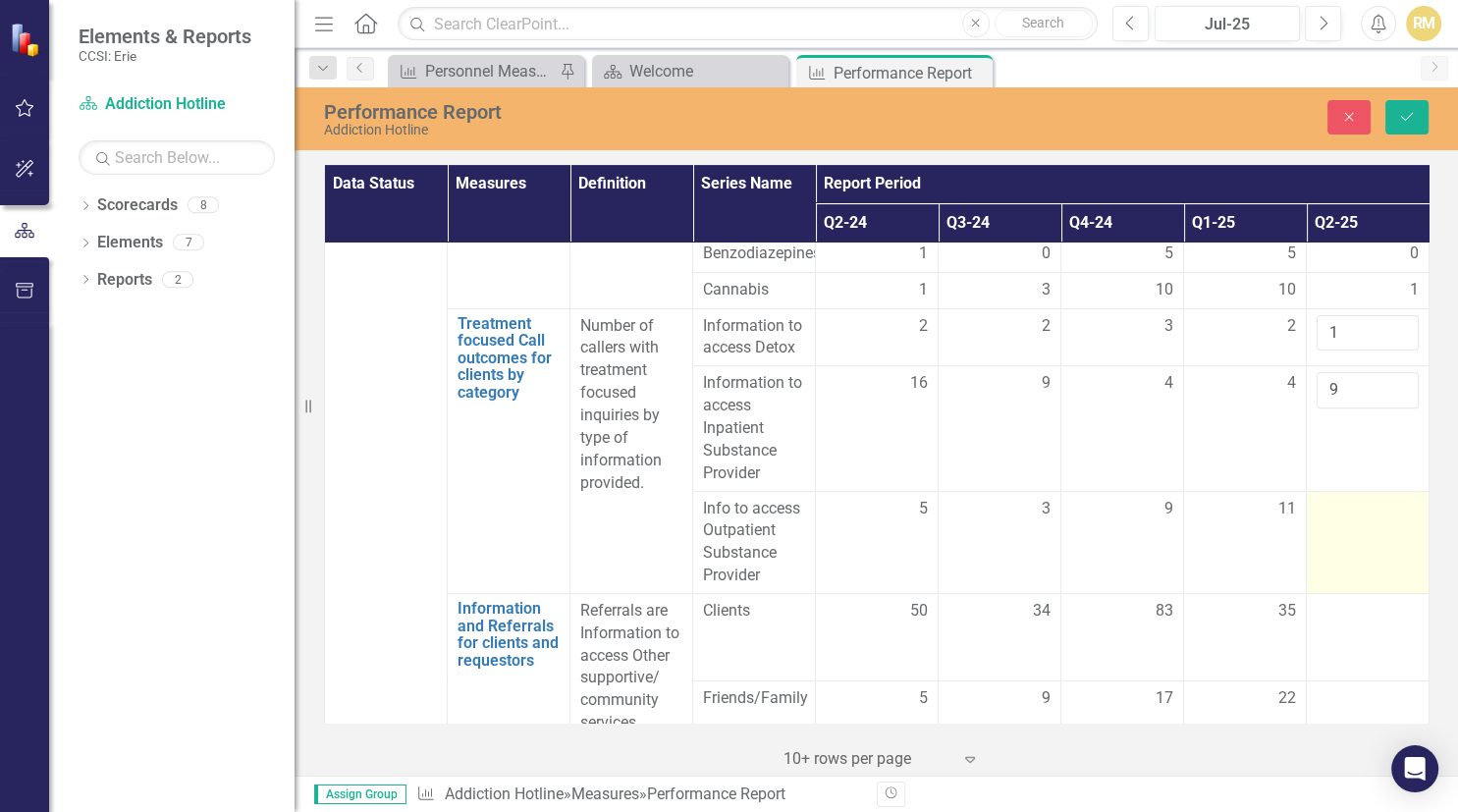 click at bounding box center (1368, 542) 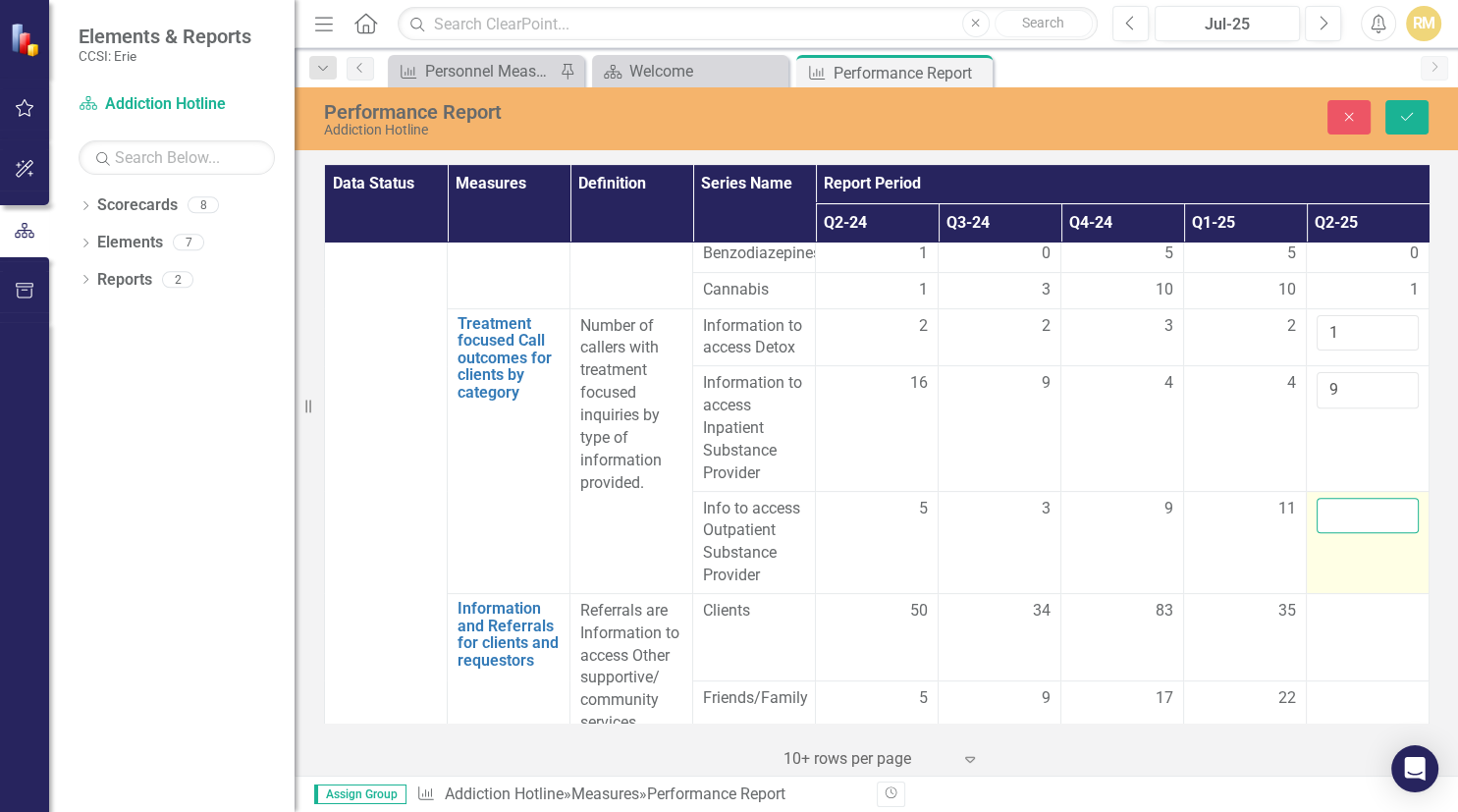 click at bounding box center [1368, 515] 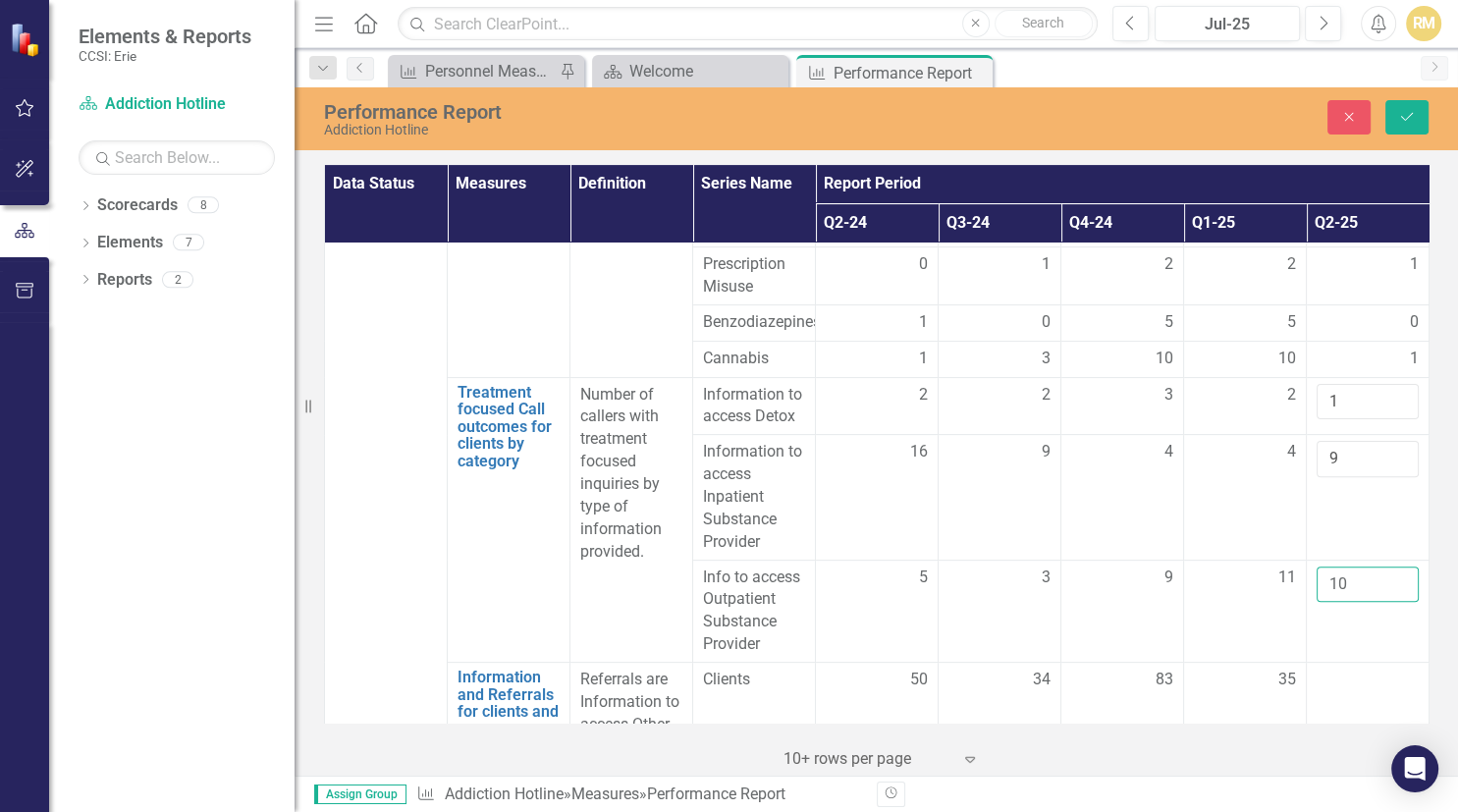 scroll, scrollTop: 566, scrollLeft: 0, axis: vertical 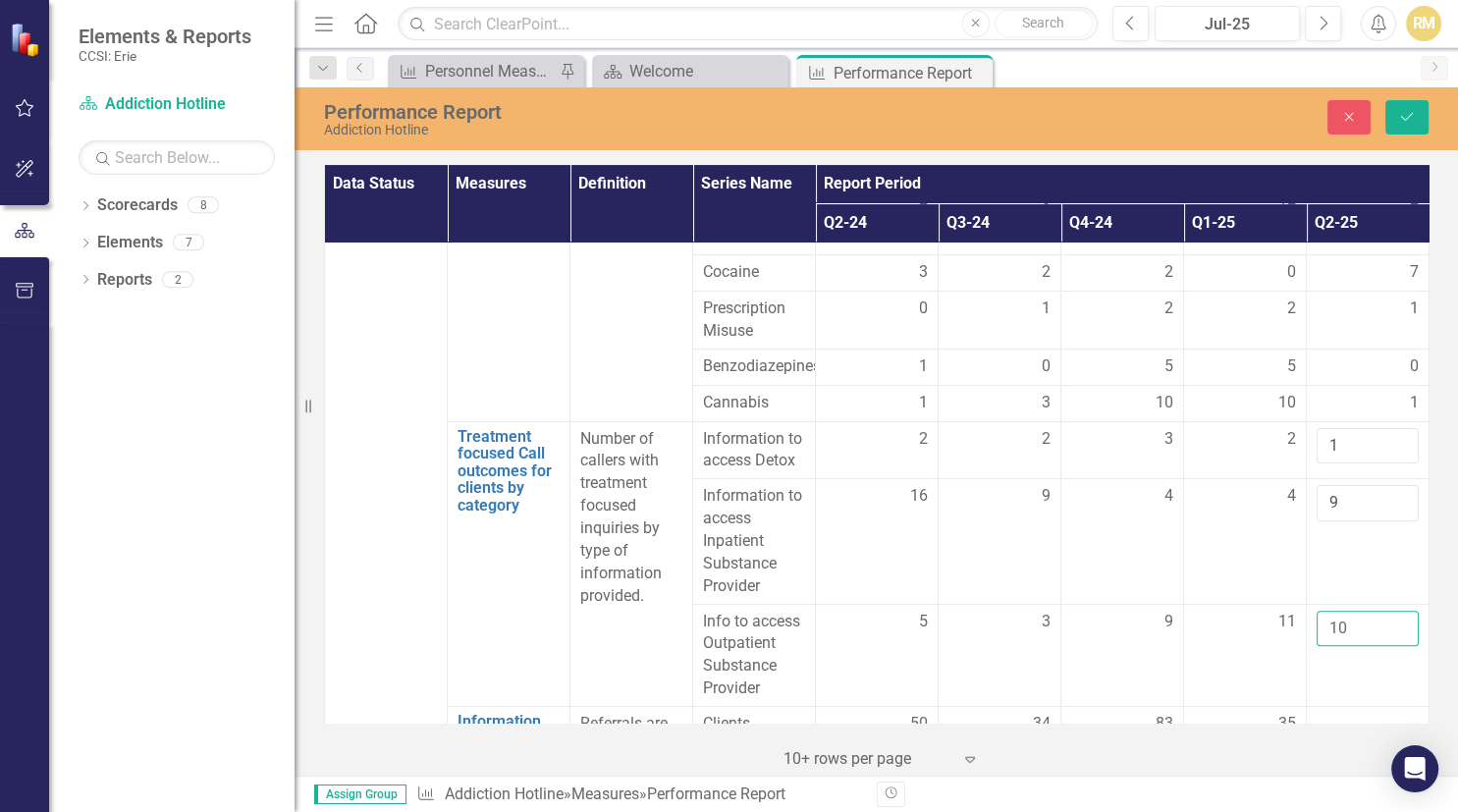 type on "10" 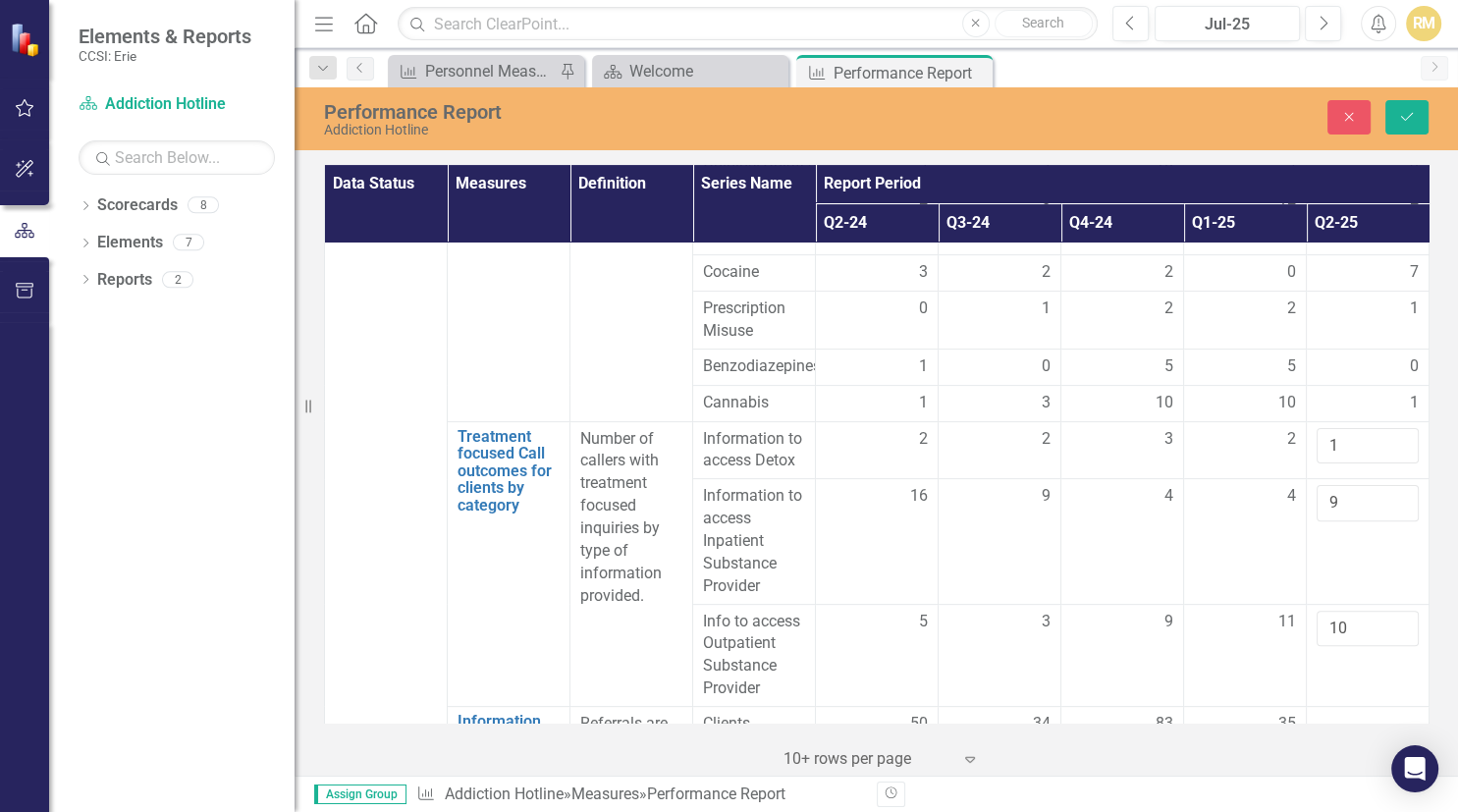 click on "Close Save" at bounding box center (1215, 117) 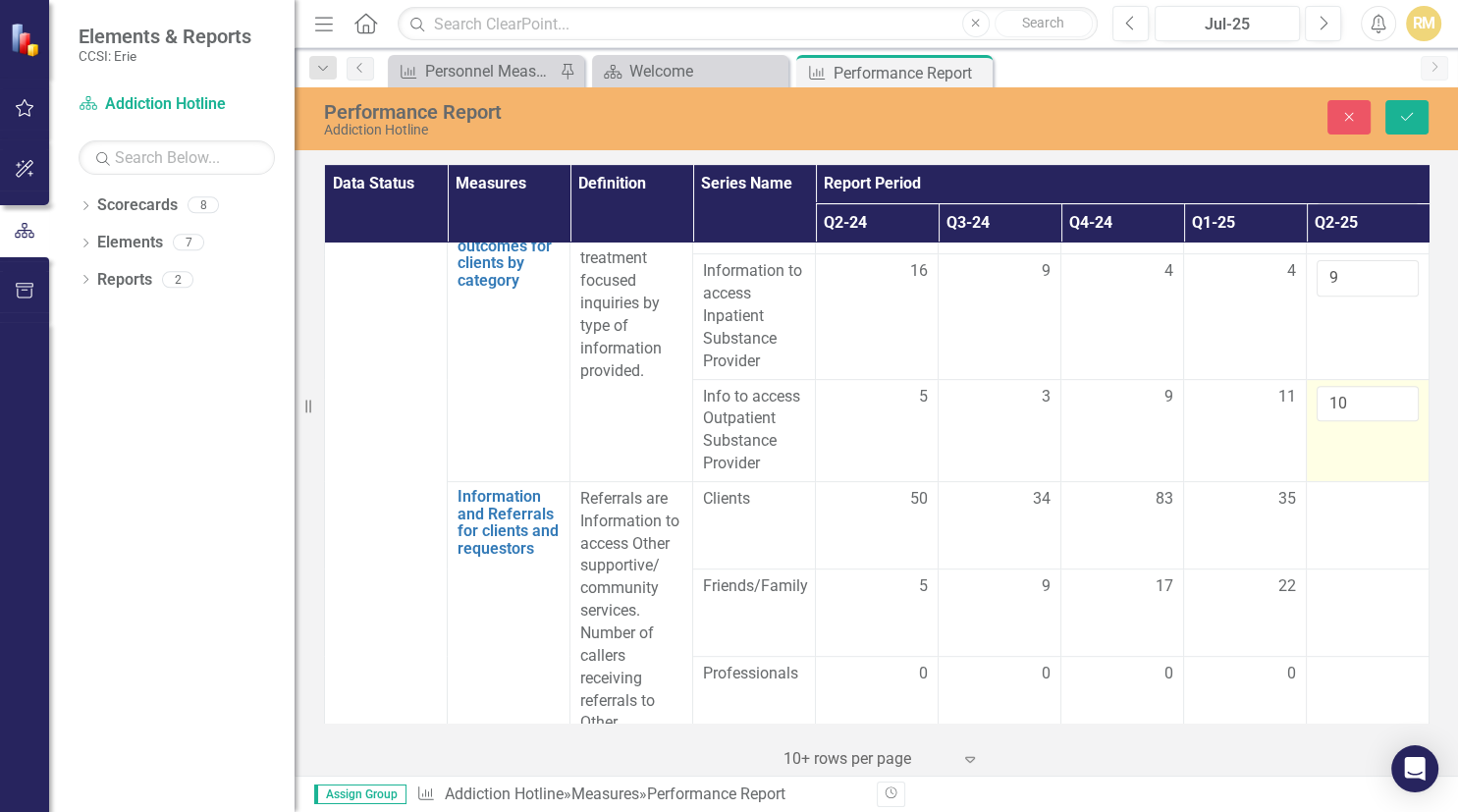 scroll, scrollTop: 791, scrollLeft: 0, axis: vertical 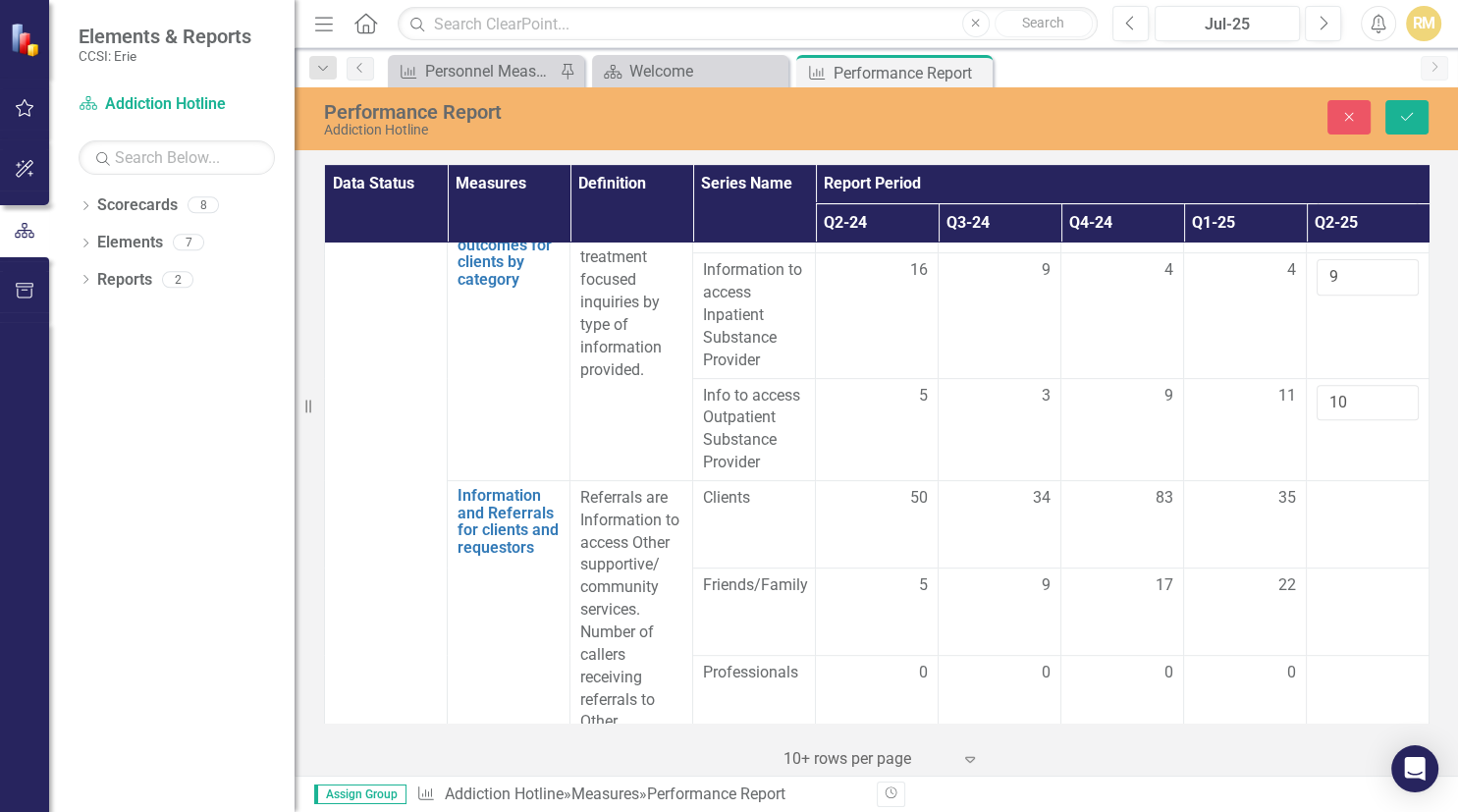 click on "Close Save" at bounding box center (1215, 117) 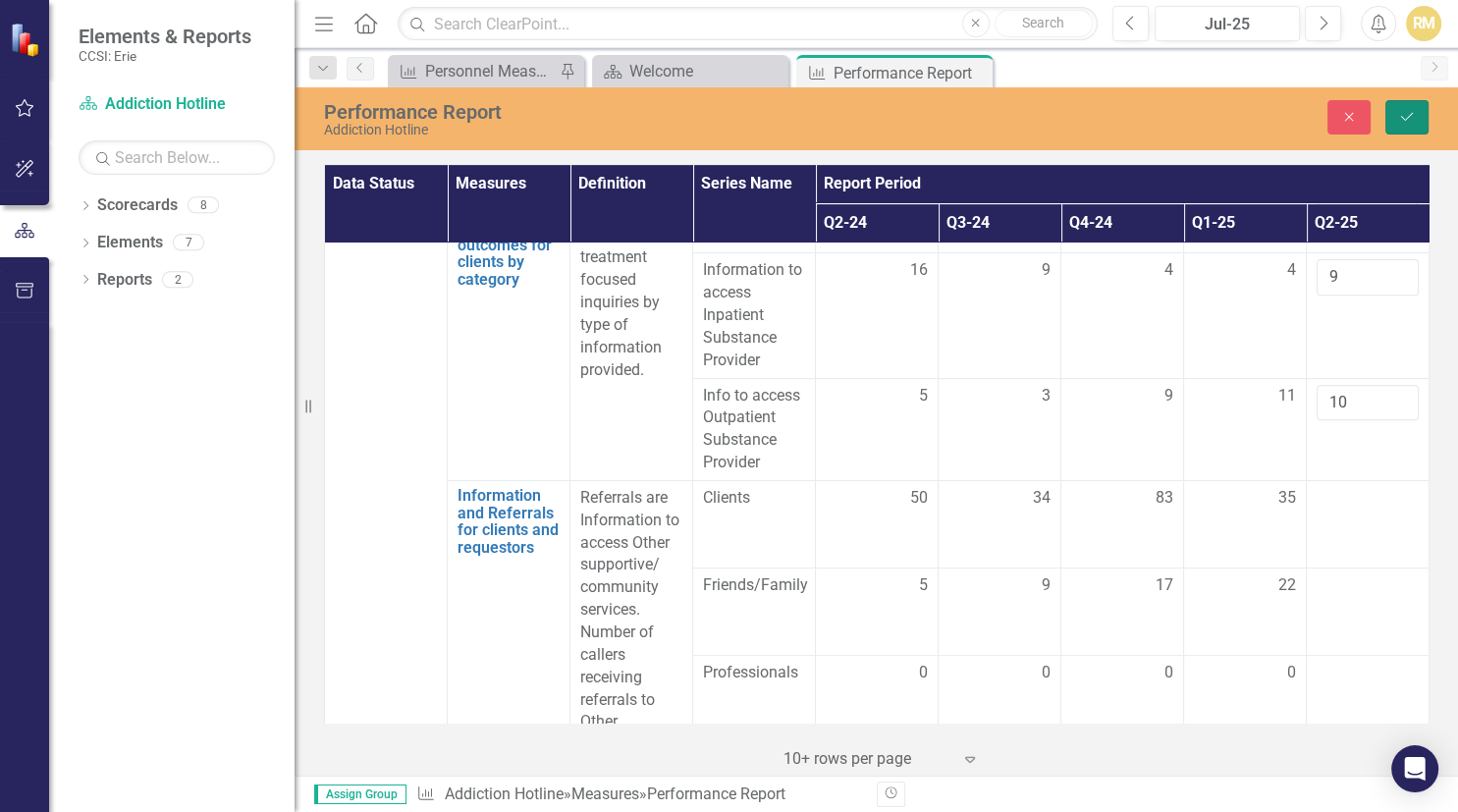 click on "Save" 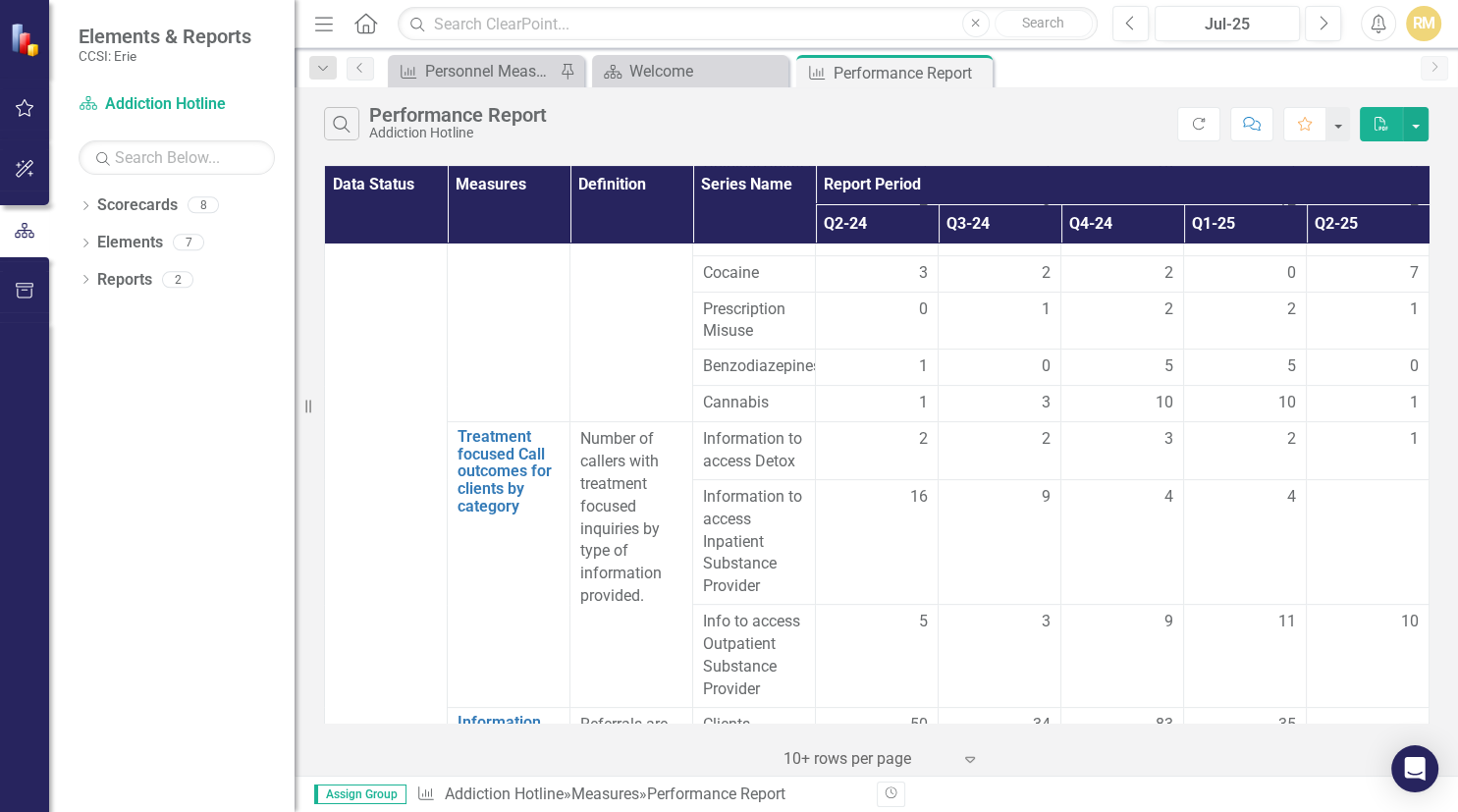 scroll, scrollTop: 678, scrollLeft: 0, axis: vertical 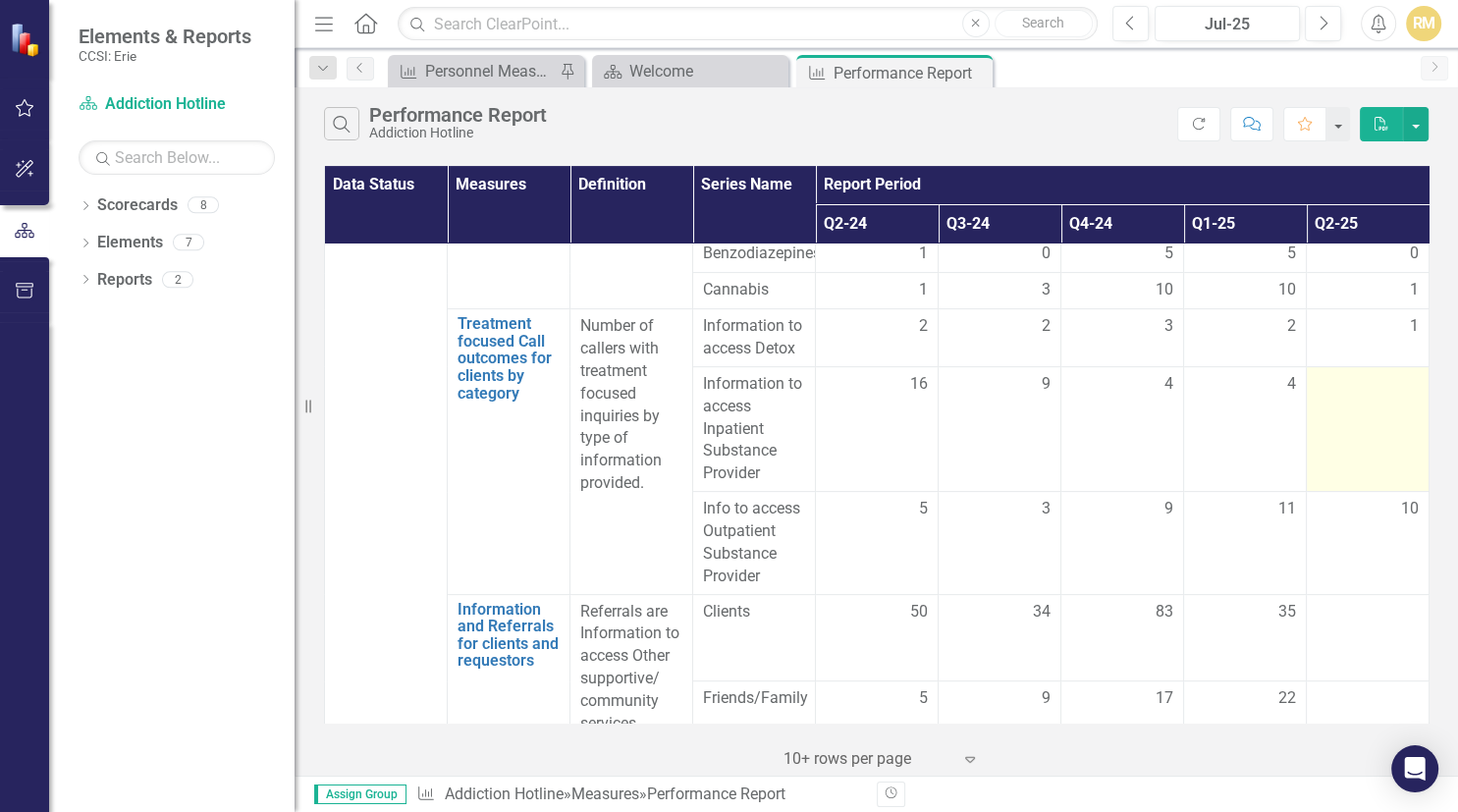 click at bounding box center (1368, 428) 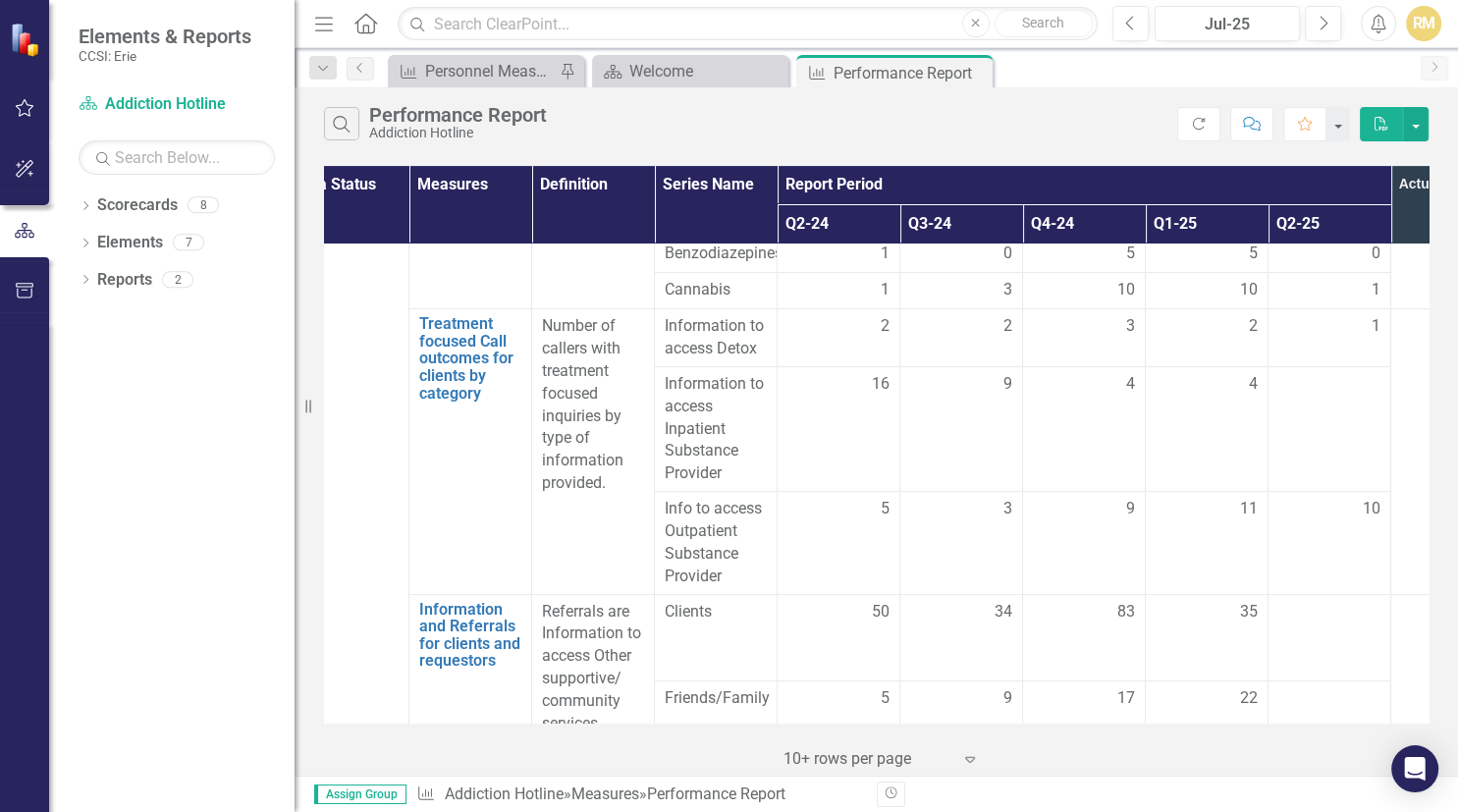 scroll, scrollTop: 678, scrollLeft: 53, axis: both 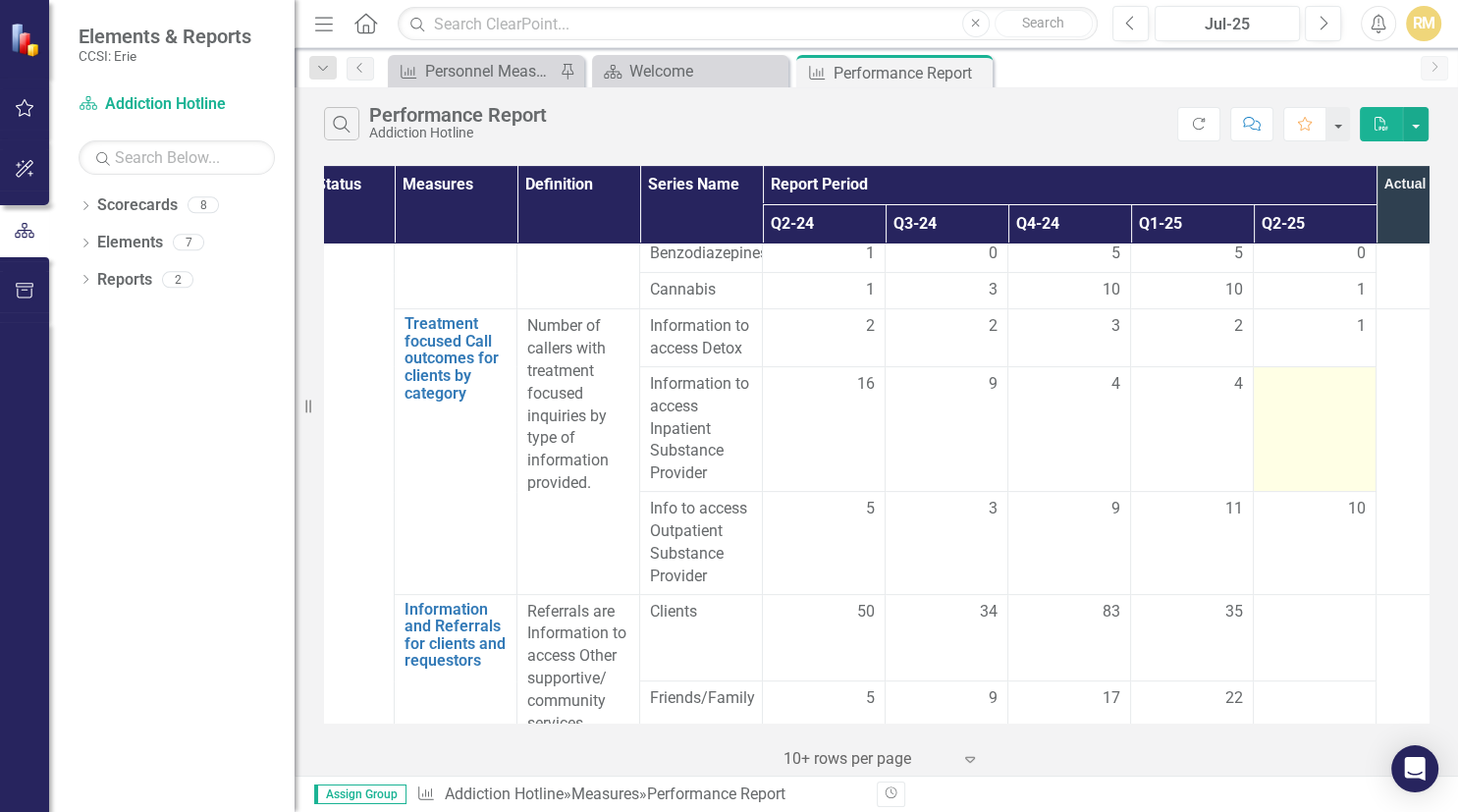 click at bounding box center [1315, 428] 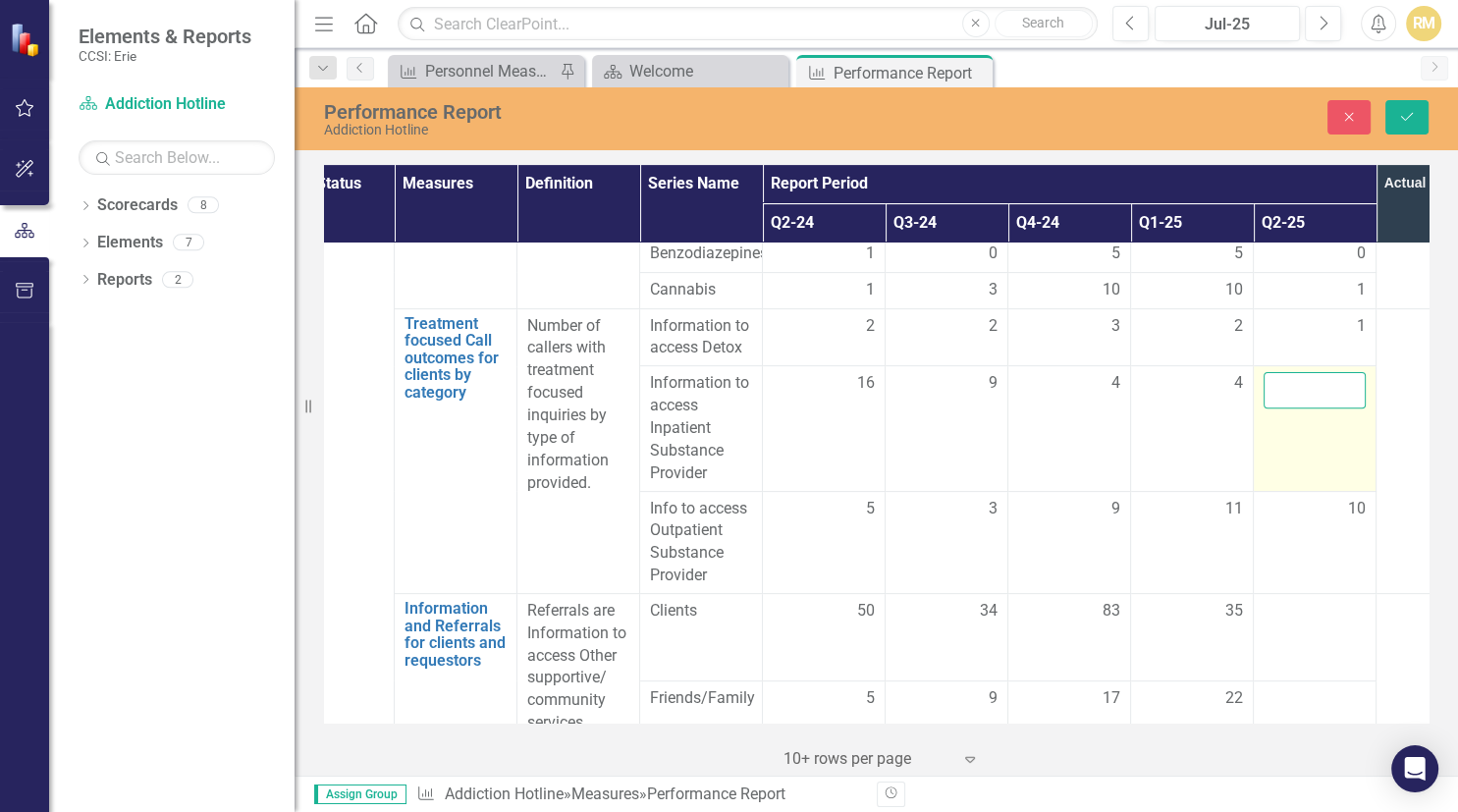 click at bounding box center (1315, 390) 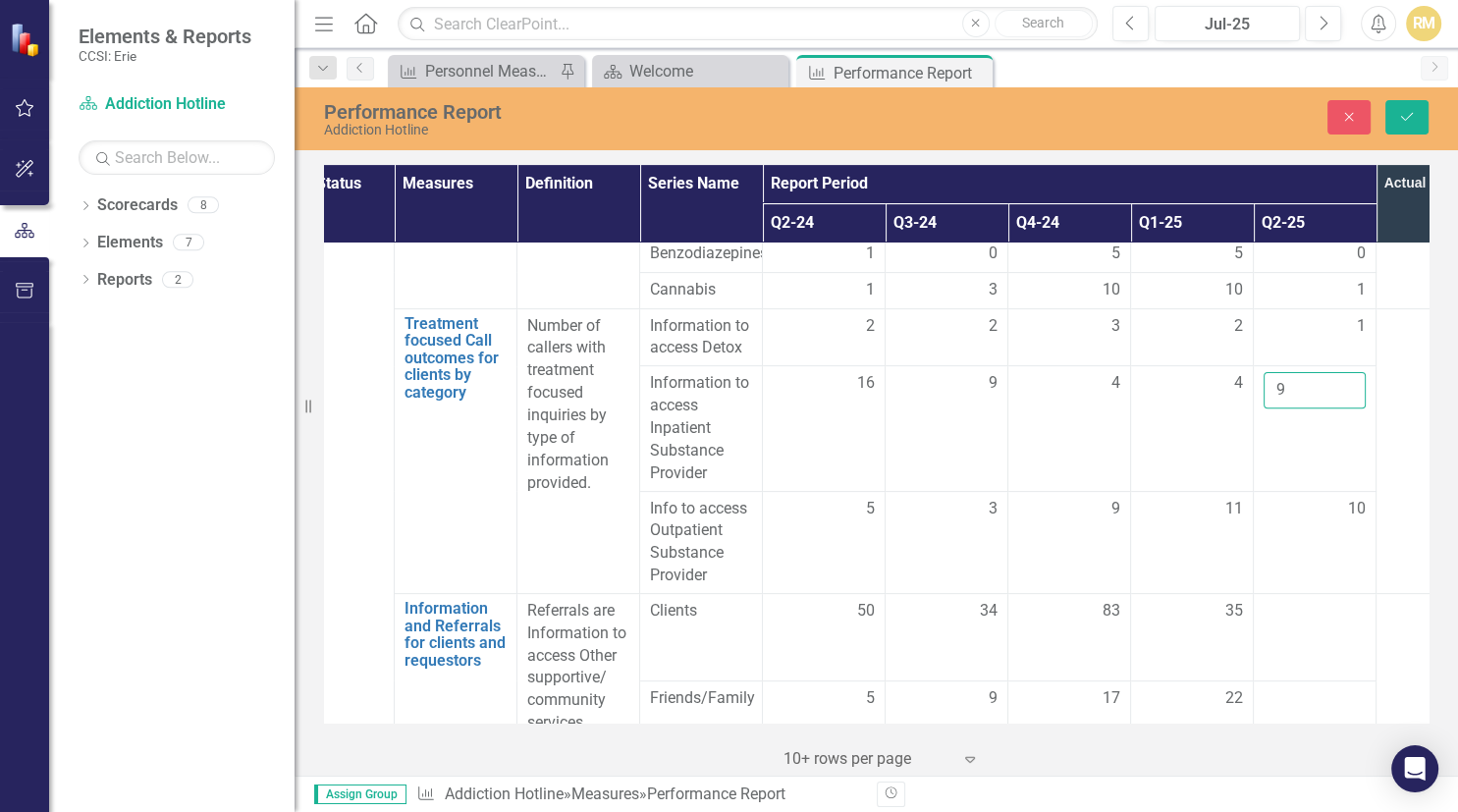 type on "9" 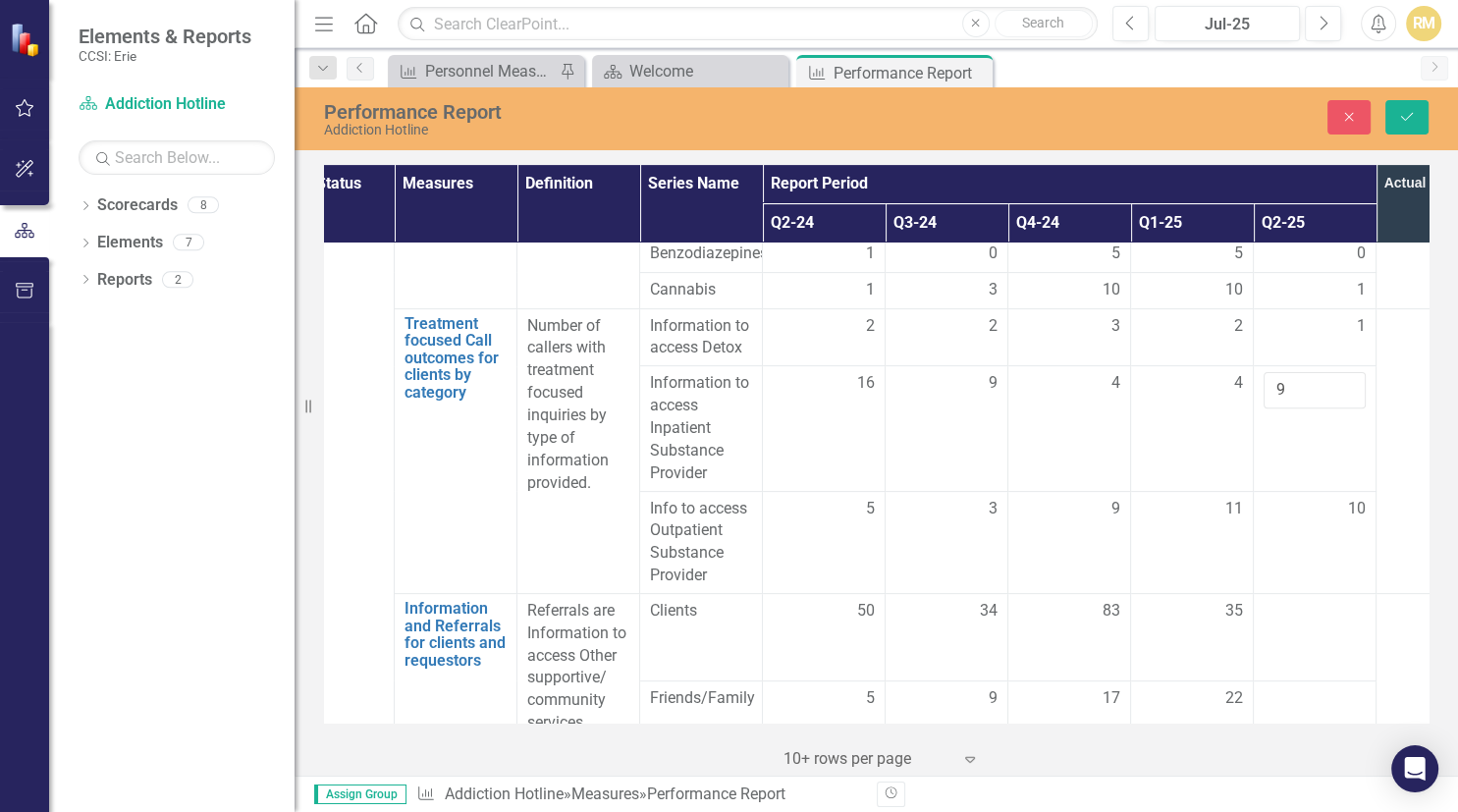 click on "Close Save" at bounding box center (1215, 117) 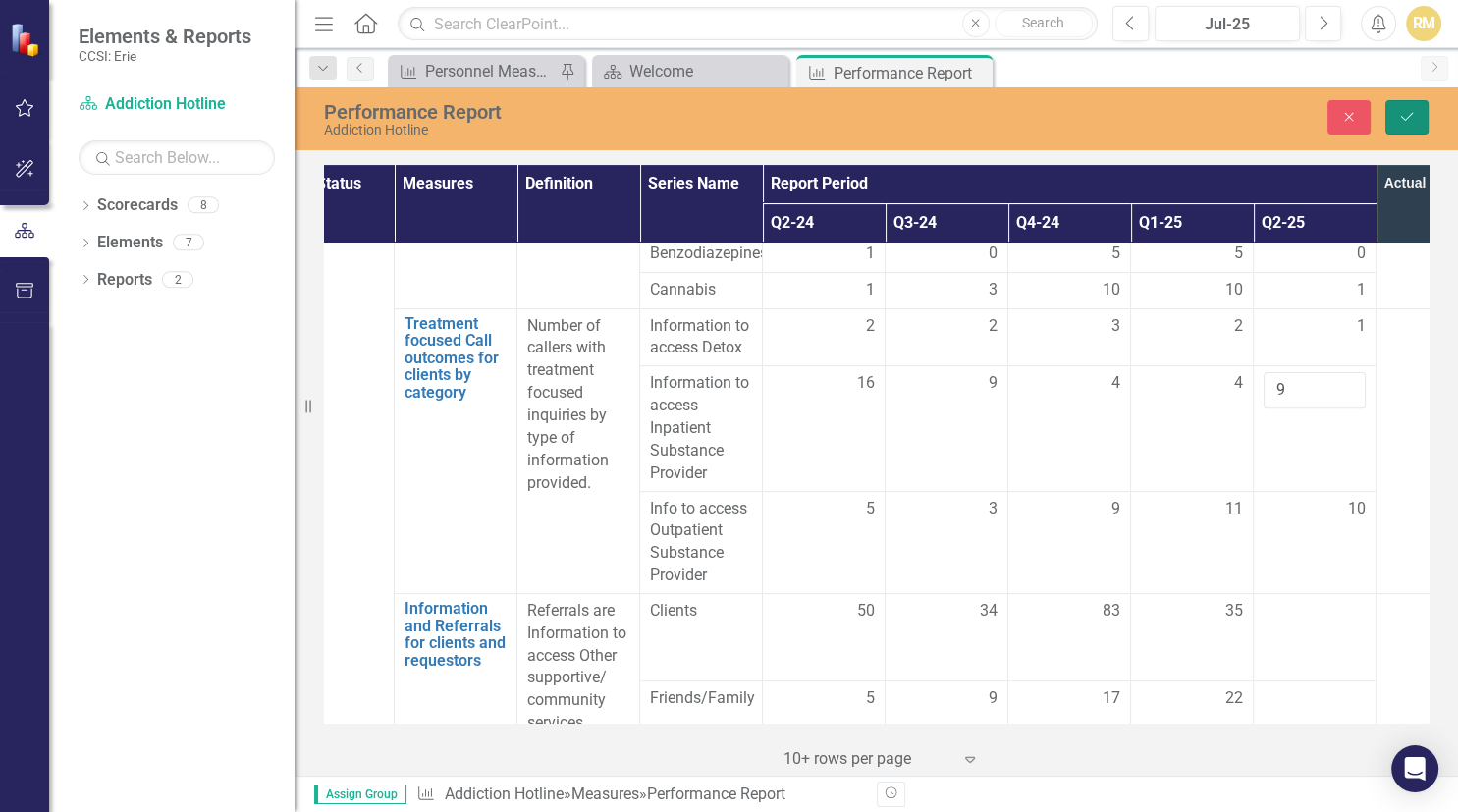 click on "Save" 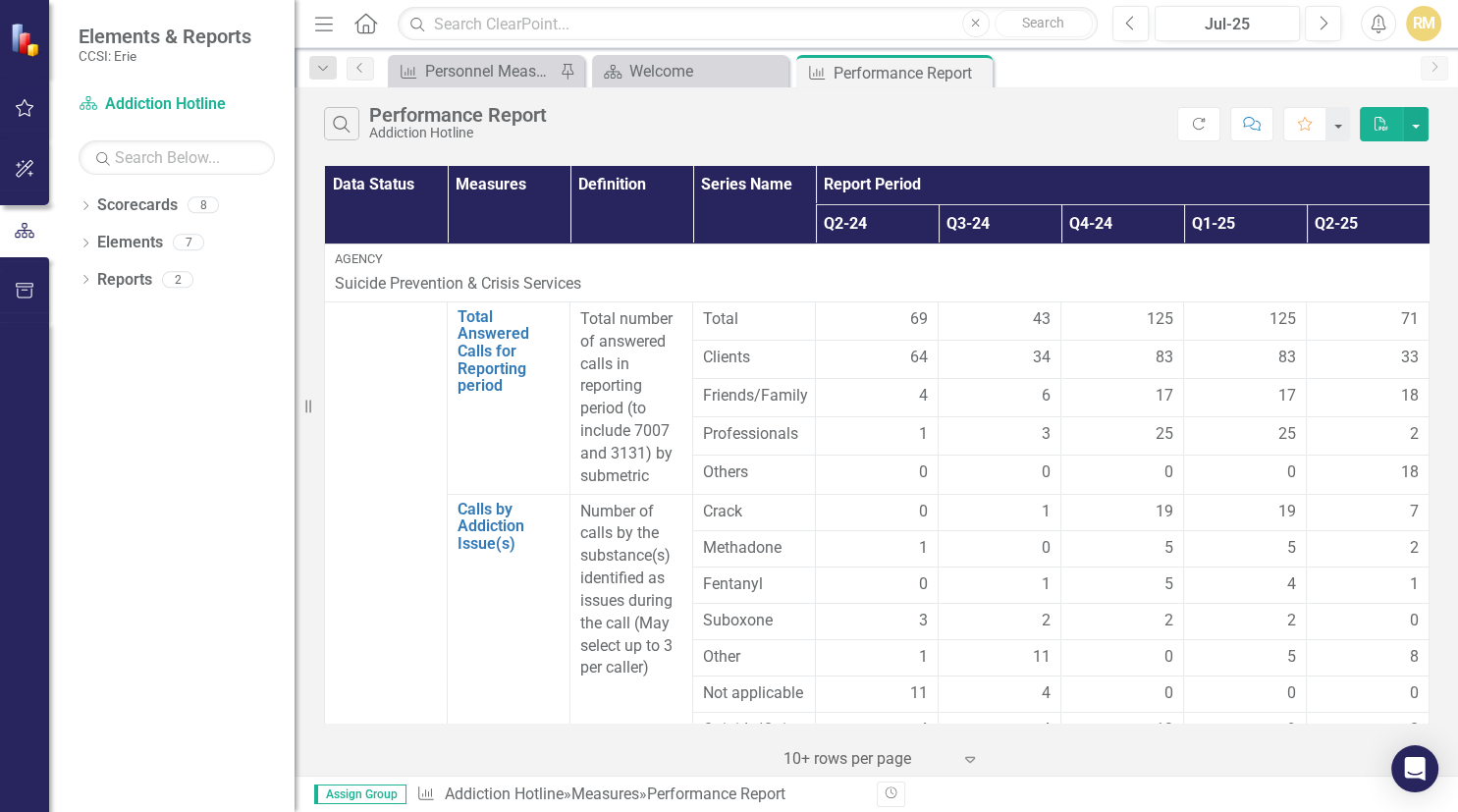 scroll, scrollTop: 339, scrollLeft: 0, axis: vertical 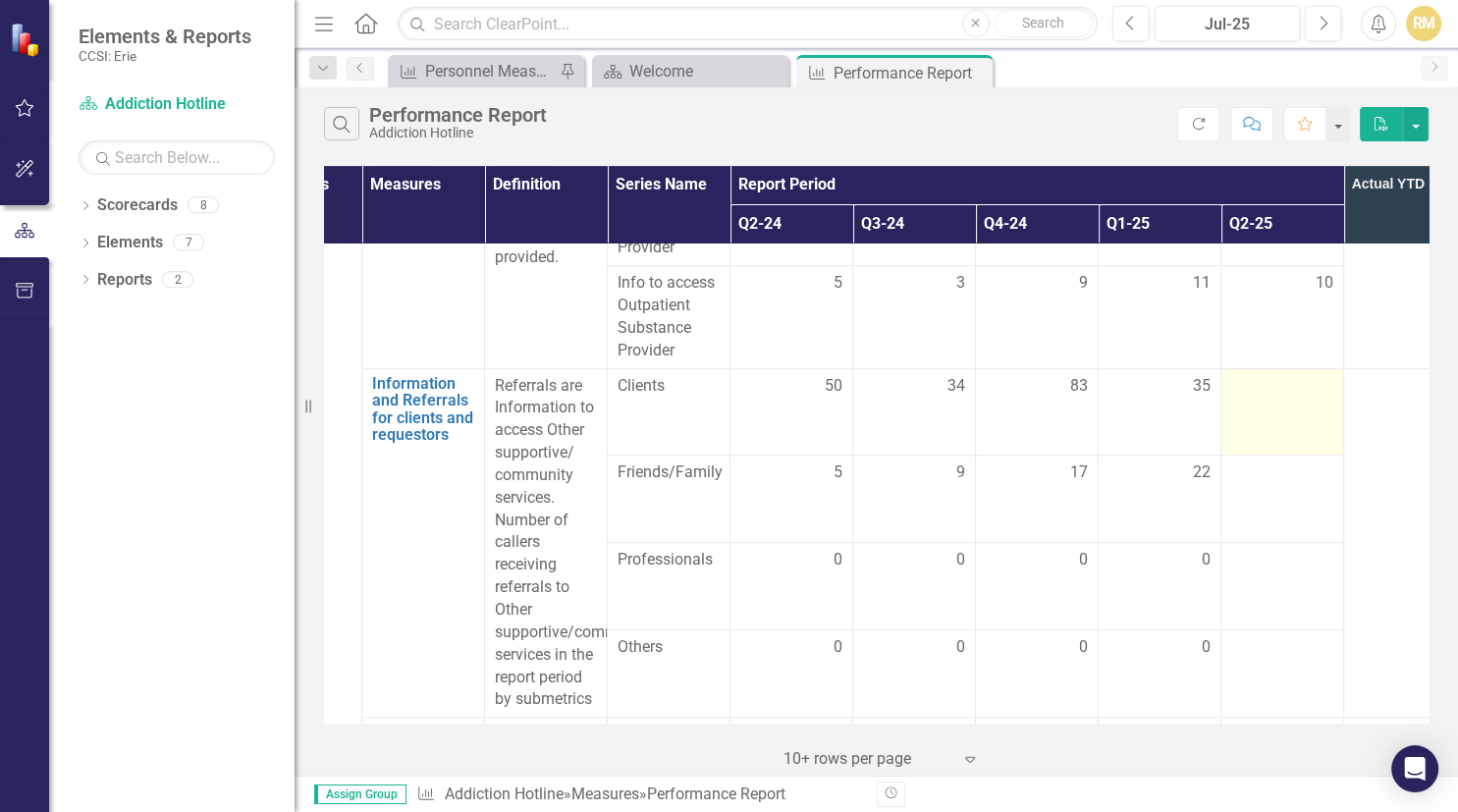 click at bounding box center (1282, 411) 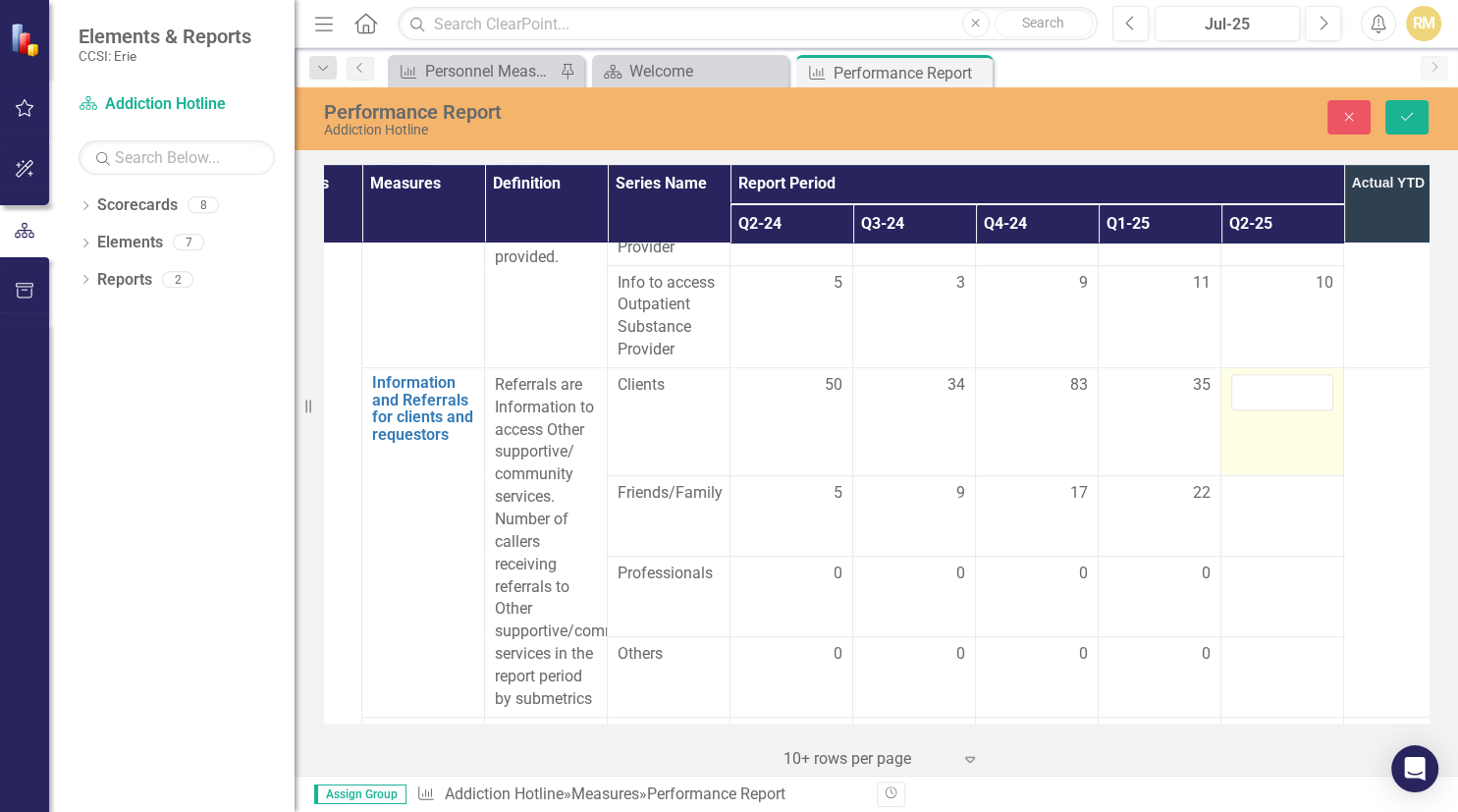 click at bounding box center (1282, 392) 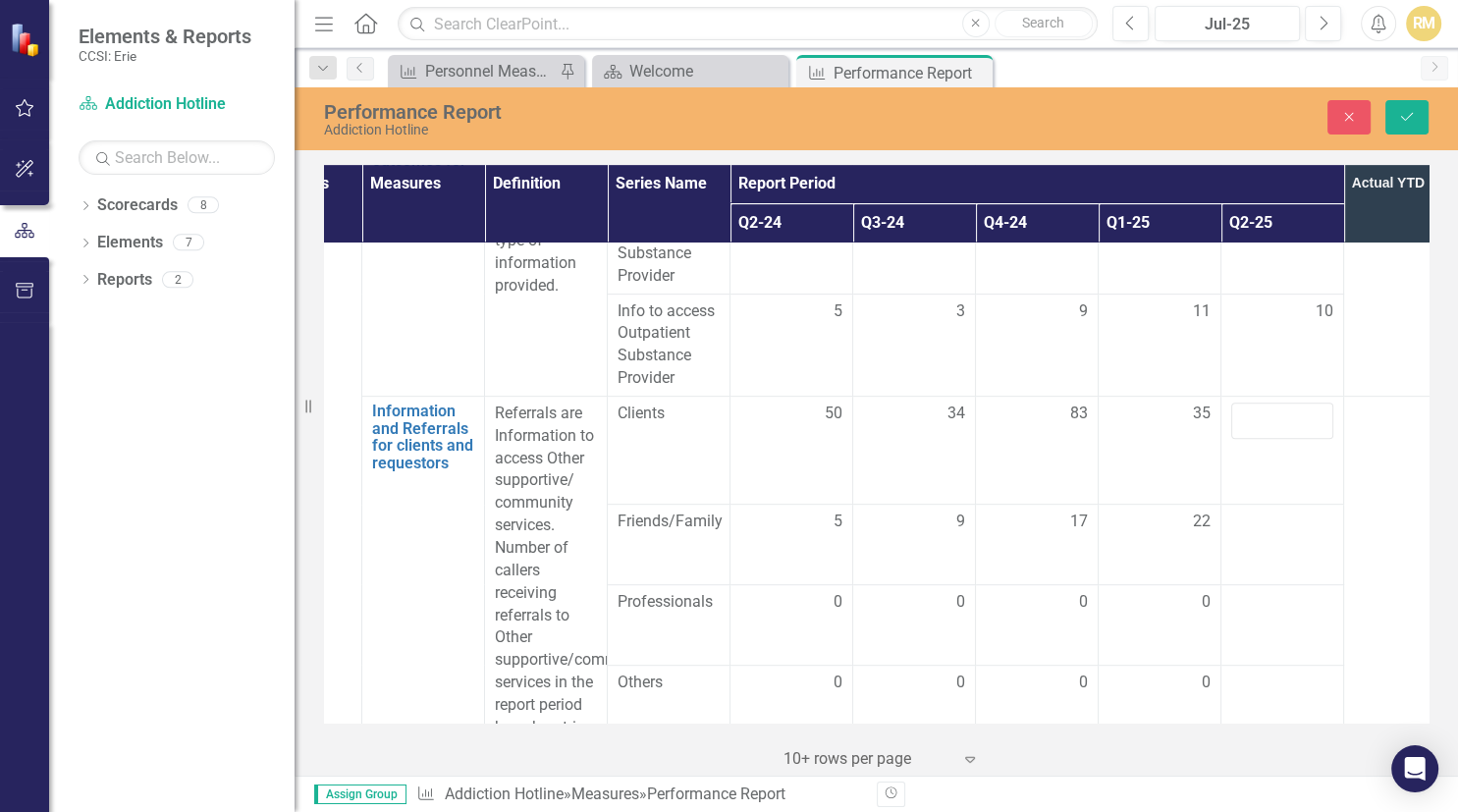 scroll, scrollTop: 904, scrollLeft: 85, axis: both 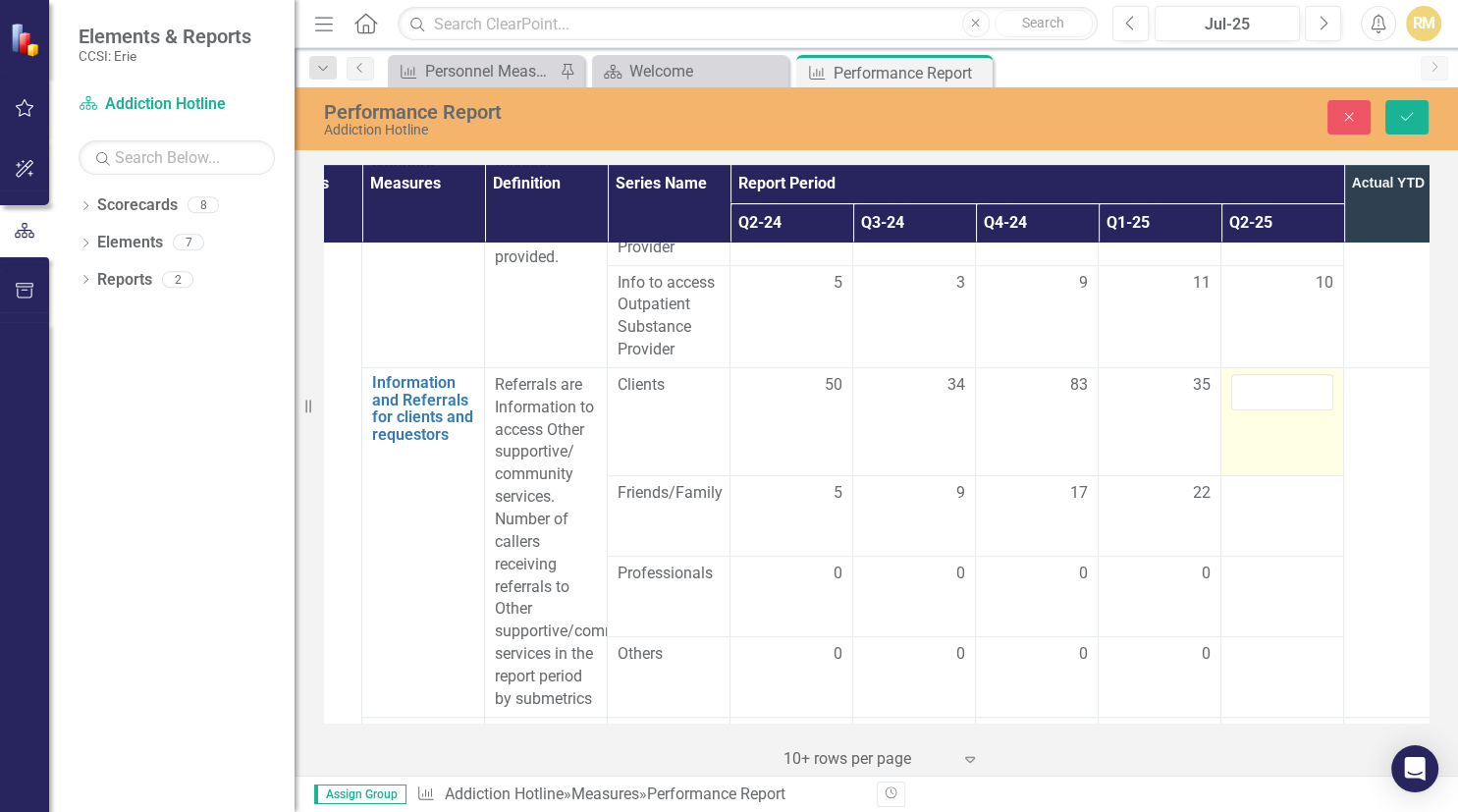 click at bounding box center (1282, 392) 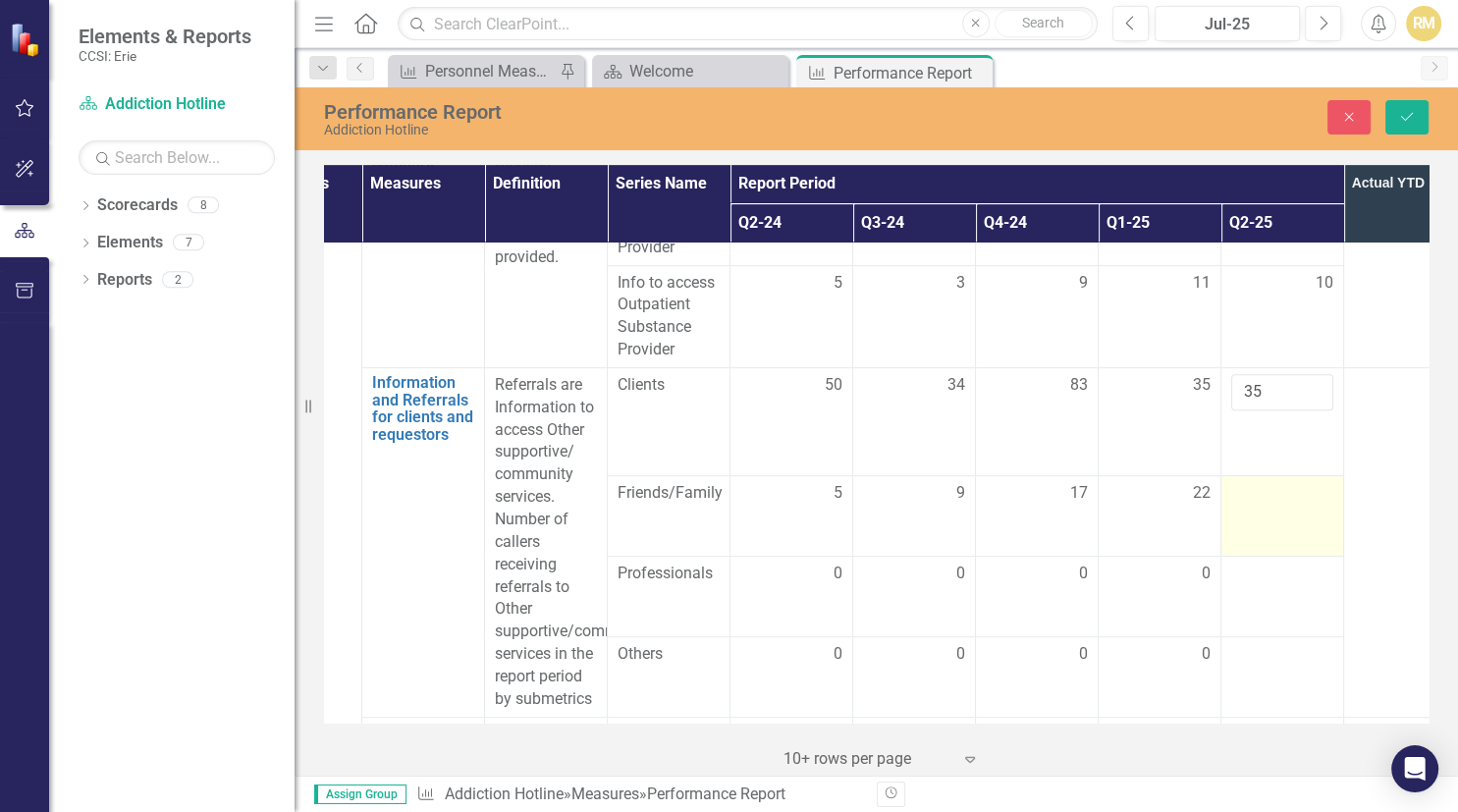 type on "35" 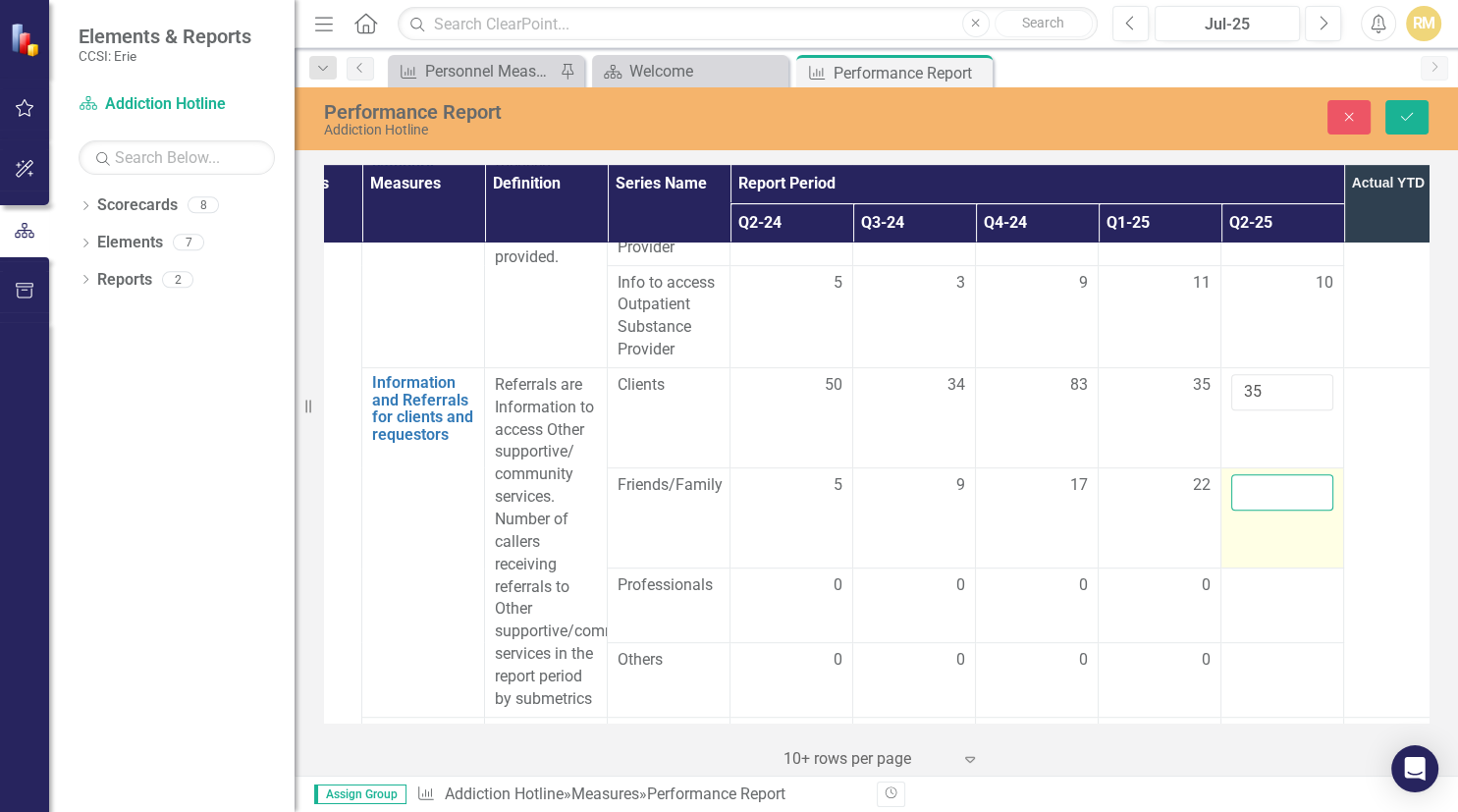 click at bounding box center [1282, 492] 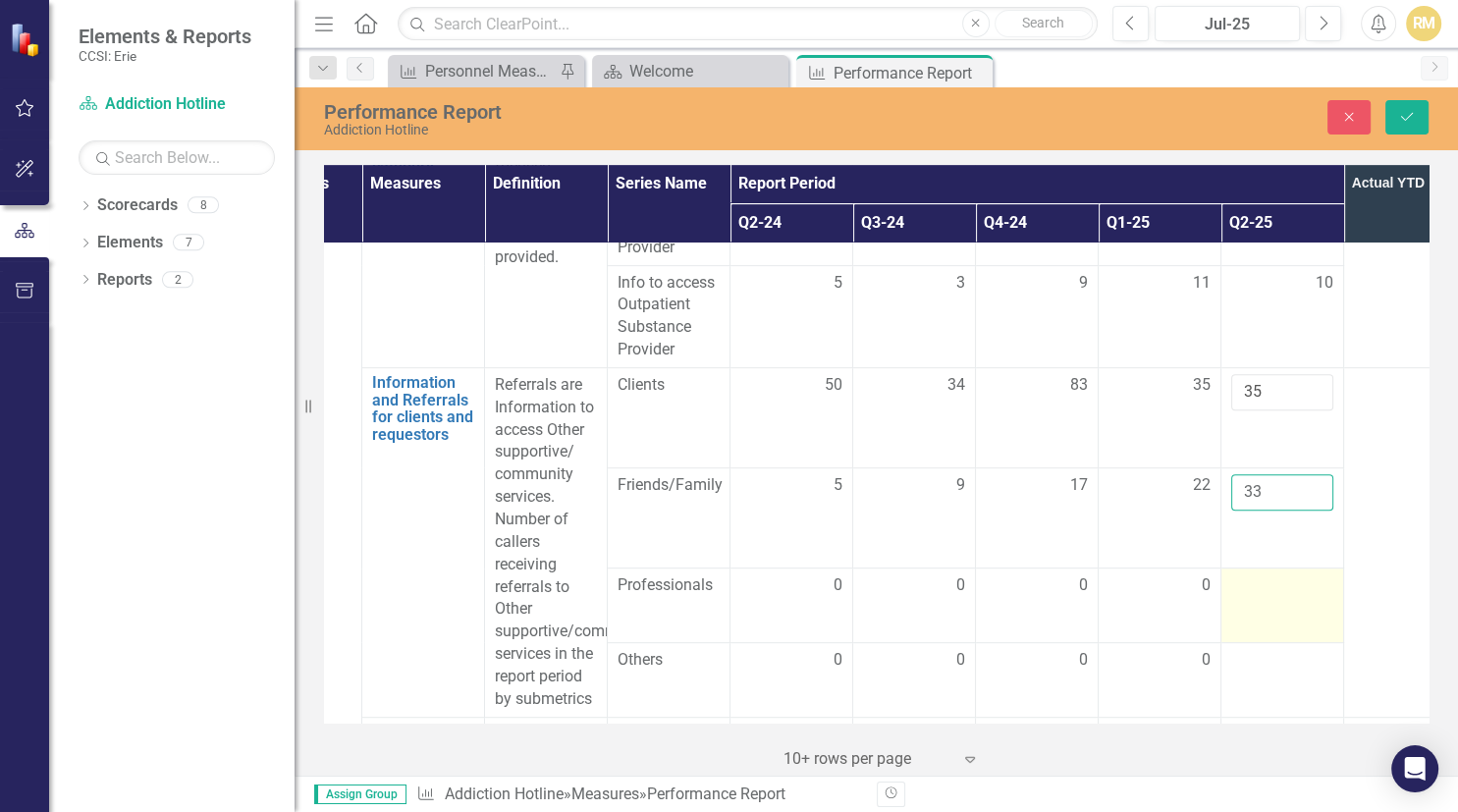 type on "33" 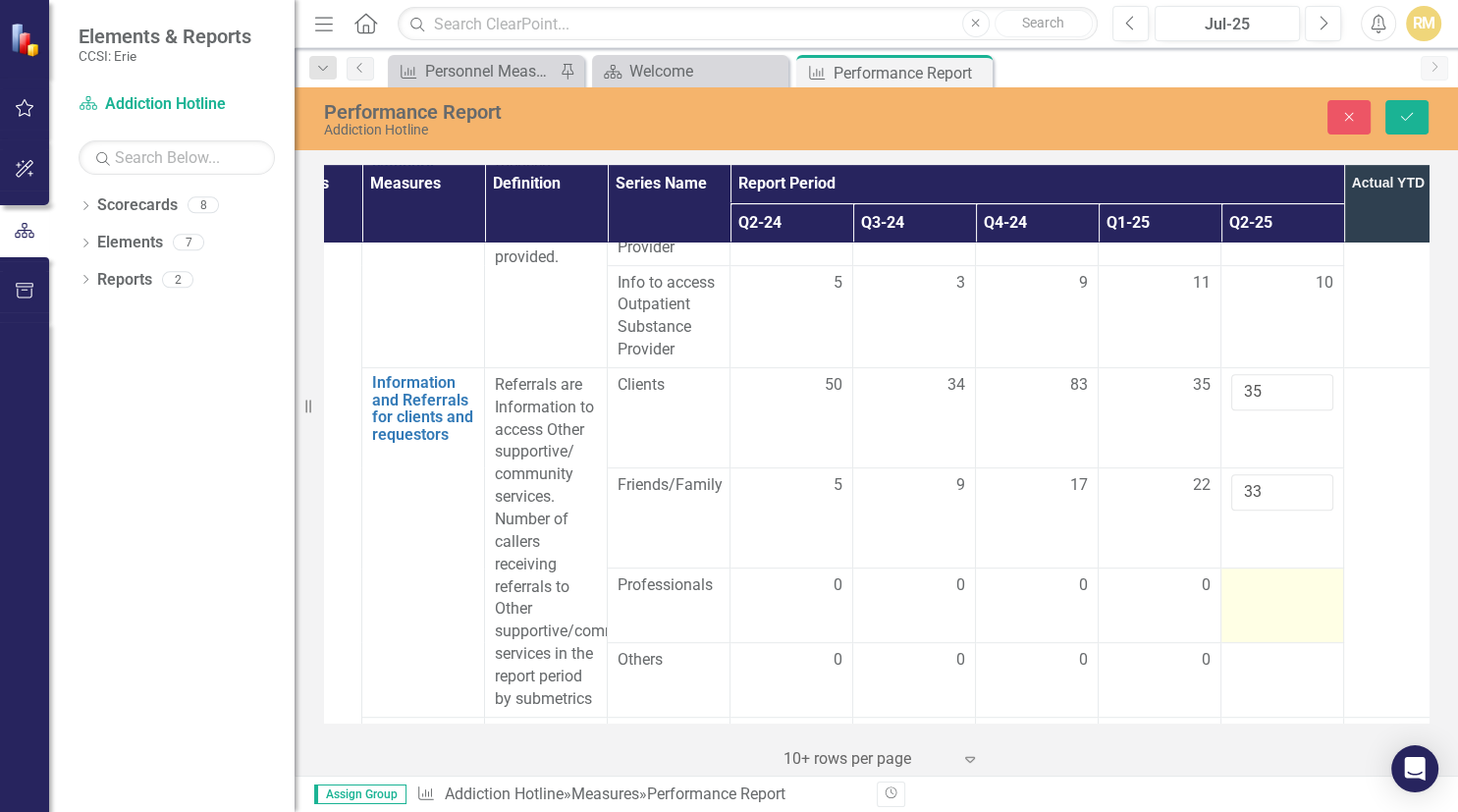 click at bounding box center [1282, 586] 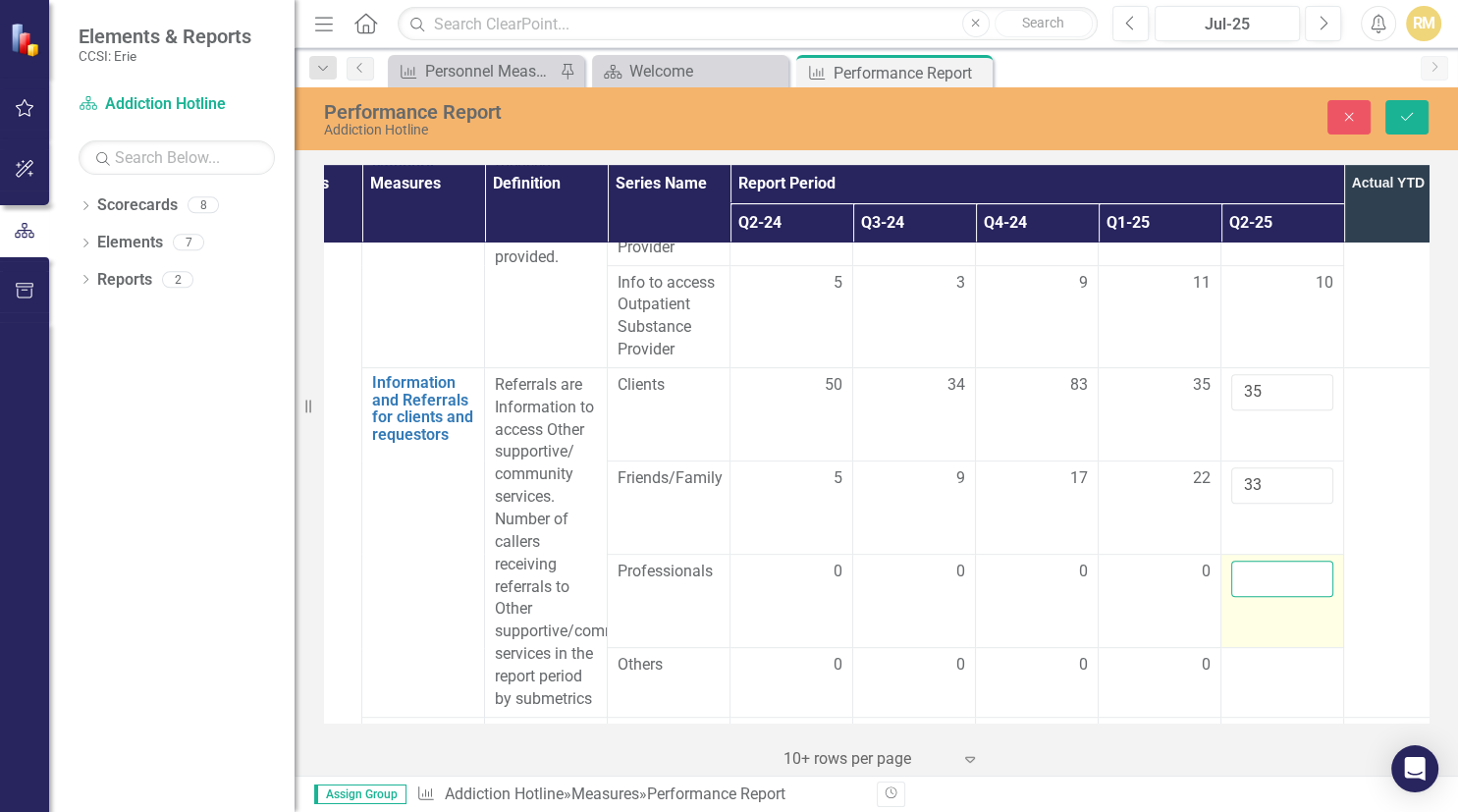 click at bounding box center [1282, 578] 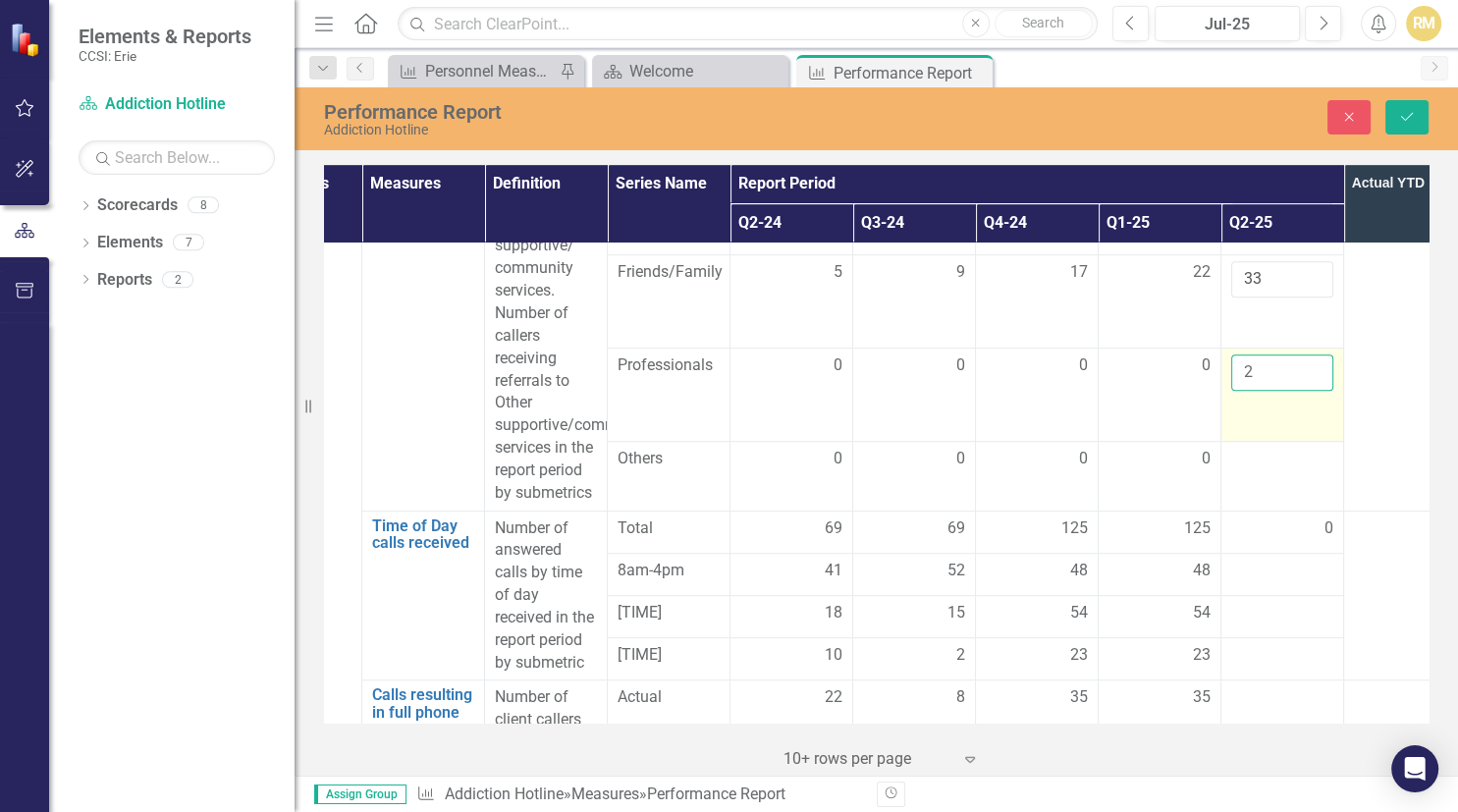 scroll, scrollTop: 1131, scrollLeft: 85, axis: both 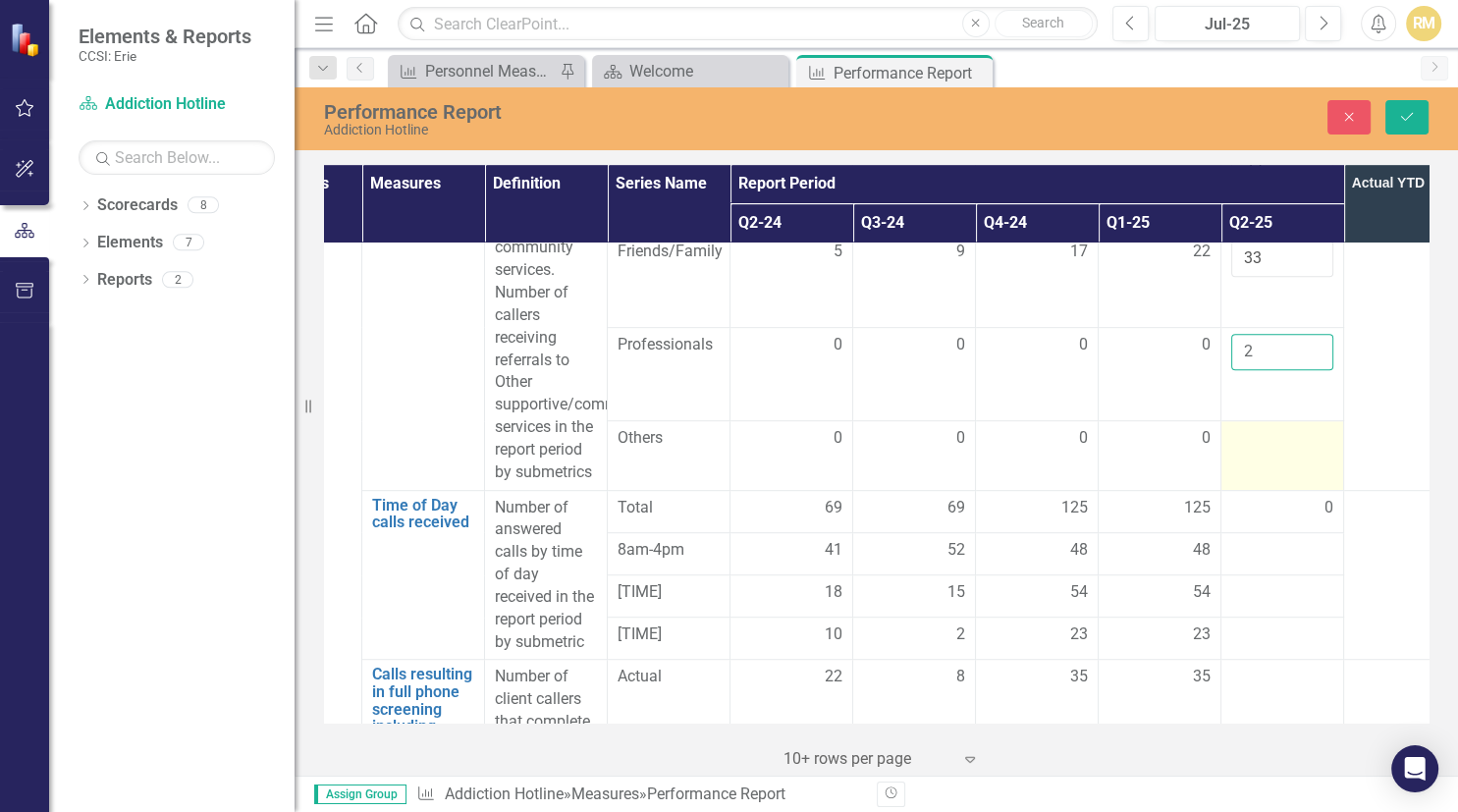 type on "2" 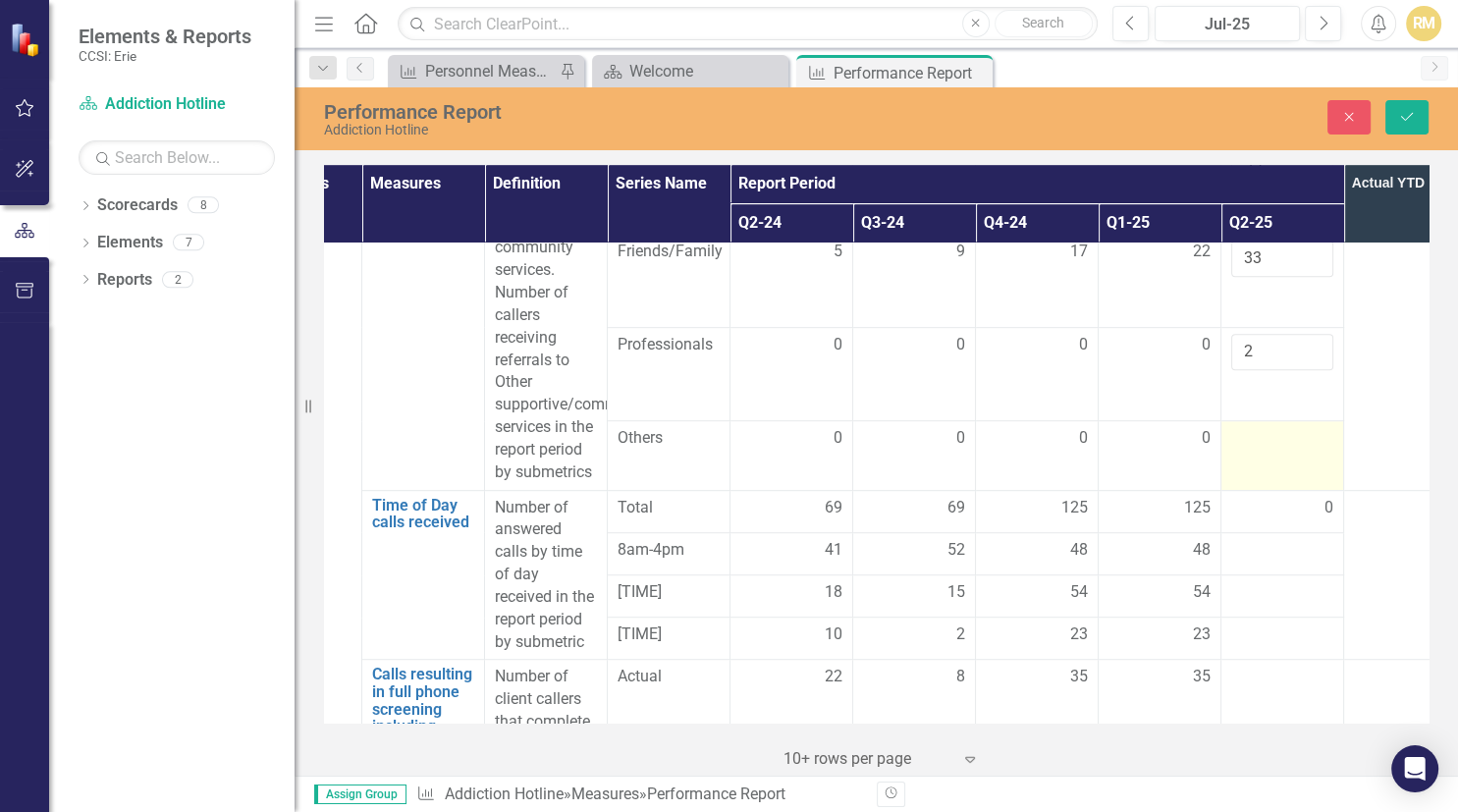 click at bounding box center (1282, 456) 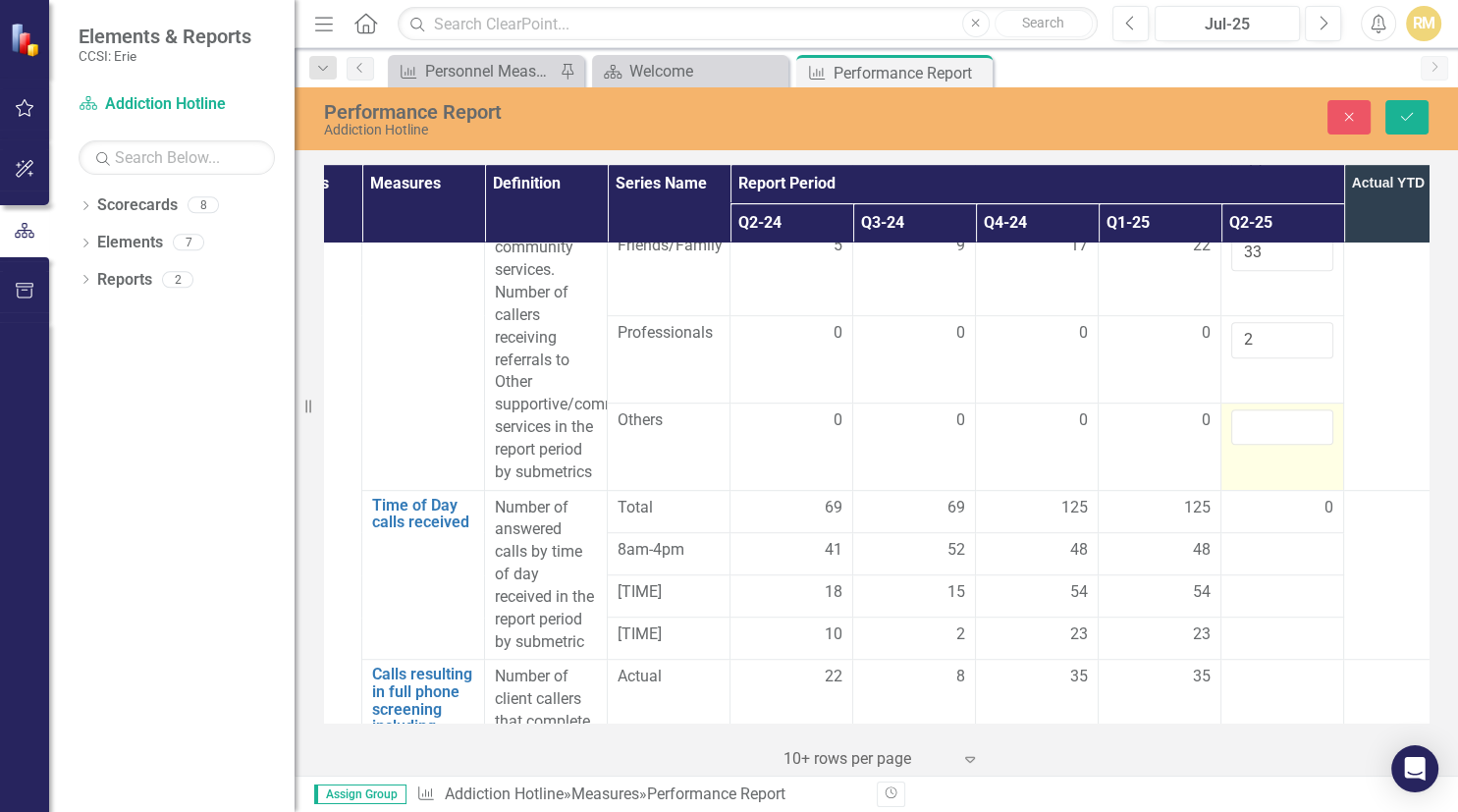 click at bounding box center [1282, 446] 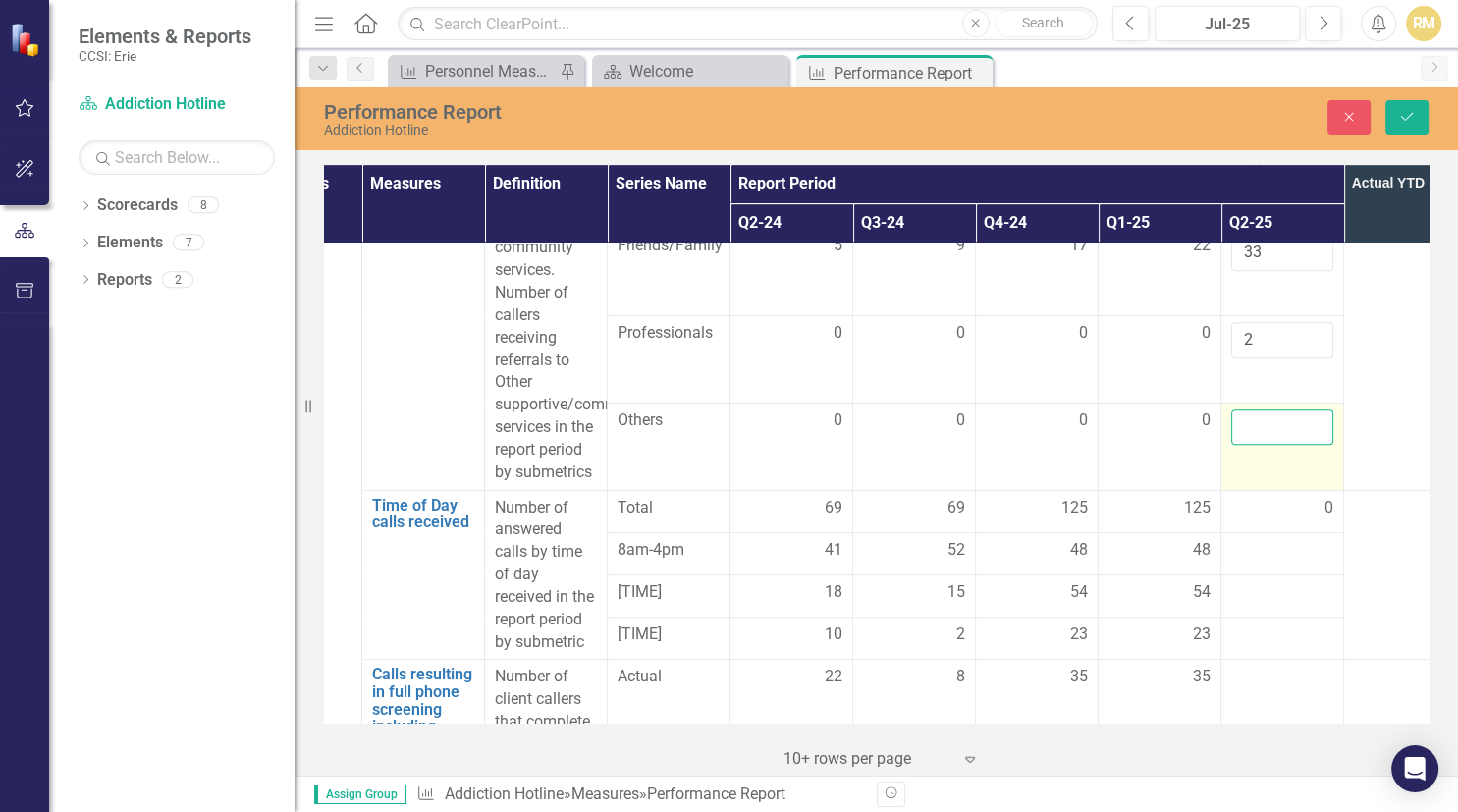 click at bounding box center [1282, 427] 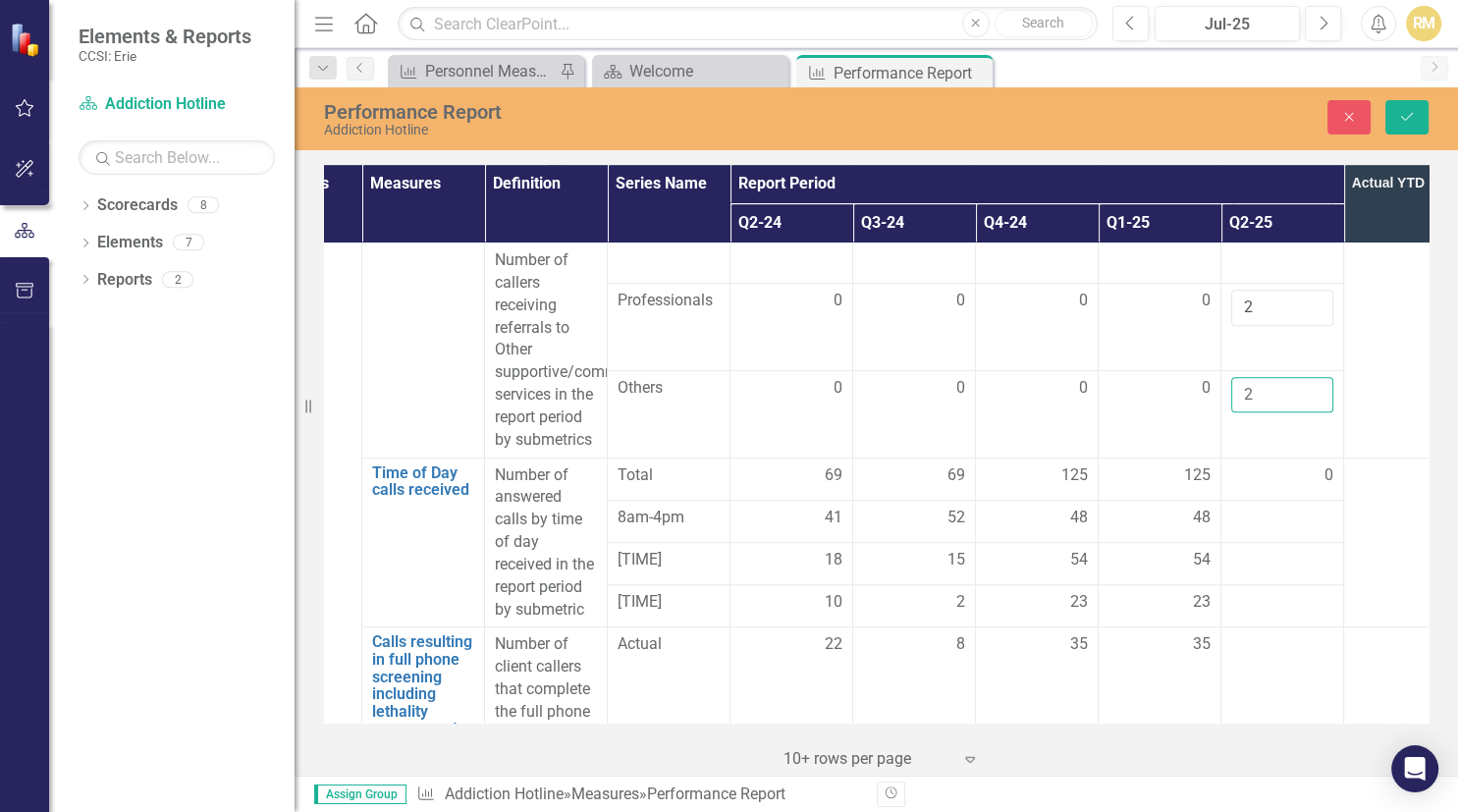 scroll, scrollTop: 904, scrollLeft: 85, axis: both 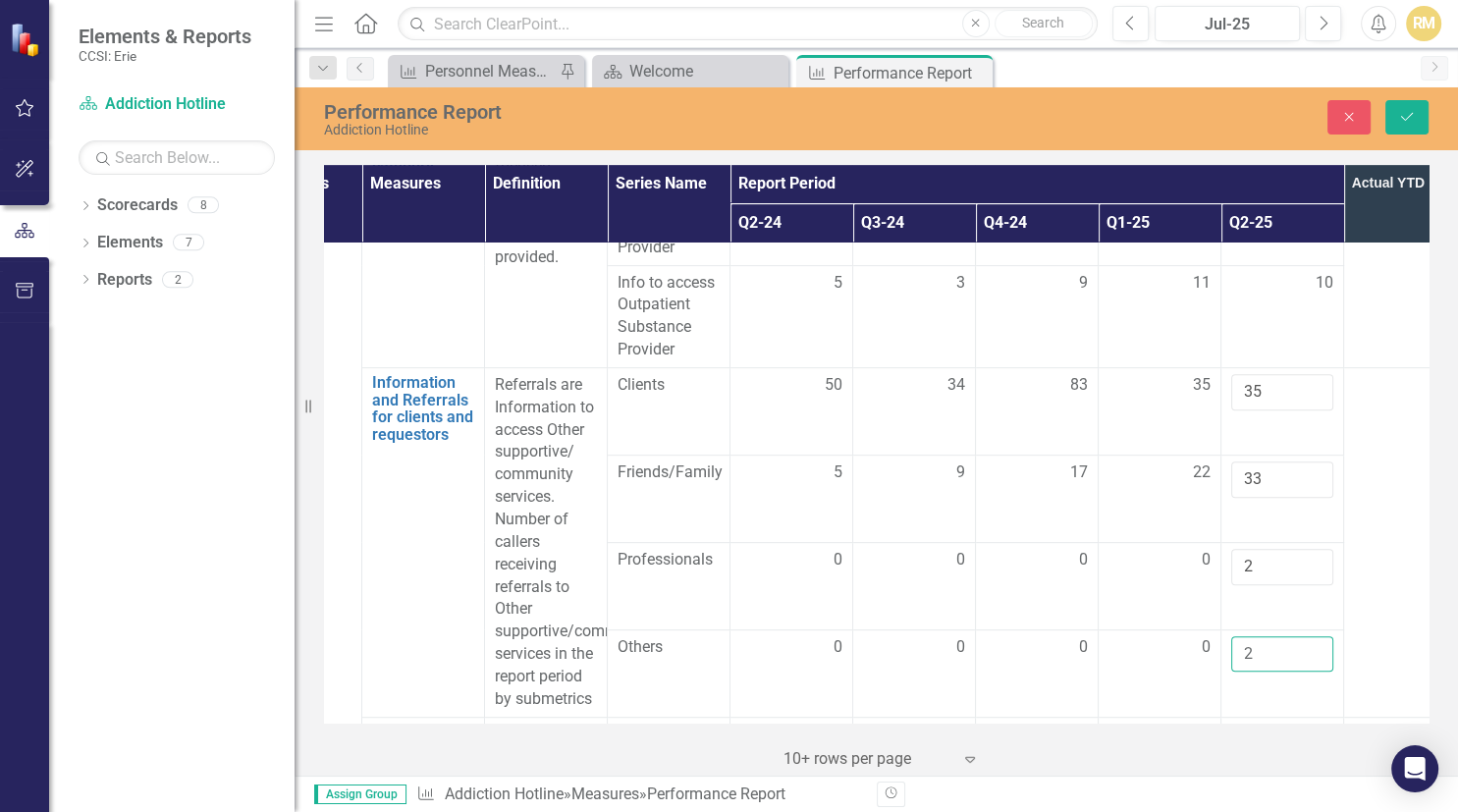 type on "2" 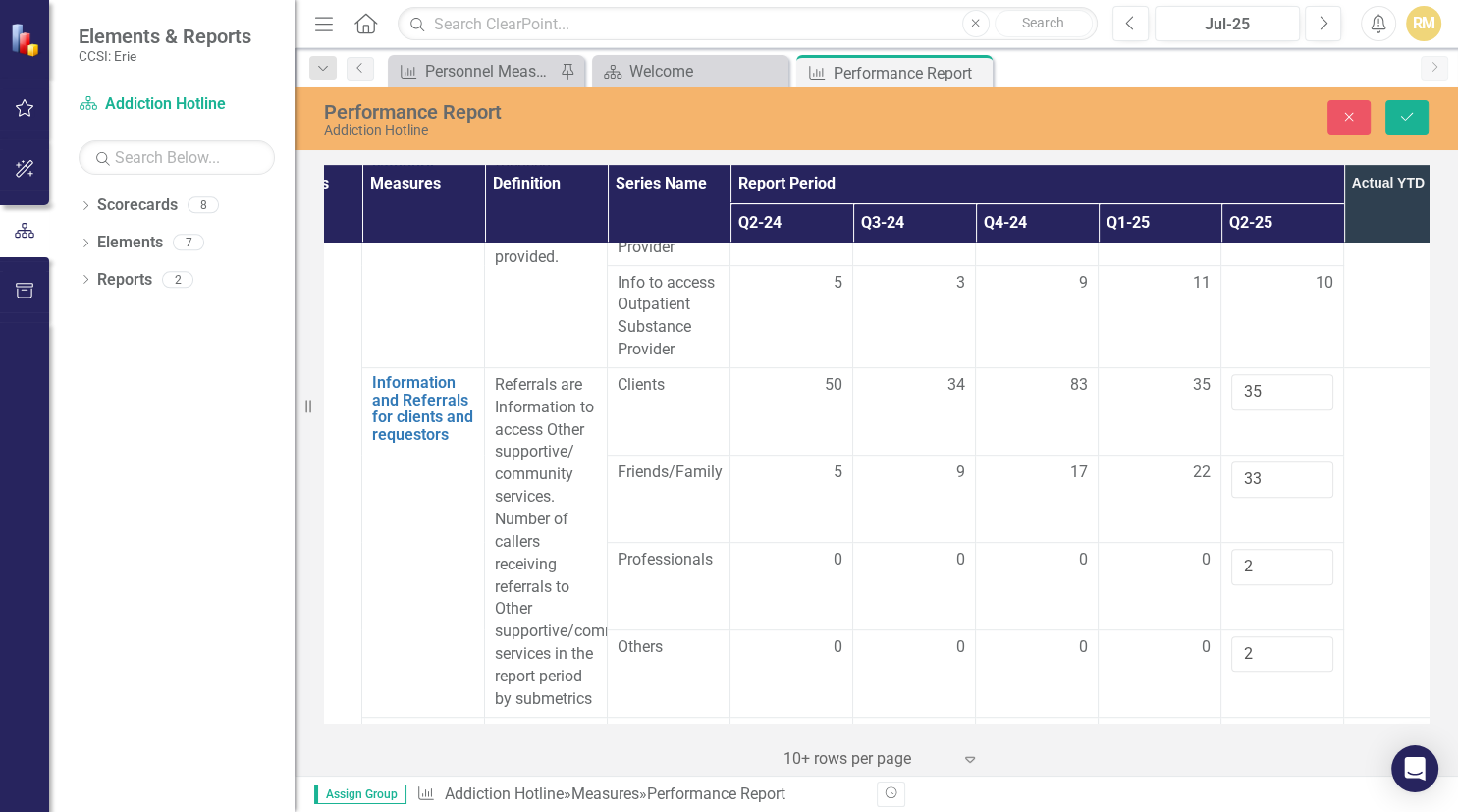click on "Close Save" at bounding box center (1215, 117) 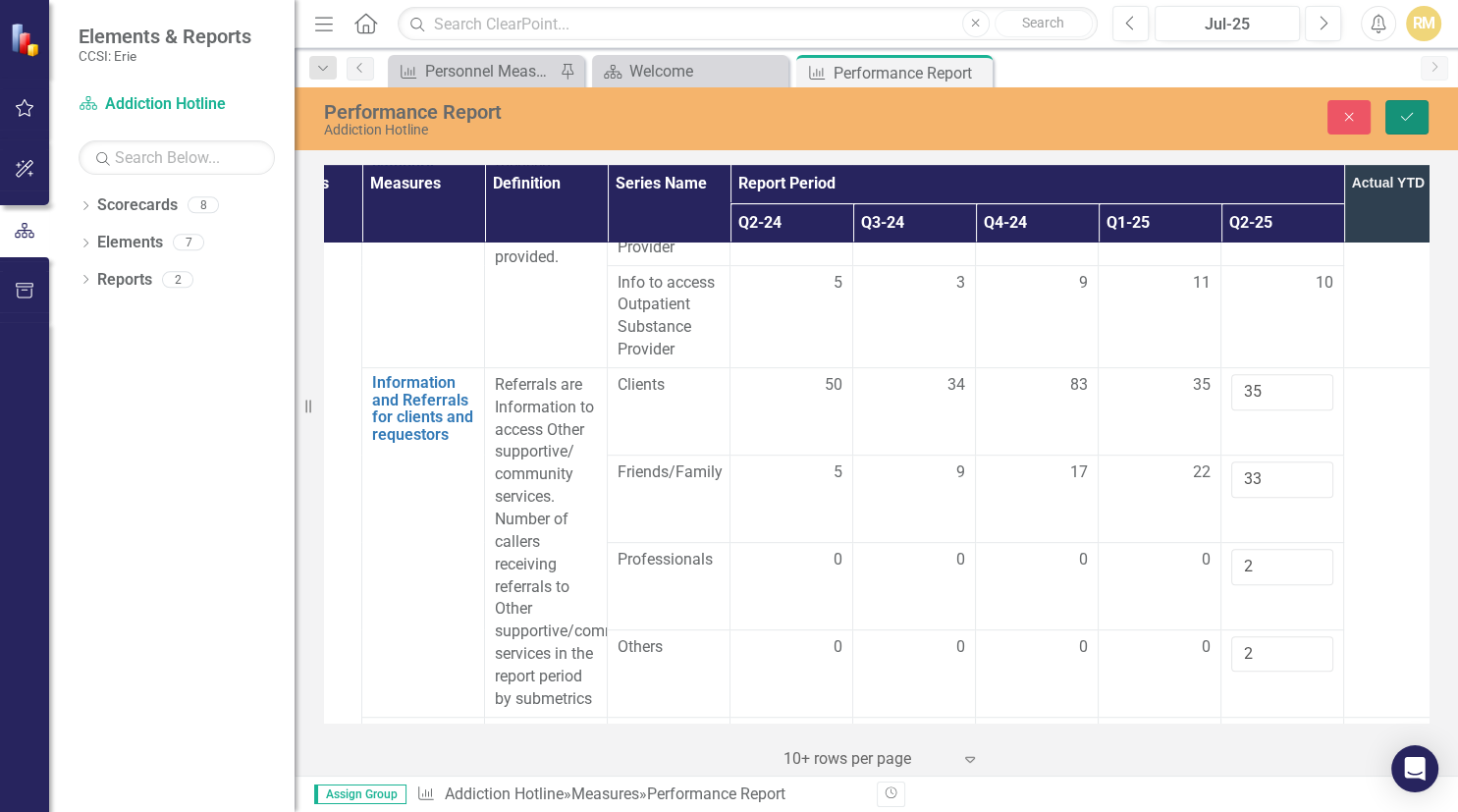 click on "Save" at bounding box center (1407, 117) 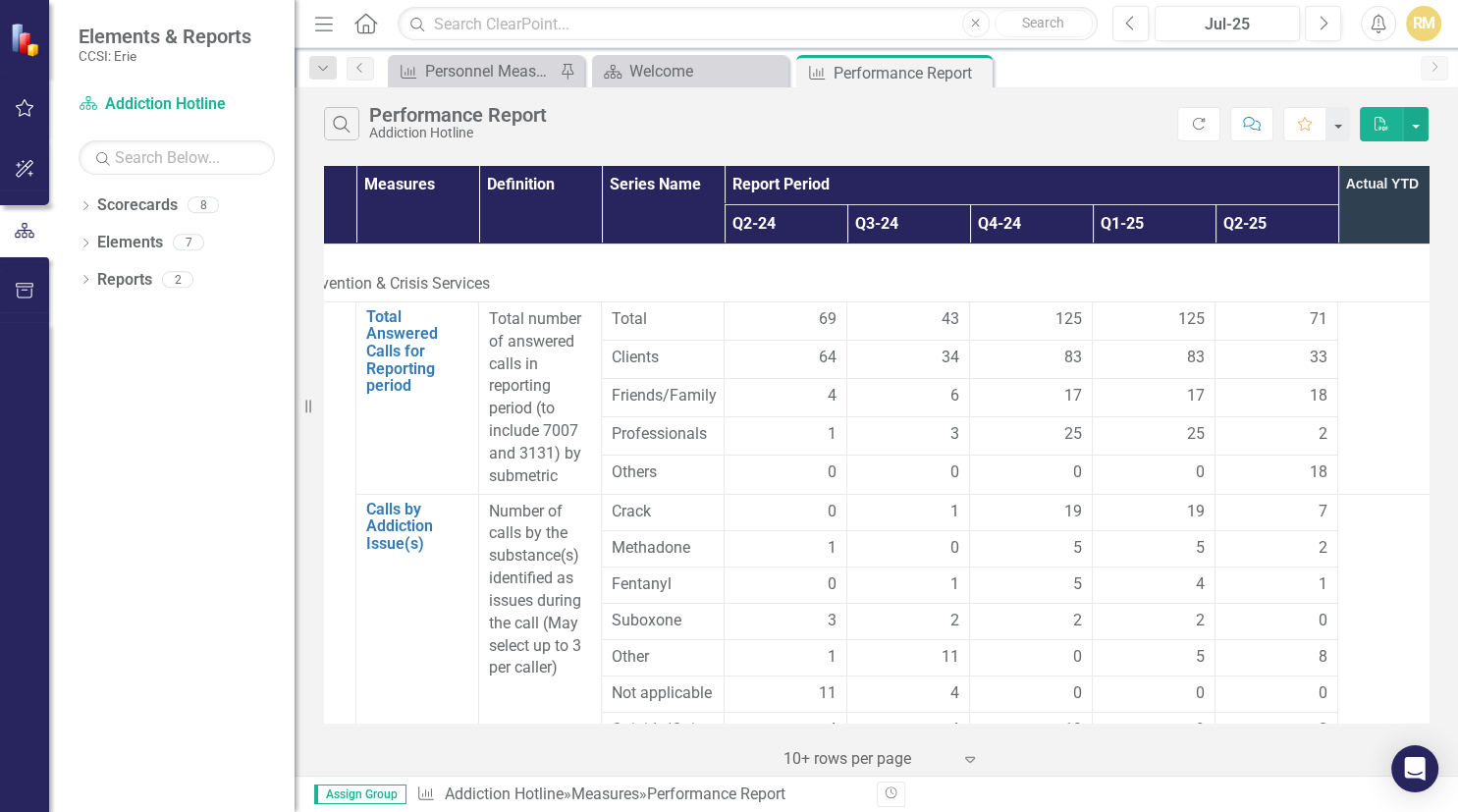 scroll, scrollTop: 0, scrollLeft: 107, axis: horizontal 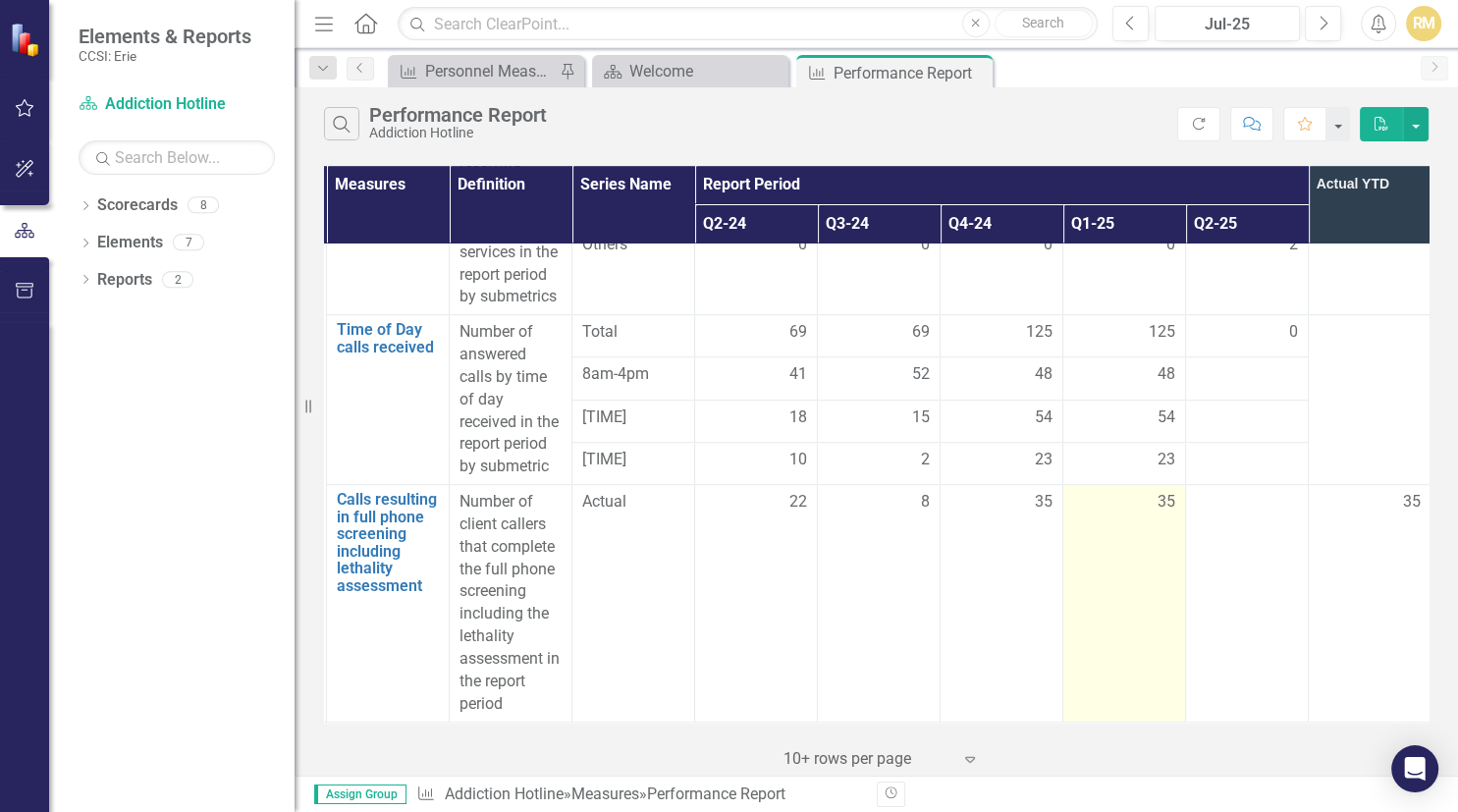 click on "35" at bounding box center [1124, 603] 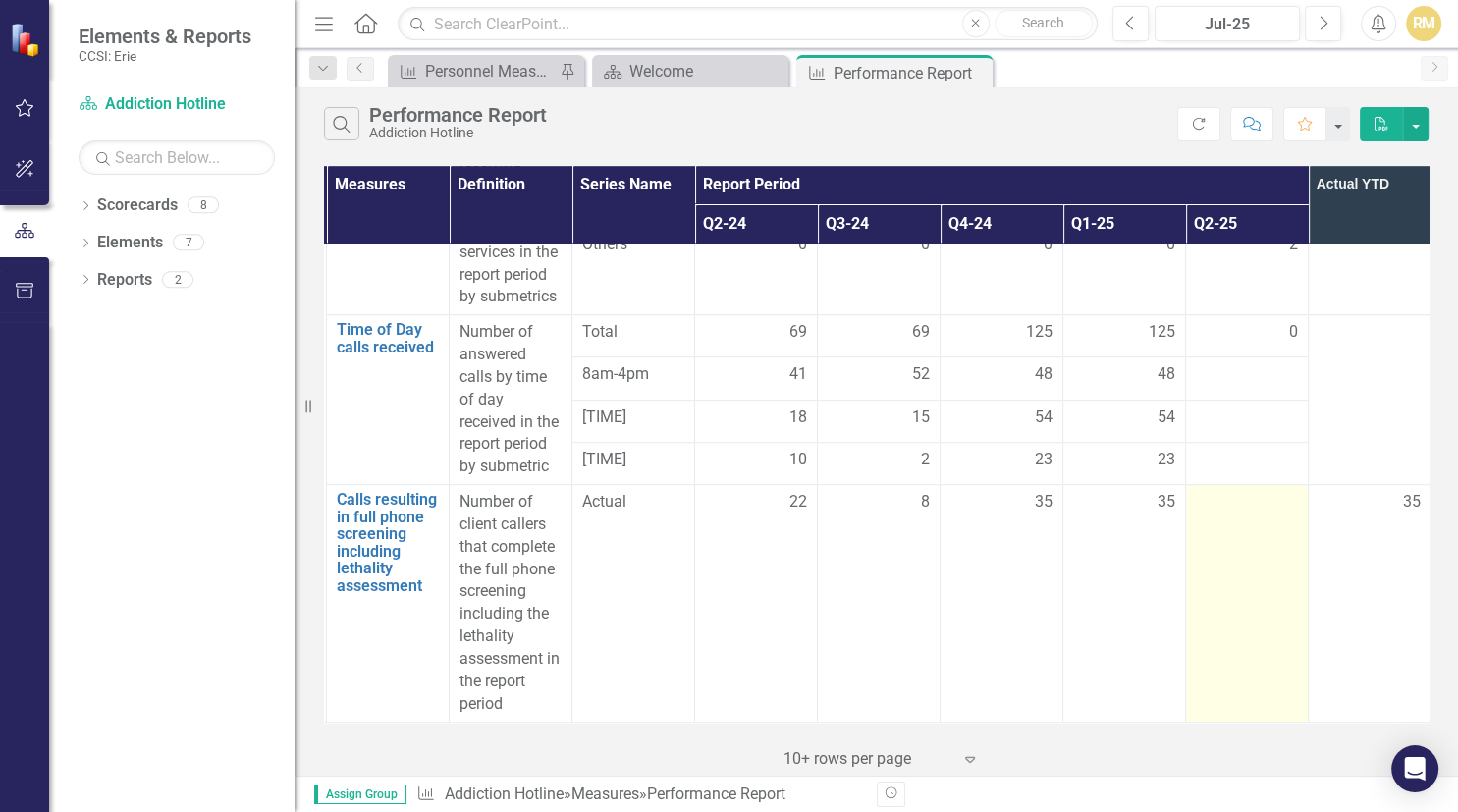 click at bounding box center [1247, 603] 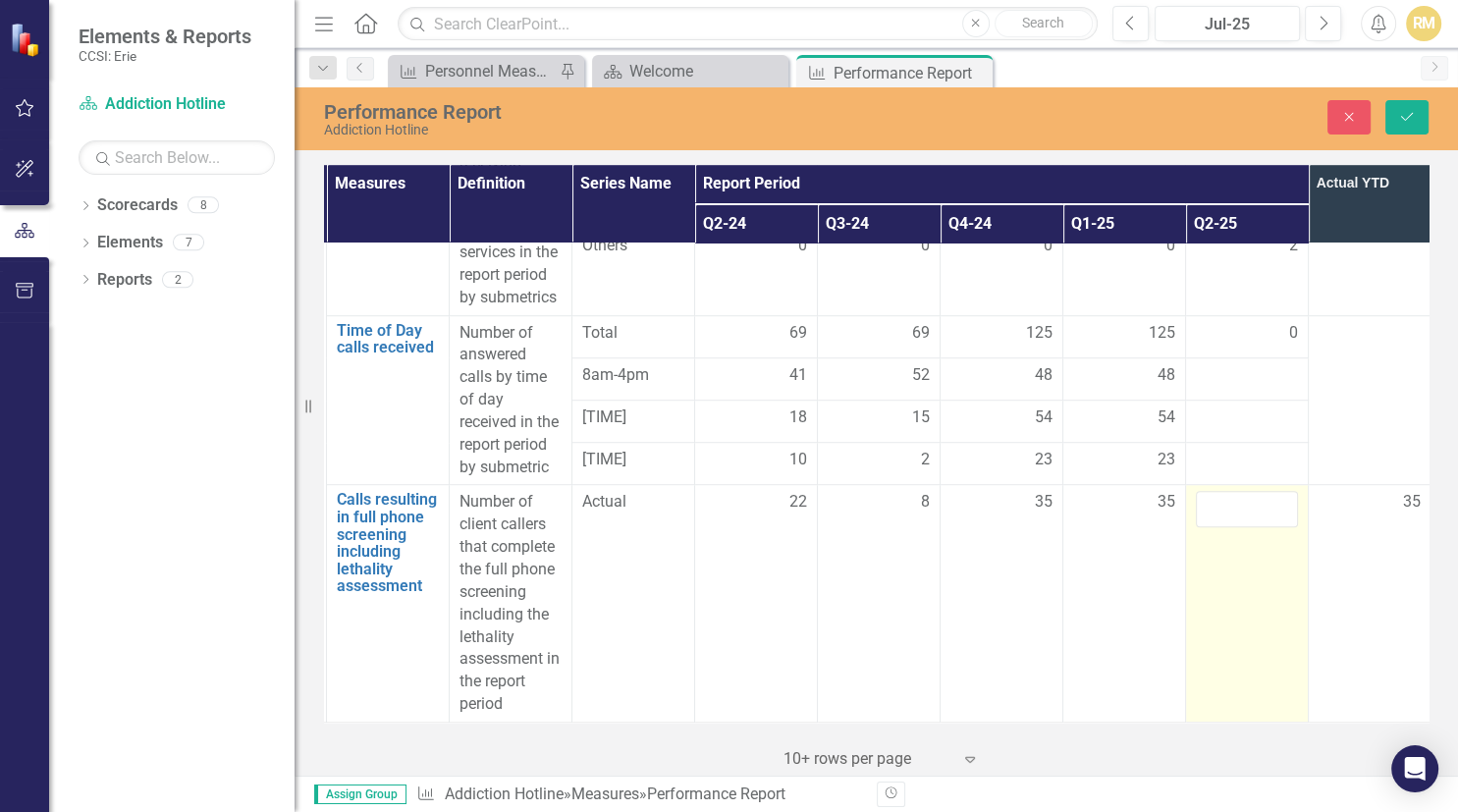 click at bounding box center [1247, 509] 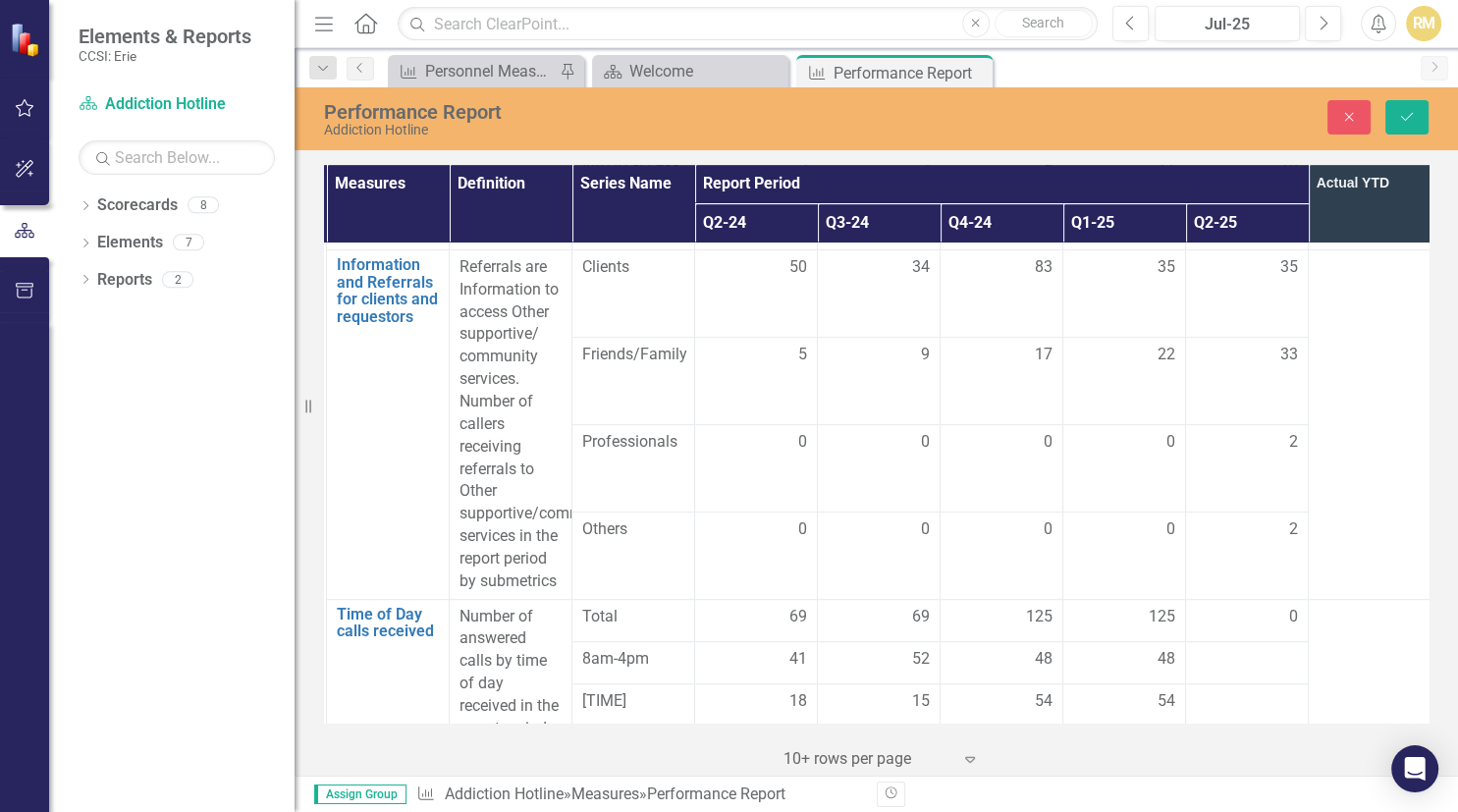 scroll, scrollTop: 1017, scrollLeft: 121, axis: both 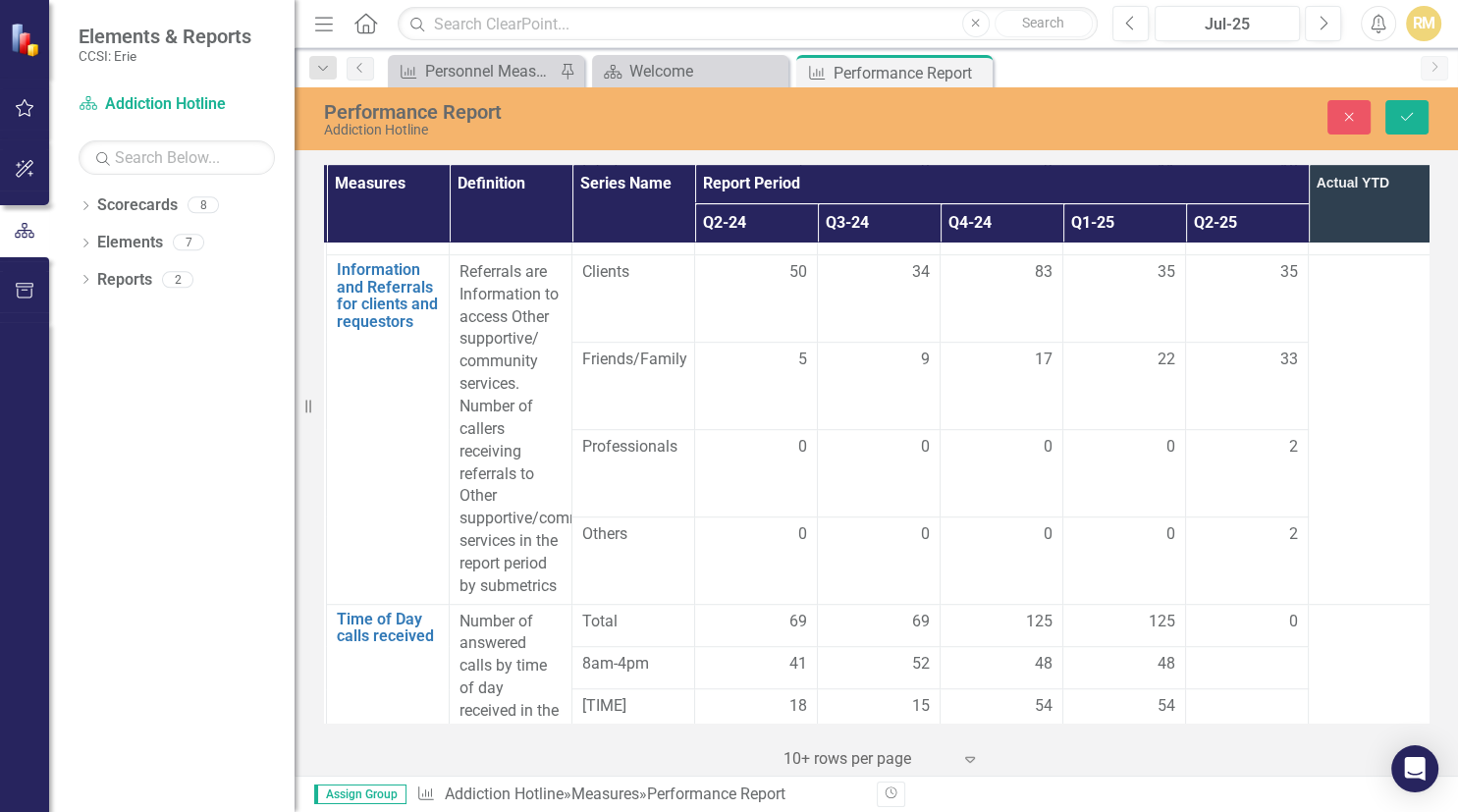 type on "33" 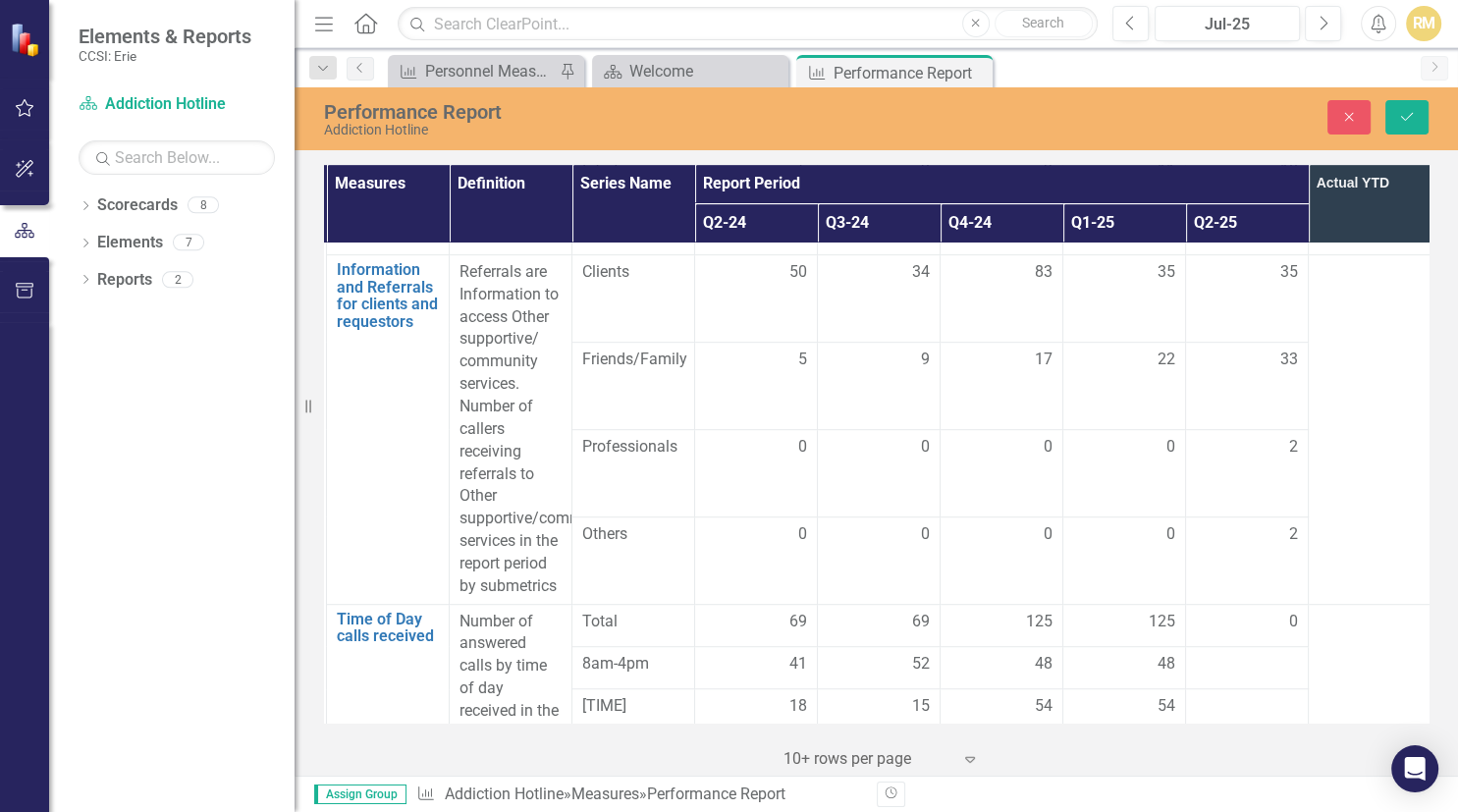 click on "Performance Report Addiction Hotline Close Save" at bounding box center (876, 119) 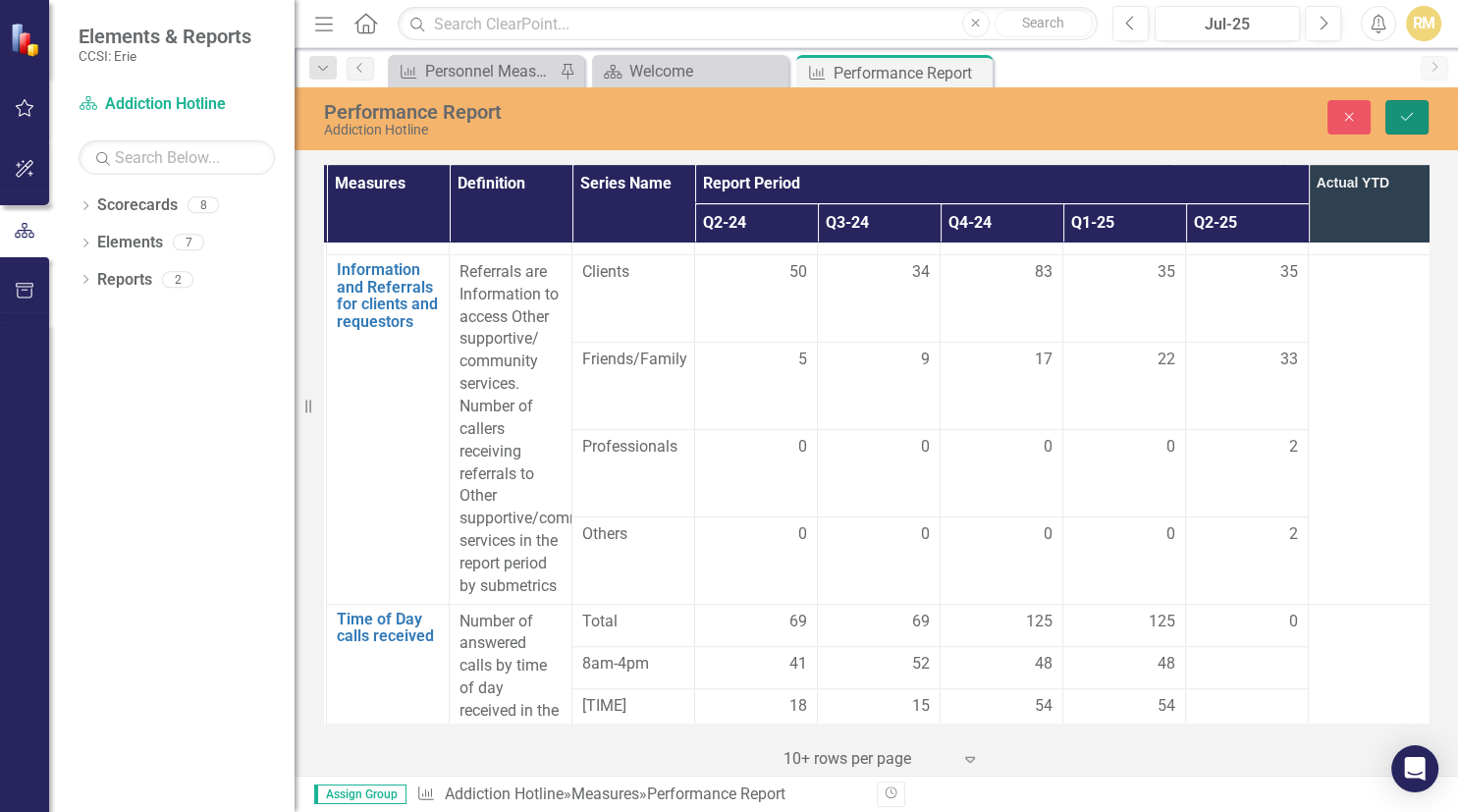 click on "Save" at bounding box center [1407, 117] 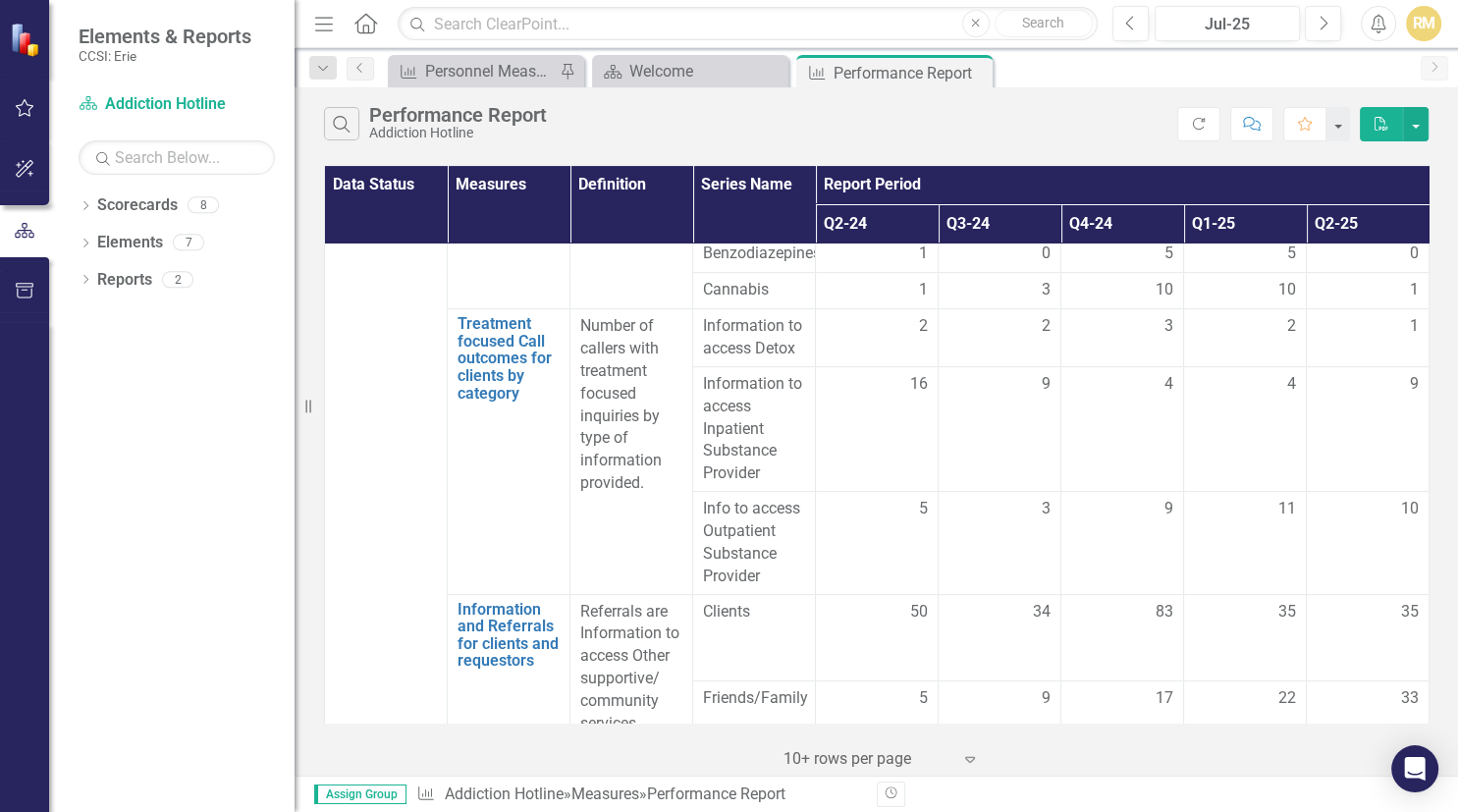scroll, scrollTop: 904, scrollLeft: 0, axis: vertical 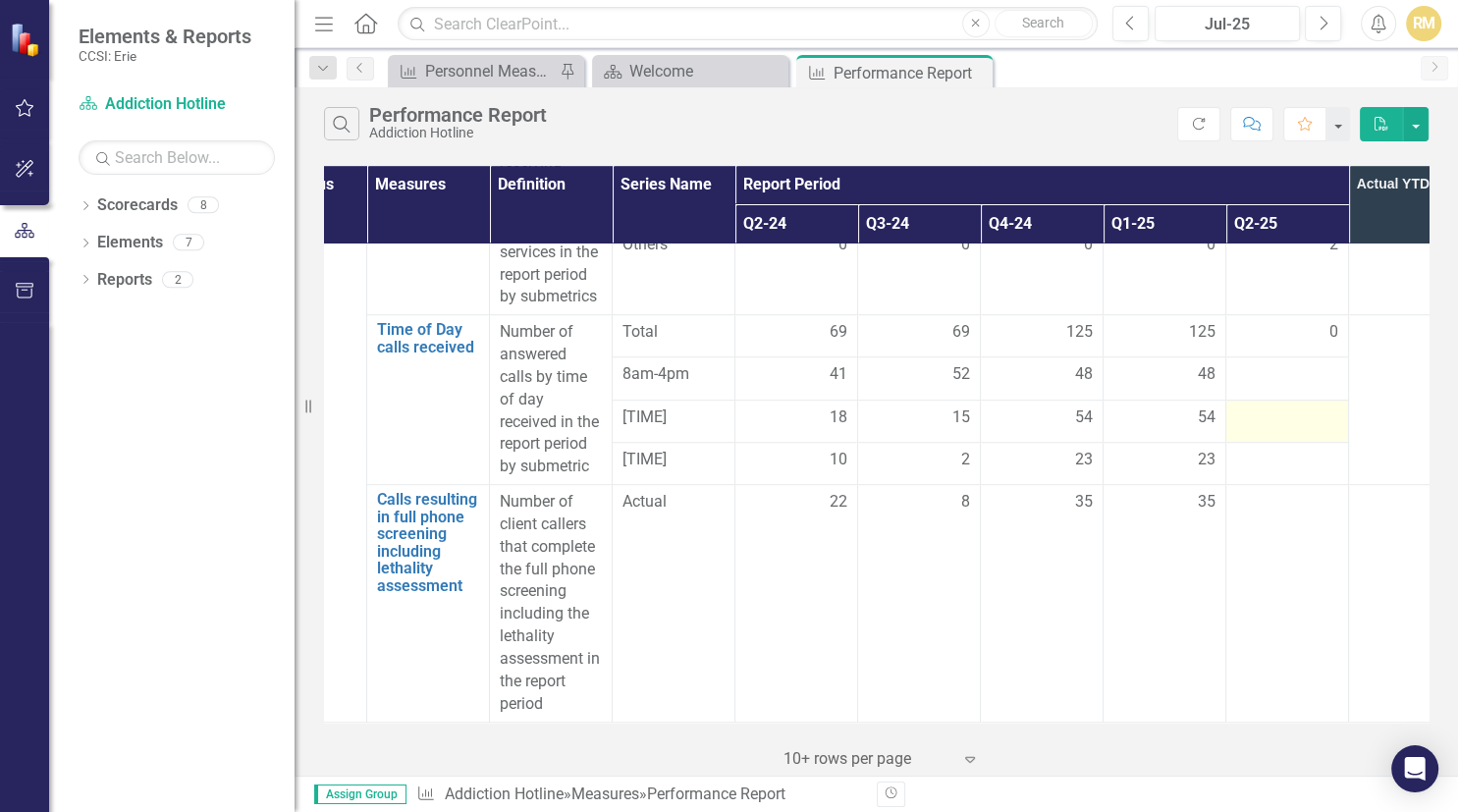 click at bounding box center [1287, 418] 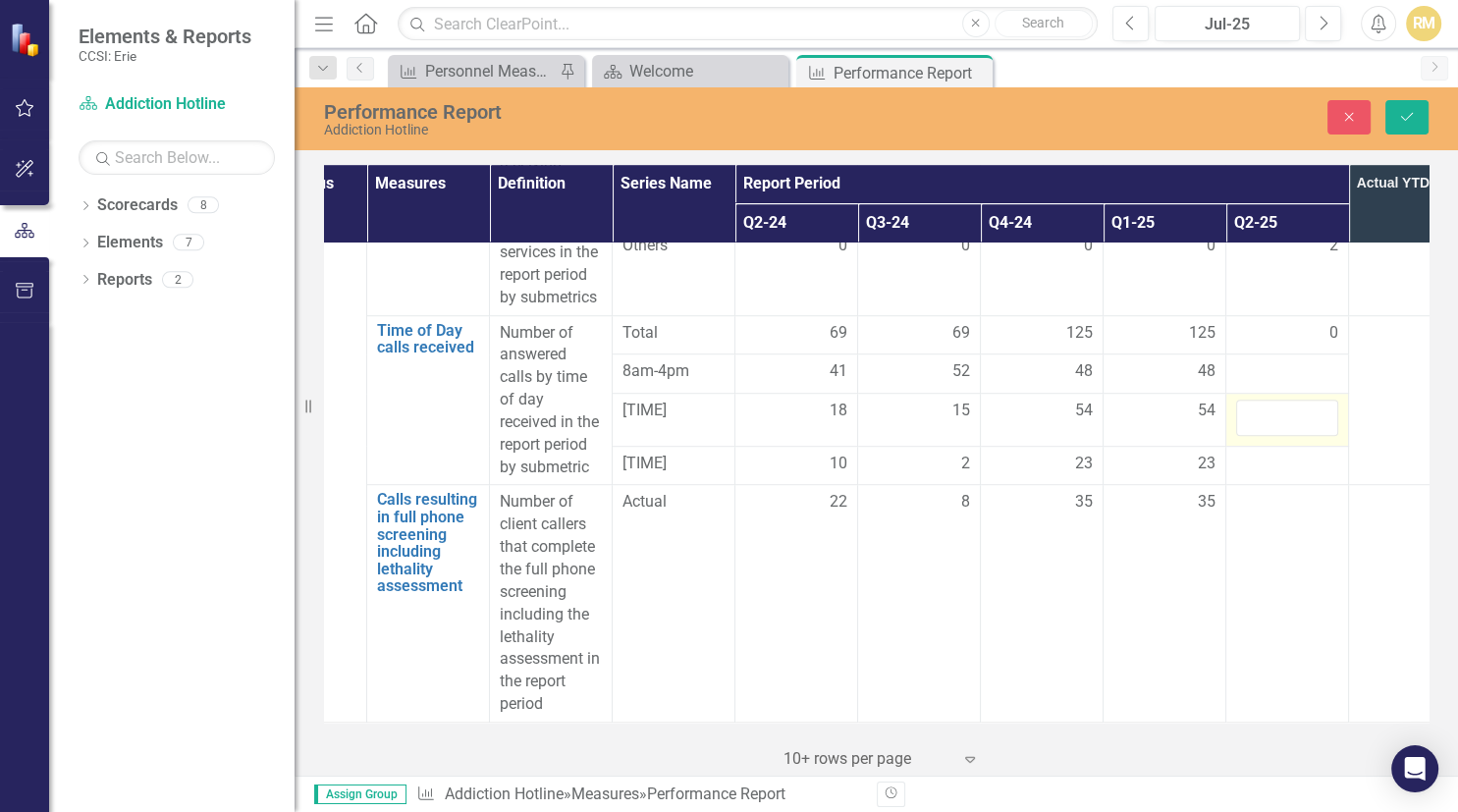 click at bounding box center (1287, 417) 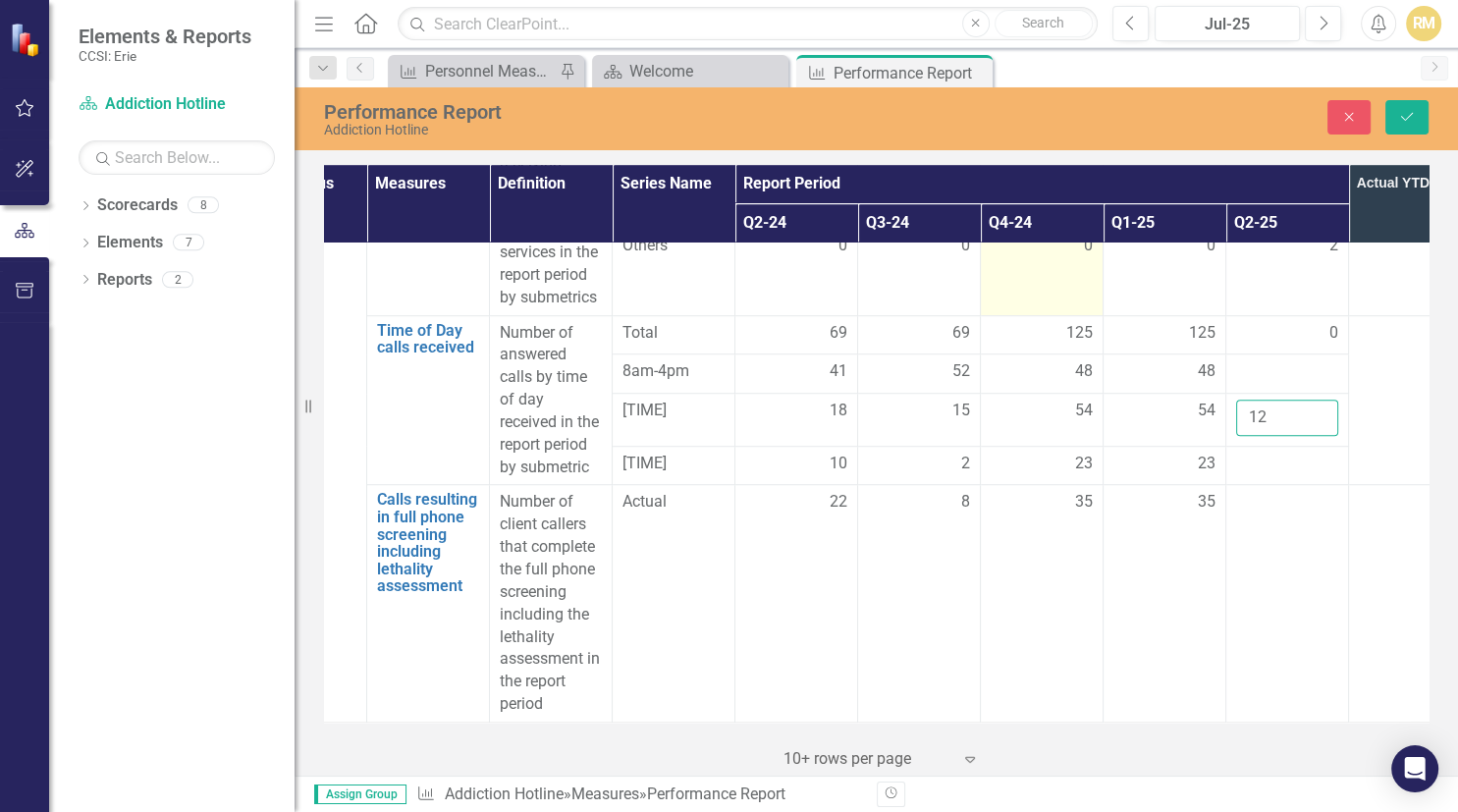 type on "1" 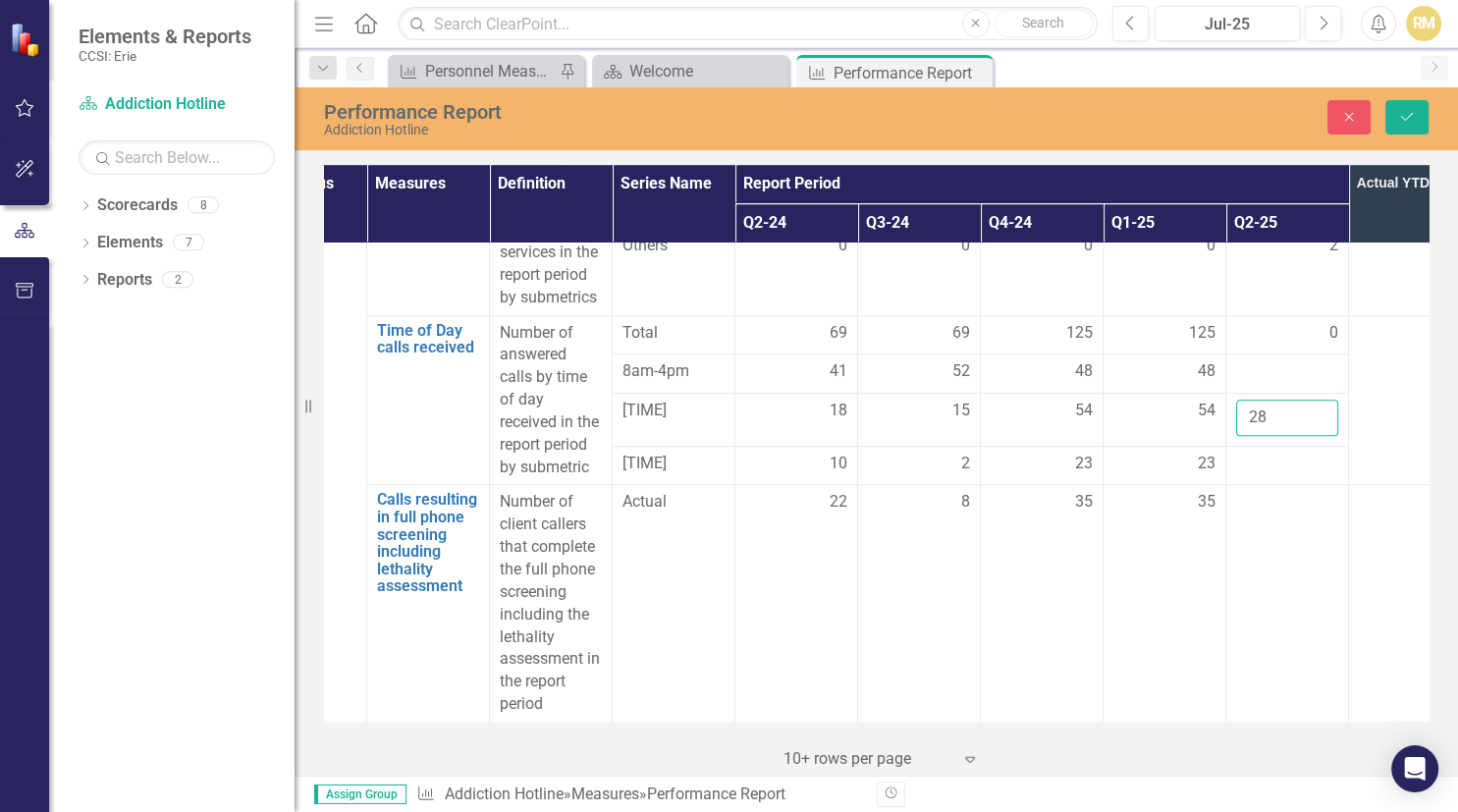 type on "28" 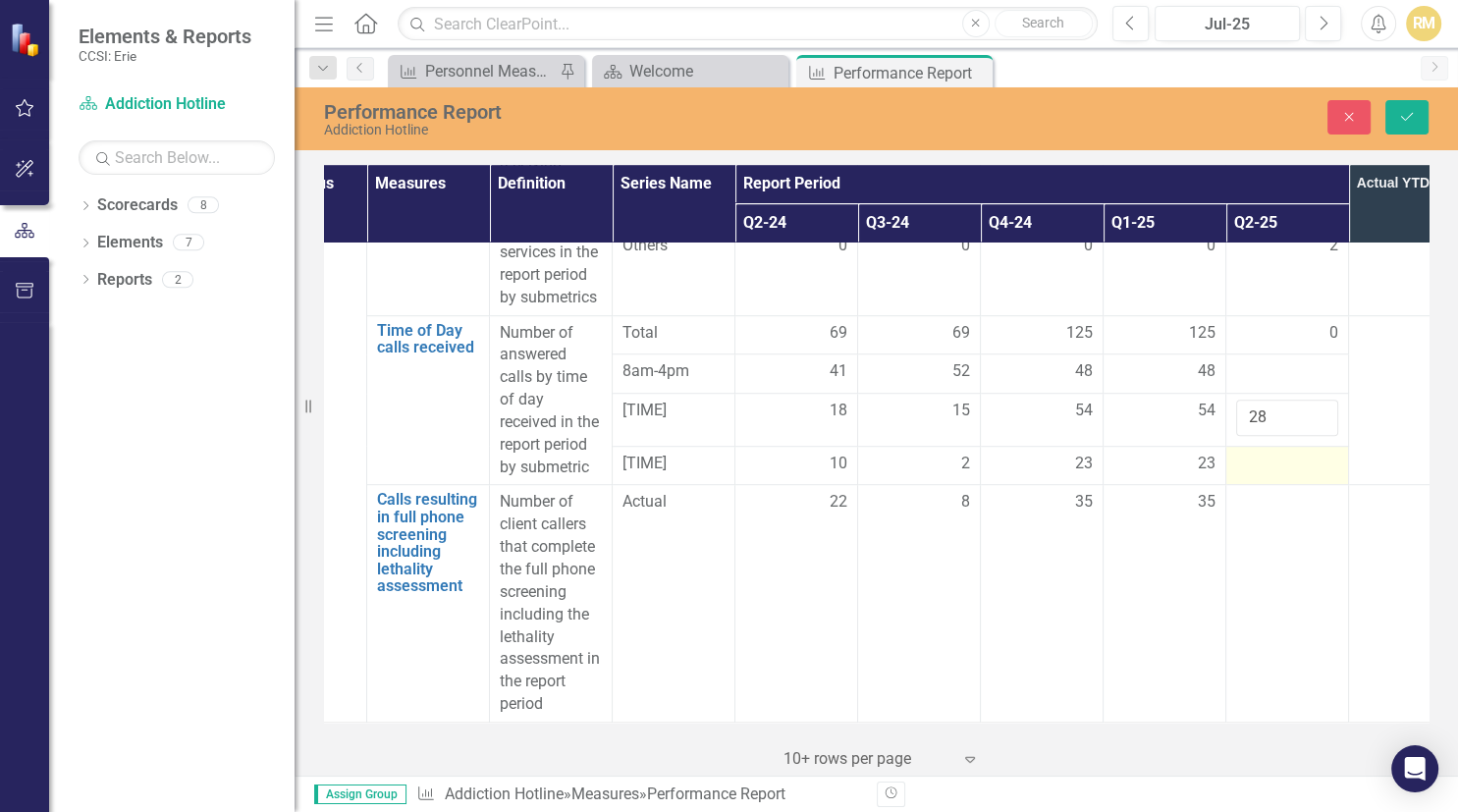 click at bounding box center [1287, 464] 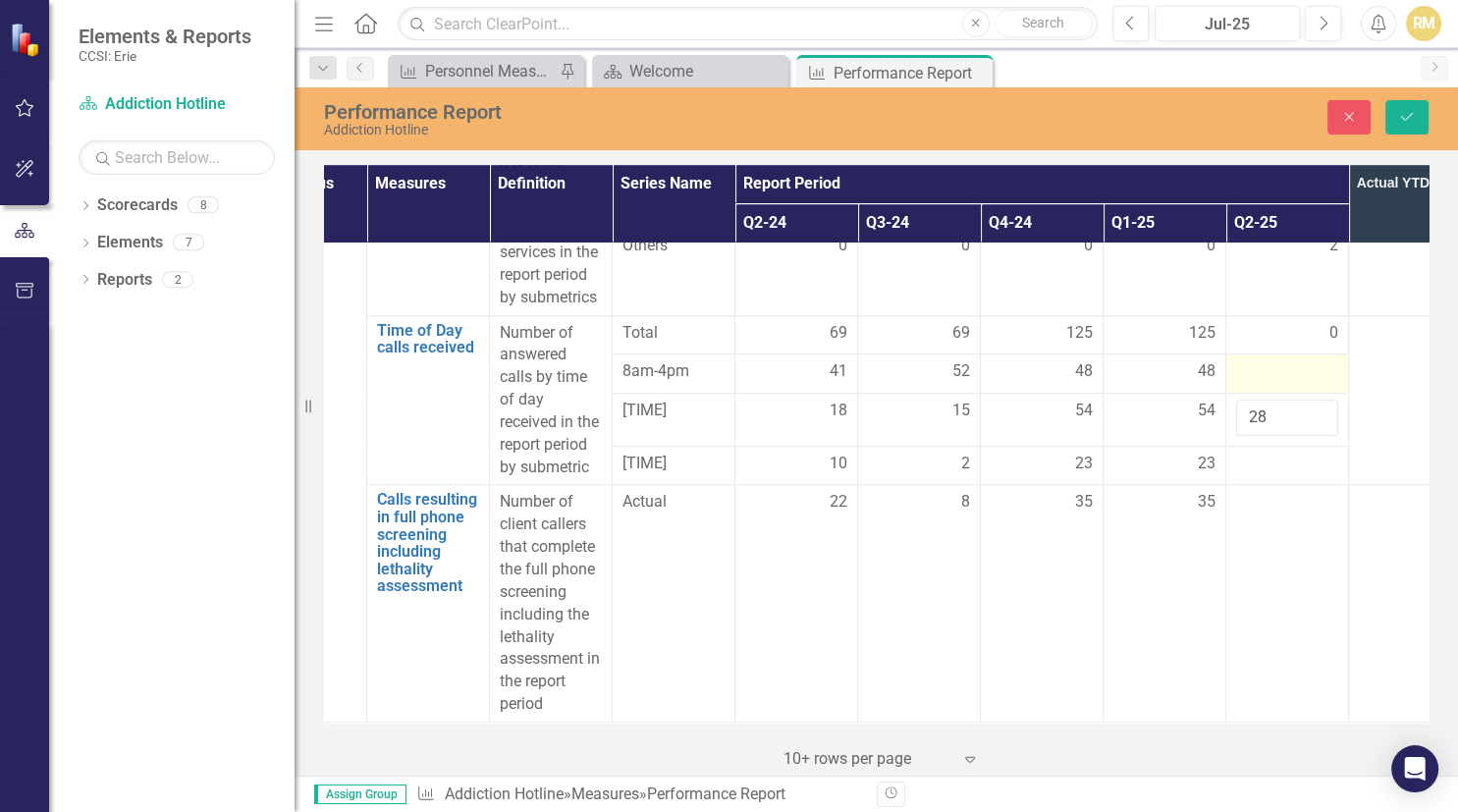 click at bounding box center [1287, 372] 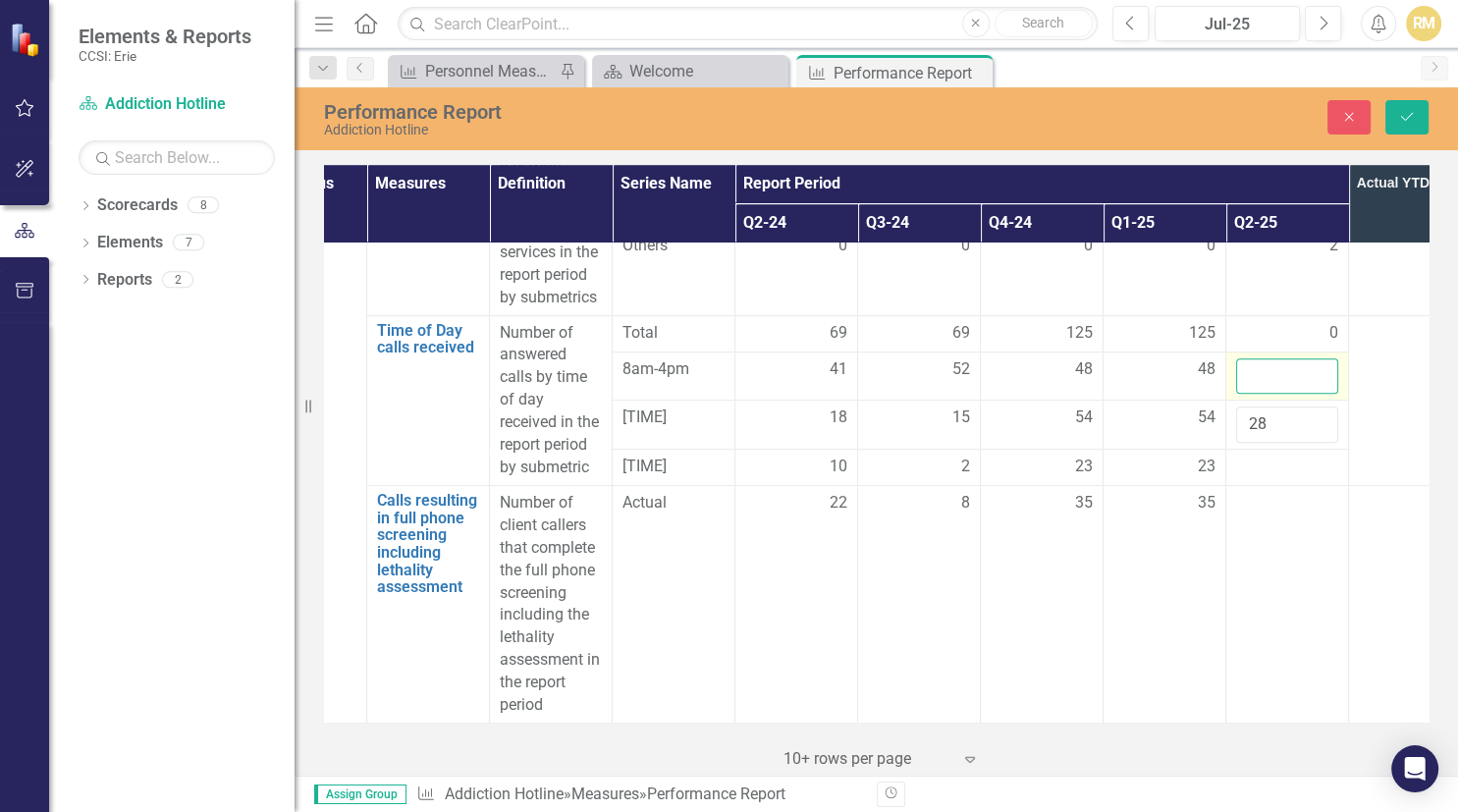 click at bounding box center [1287, 376] 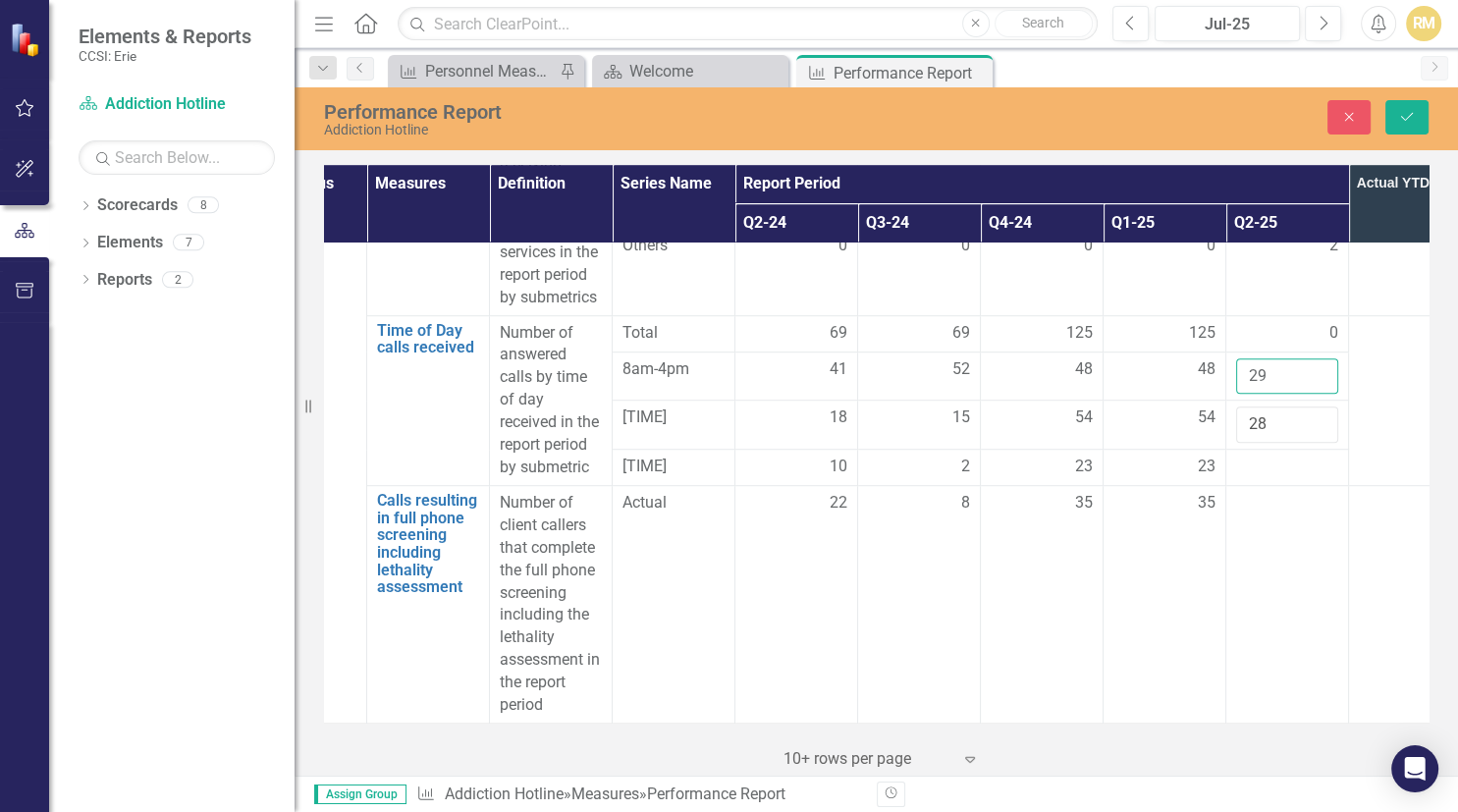 type on "29" 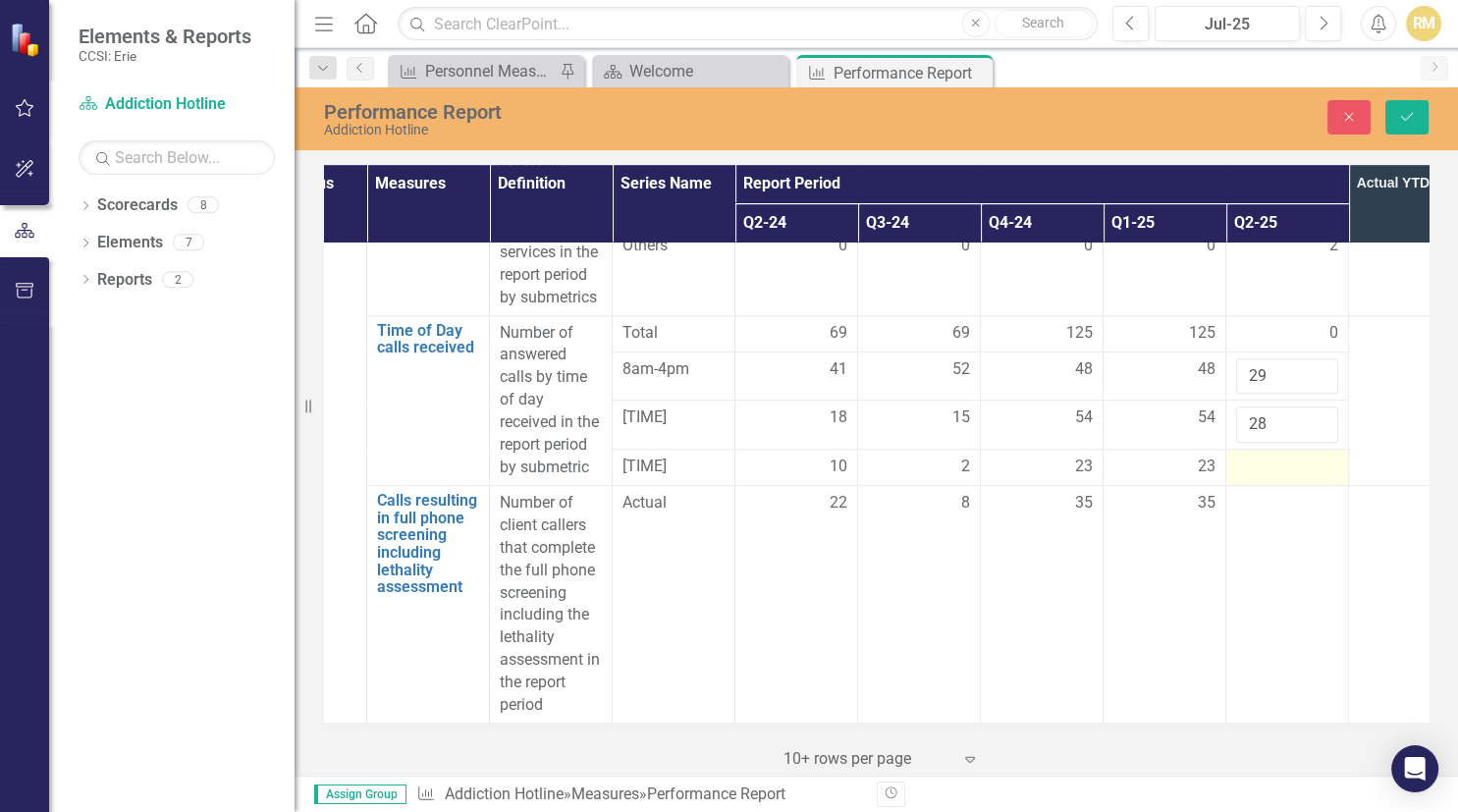 click at bounding box center [1287, 467] 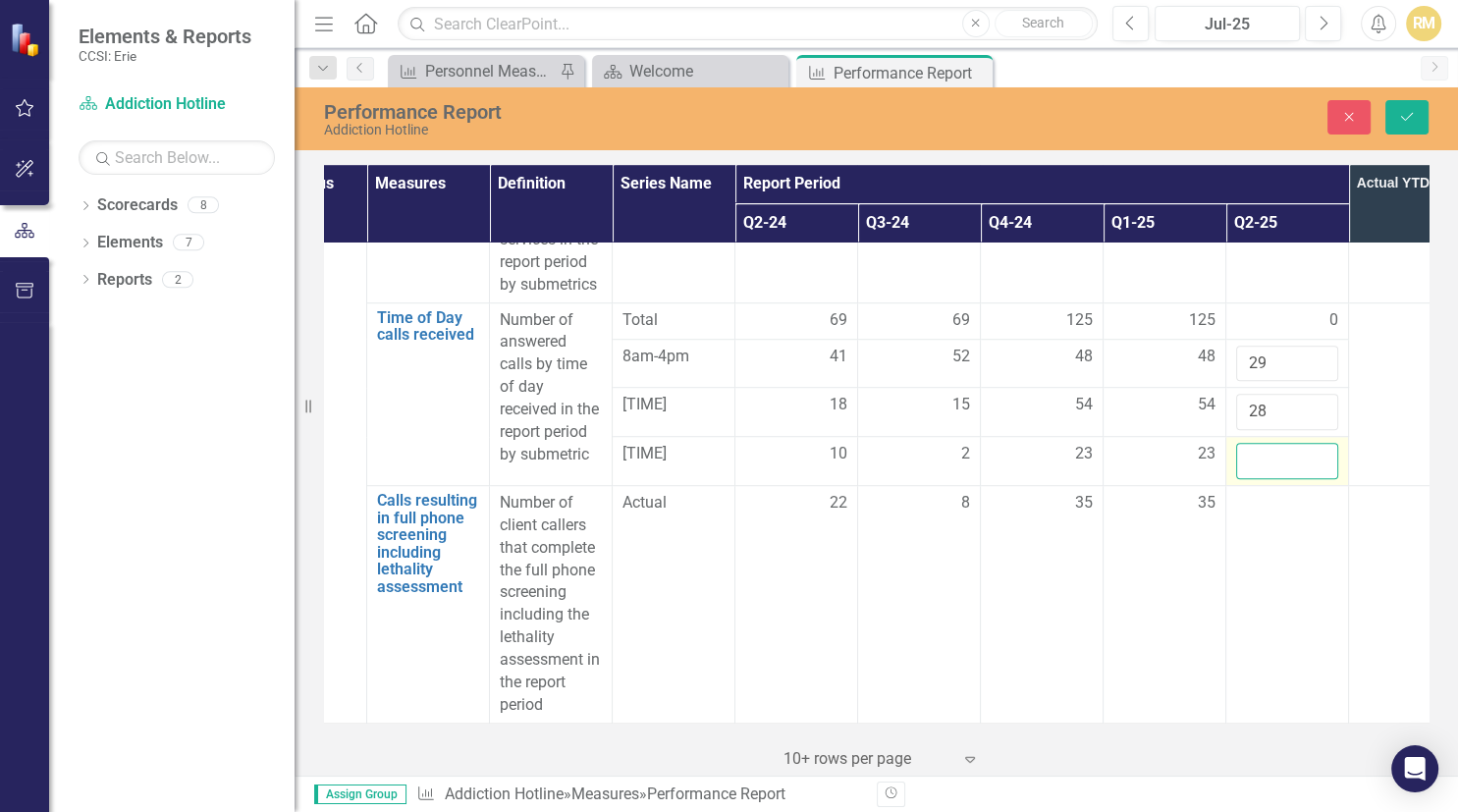 click at bounding box center (1287, 460) 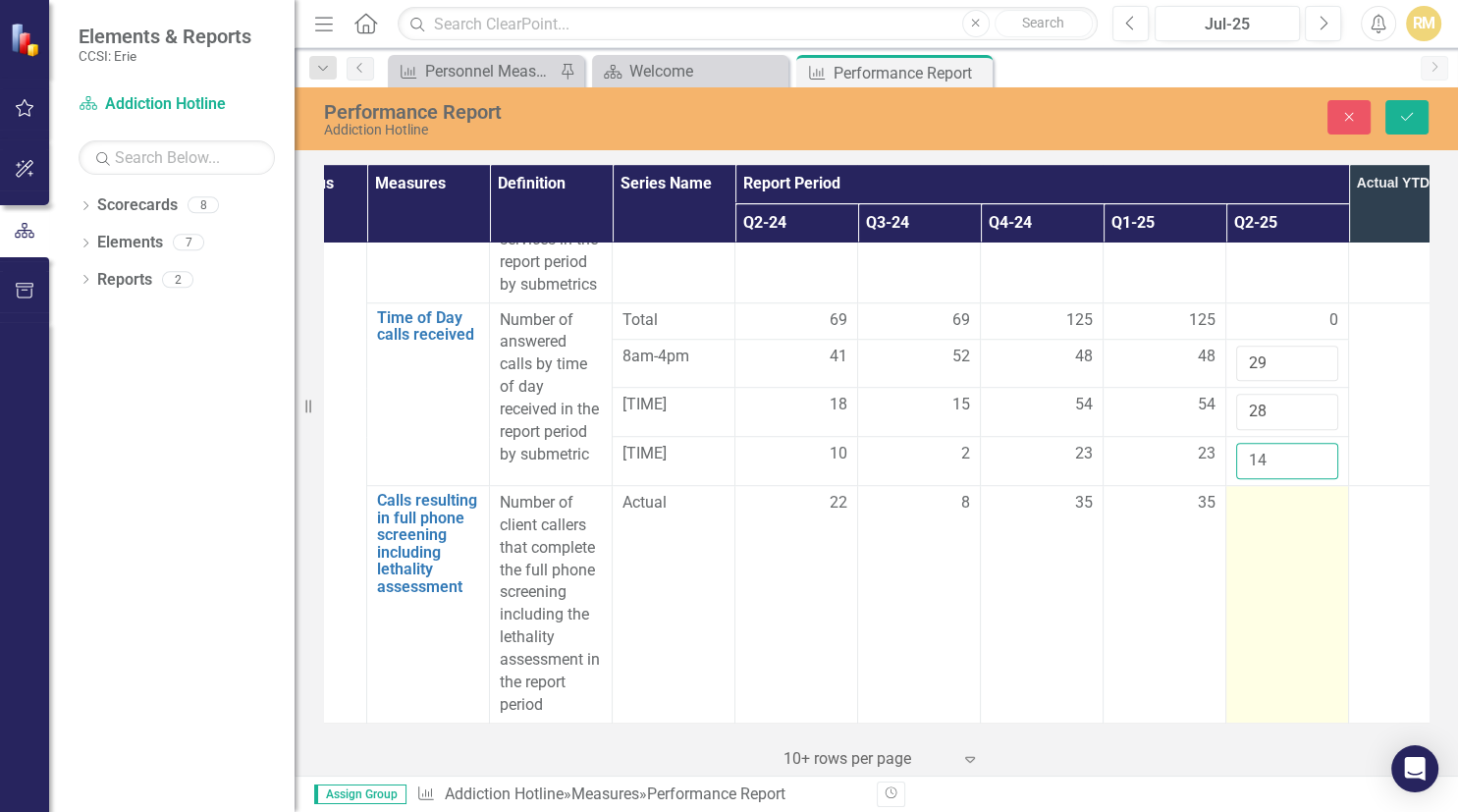 type on "14" 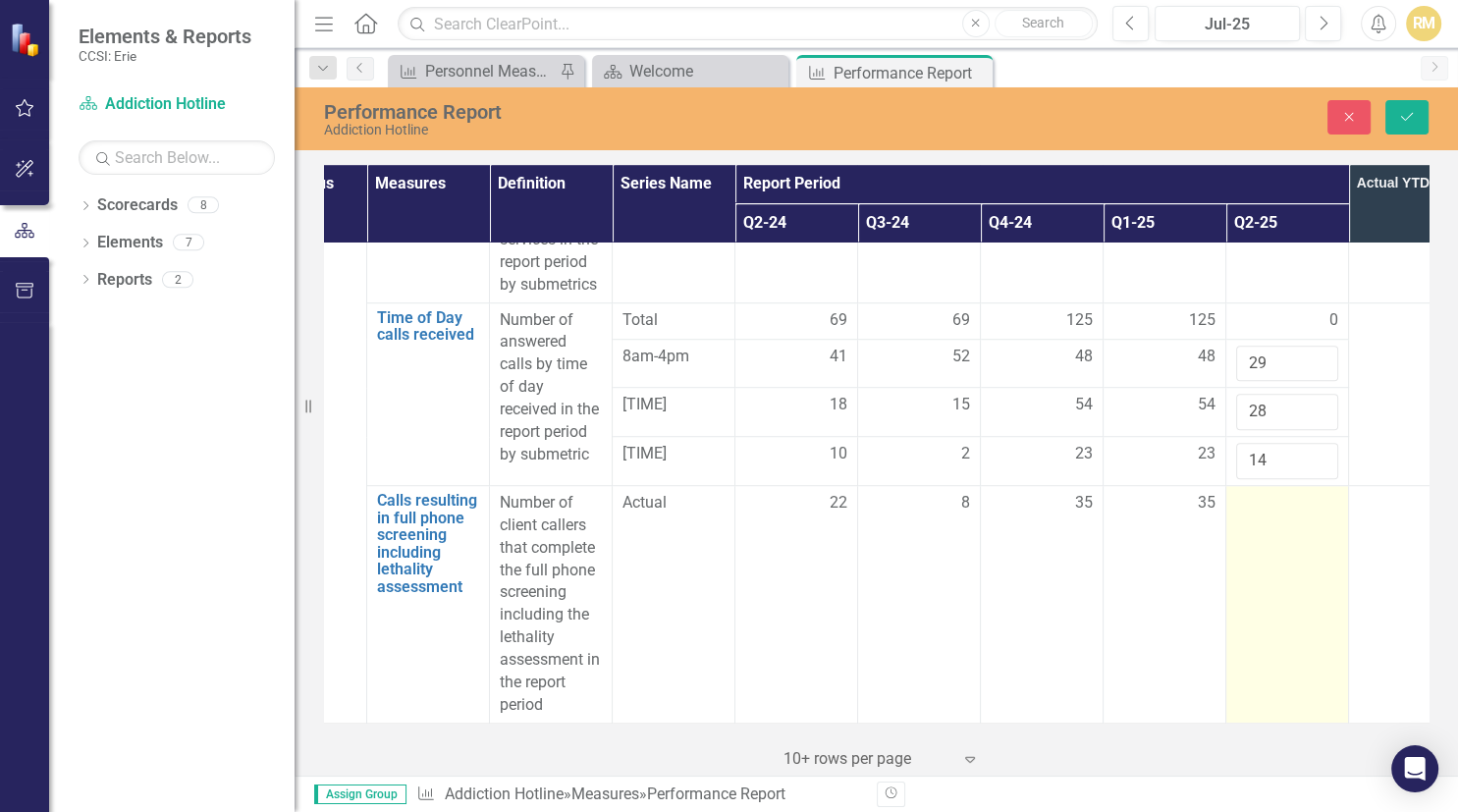 click at bounding box center [1287, 604] 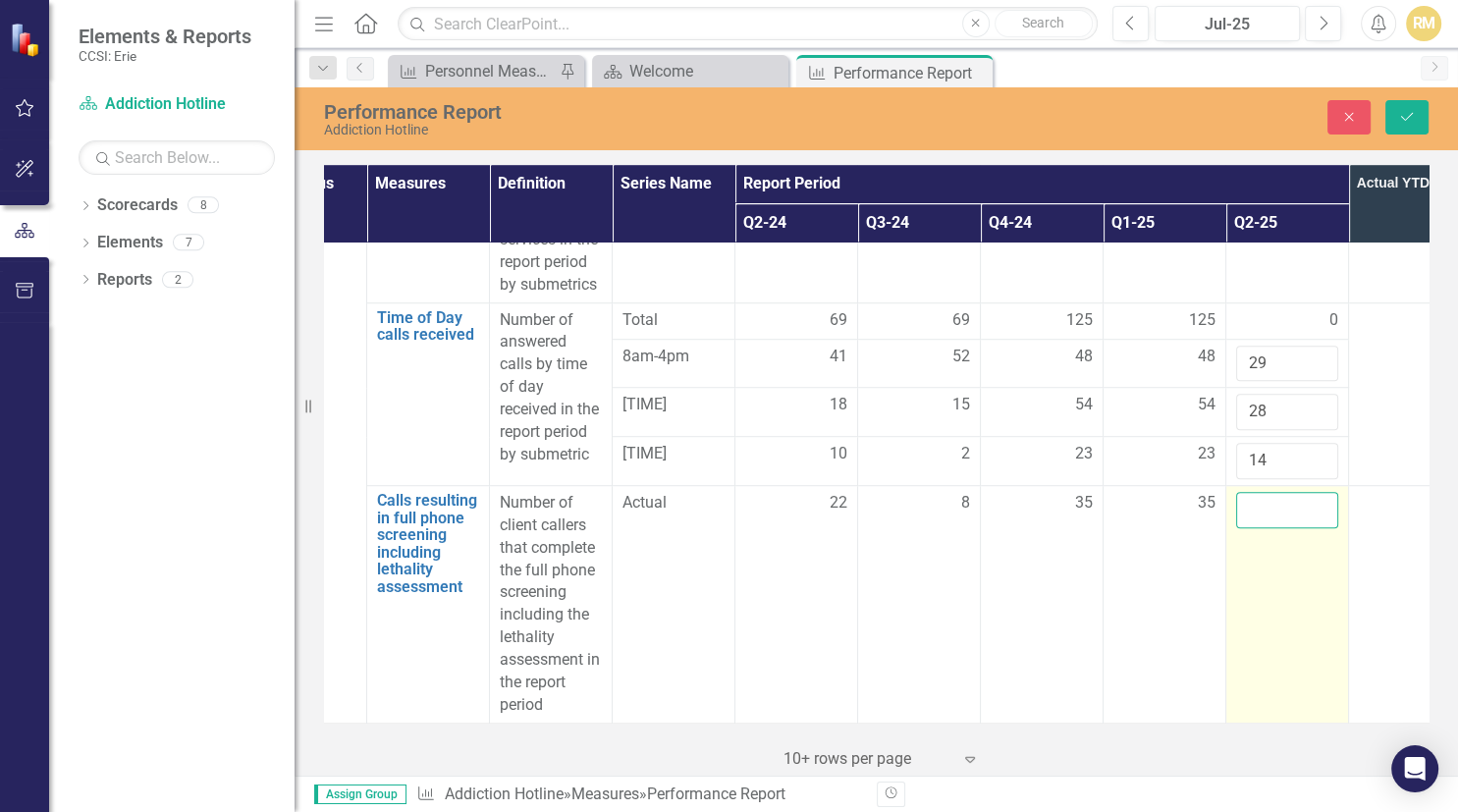 click at bounding box center (1287, 510) 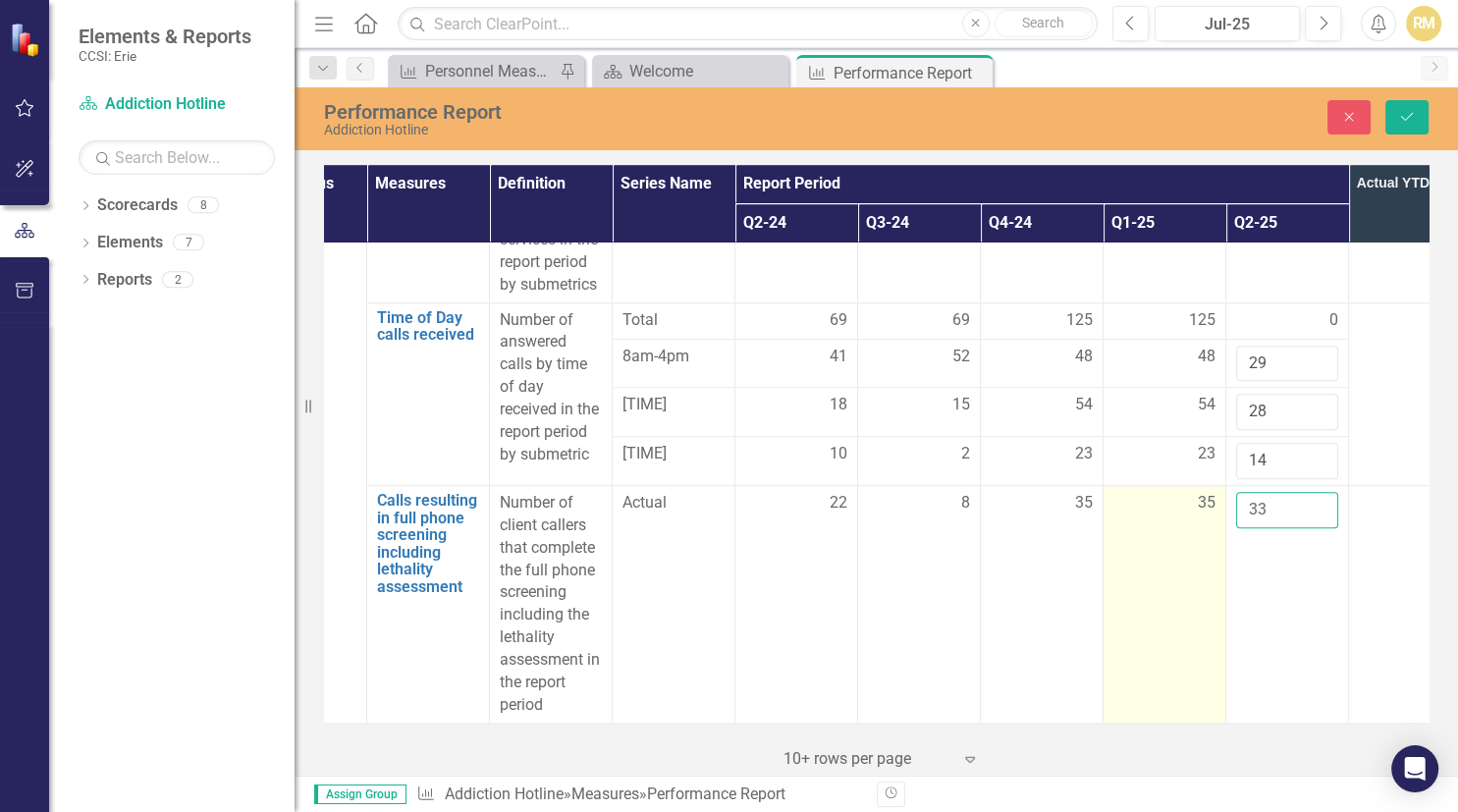 type on "33" 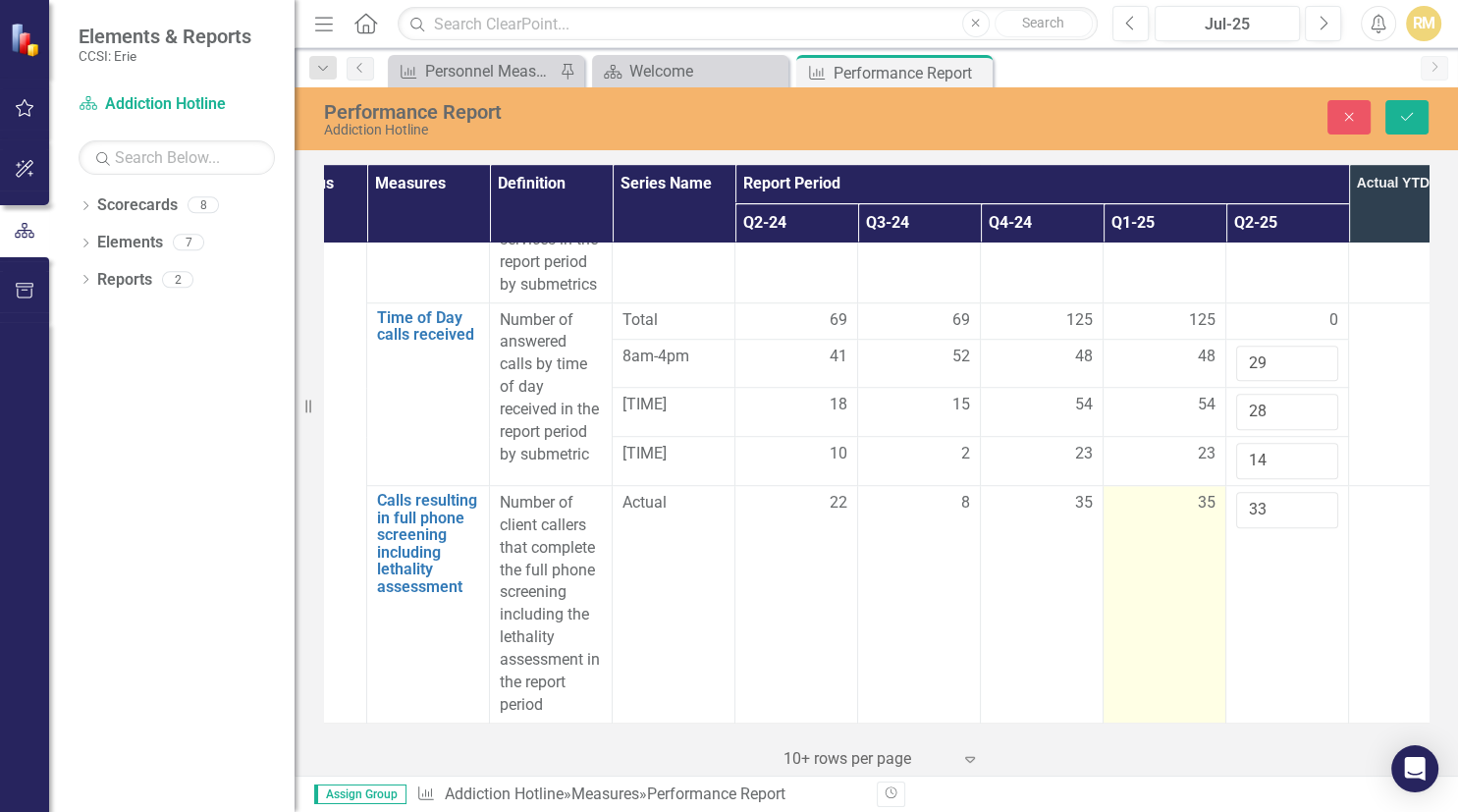 click on "35" at bounding box center [1164, 604] 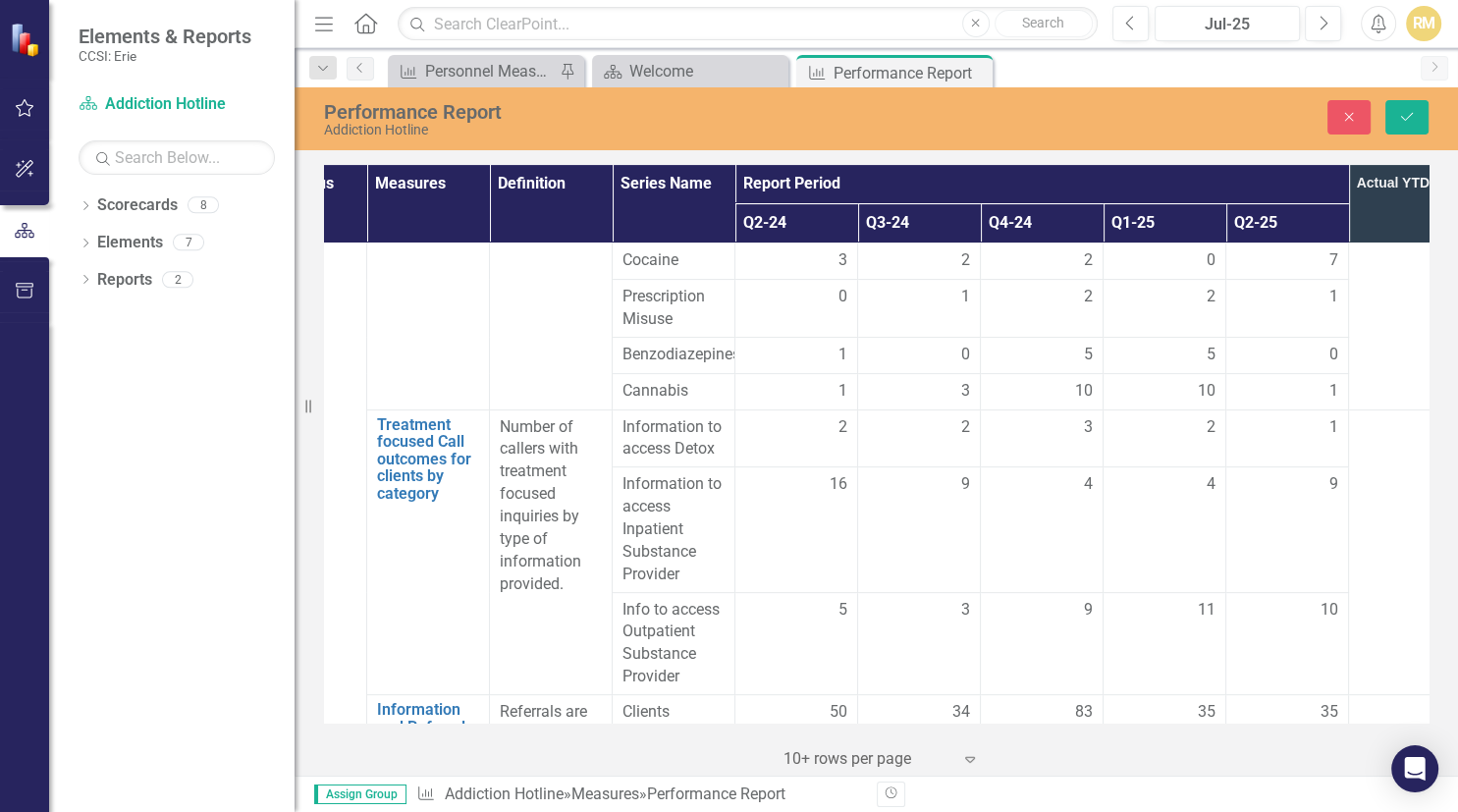 scroll, scrollTop: 351, scrollLeft: 81, axis: both 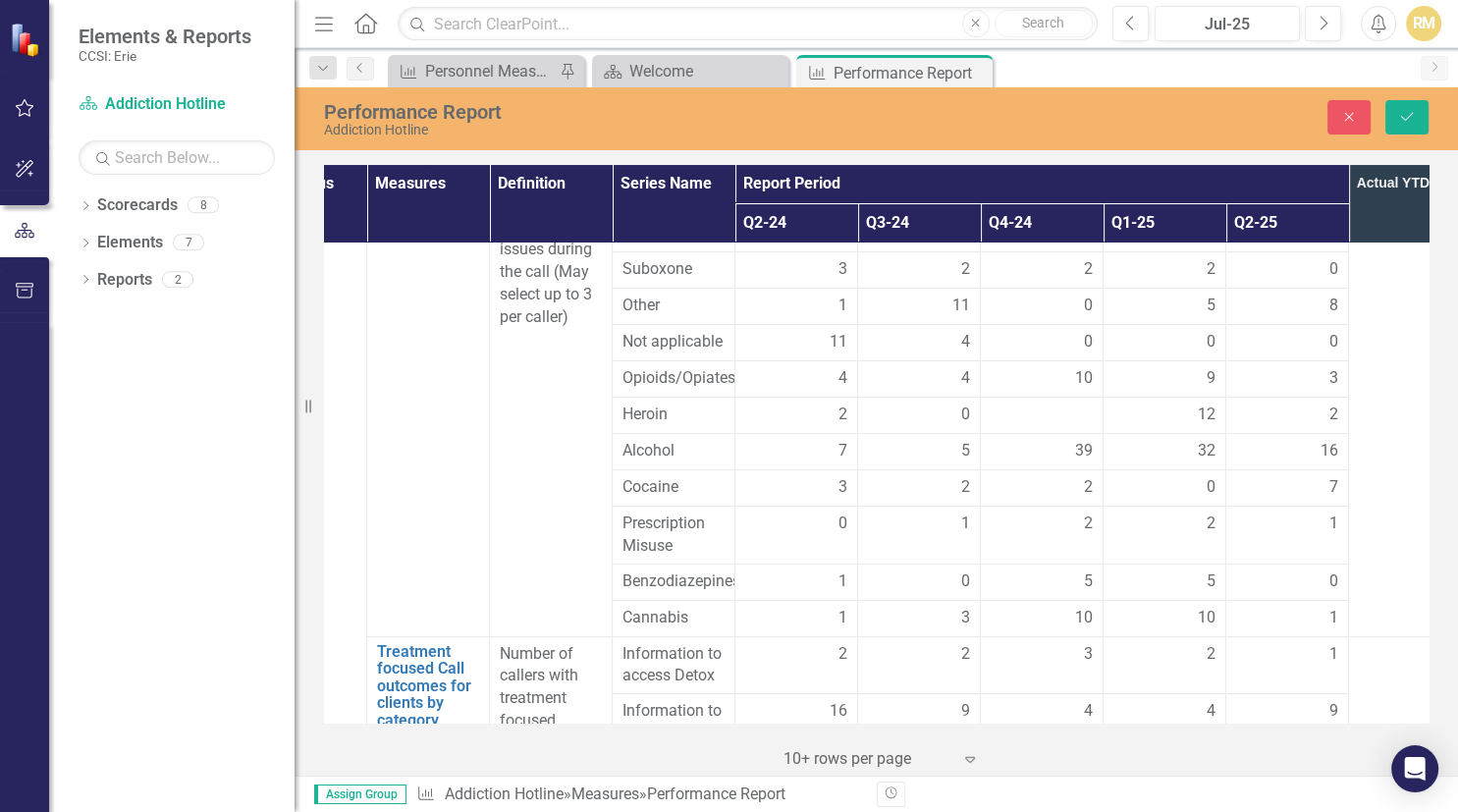 click on "Close Save" at bounding box center (1215, 117) 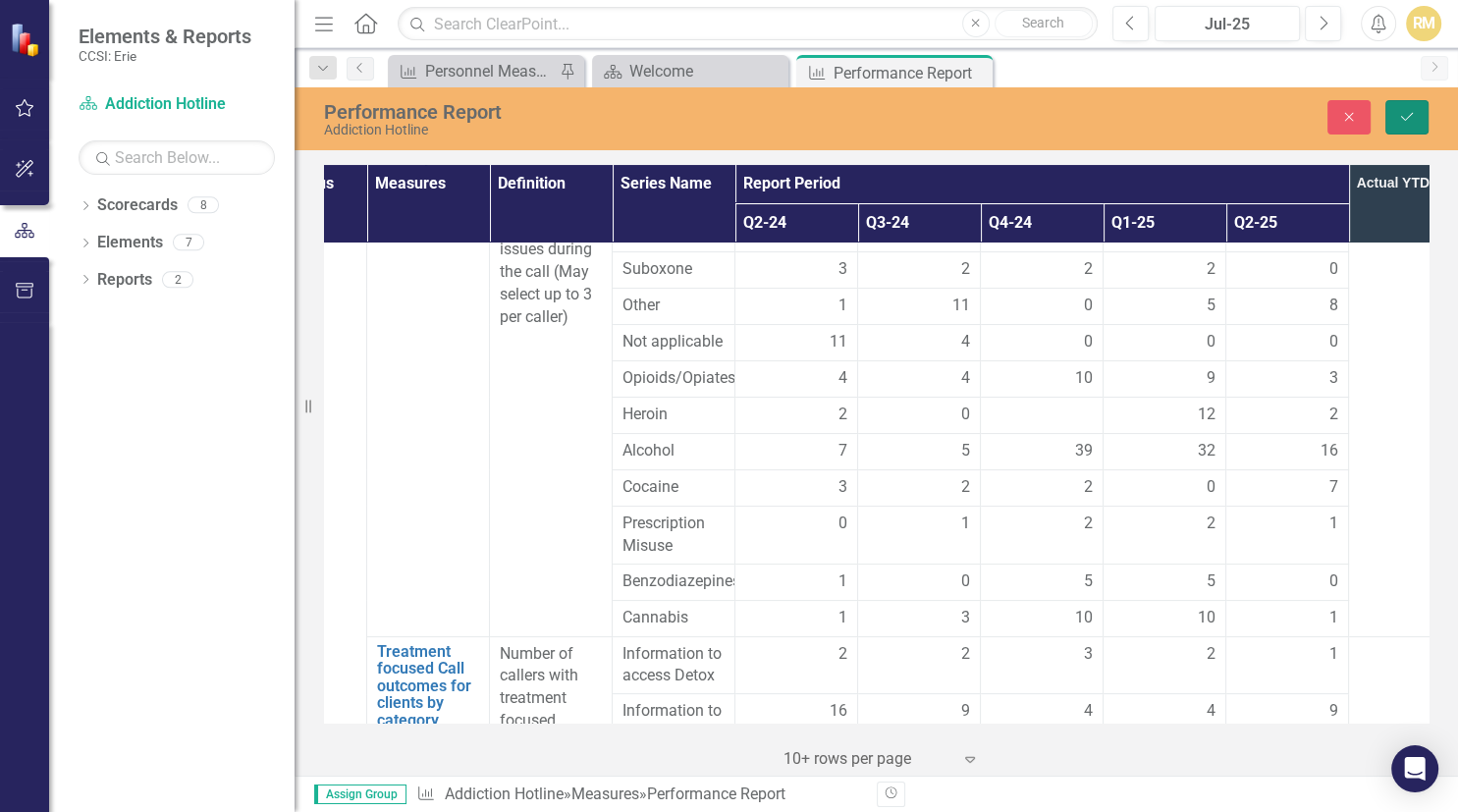 click on "Save" at bounding box center [1407, 117] 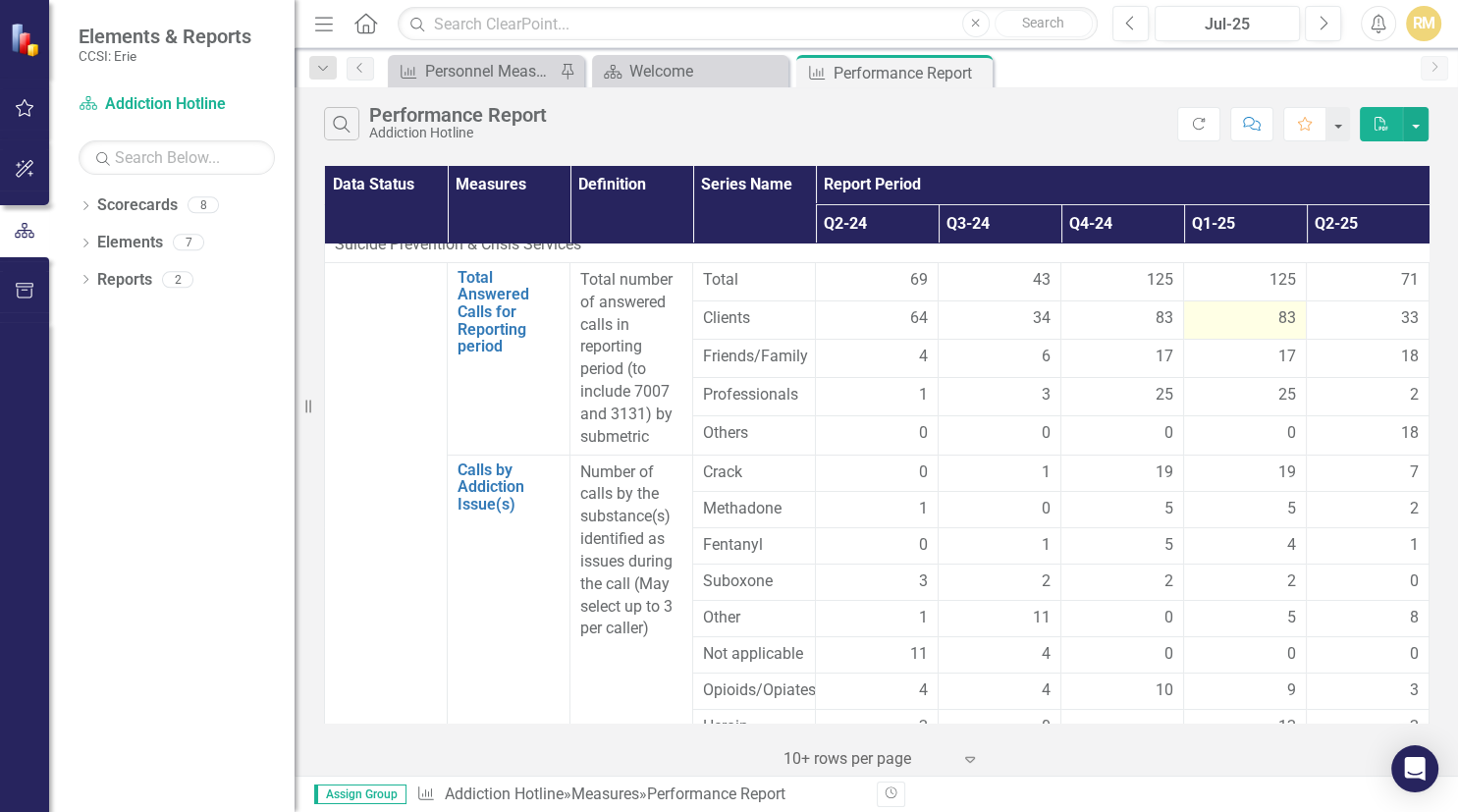 scroll, scrollTop: 0, scrollLeft: 0, axis: both 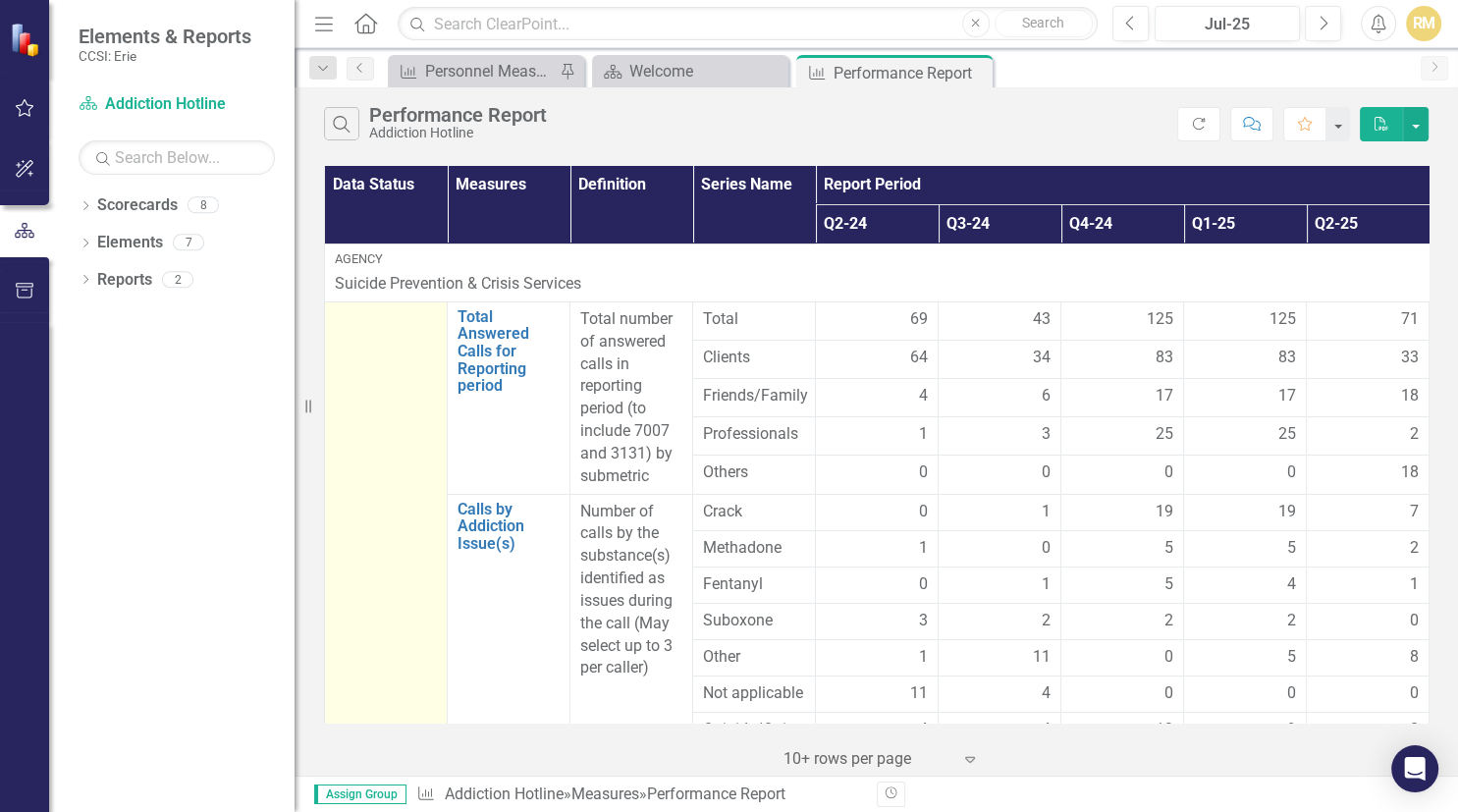 click at bounding box center (386, 1164) 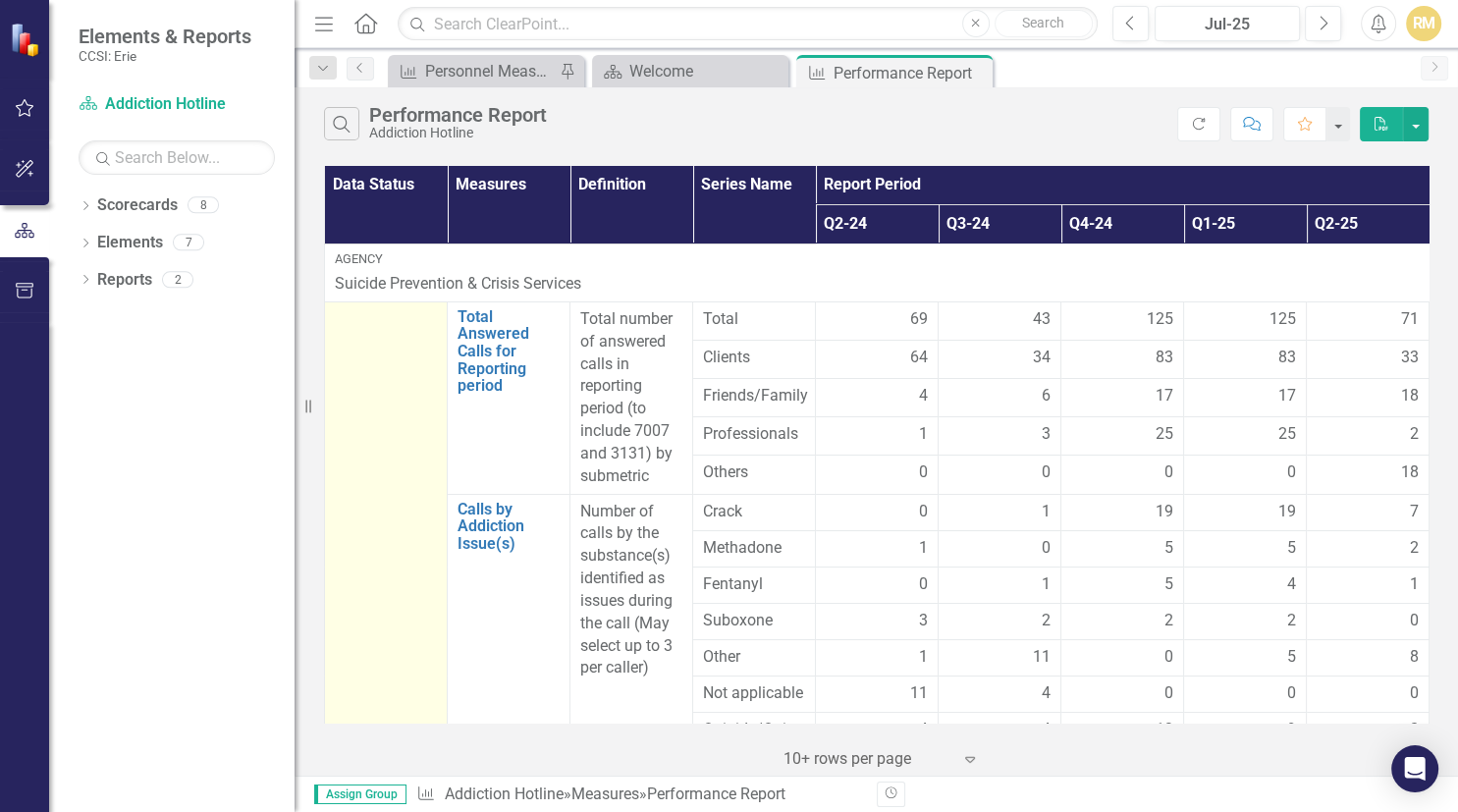 click at bounding box center (386, 1164) 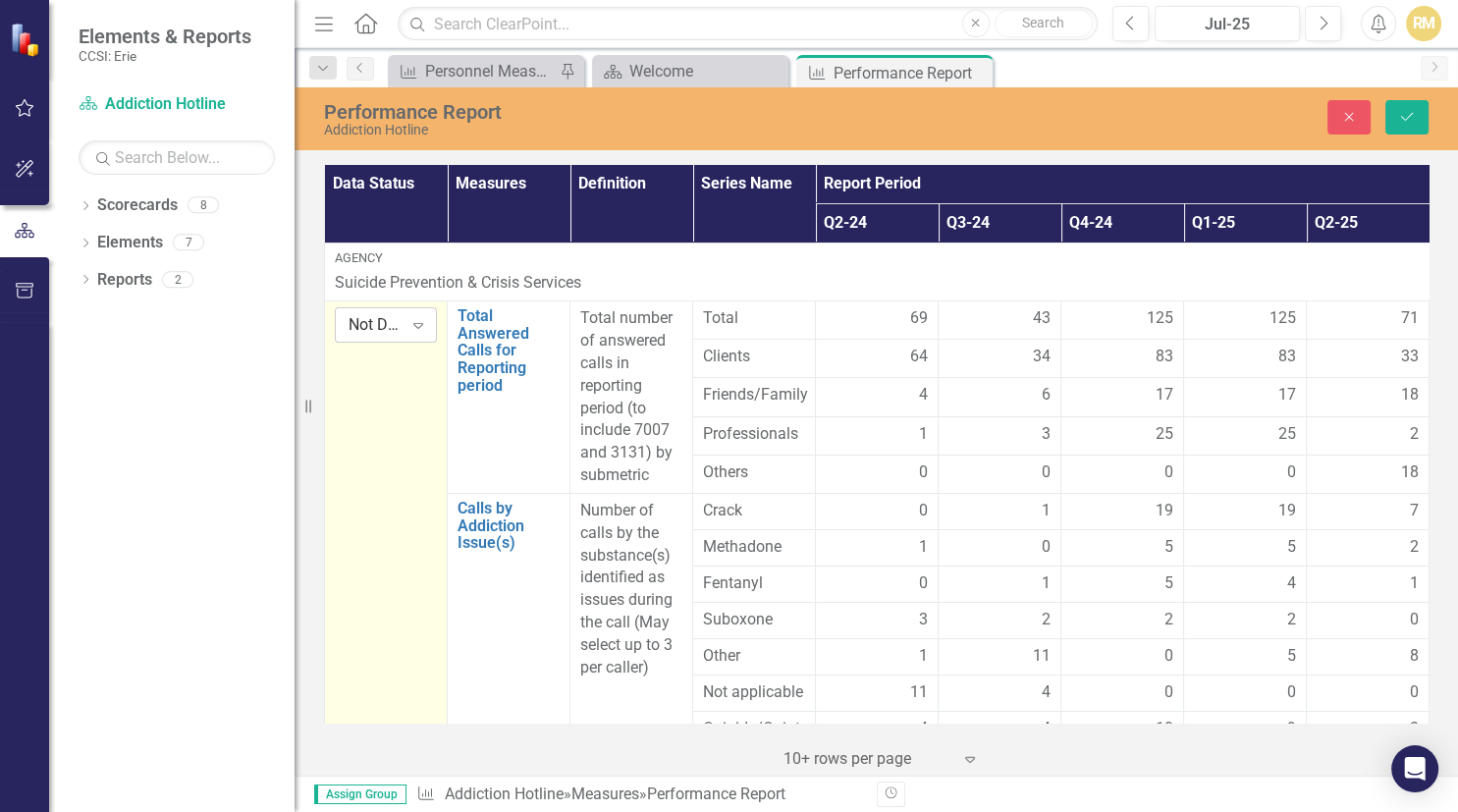 click 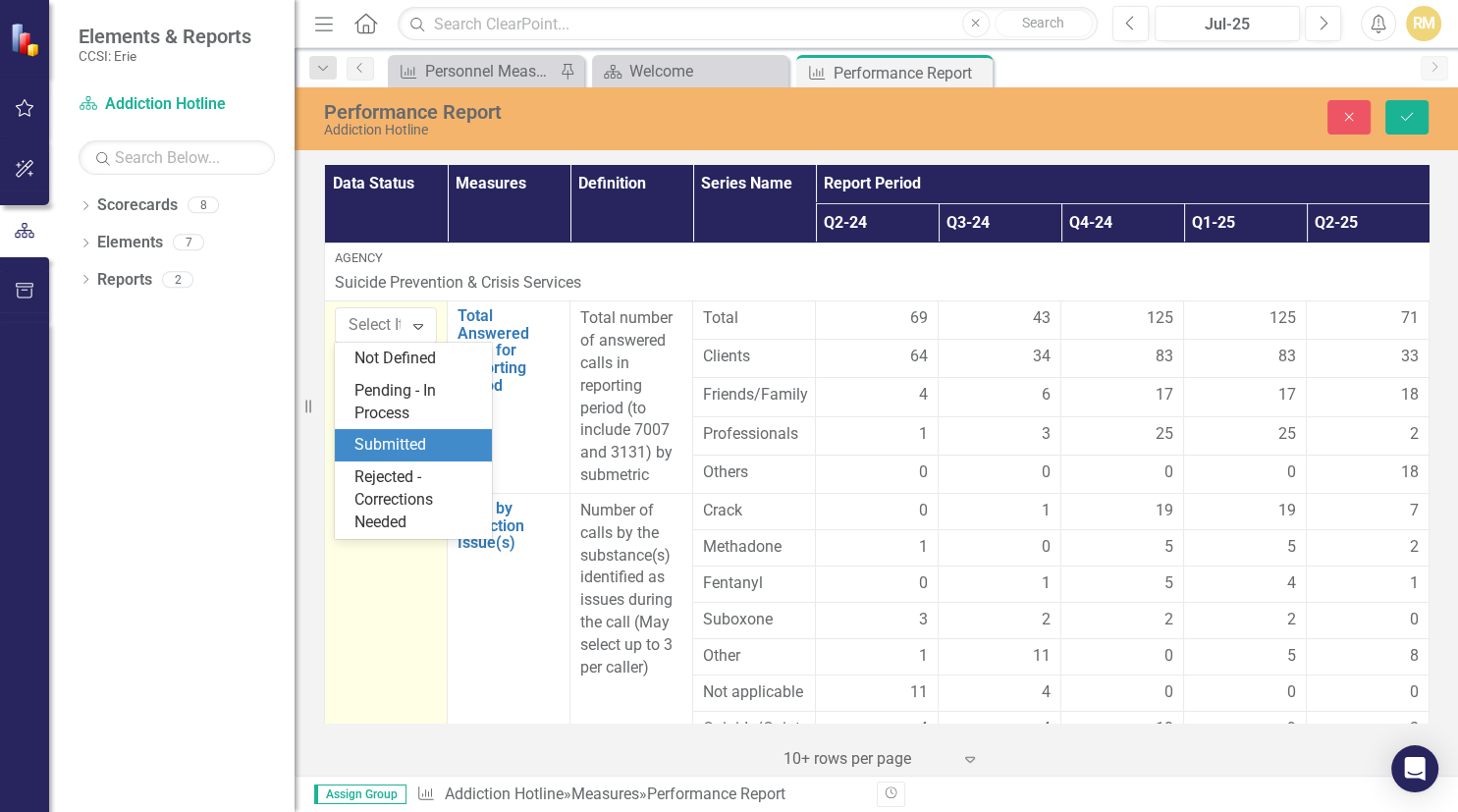 click on "Submitted" at bounding box center (413, 445) 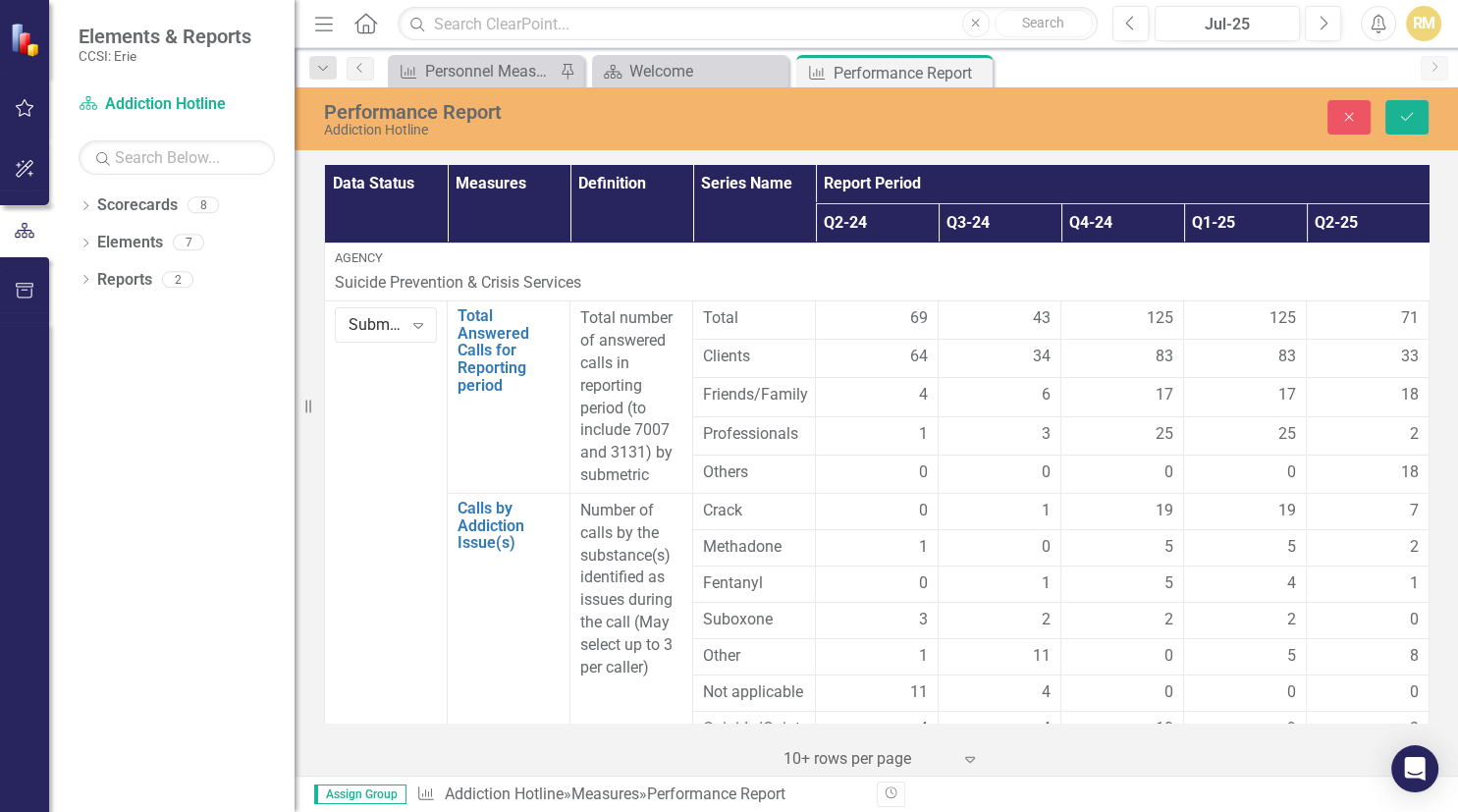 click on "Close Save" at bounding box center [1215, 117] 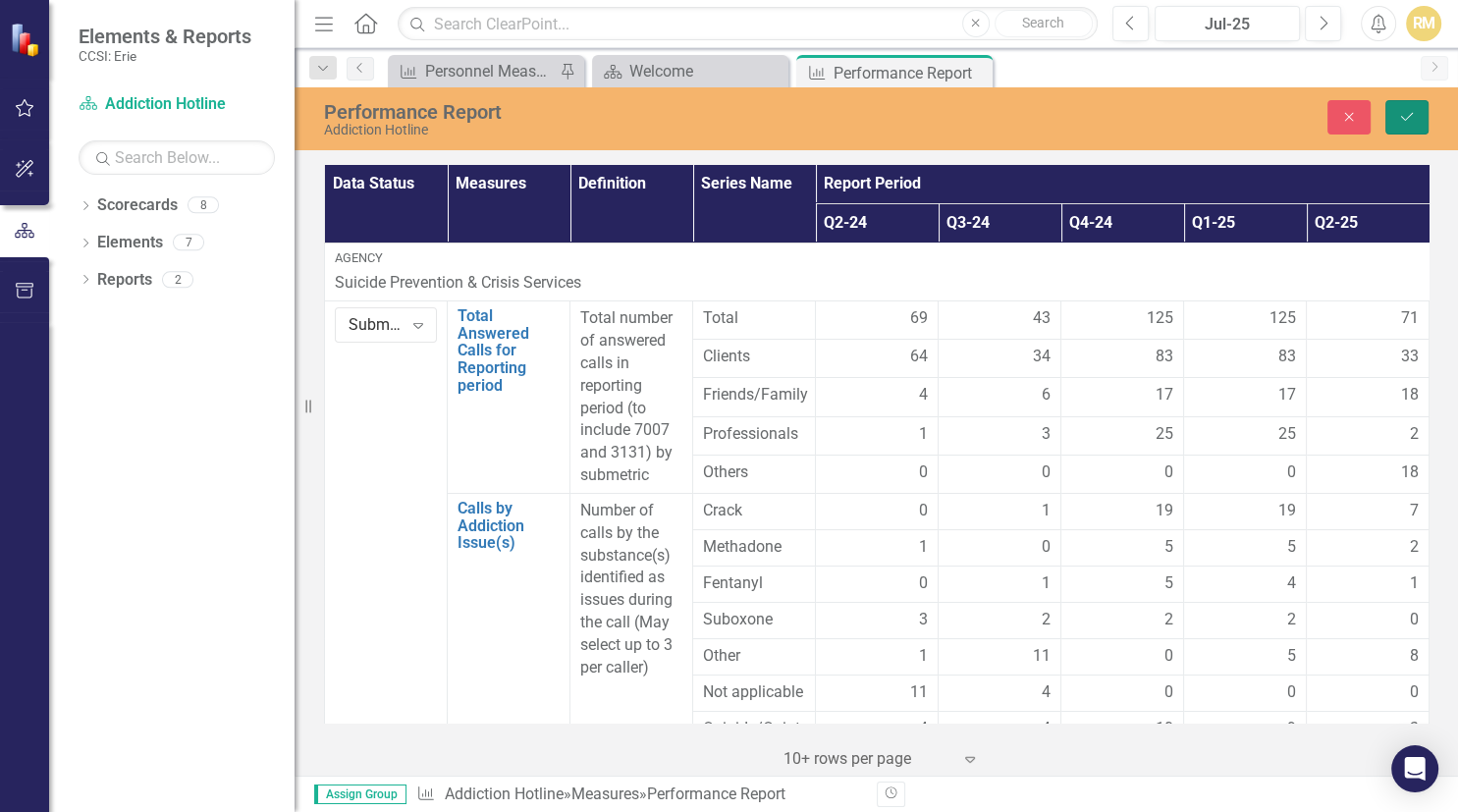 click 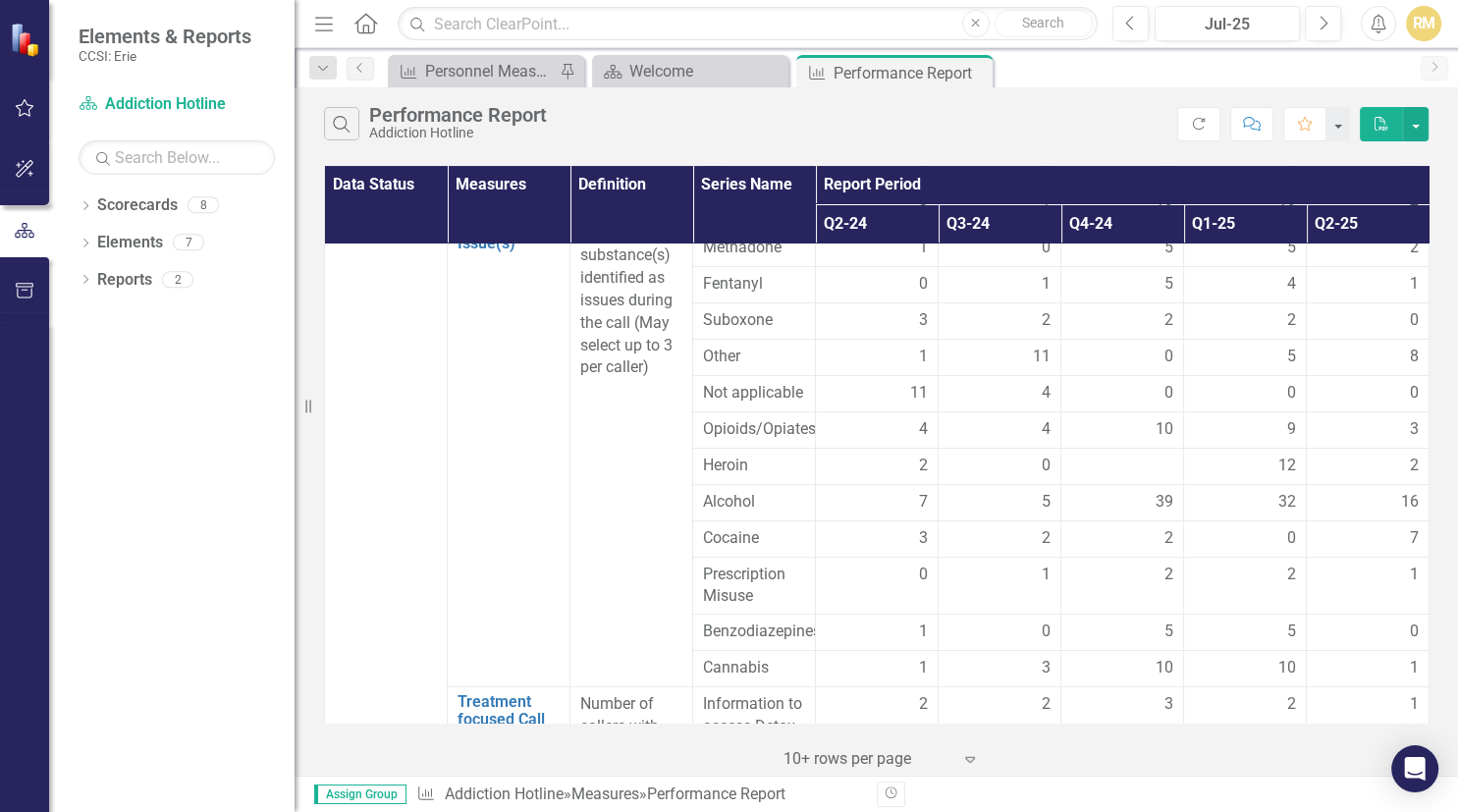 scroll, scrollTop: 0, scrollLeft: 0, axis: both 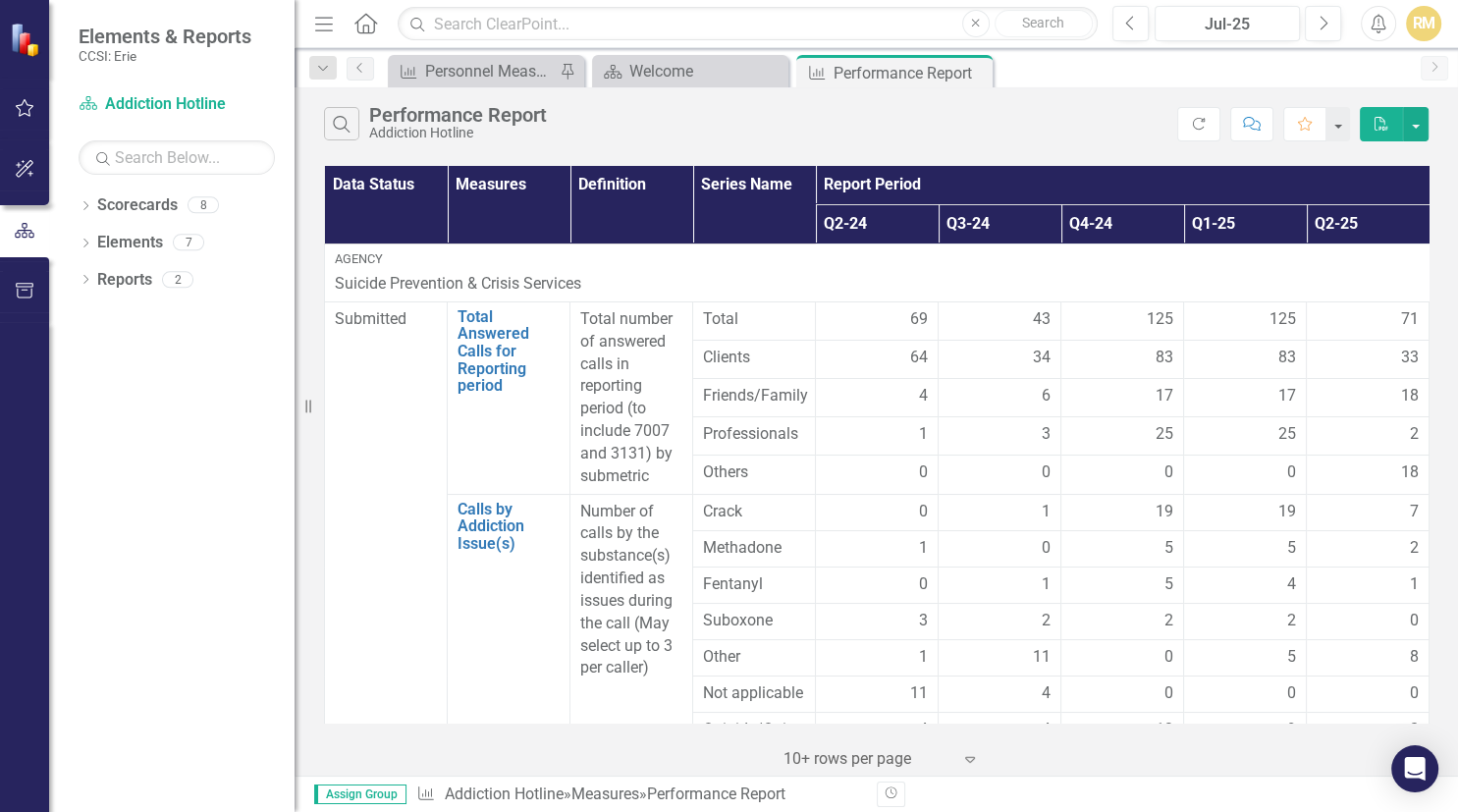 click on "Data Status Measures Definition Series Name Report Period Actual YTD Q2-24 Q3-24 Q4-24 Q1-25 Q2-25 Agency Suicide Prevention & Crisis Services Submitted Total Answered Calls for Reporting period Link Open Element Total number of answered calls in reporting period (to include 7007 and 3131) by submetric Total 69 43 125 125 71 Clients 64 34 83 83 33 Friends/Family 4 6 17 17 18 Professionals 1 3 25 25 2 Others 0 0 0 0 18 Calls by Addiction Issue(s) Link Open Element Number of calls by the substance(s) identified as issues during the call (May select up to 3 per caller) Crack 0 1 19 19 7 Methadone 1 0 5 5 2 Fentanyl 0 1 5 4 1 Suboxone 3 2 2 2 0 Other 1 11 0 5 8 Not applicable 11 4 0 0 0 Opioids/Opiates 4 4 10 9 3 Heroin 2 0 12 2 Alcohol 7 5 39 32 16 Cocaine 3 2 2 0 7 Prescription Misuse 0 1 2 2 1 Benzodiazepines 1 0 5 5 0 Cannabis 1 3 10 10 1 Treatment focused Call outcomes for clients by category Link Open Element Number of callers with treatment focused inquiries by type of information provided.  2 2 3 2 1 16" at bounding box center (876, 468) 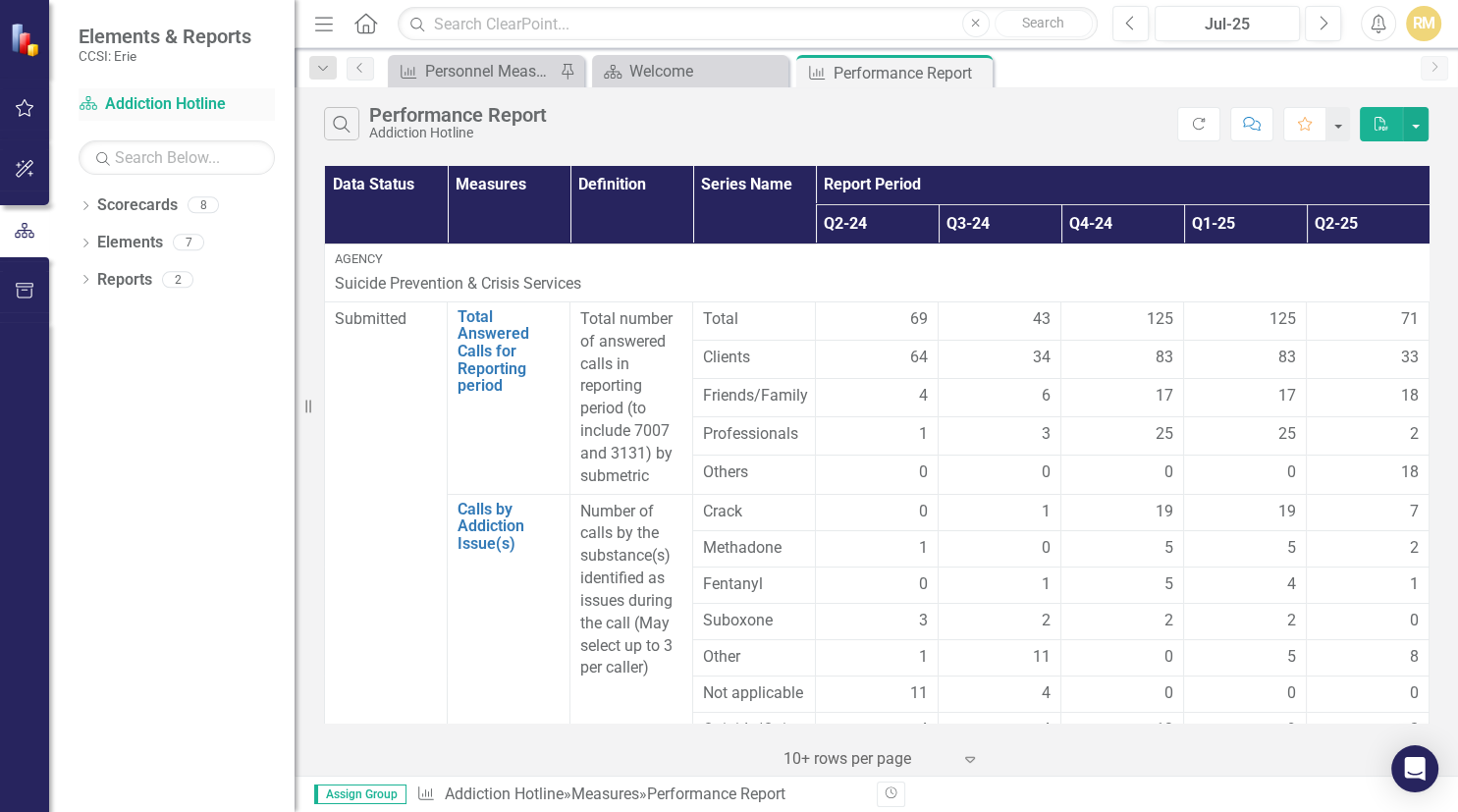 click on "Scorecard Addiction Hotline" at bounding box center (177, 104) 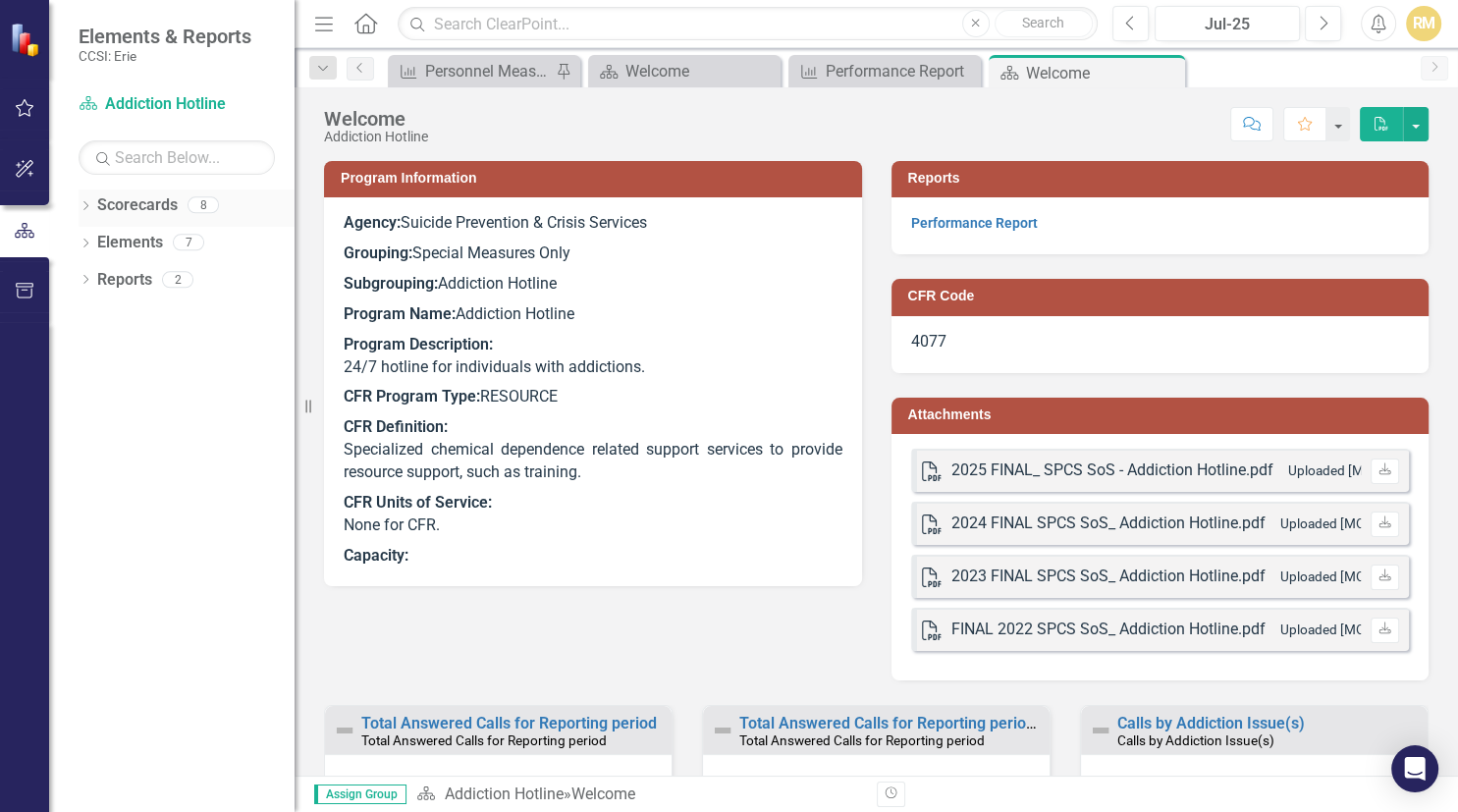 click on "Dropdown" 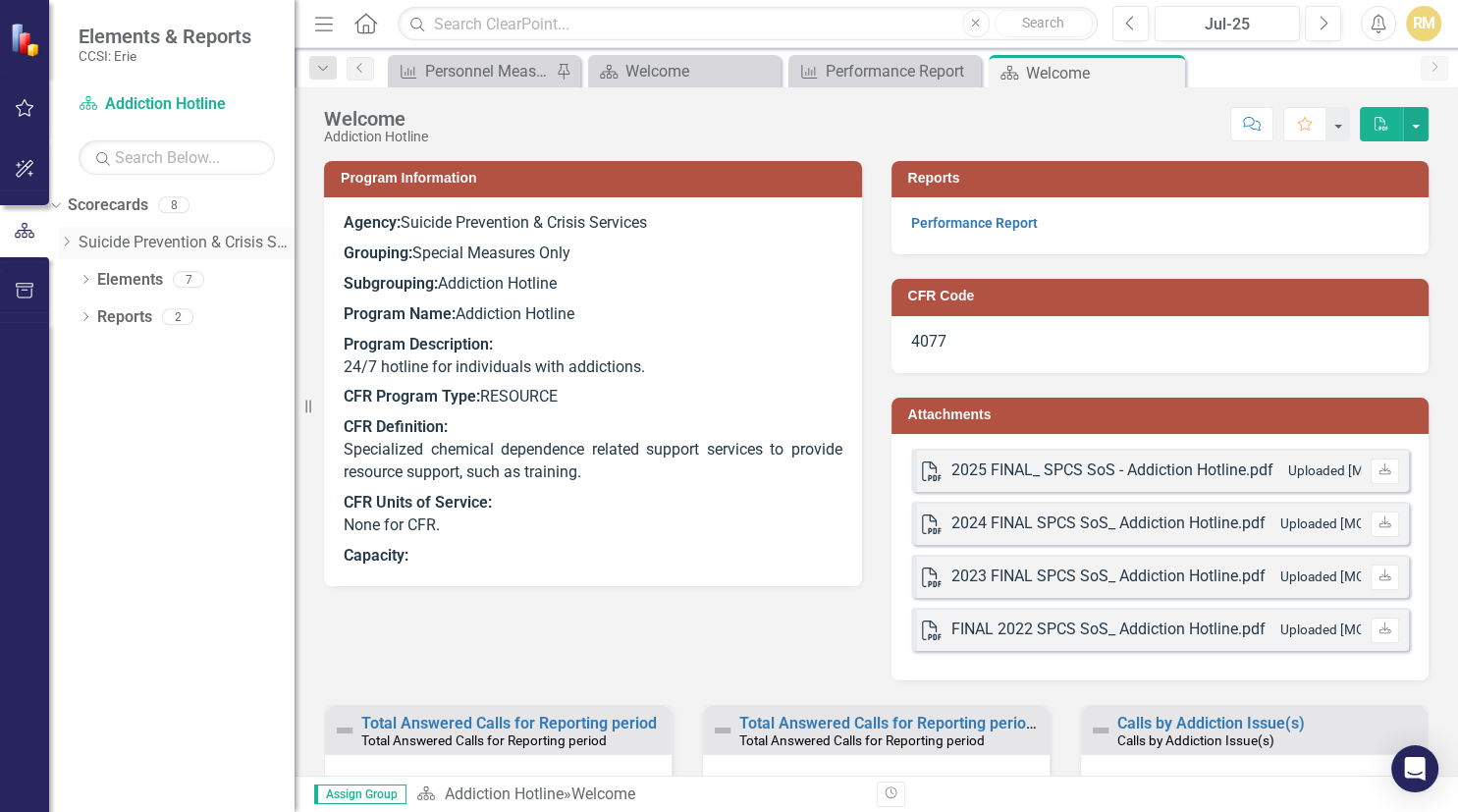click on "Suicide Prevention & Crisis Services" at bounding box center (187, 243) 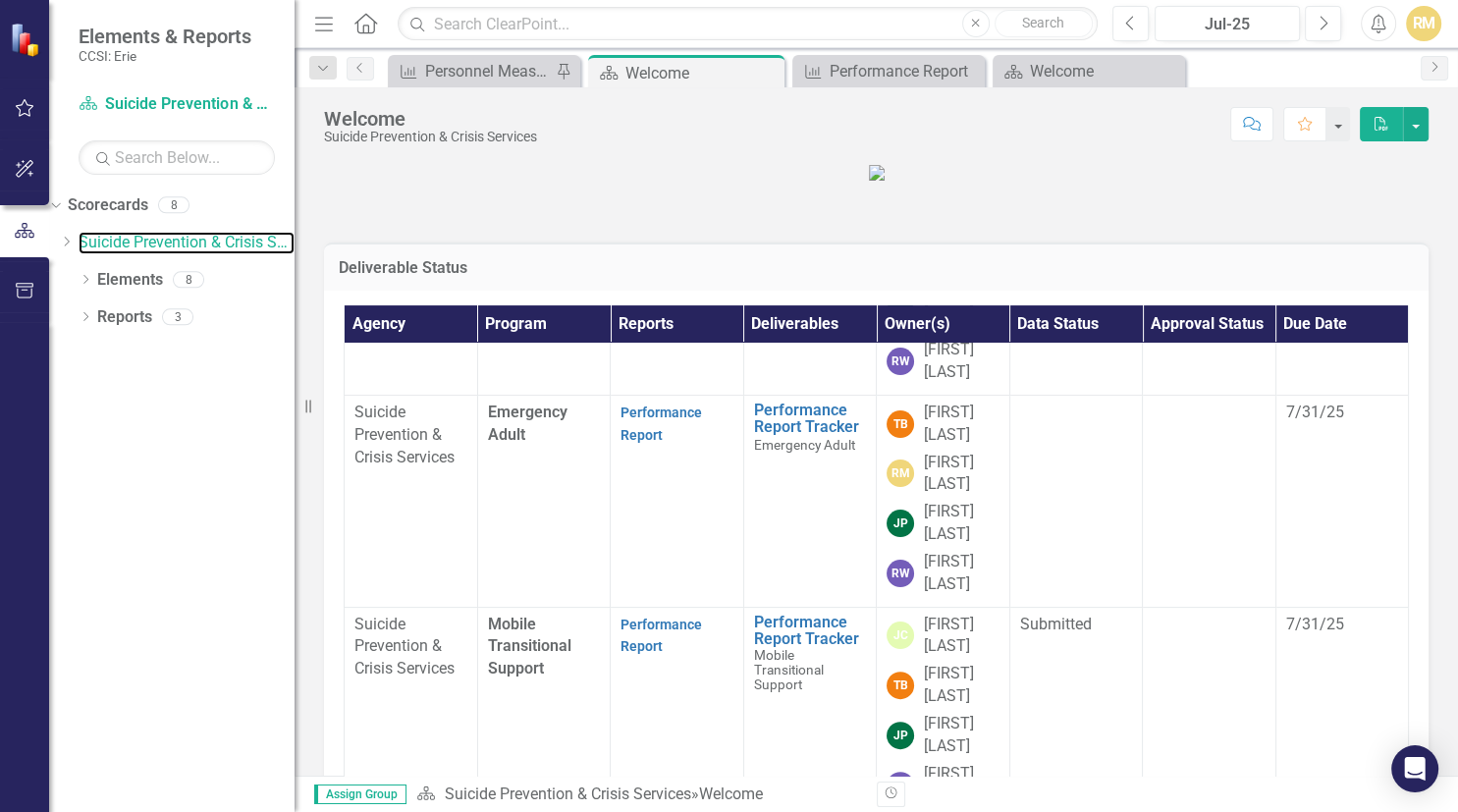 scroll, scrollTop: 566, scrollLeft: 0, axis: vertical 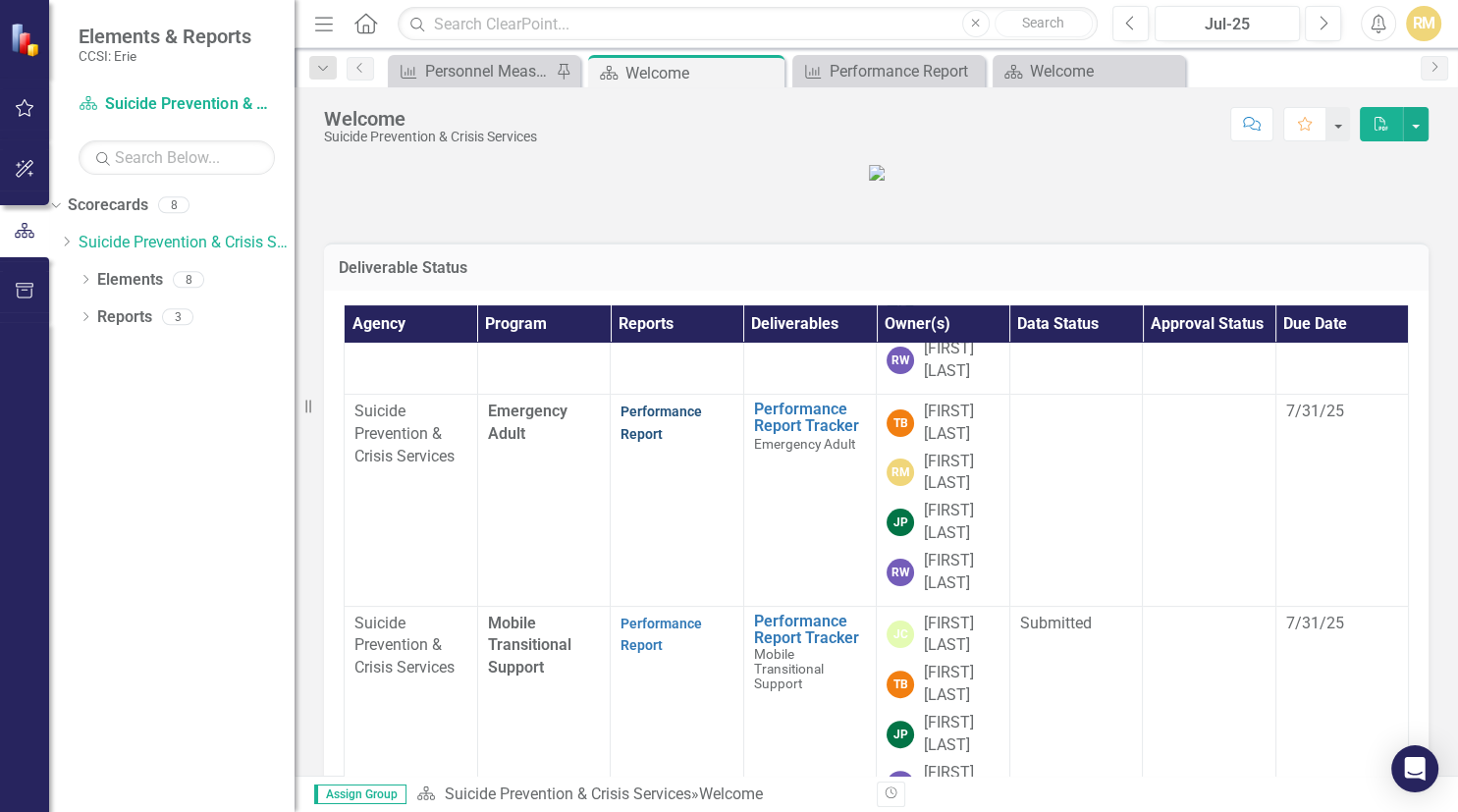 click on "Performance Report" at bounding box center (661, 422) 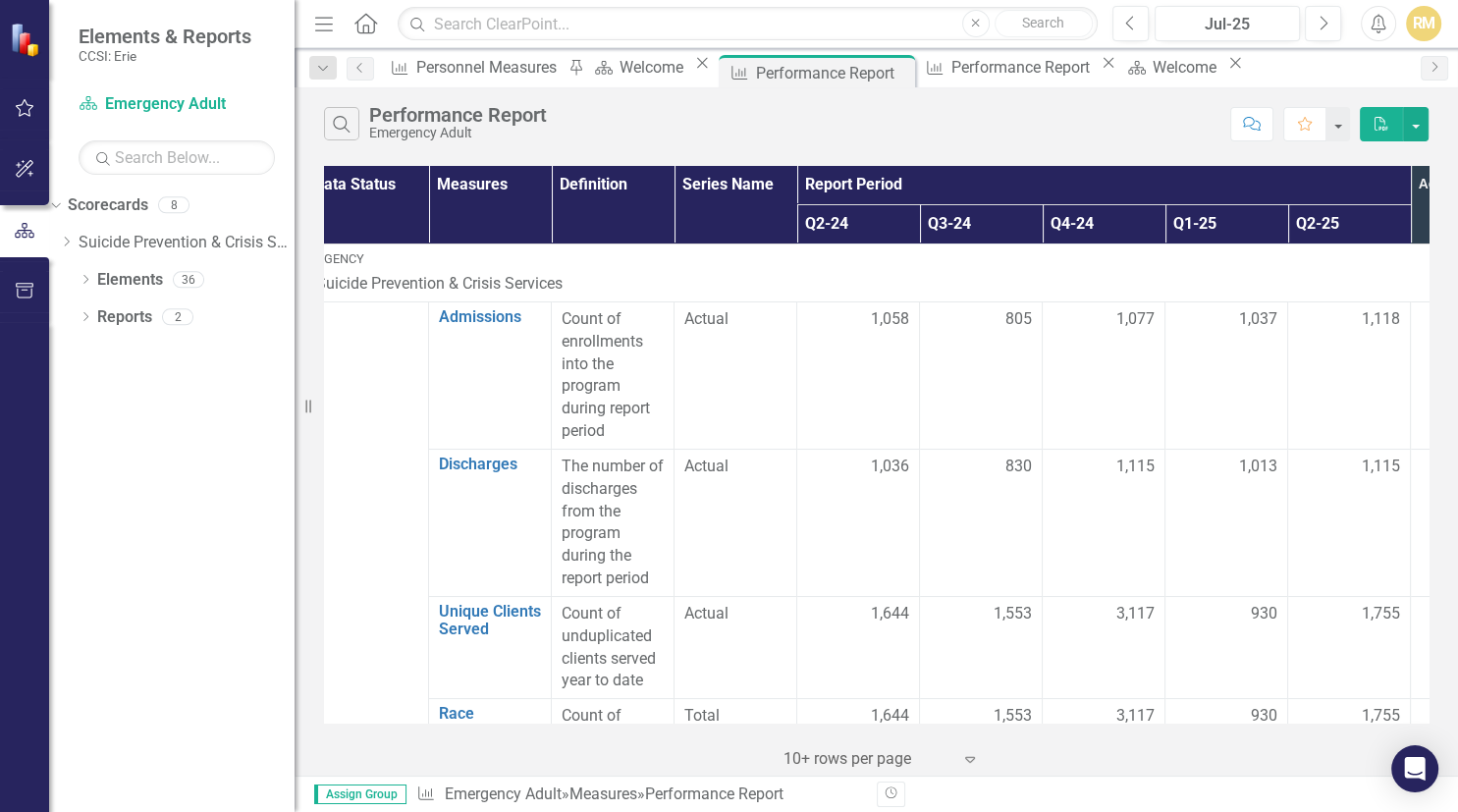 scroll, scrollTop: 0, scrollLeft: 18, axis: horizontal 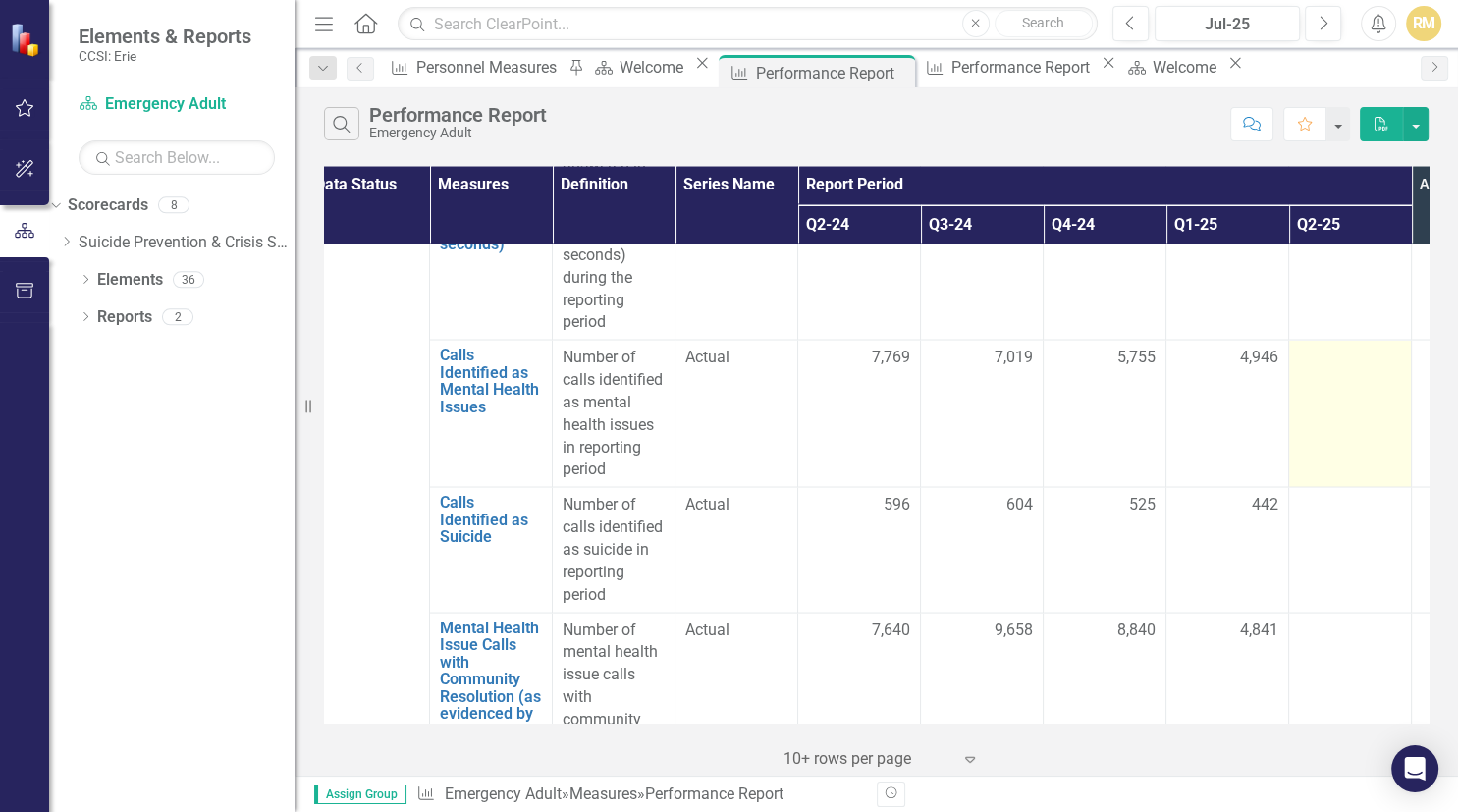 click at bounding box center [1350, 413] 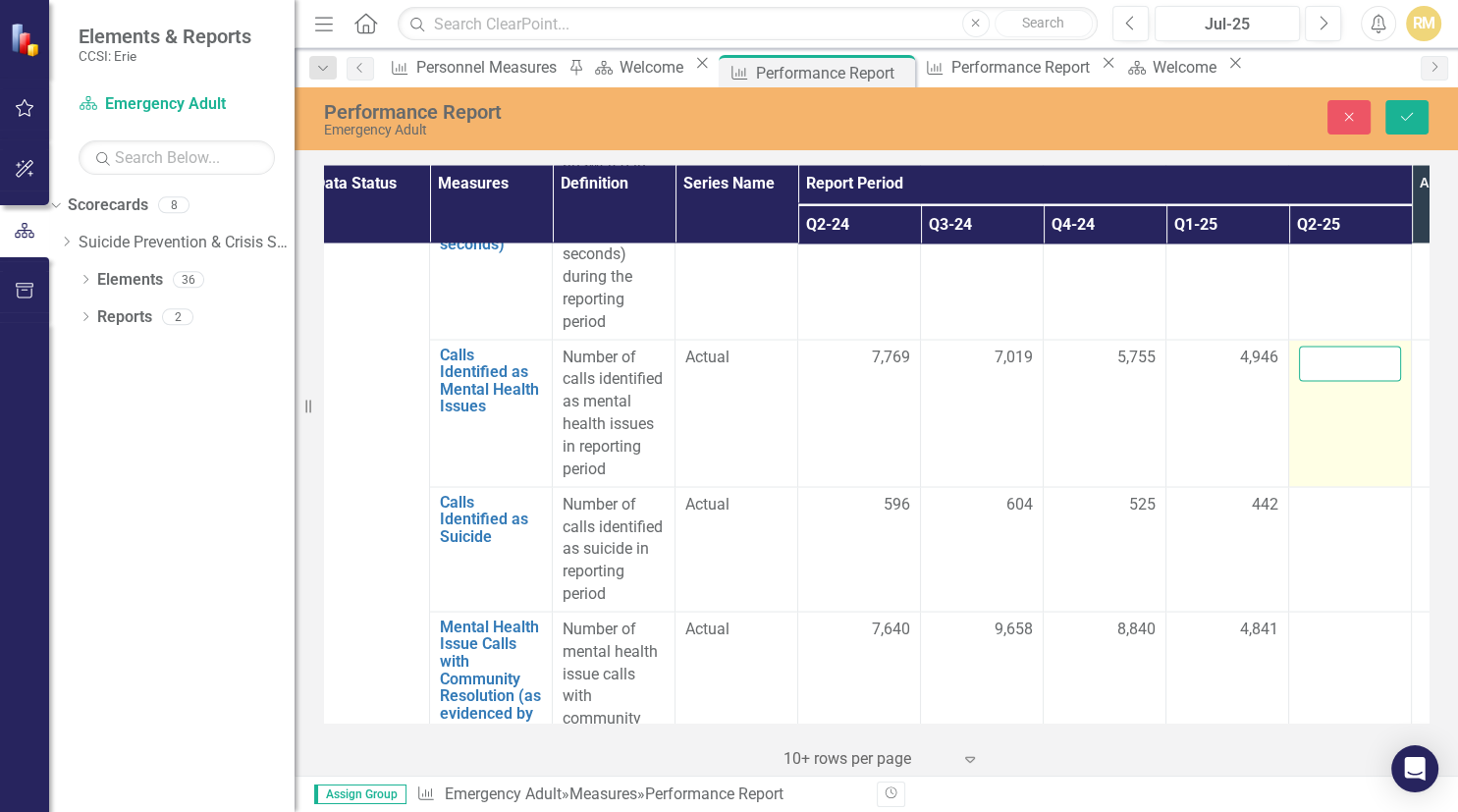 click at bounding box center (1350, 363) 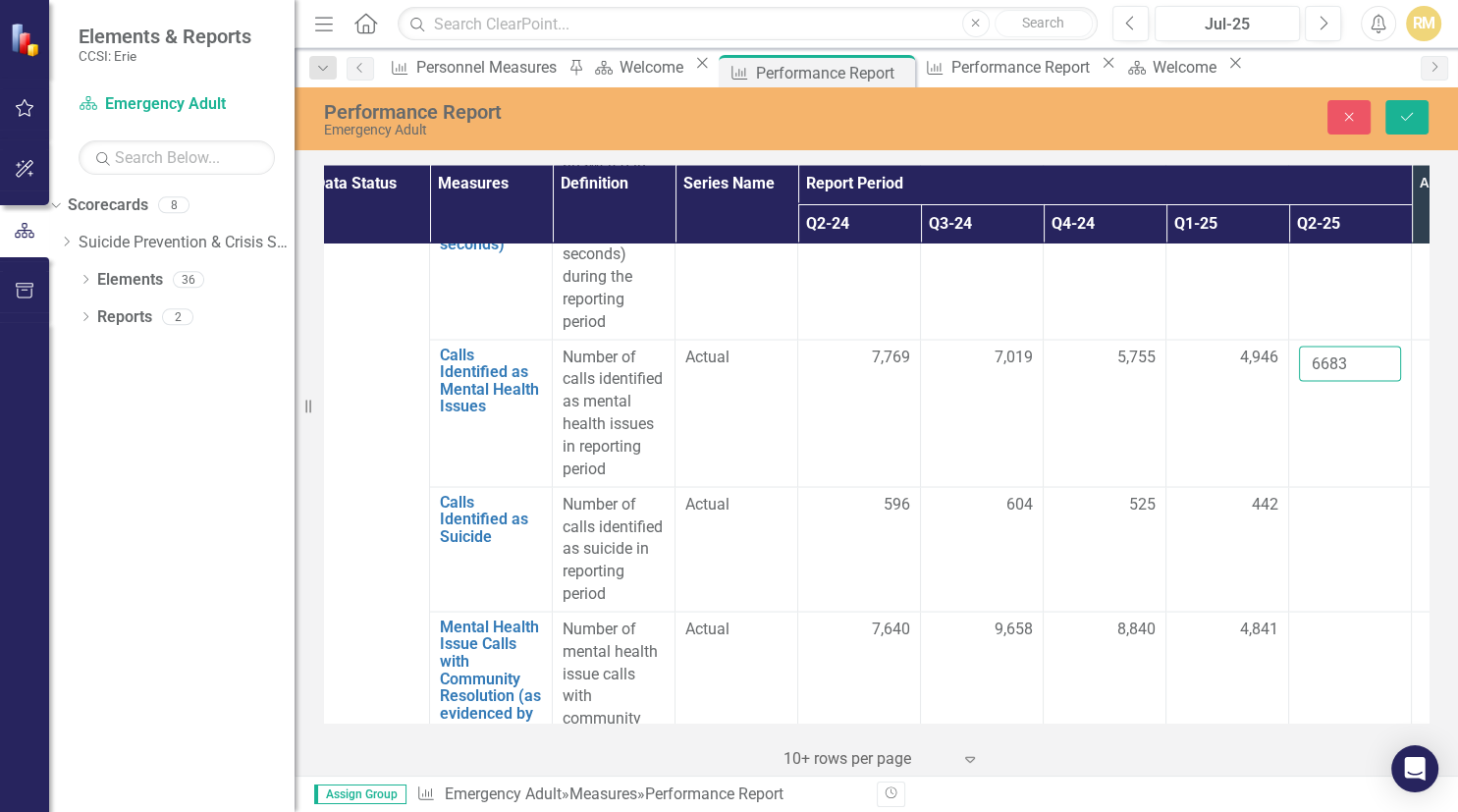 type on "6683" 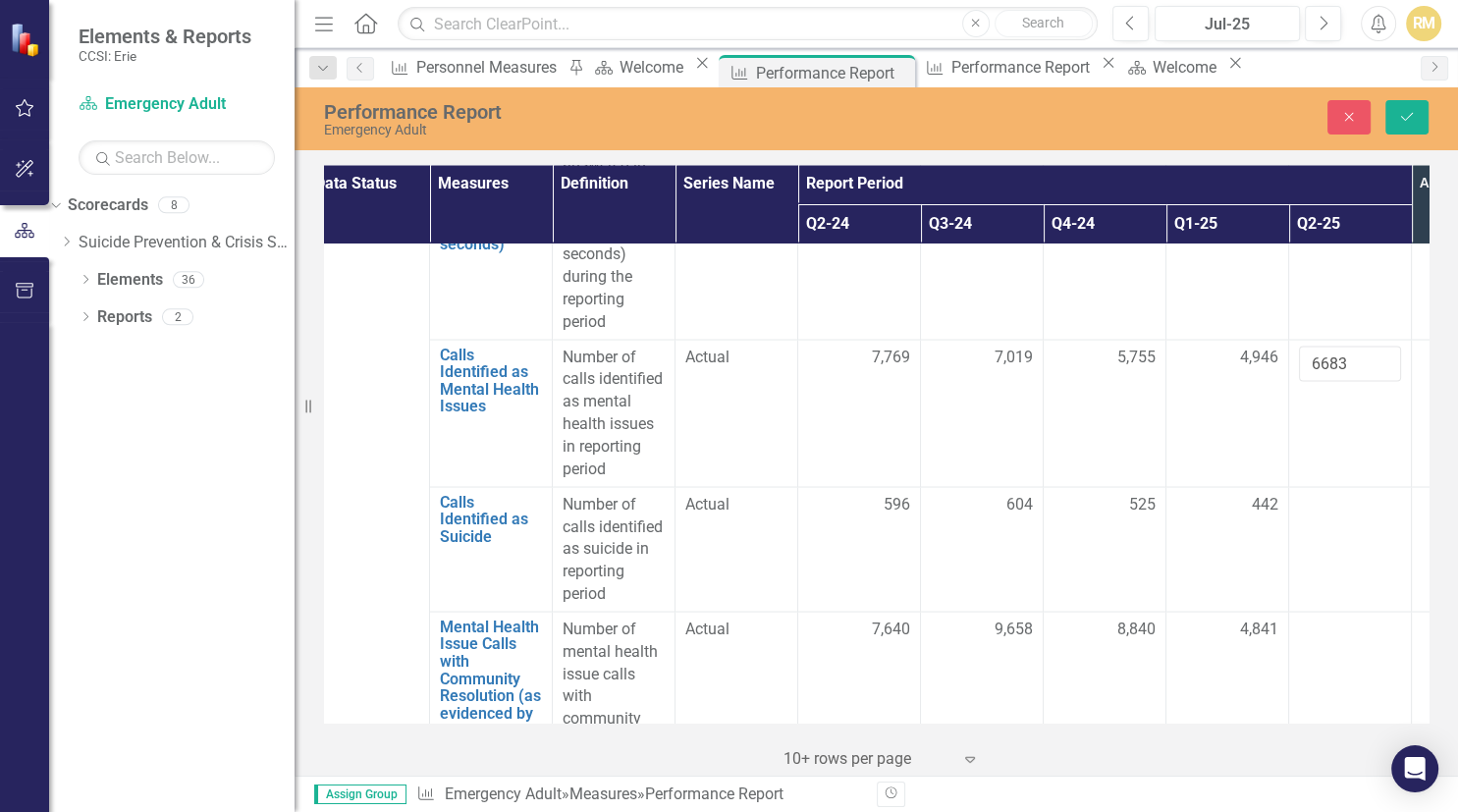 click on "Performance Report Emergency Adult Close Save" at bounding box center (876, 117) 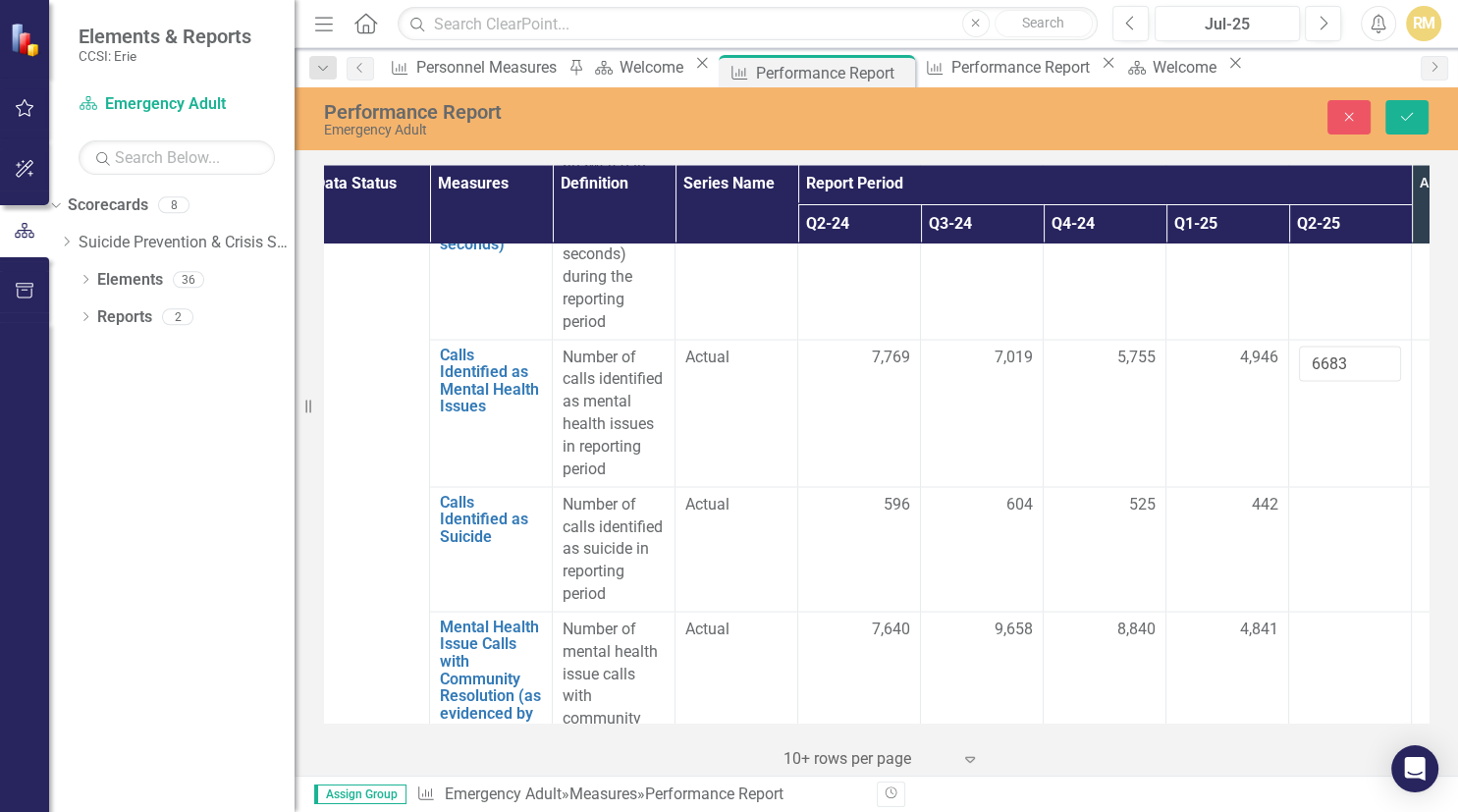 click on "Performance Report Emergency Adult Close Save" at bounding box center [876, 117] 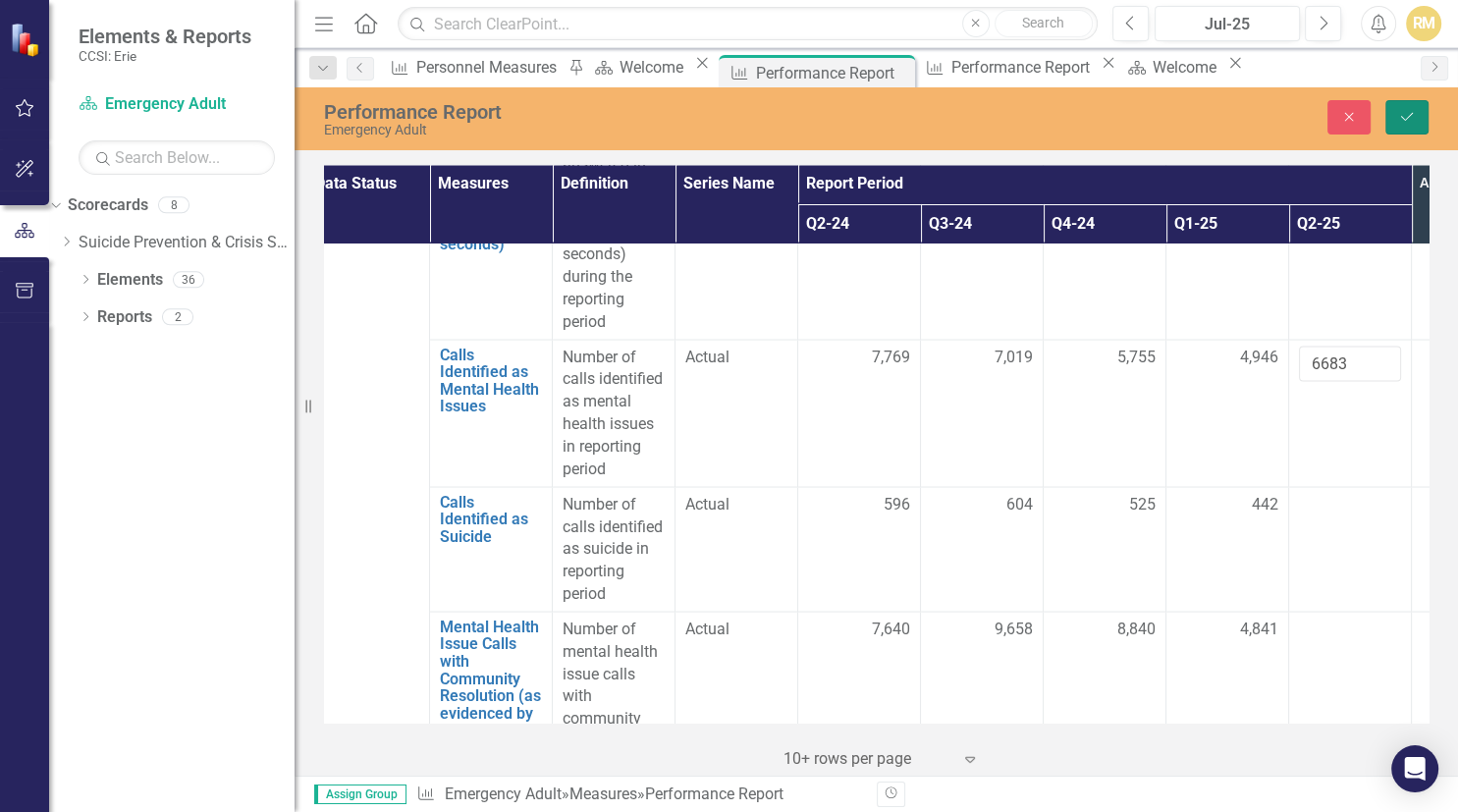 click on "Save" 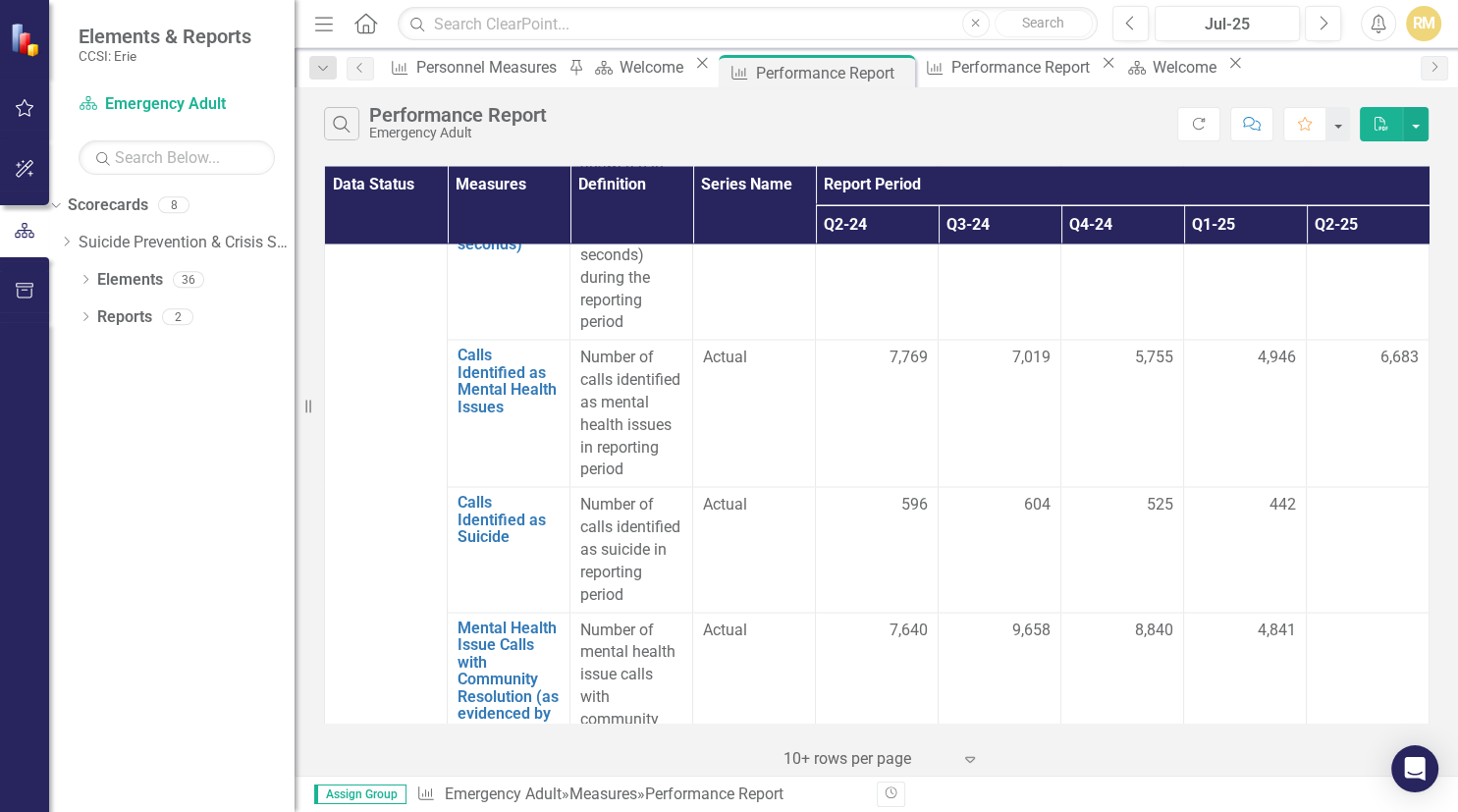 scroll, scrollTop: 3732, scrollLeft: 0, axis: vertical 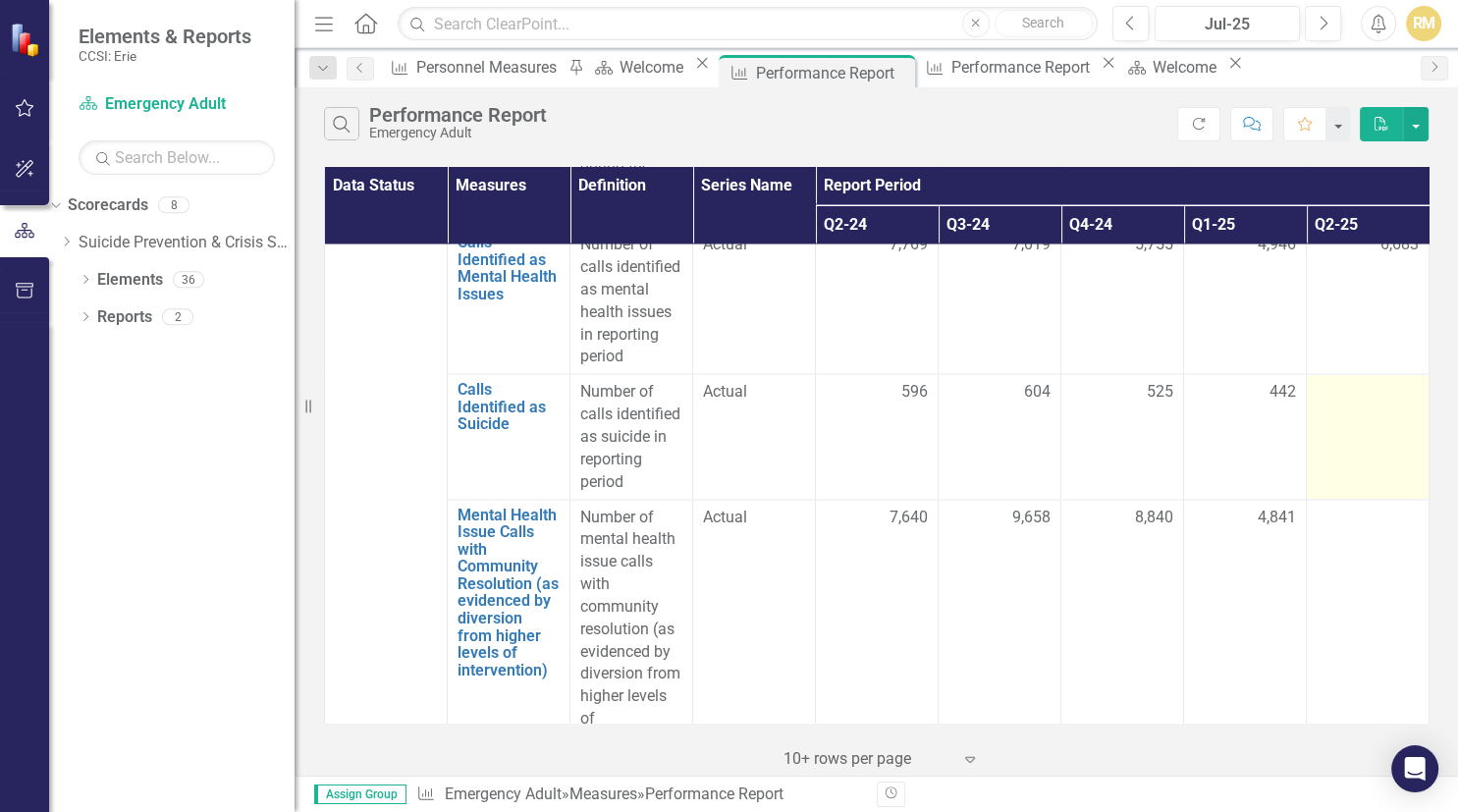click at bounding box center [1368, 392] 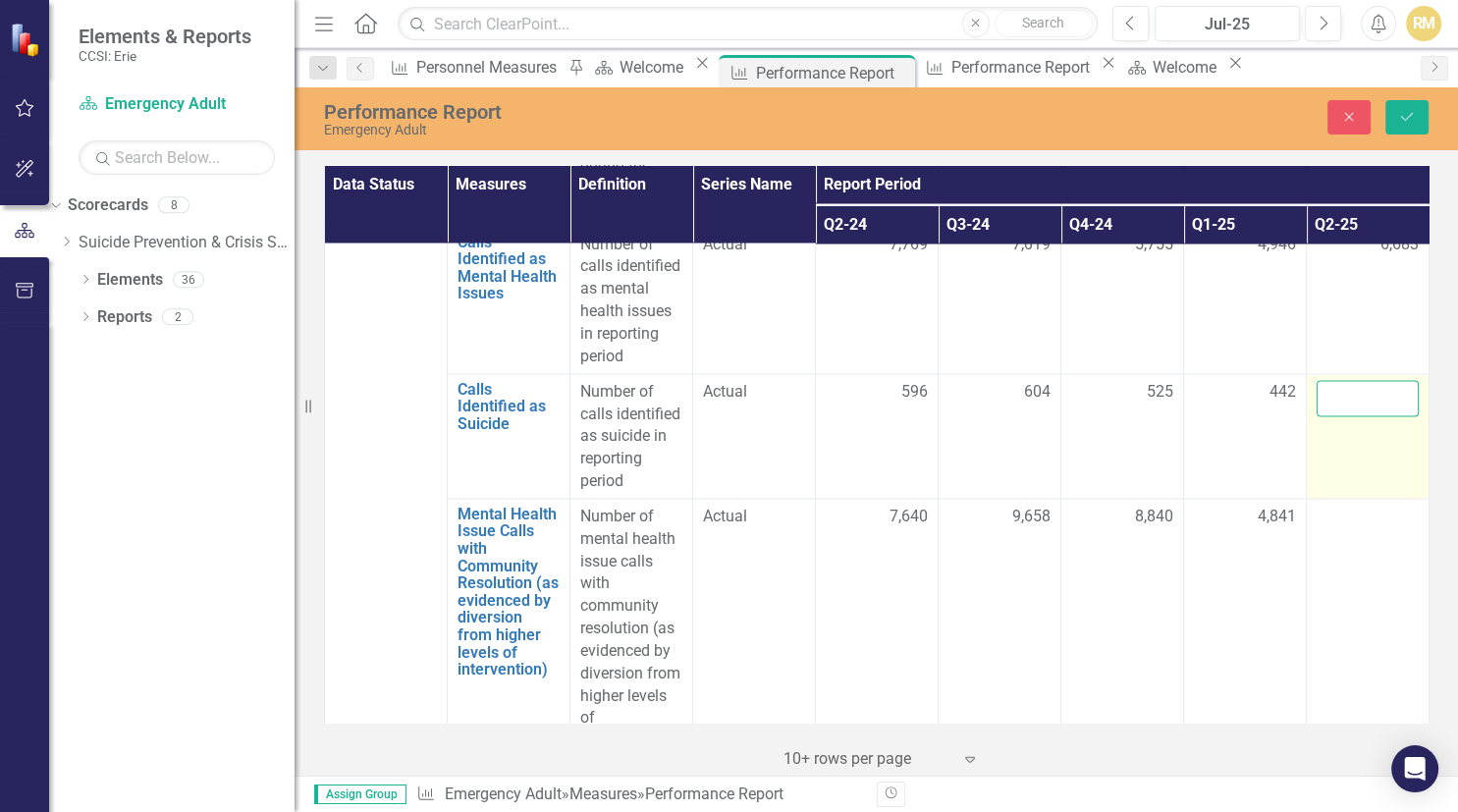 click at bounding box center (1368, 398) 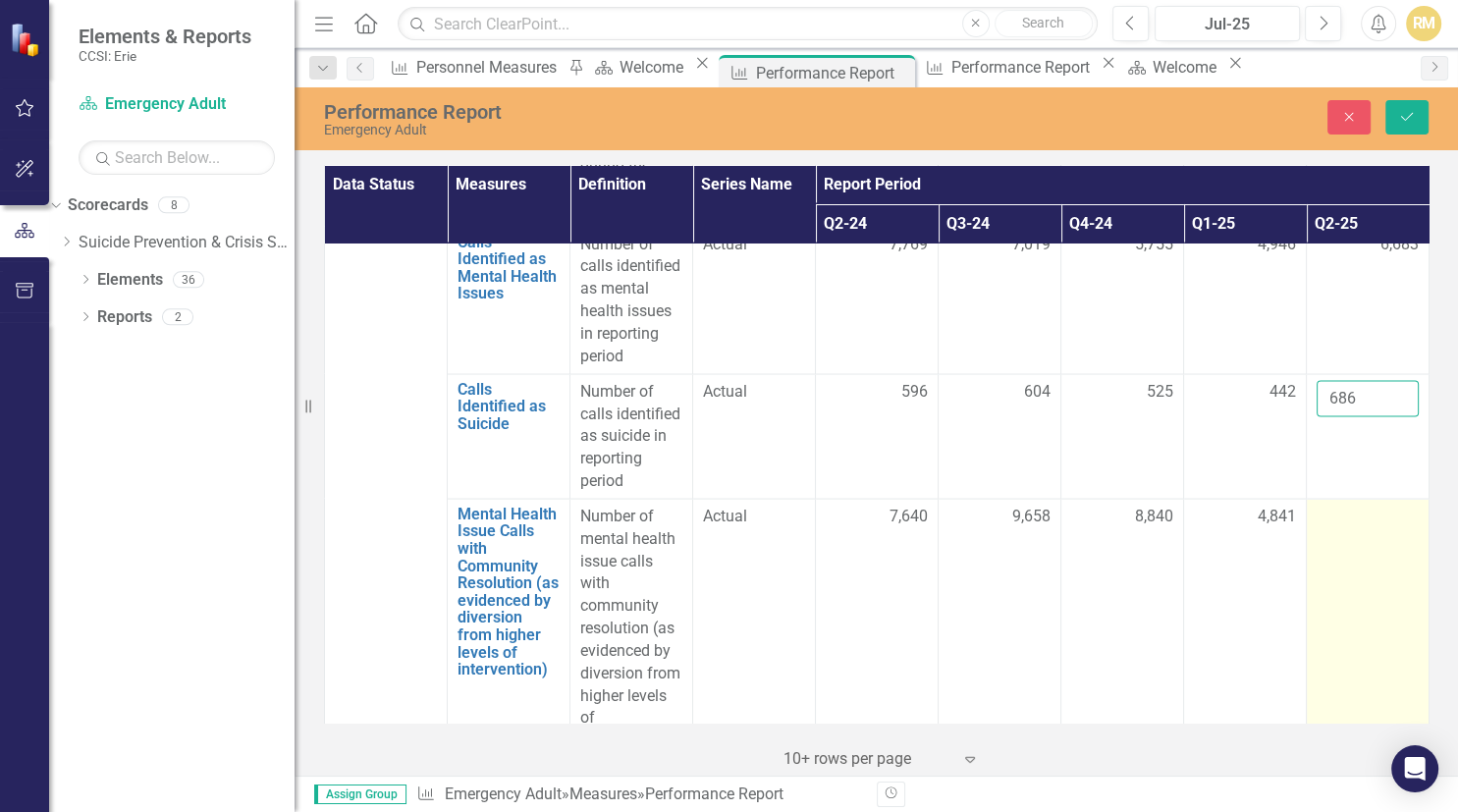 type on "686" 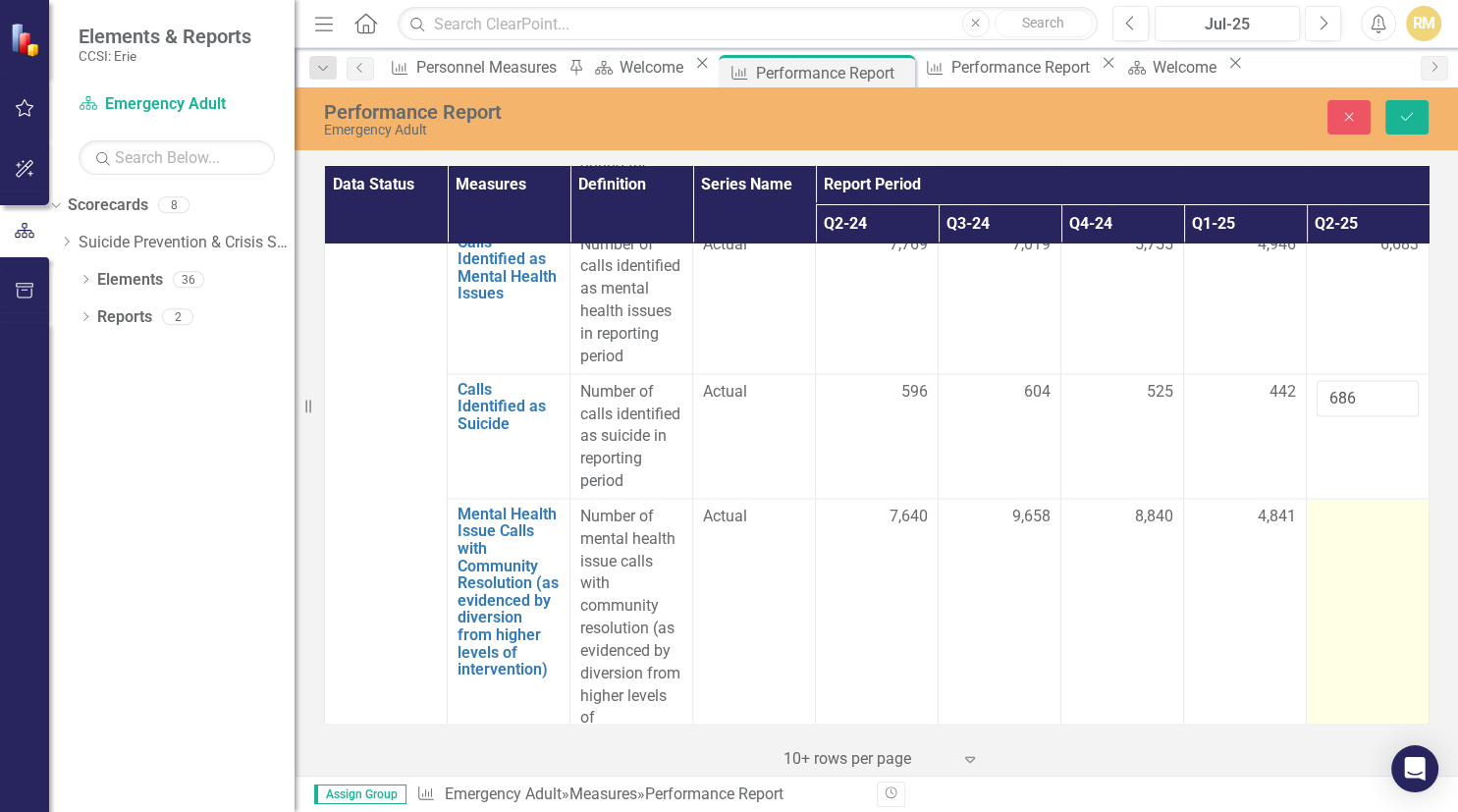 click at bounding box center [1368, 650] 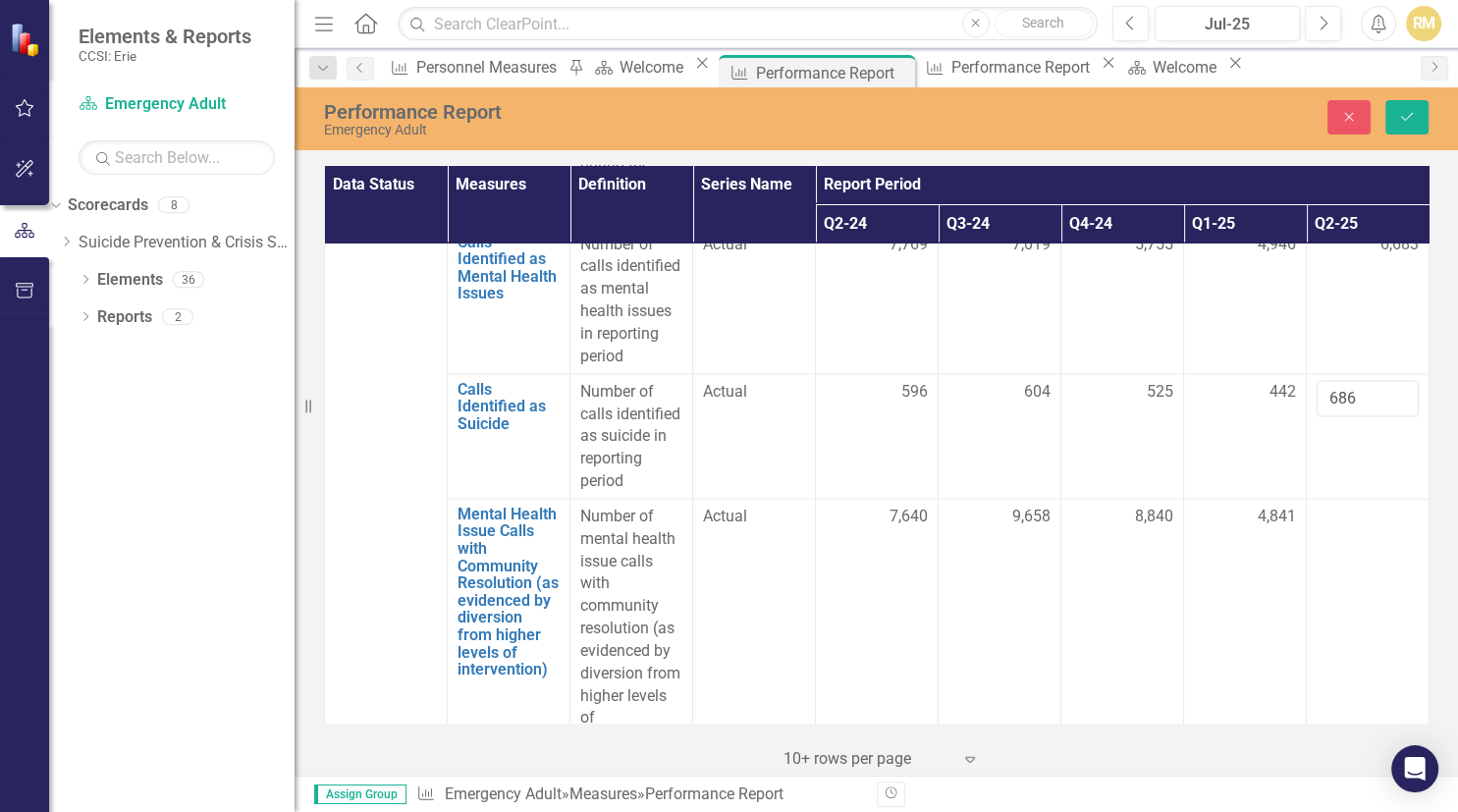 click on "Close Save" at bounding box center [1215, 117] 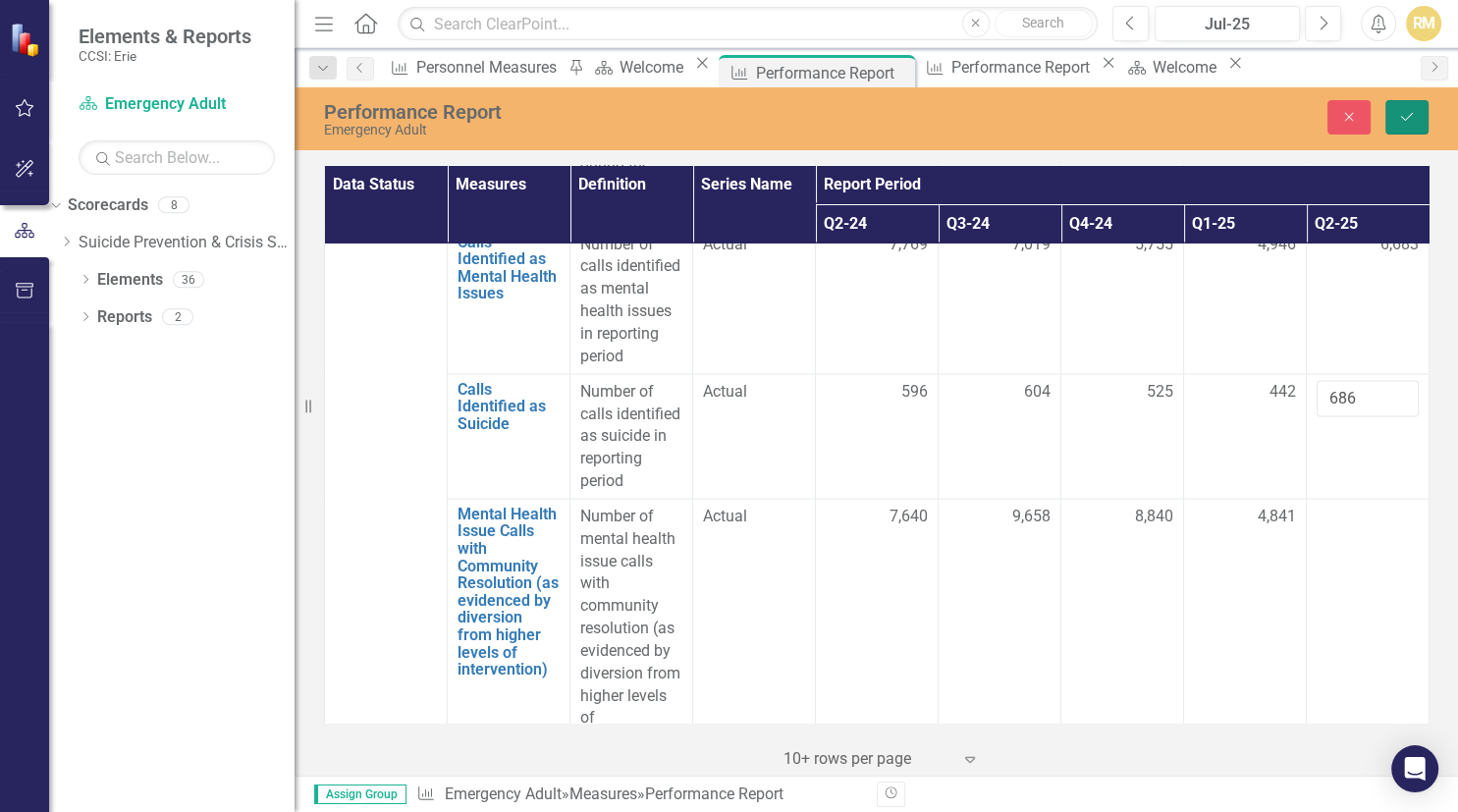 click on "Save" 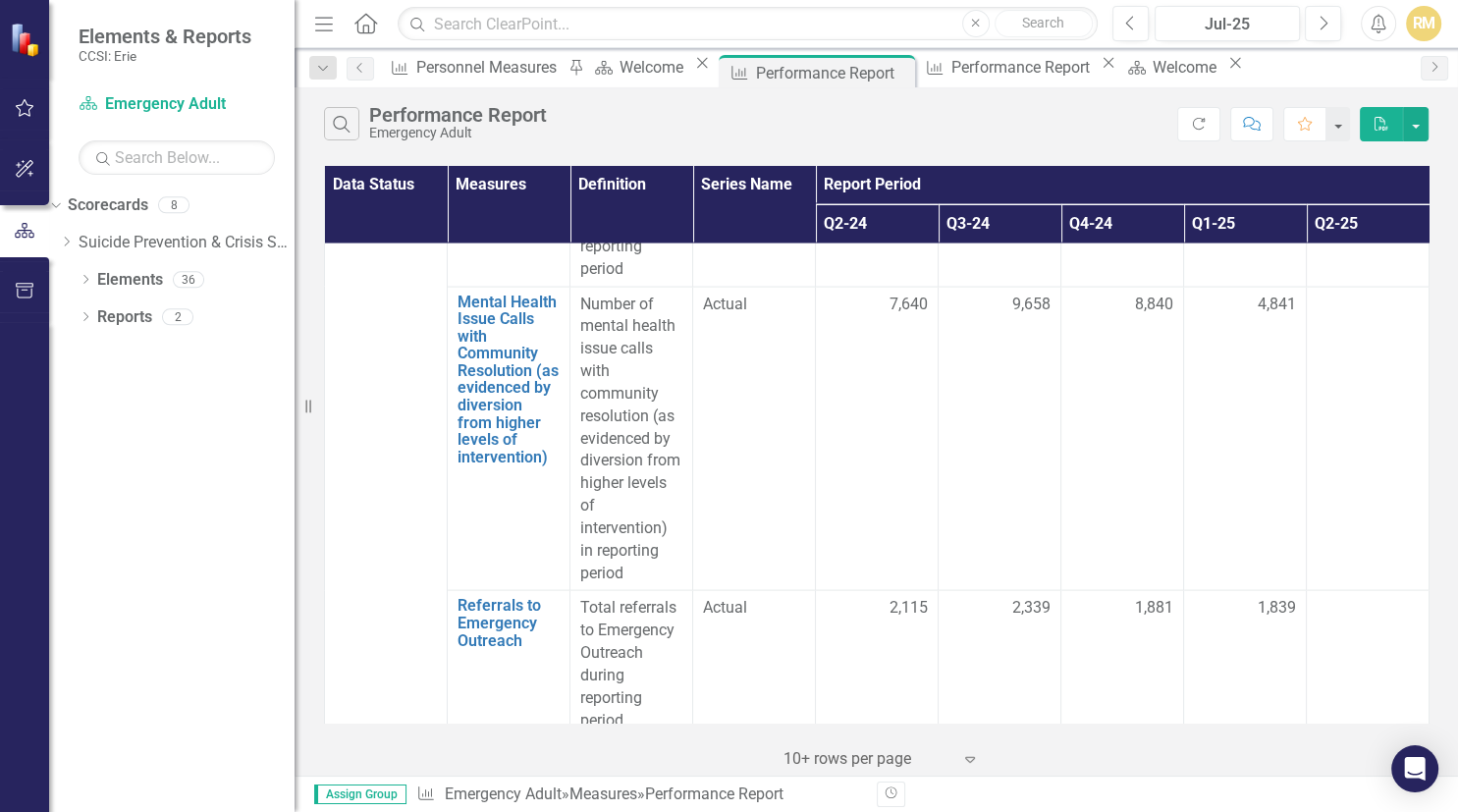scroll, scrollTop: 3959, scrollLeft: 0, axis: vertical 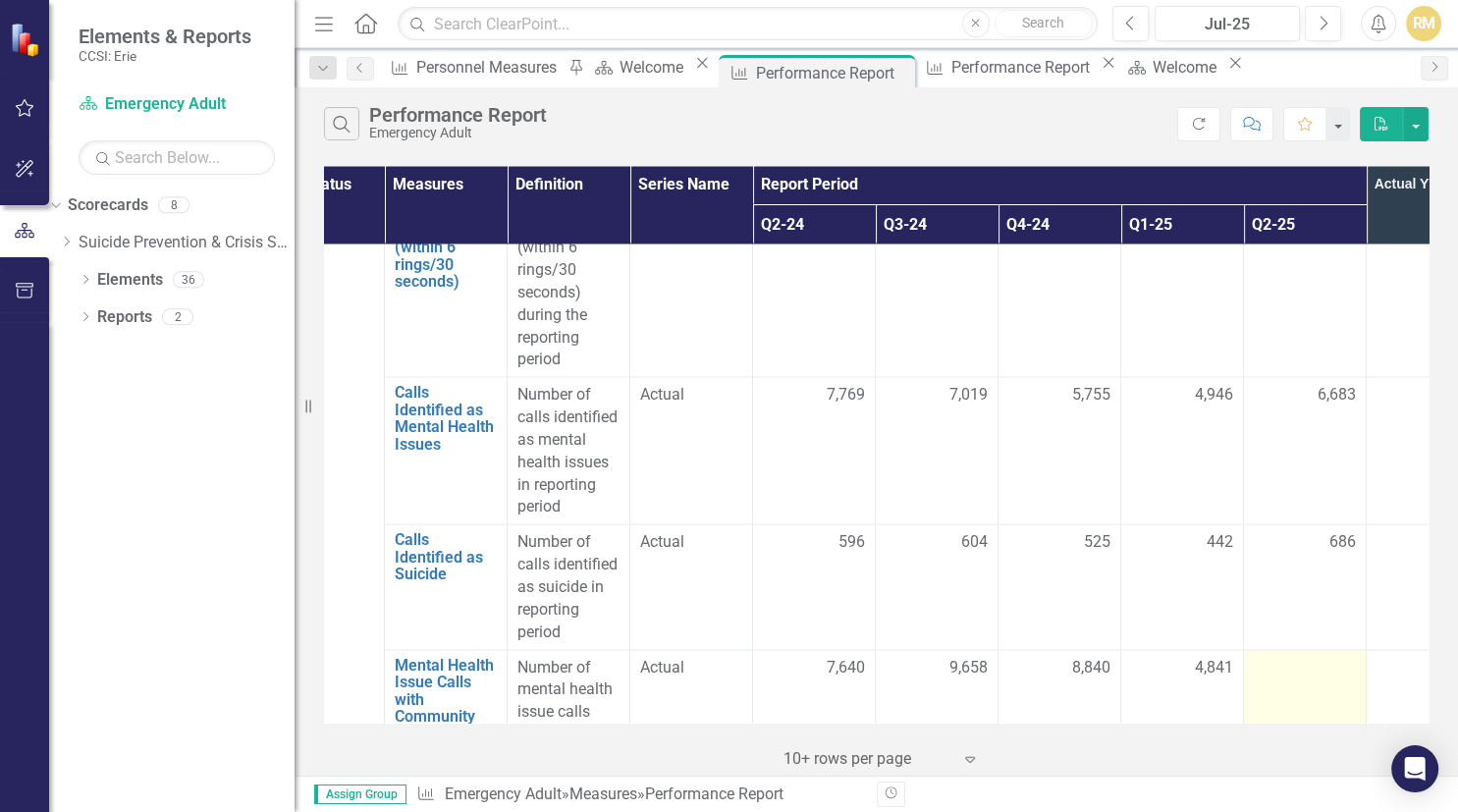 click at bounding box center [1305, 801] 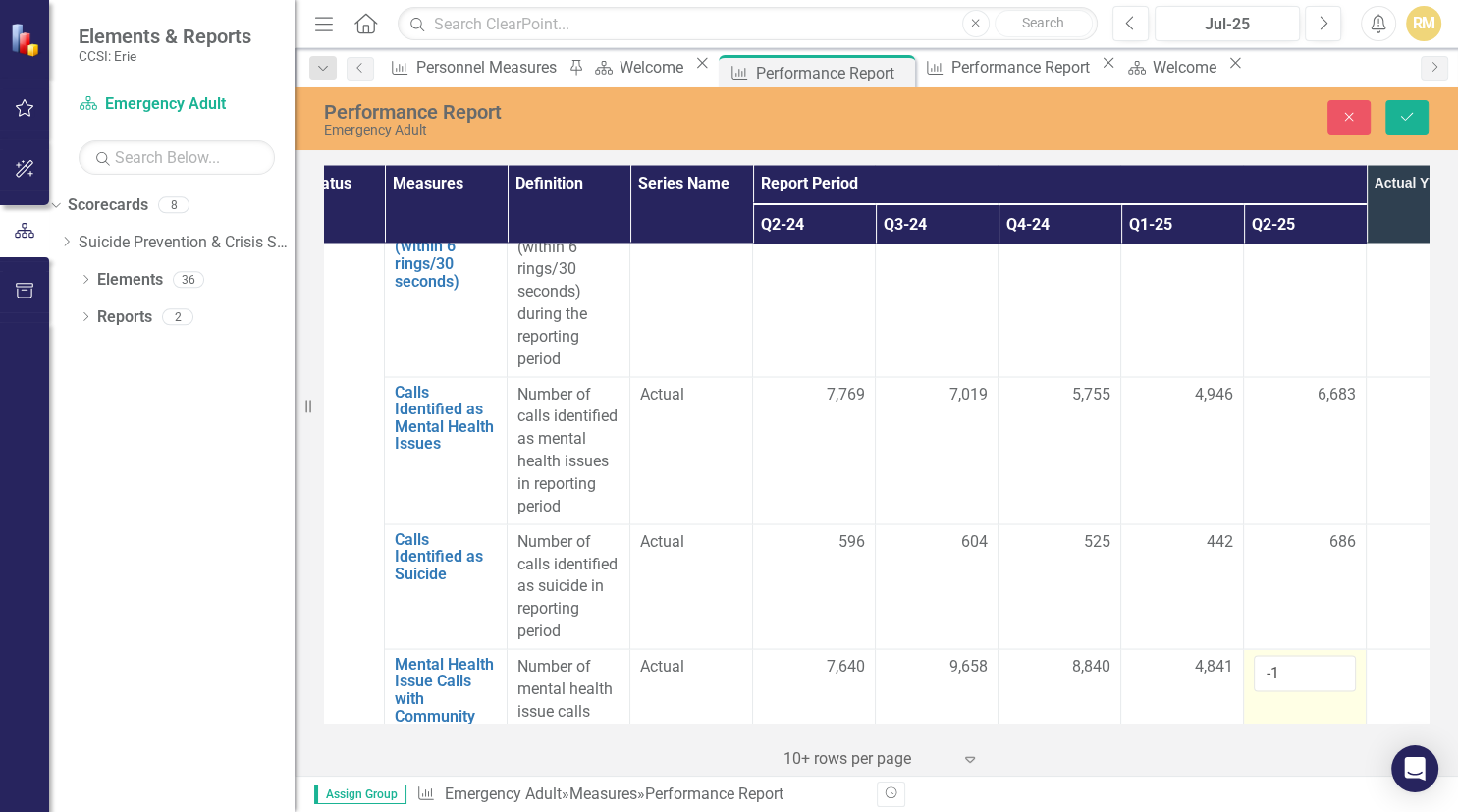type on "-1" 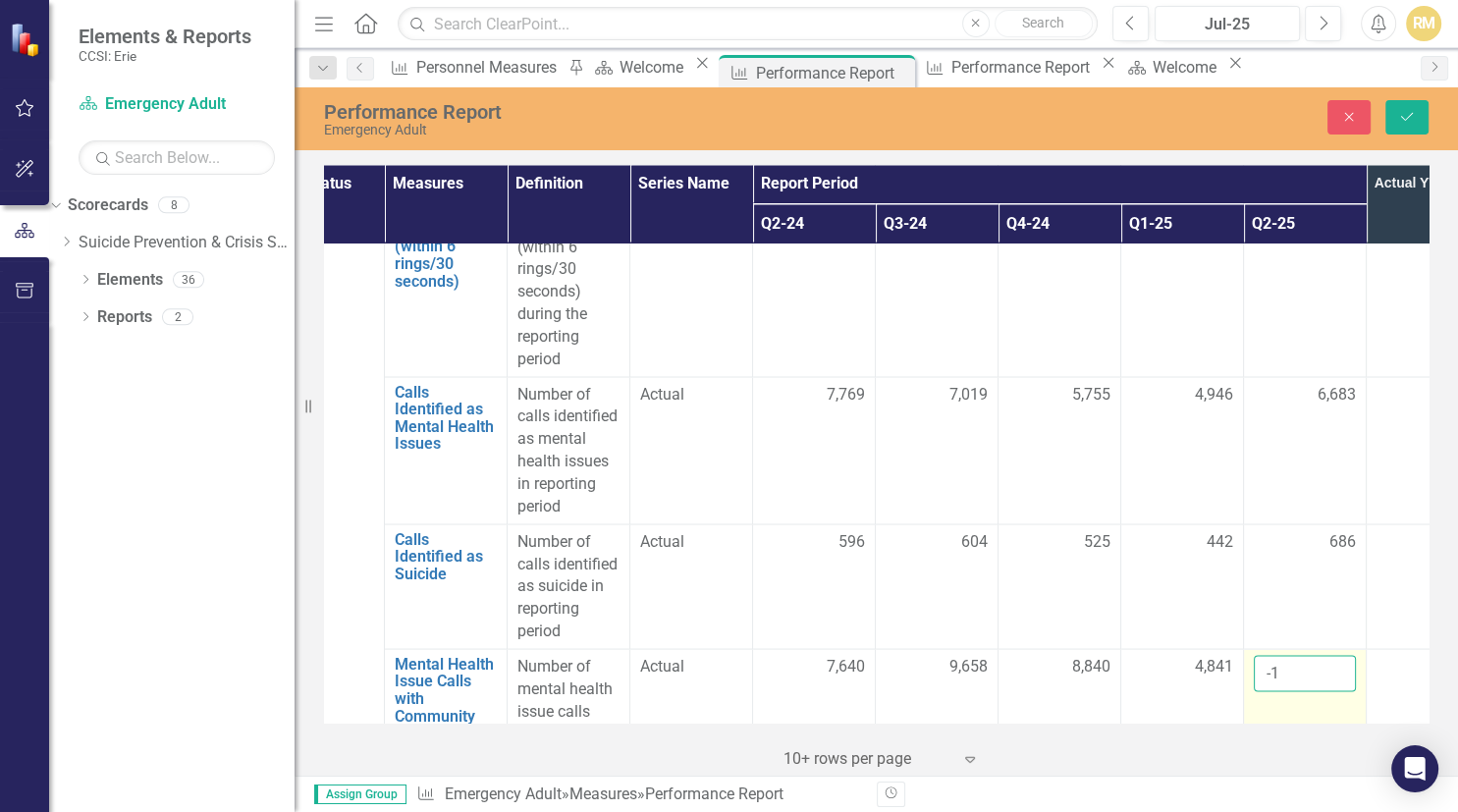 click on "-1" at bounding box center [1305, 673] 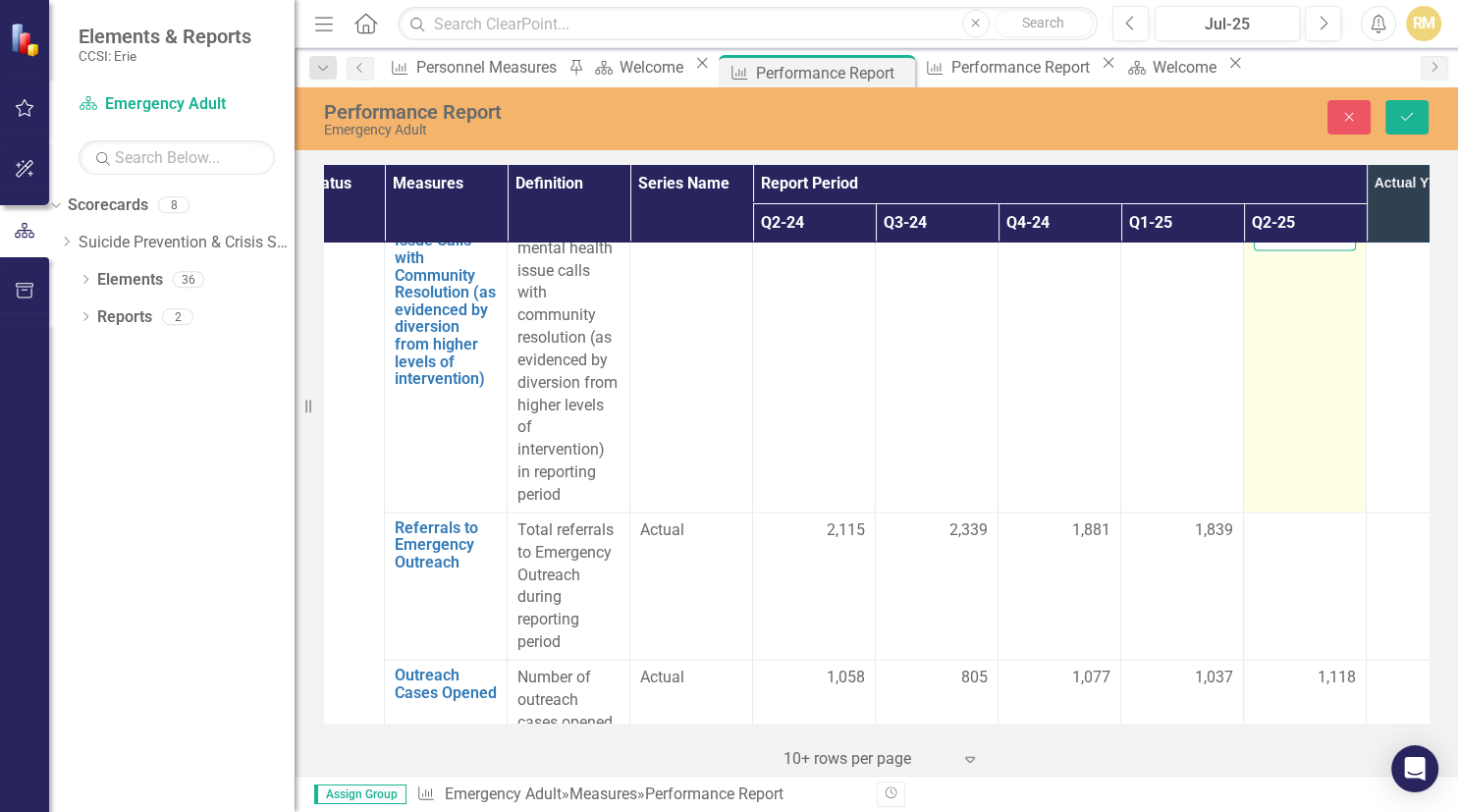 scroll, scrollTop: 4034, scrollLeft: 63, axis: both 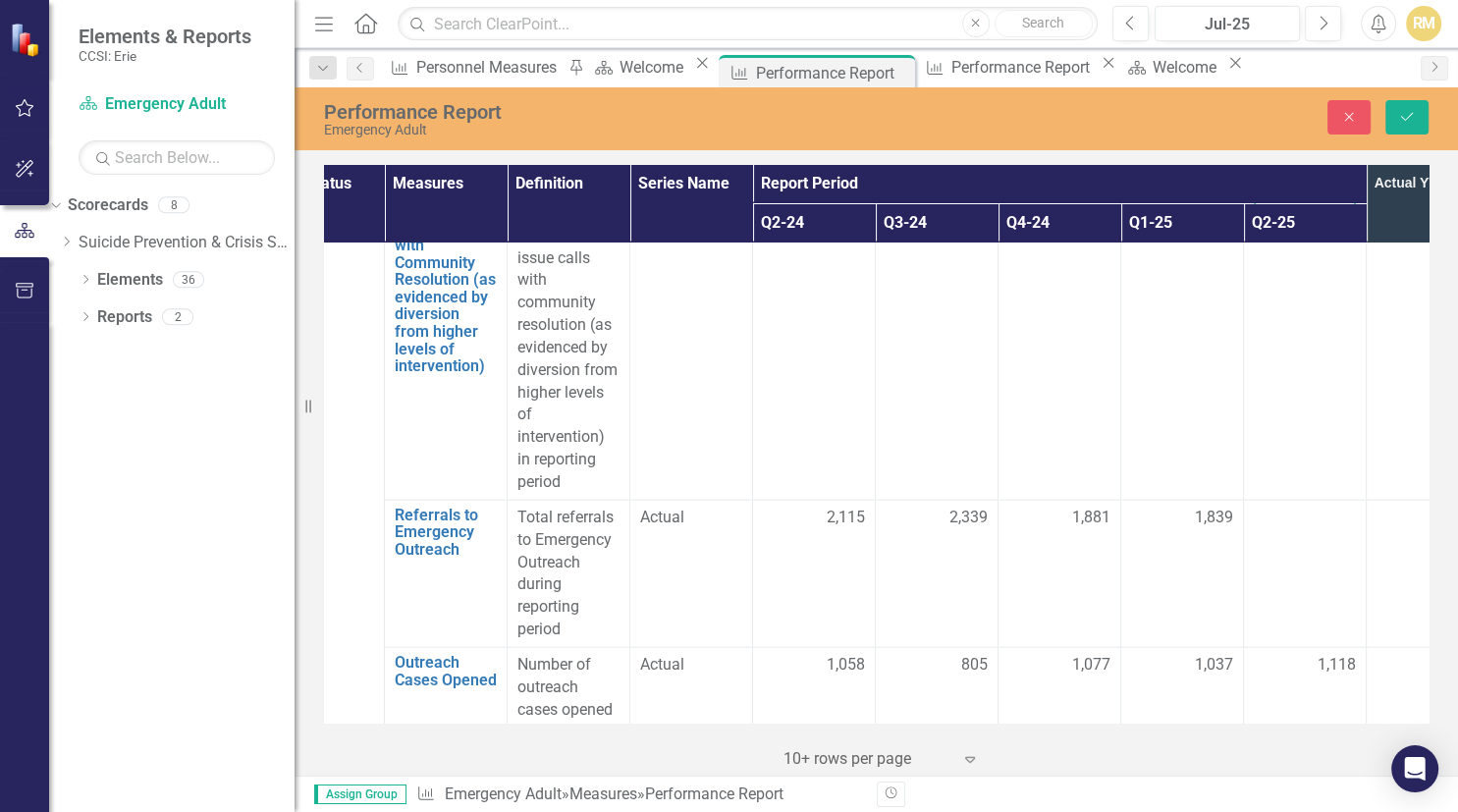 type on "6559" 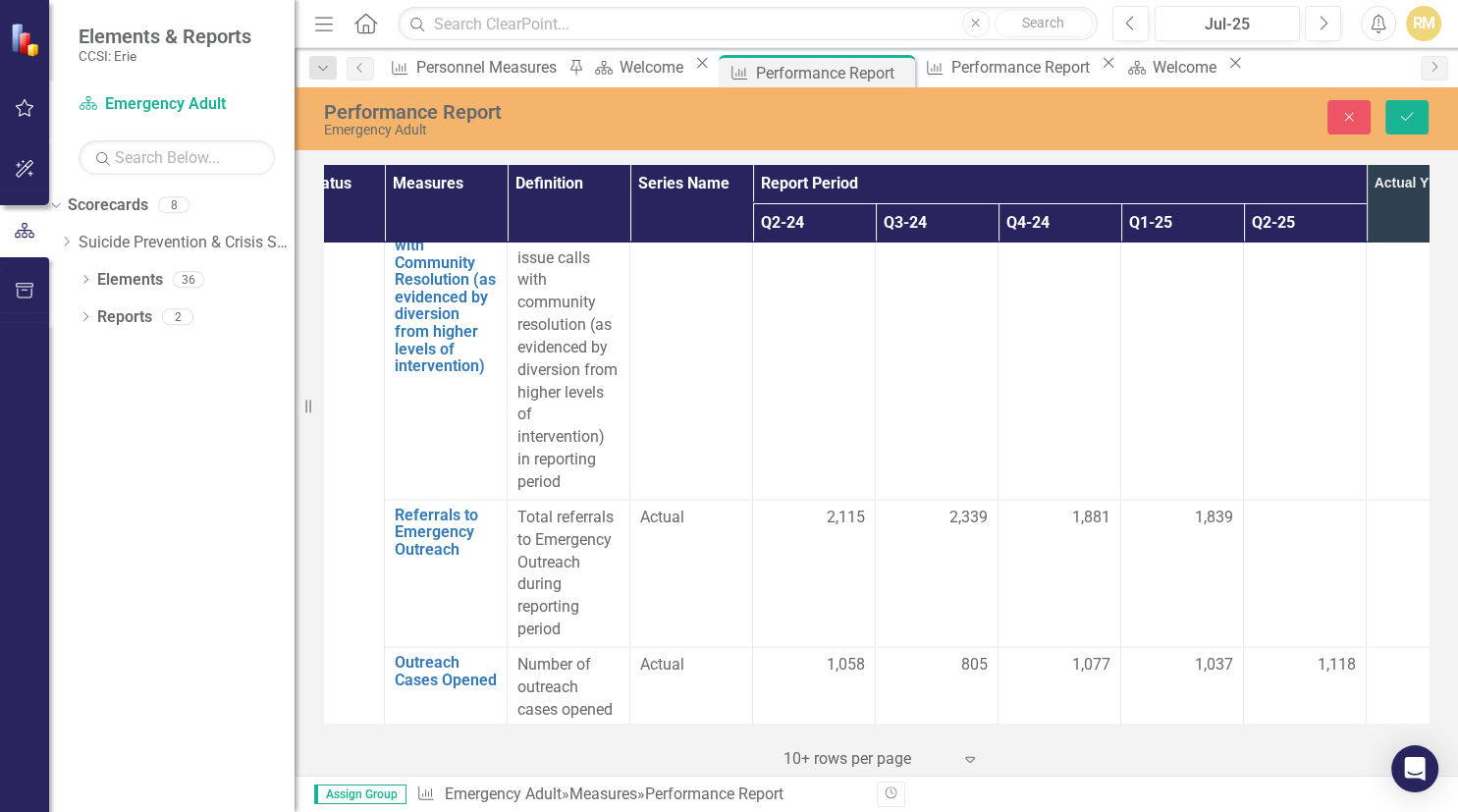 click on "Close Save" at bounding box center [1215, 117] 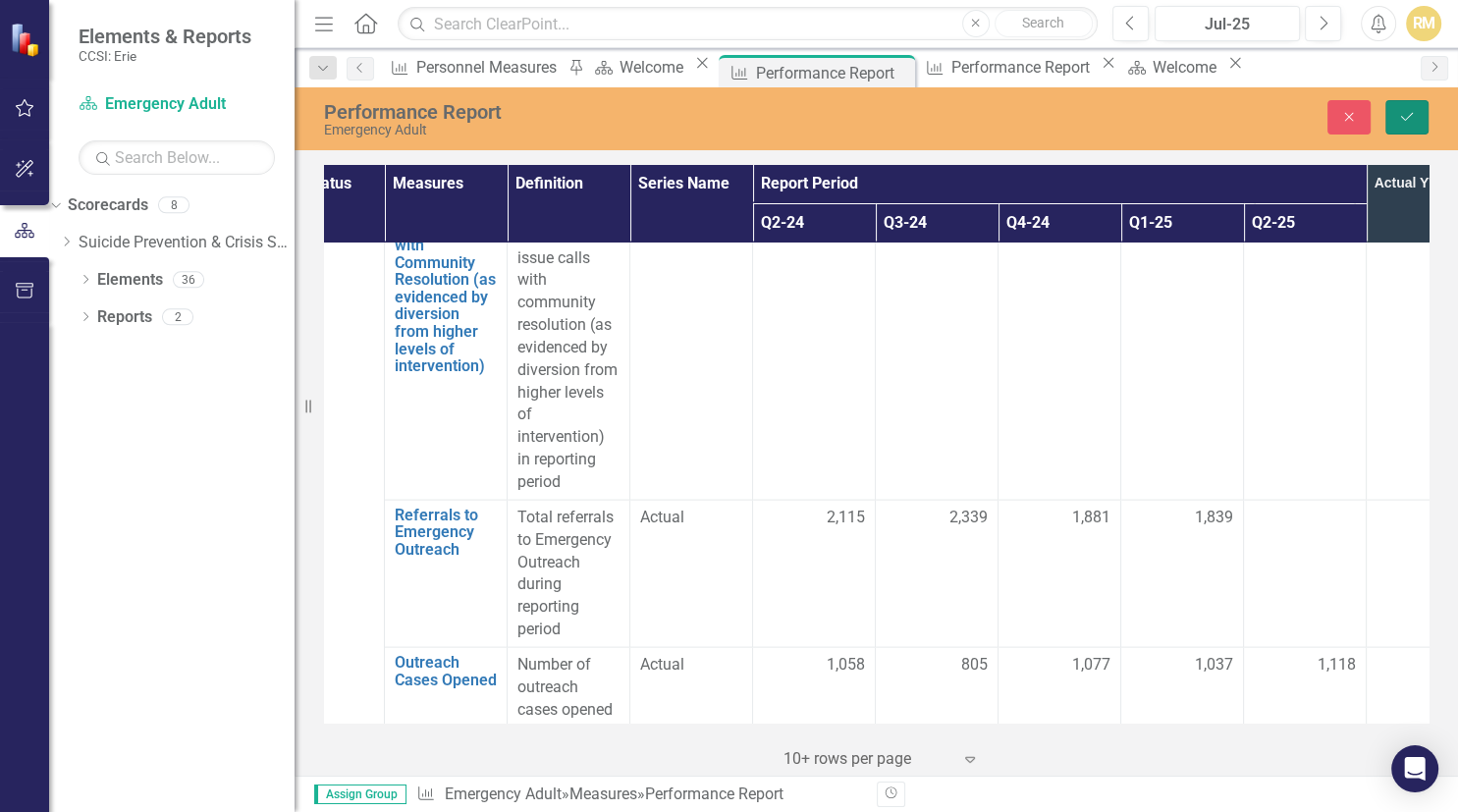 click on "Save" 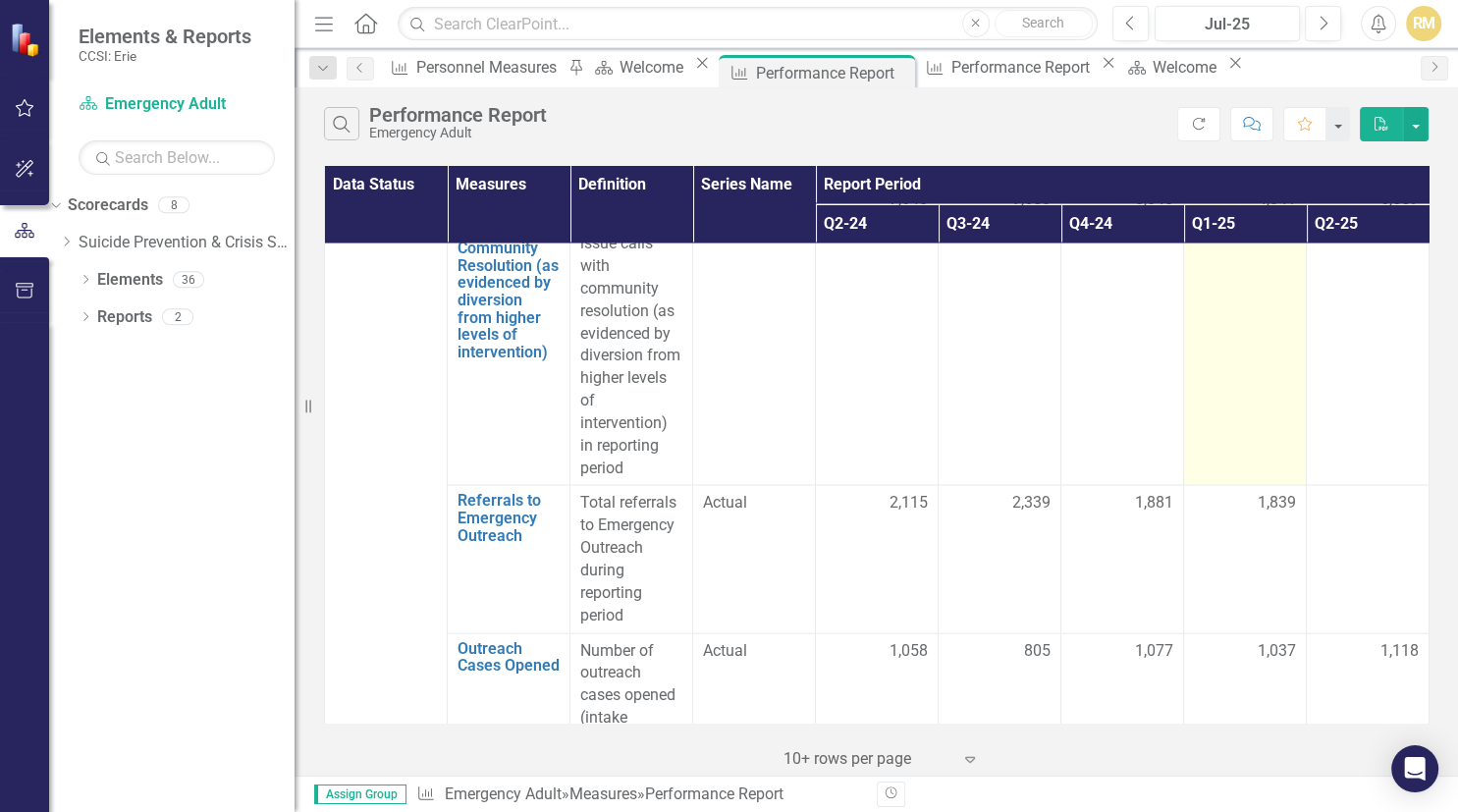 scroll, scrollTop: 4072, scrollLeft: 0, axis: vertical 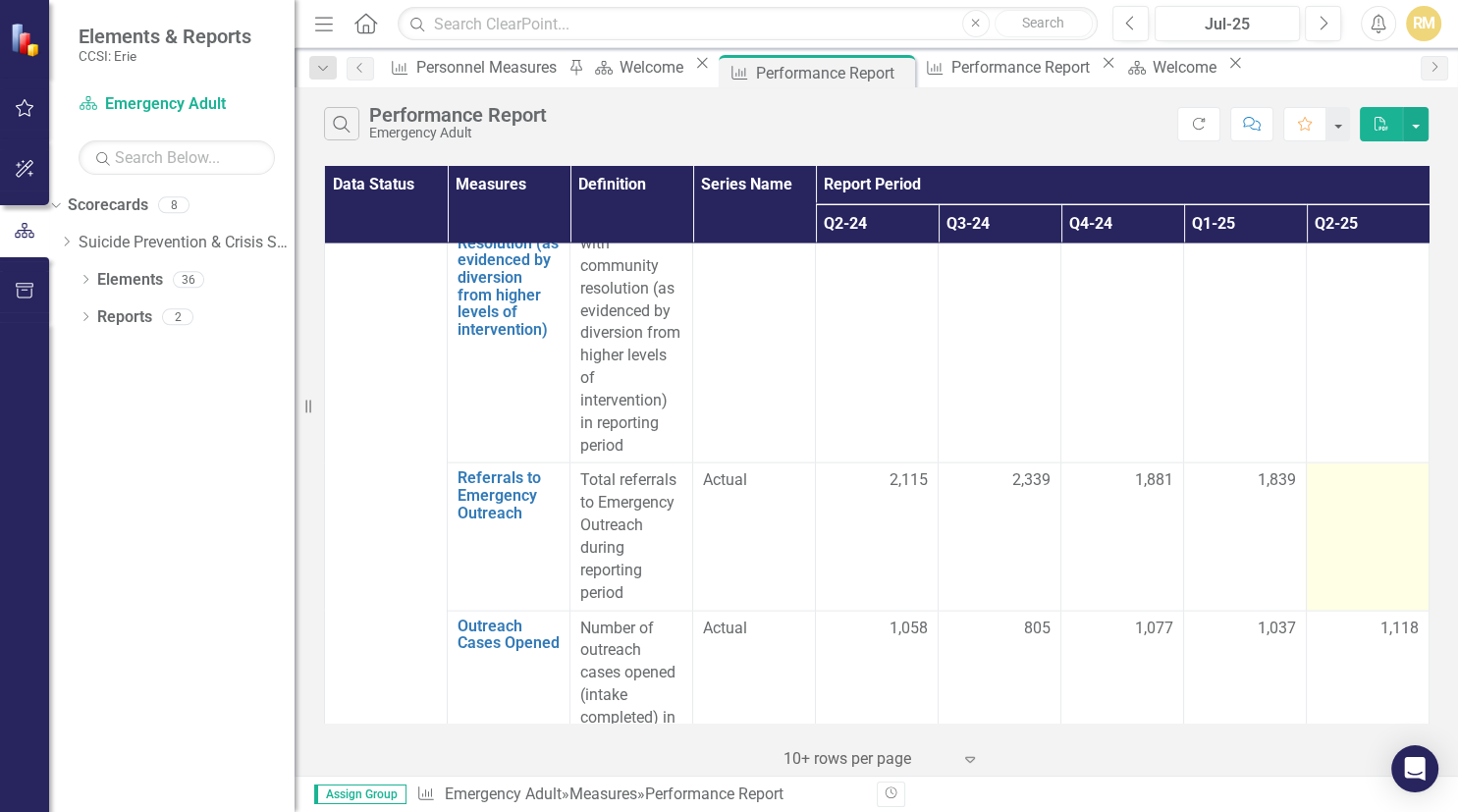 click at bounding box center [1368, 537] 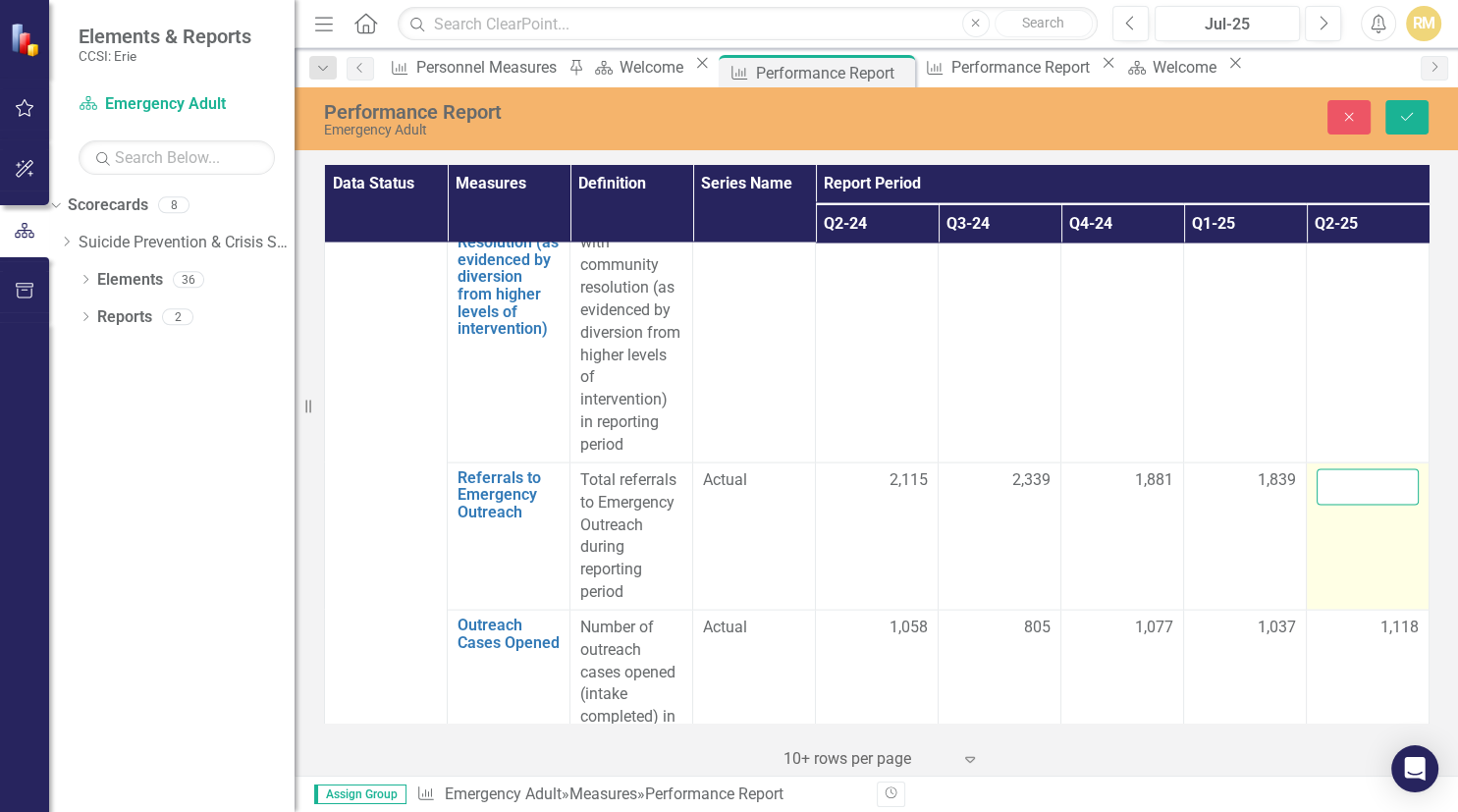 click at bounding box center [1368, 487] 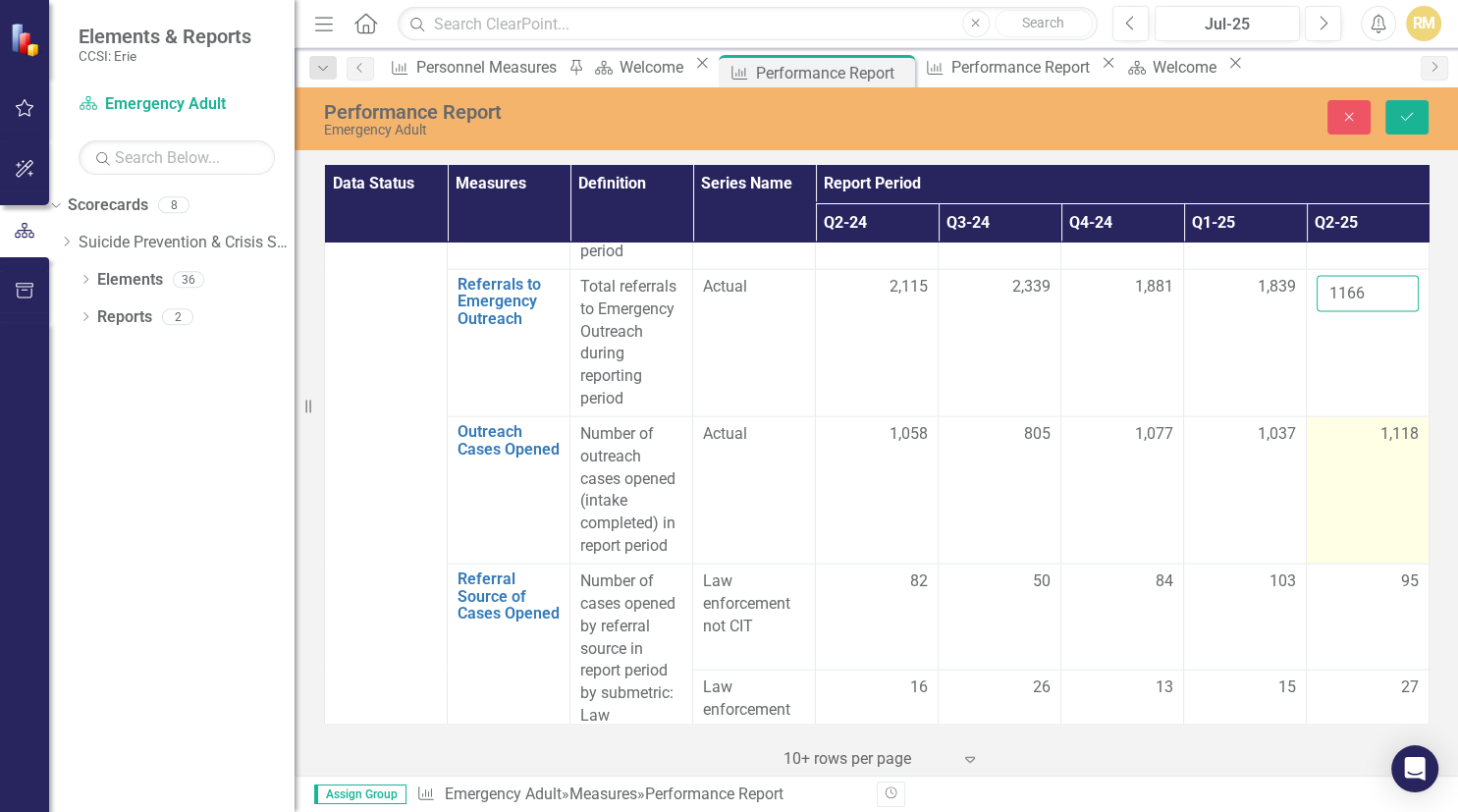 scroll, scrollTop: 4298, scrollLeft: 0, axis: vertical 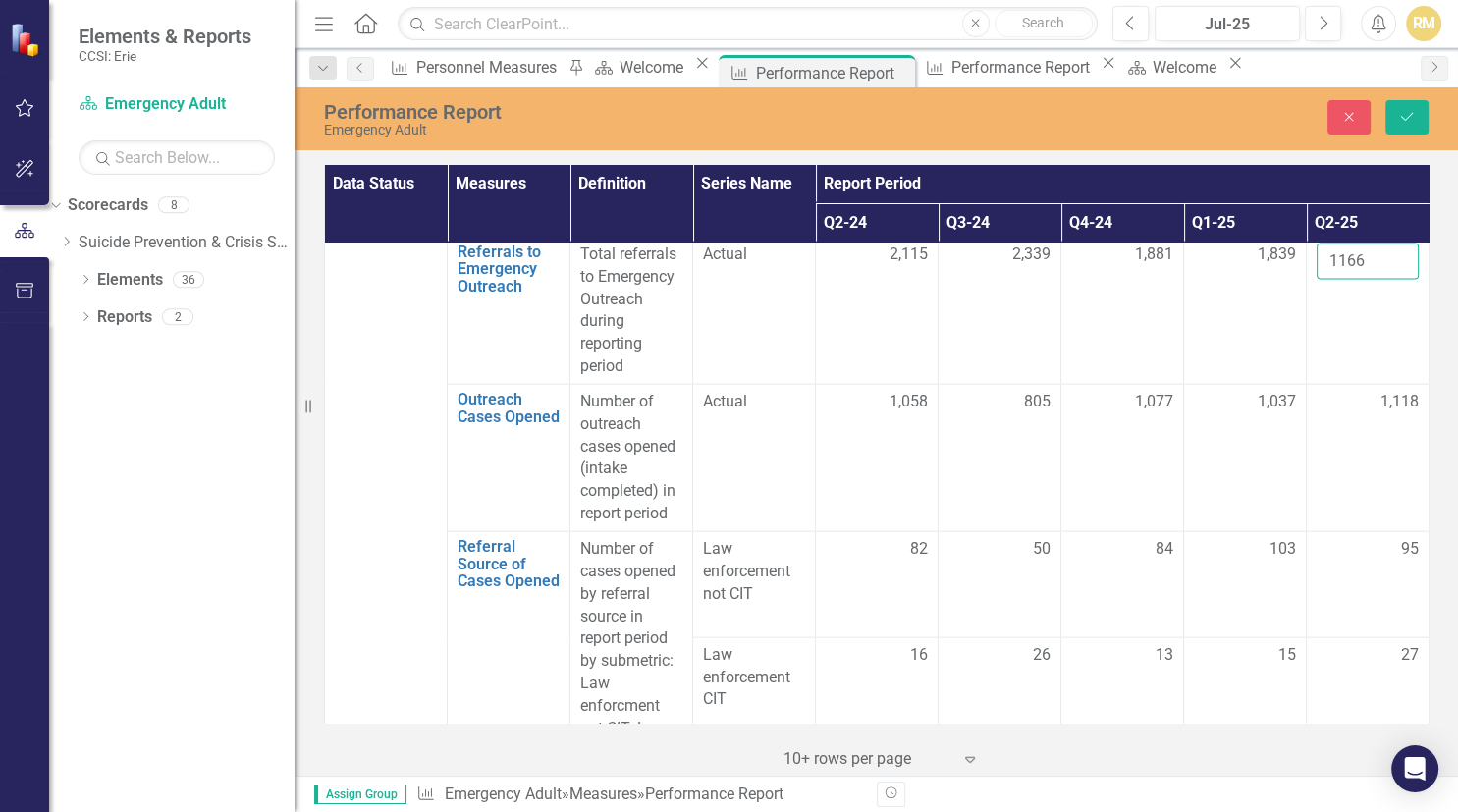 type on "1166" 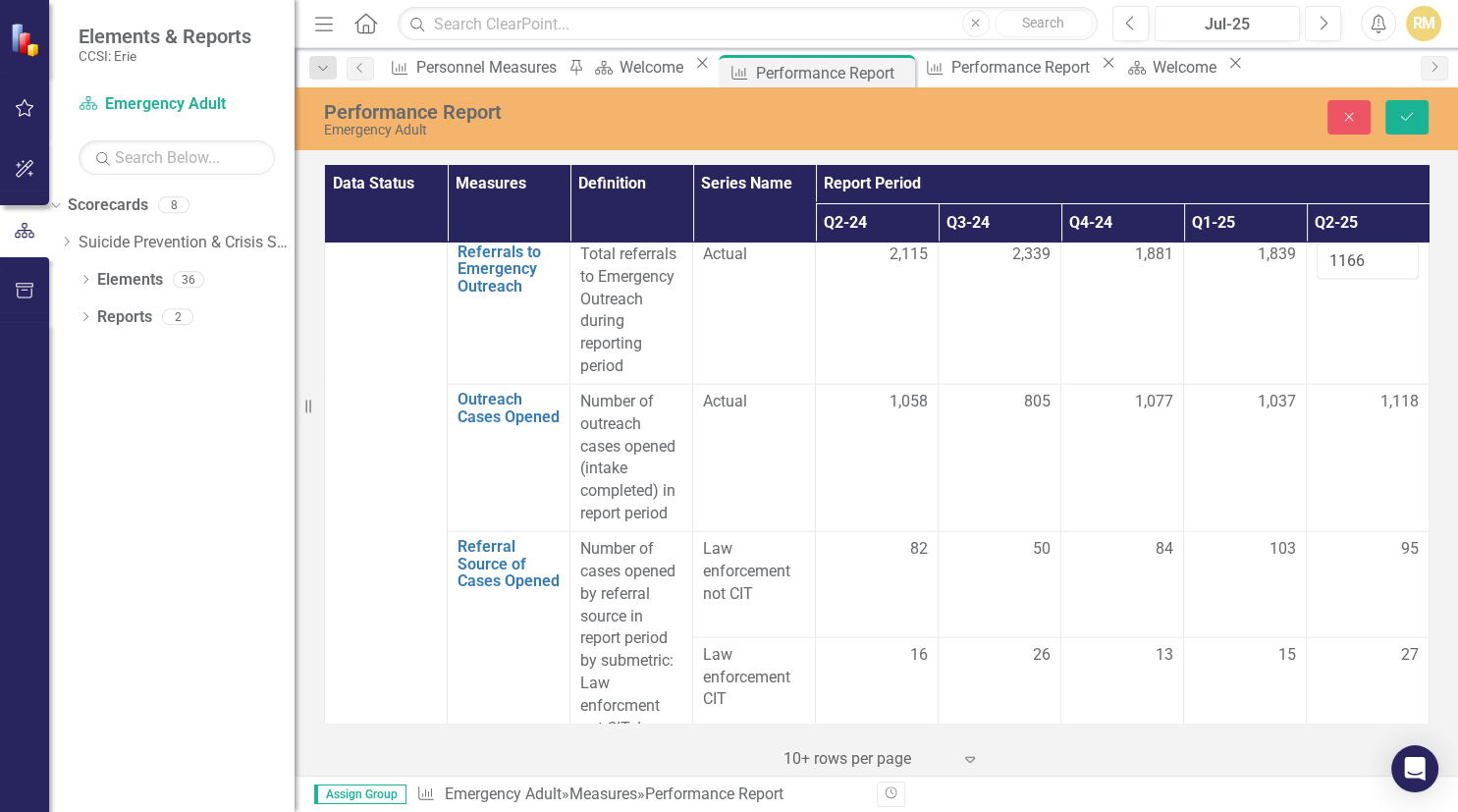 click on "Performance Report Emergency Adult Close Save" at bounding box center [876, 119] 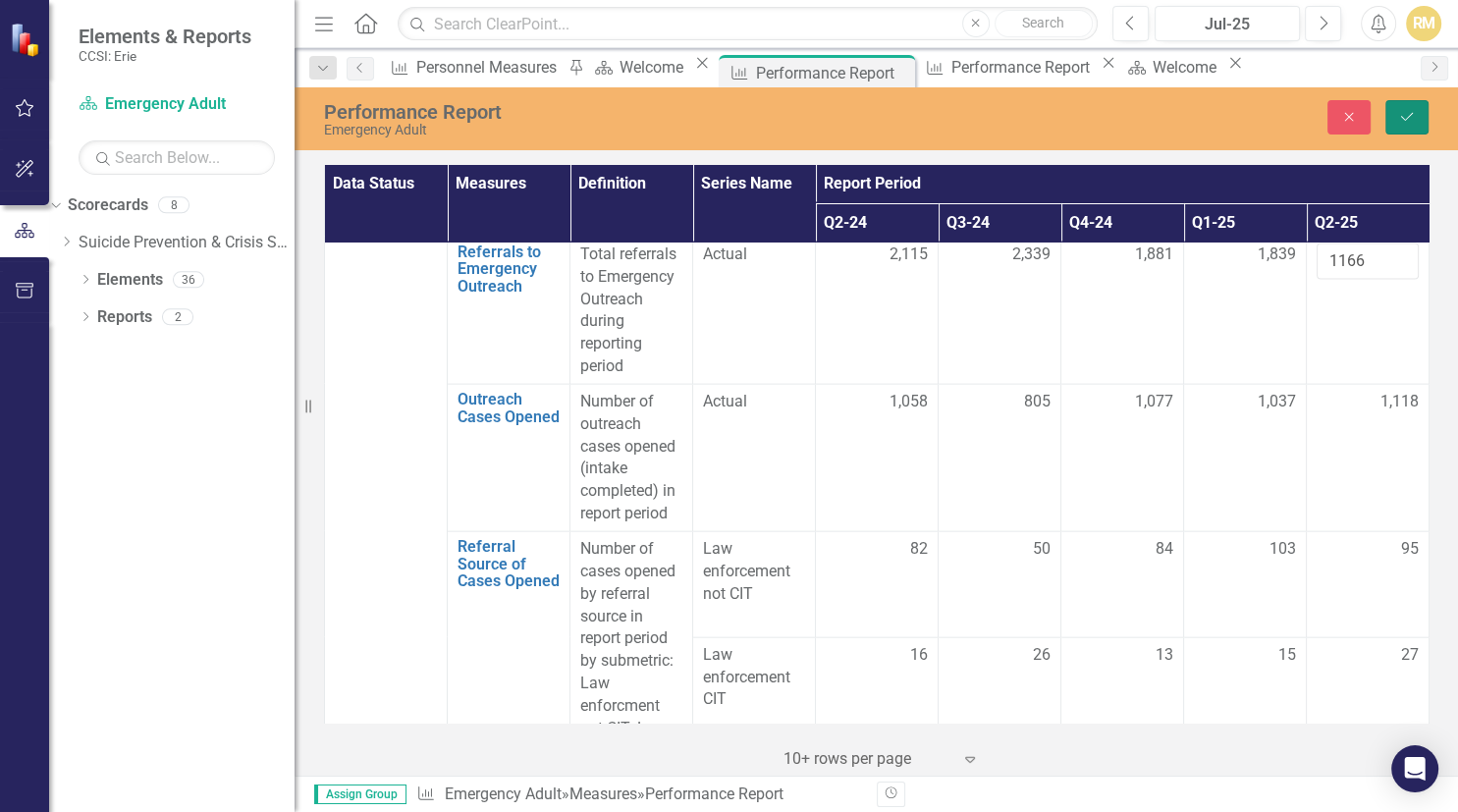 click on "Save" 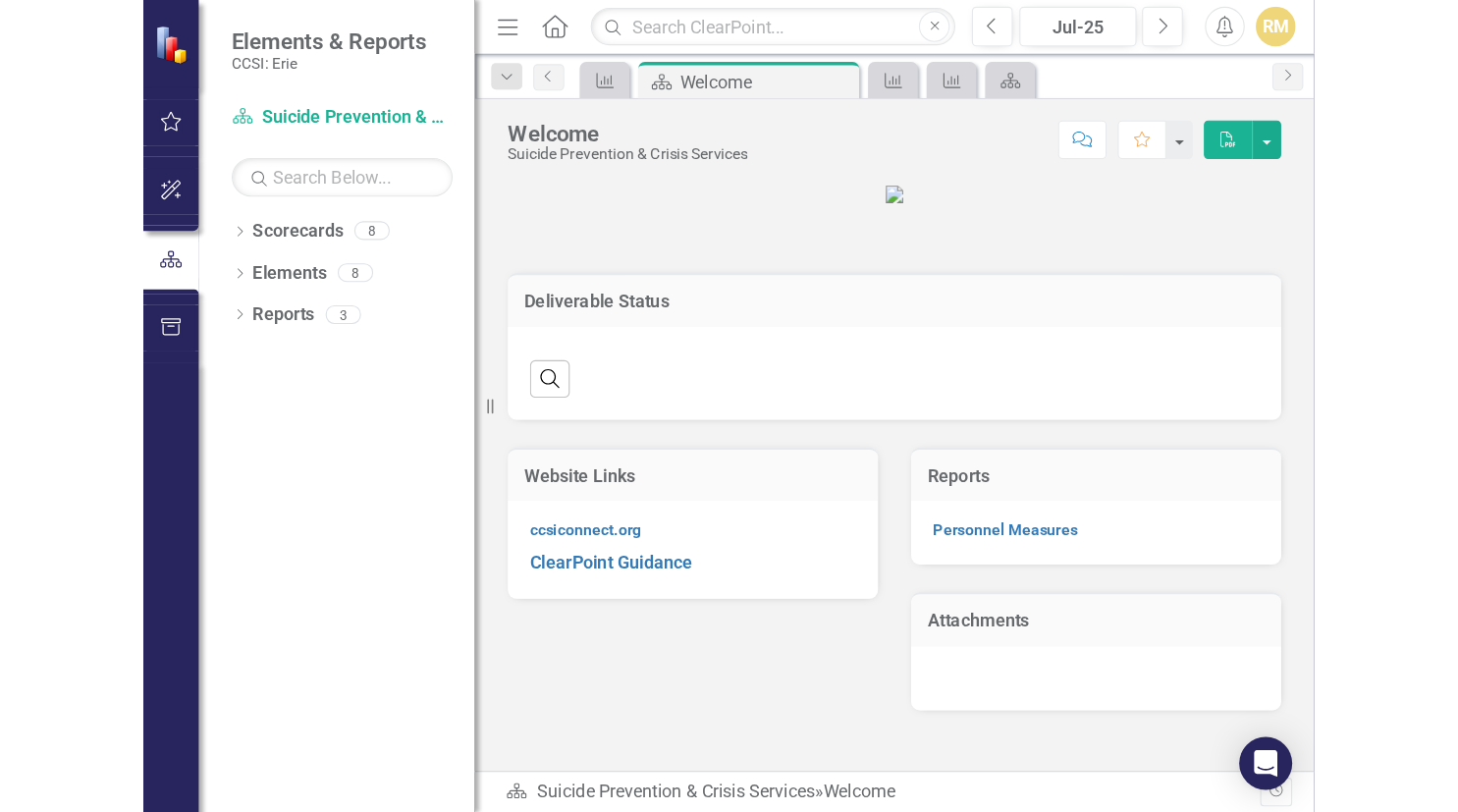 scroll, scrollTop: 0, scrollLeft: 0, axis: both 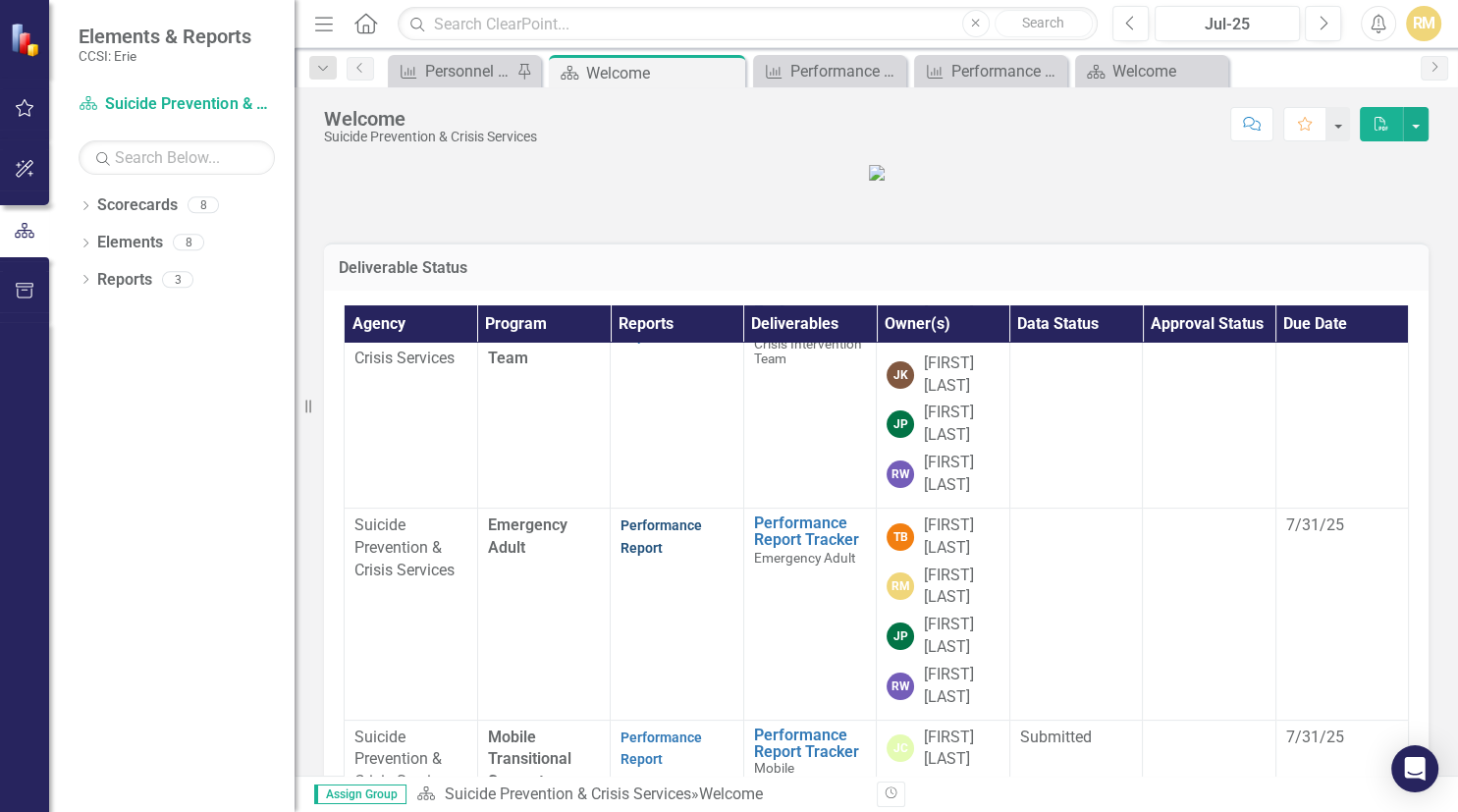 click on "Performance Report" at bounding box center (661, 536) 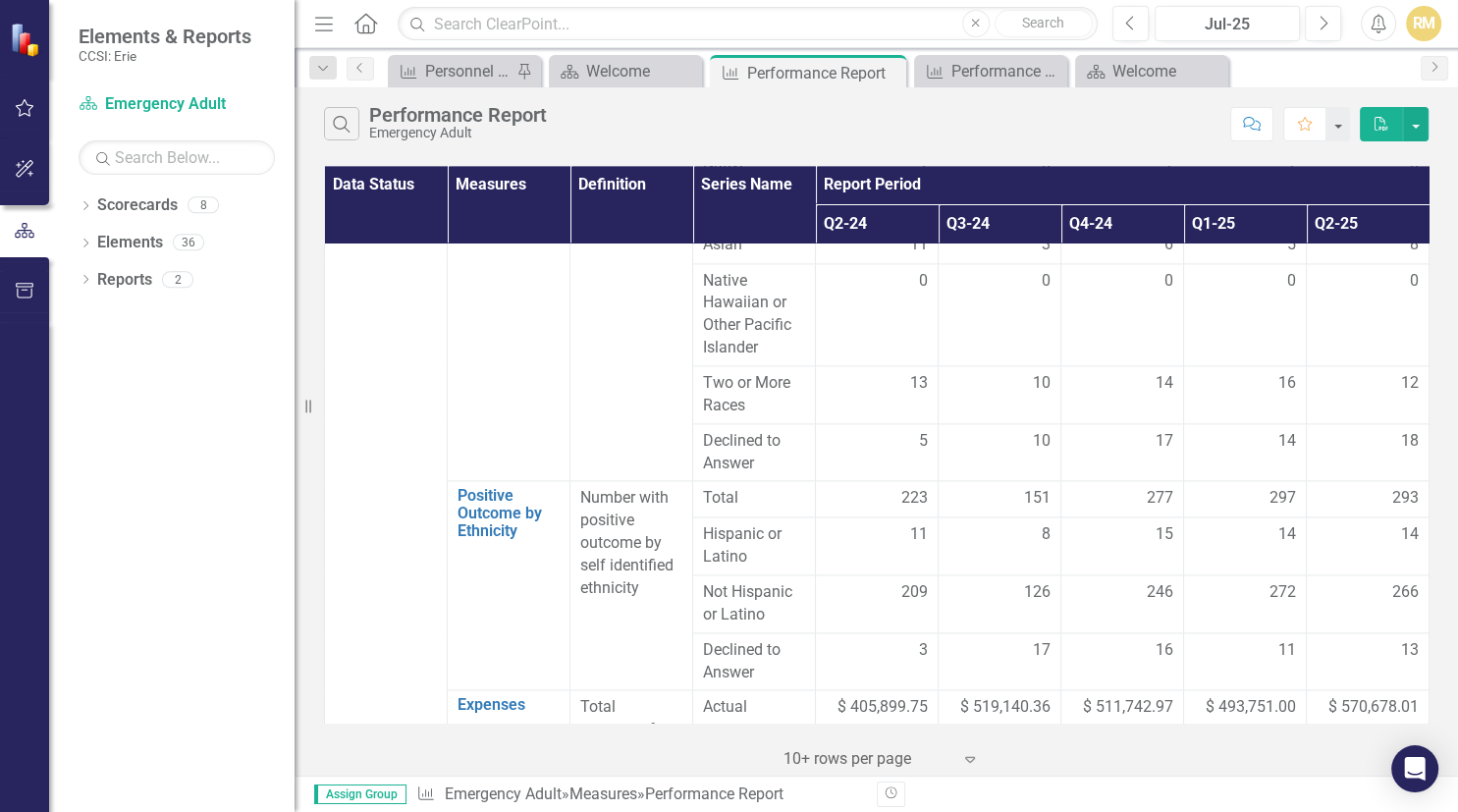 scroll, scrollTop: 2714, scrollLeft: 0, axis: vertical 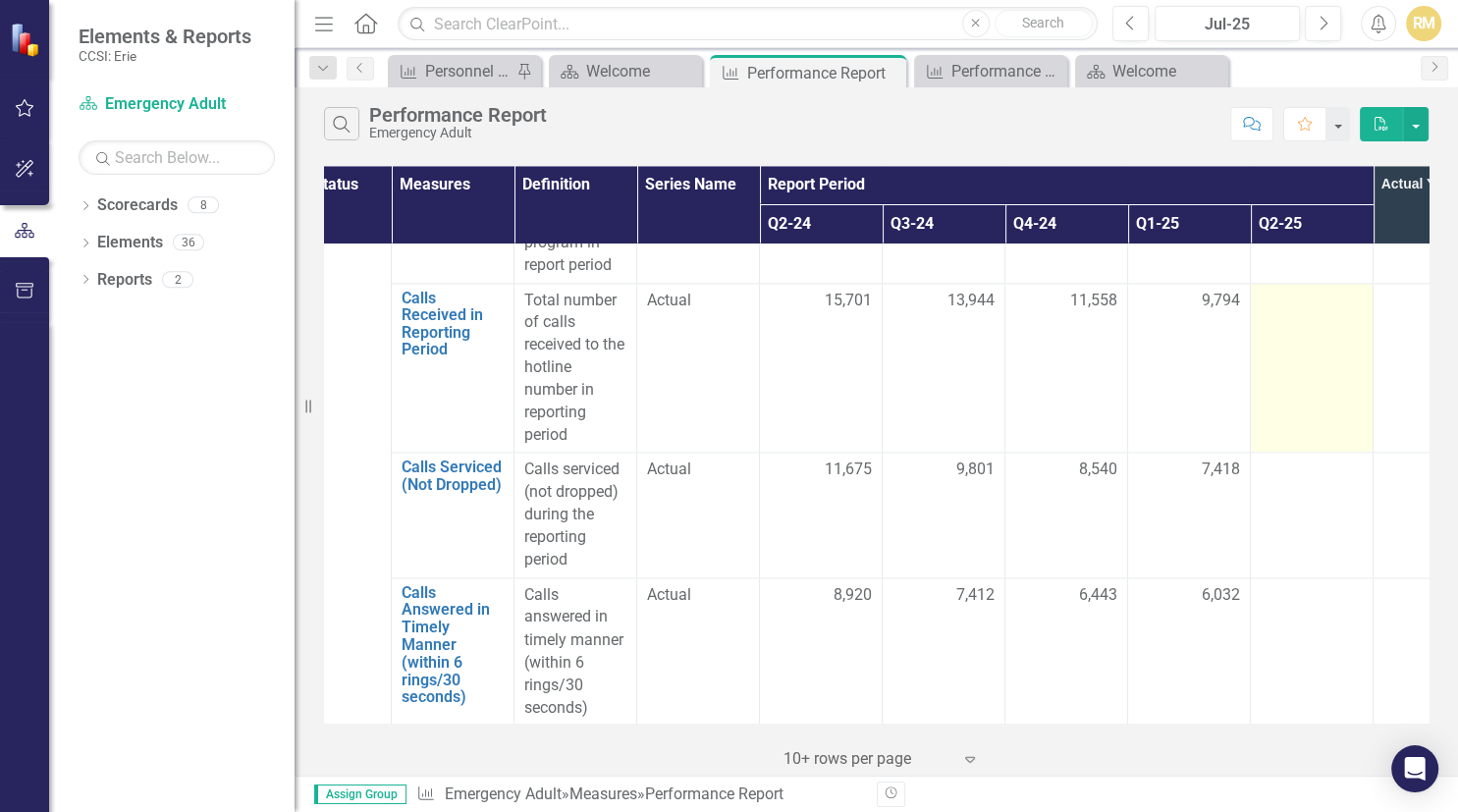 click at bounding box center [1312, 367] 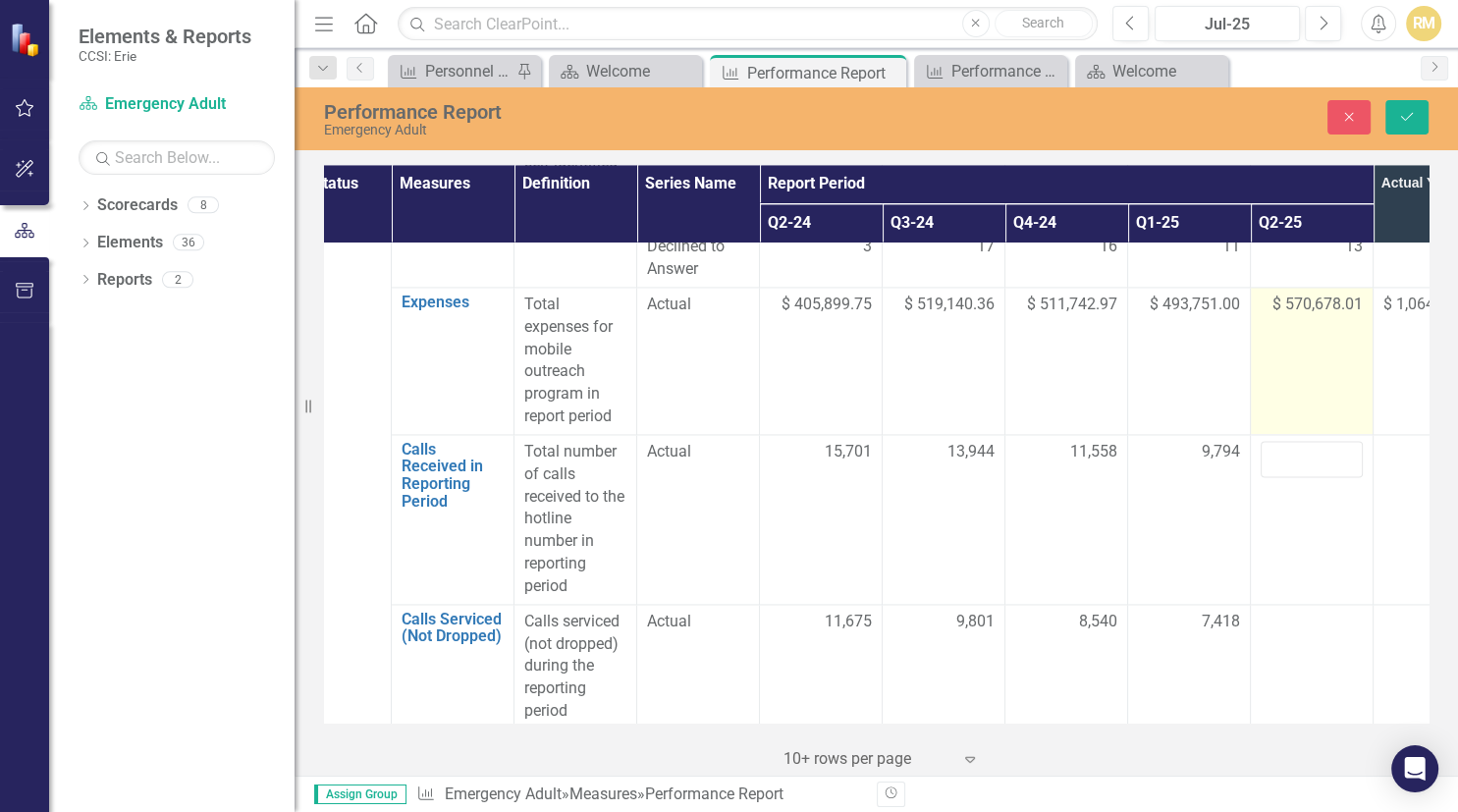 scroll, scrollTop: 3054, scrollLeft: 56, axis: both 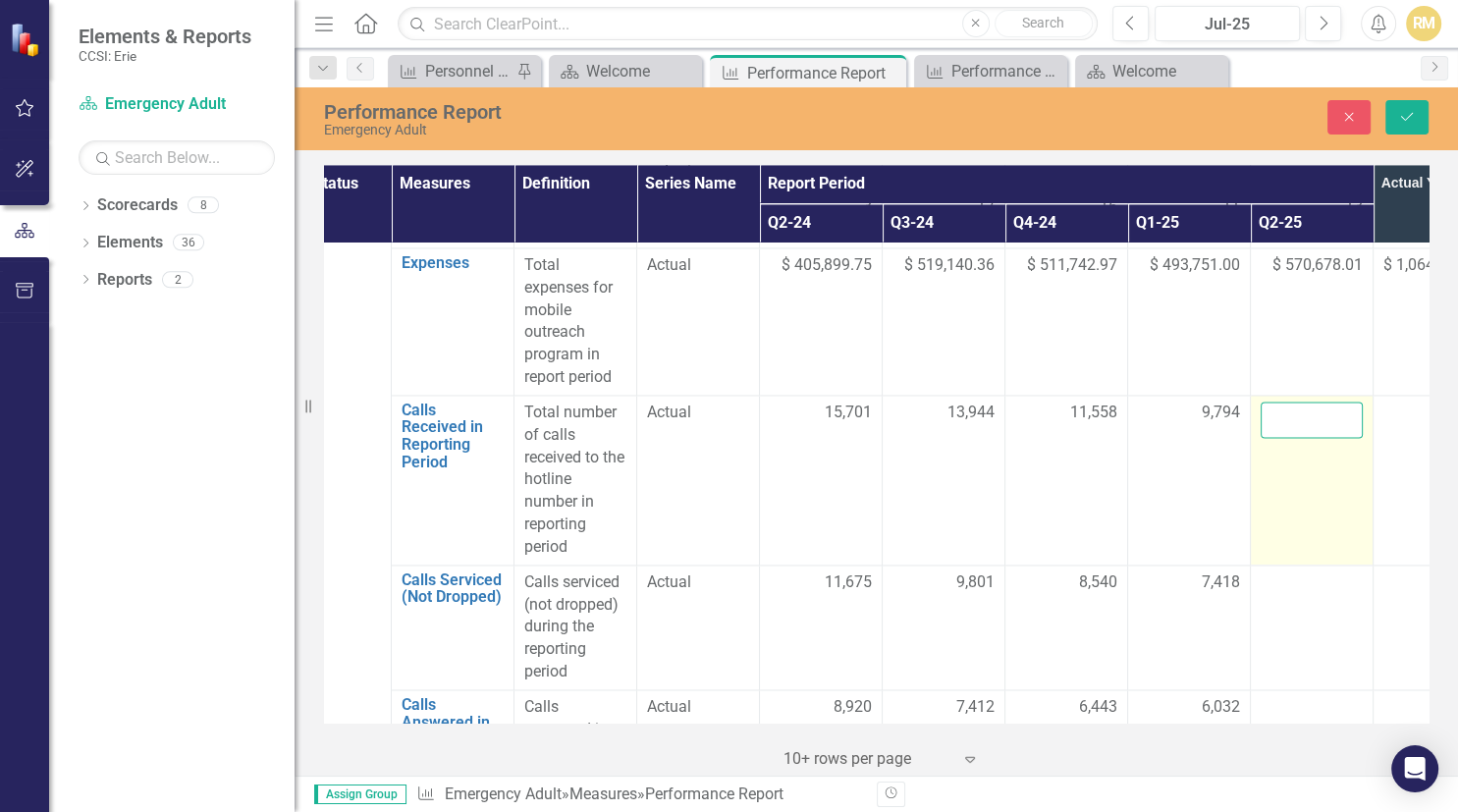 click at bounding box center (1312, 419) 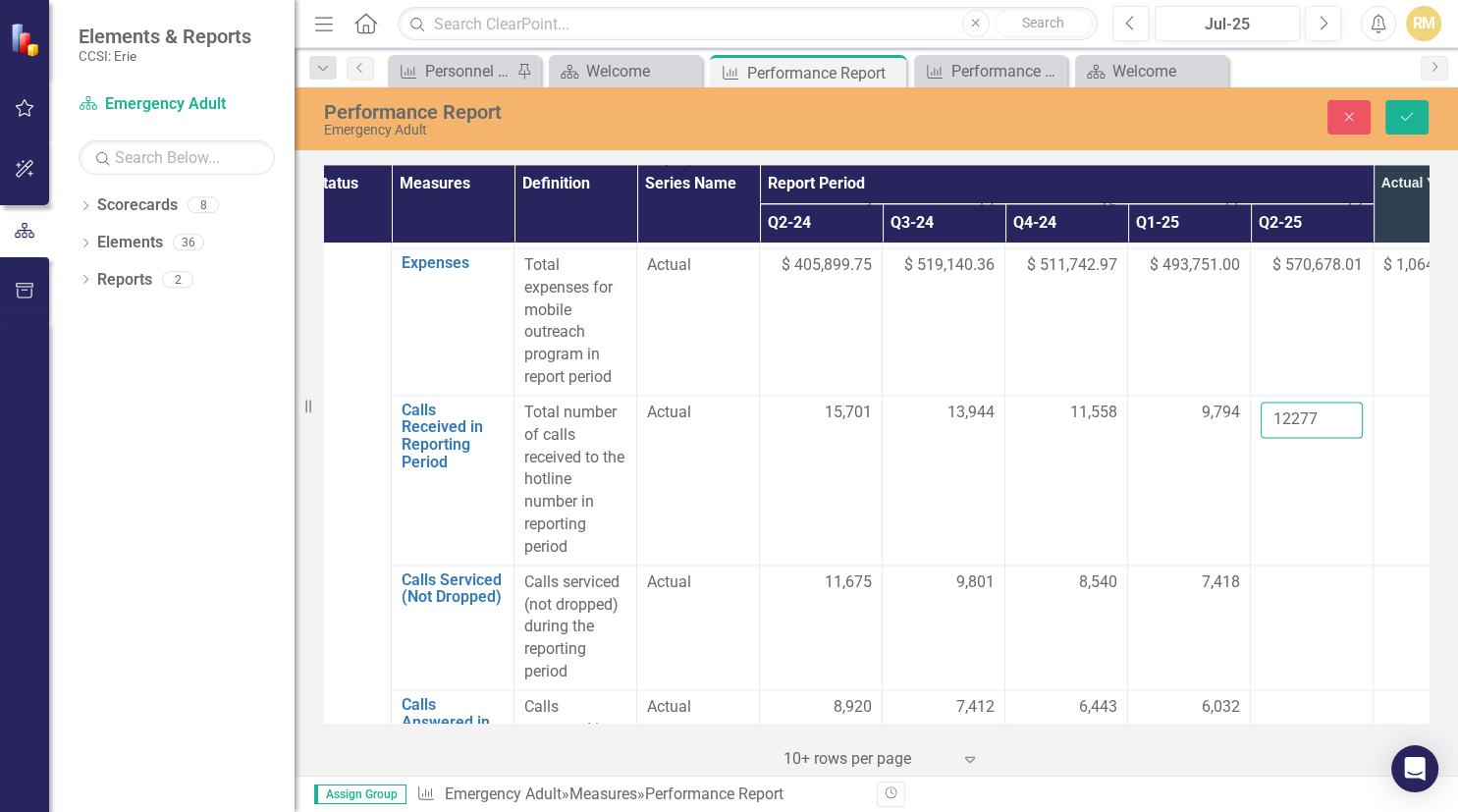 type on "12277" 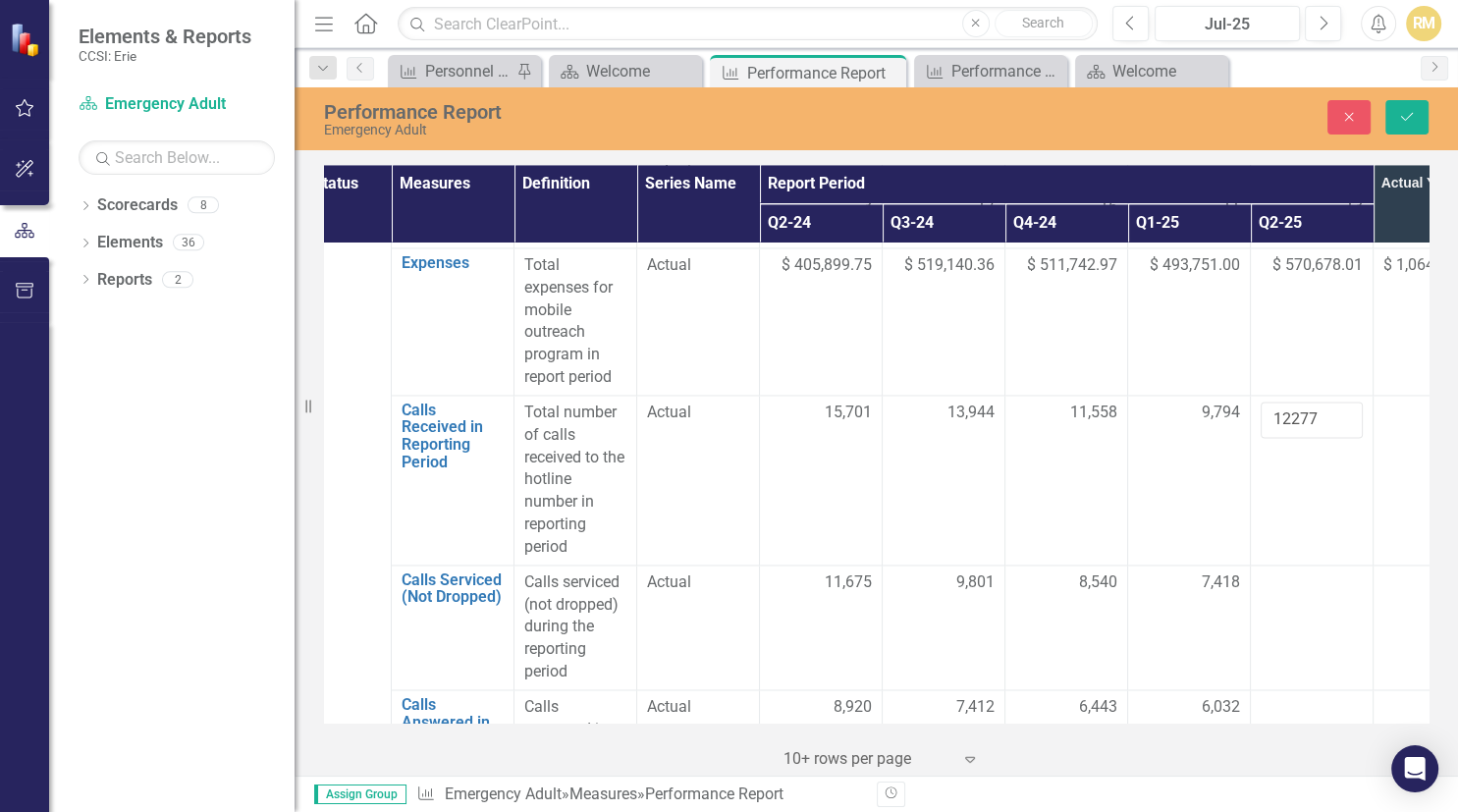 click on "Performance Report Emergency Adult Close Save" at bounding box center [876, 119] 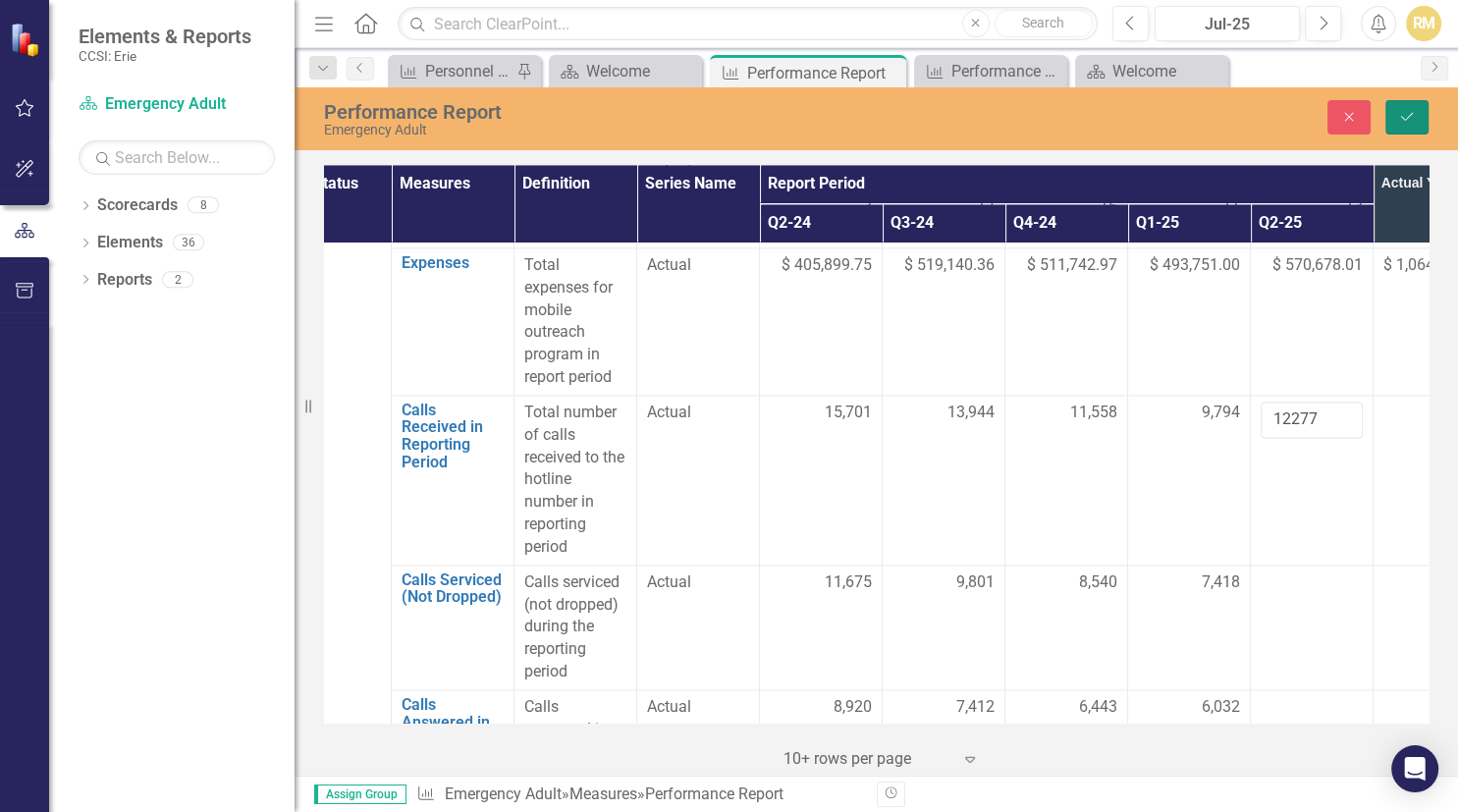 click on "Save" 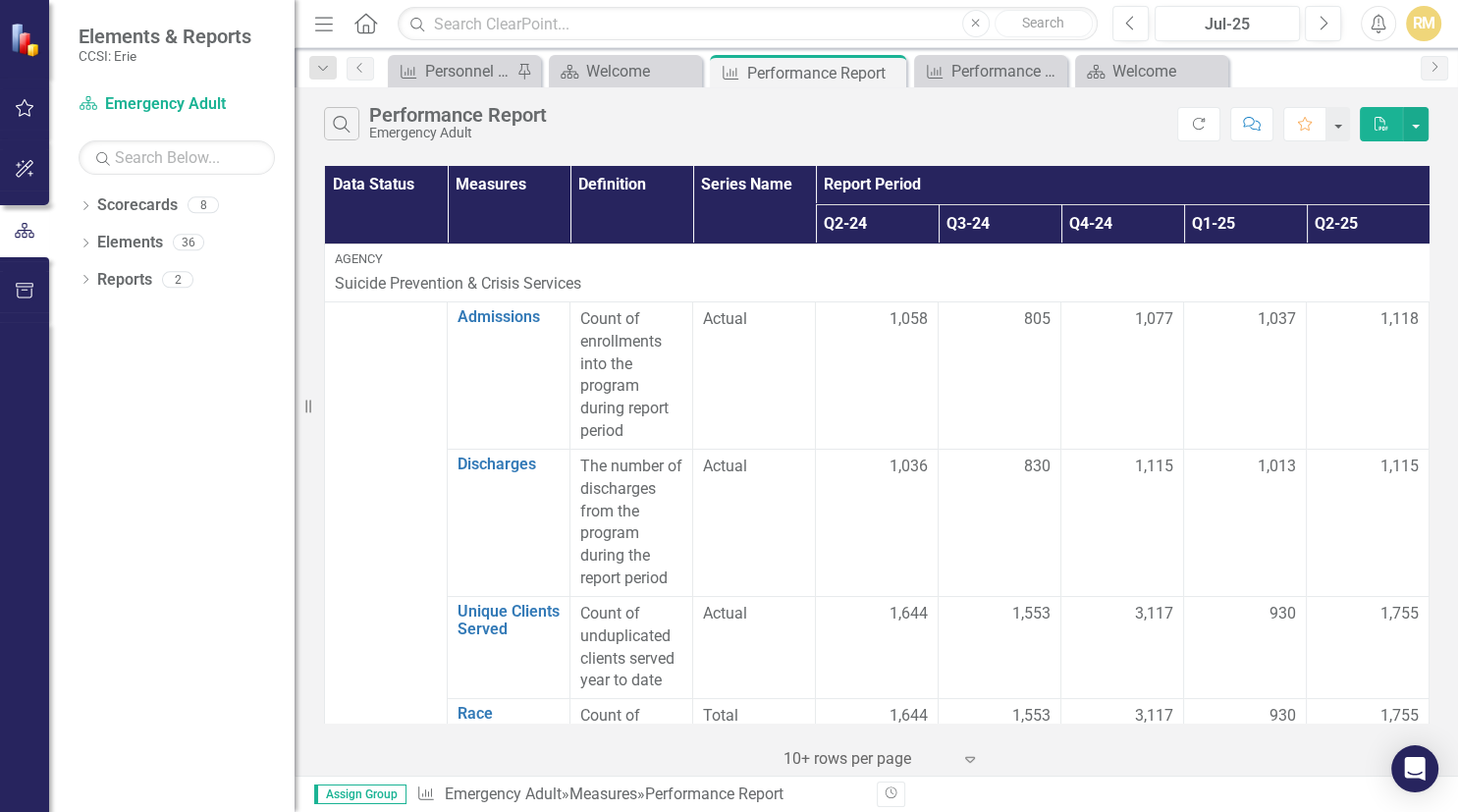 scroll, scrollTop: 791, scrollLeft: 0, axis: vertical 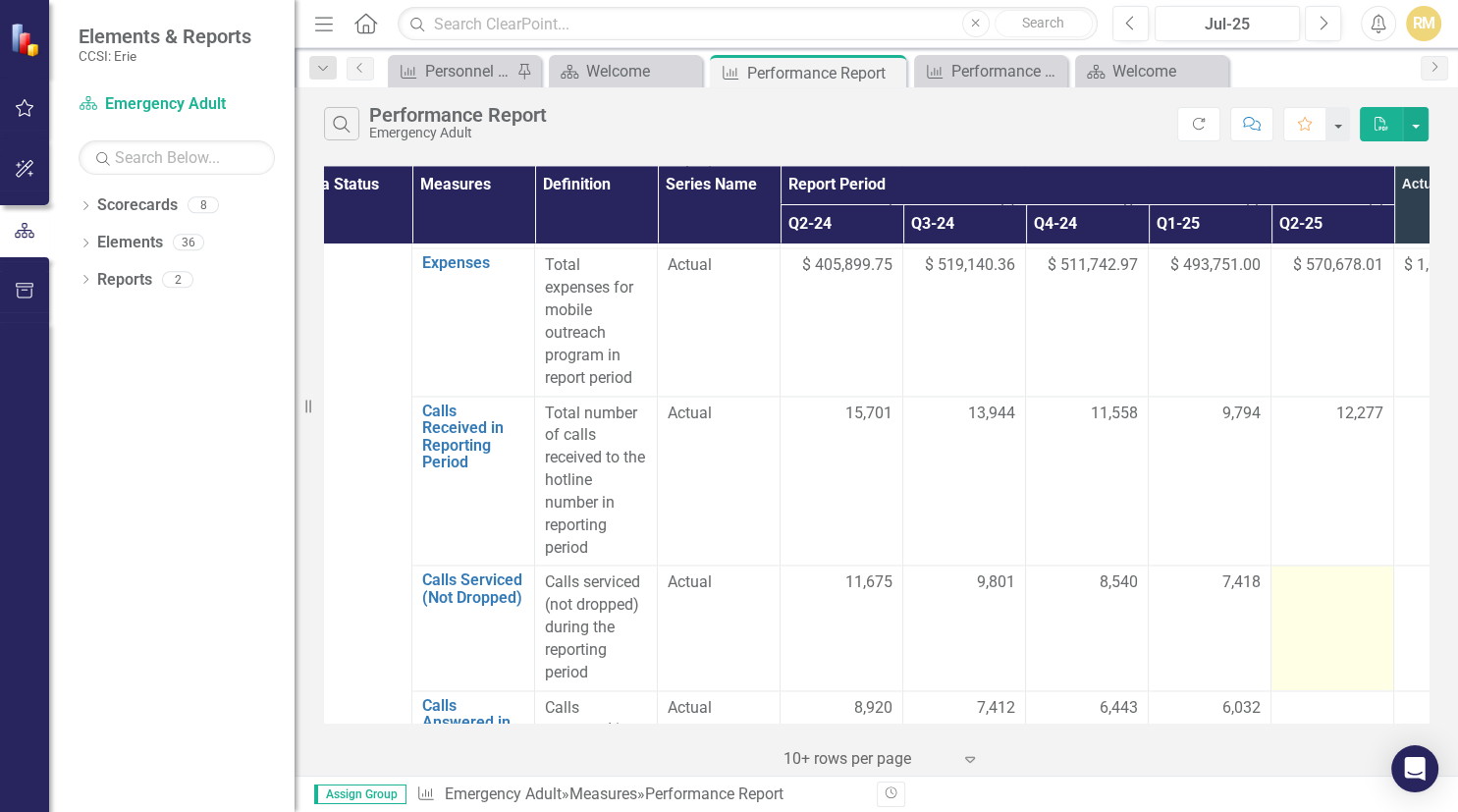 click at bounding box center [1332, 627] 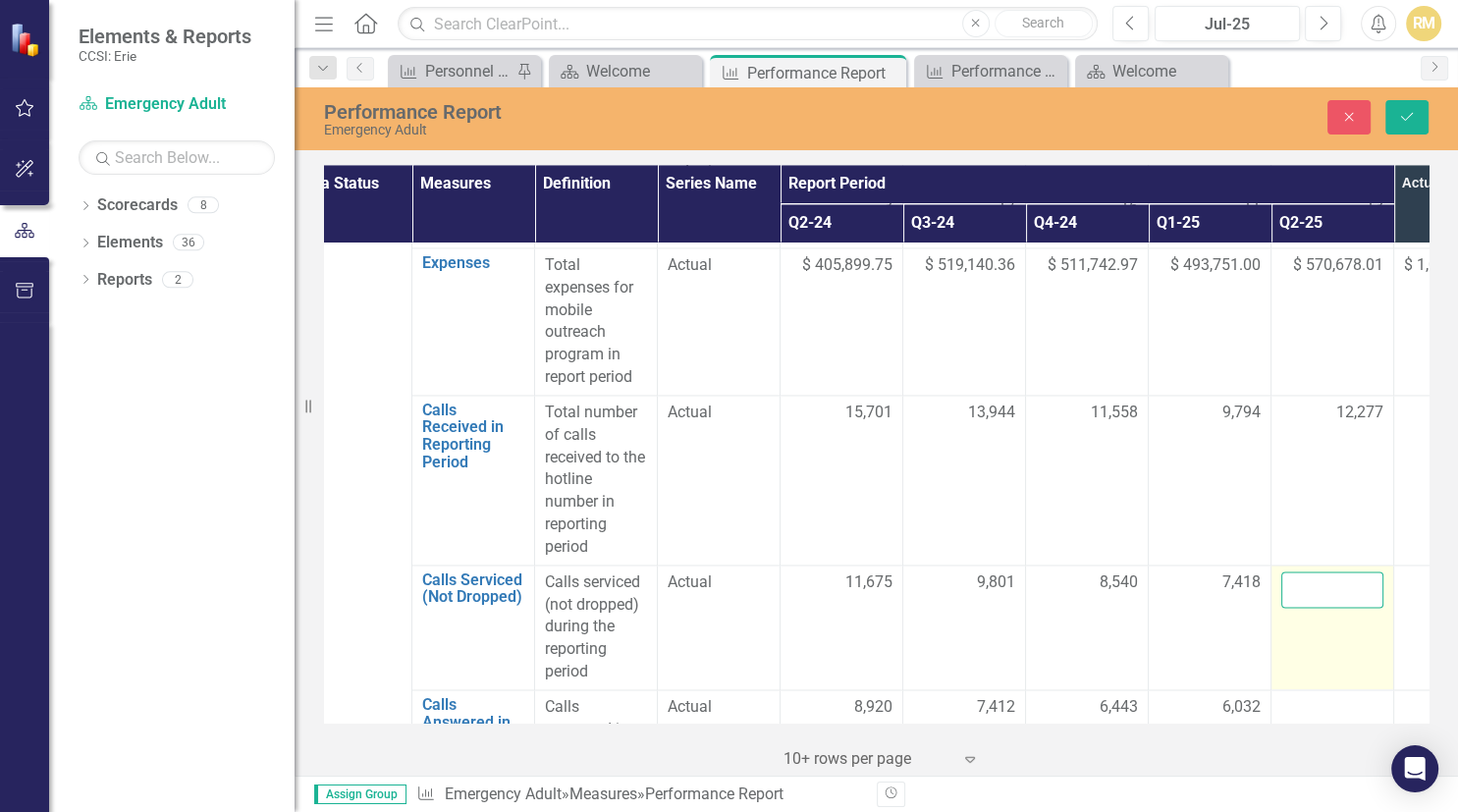 click at bounding box center (1332, 589) 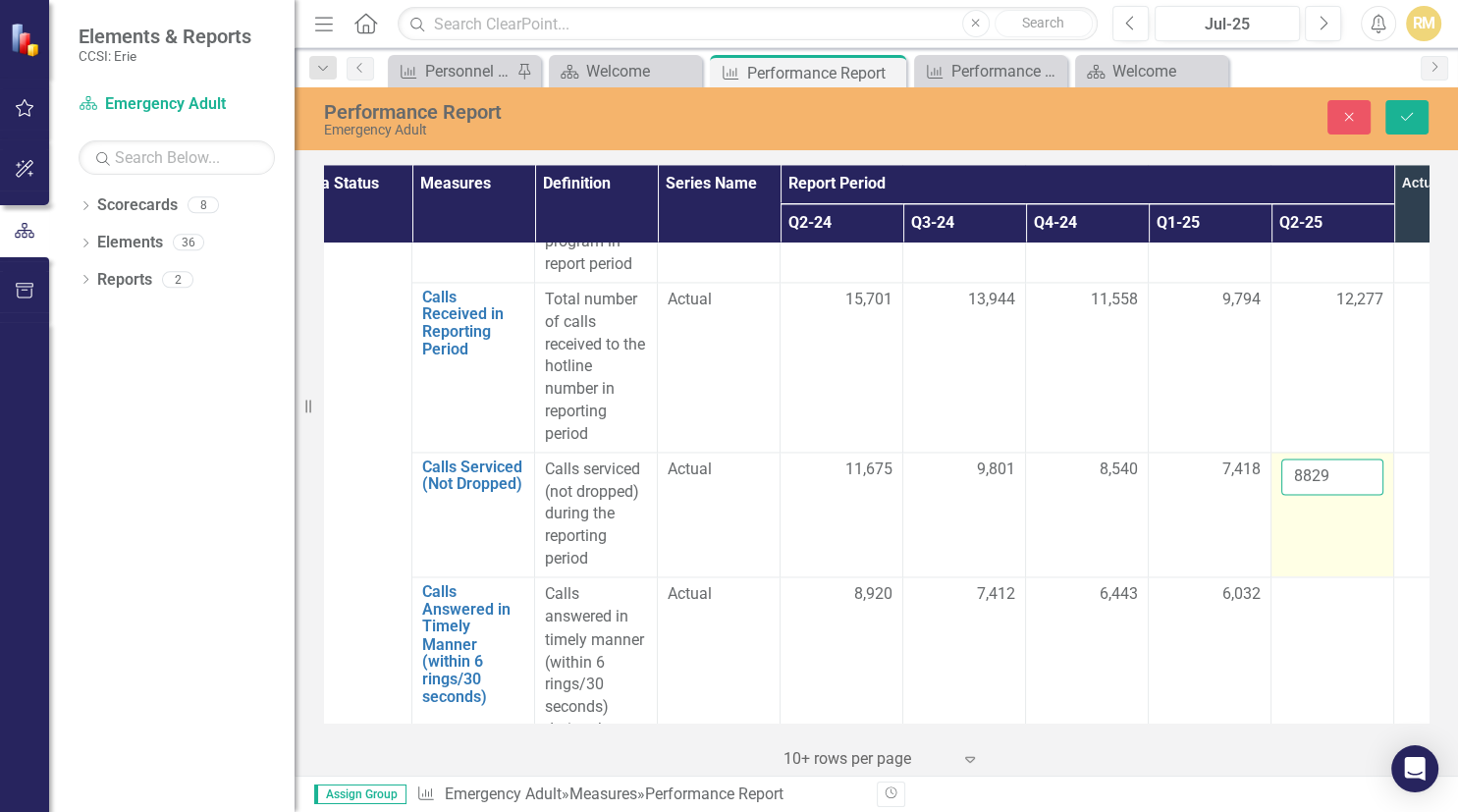 scroll, scrollTop: 3279, scrollLeft: 35, axis: both 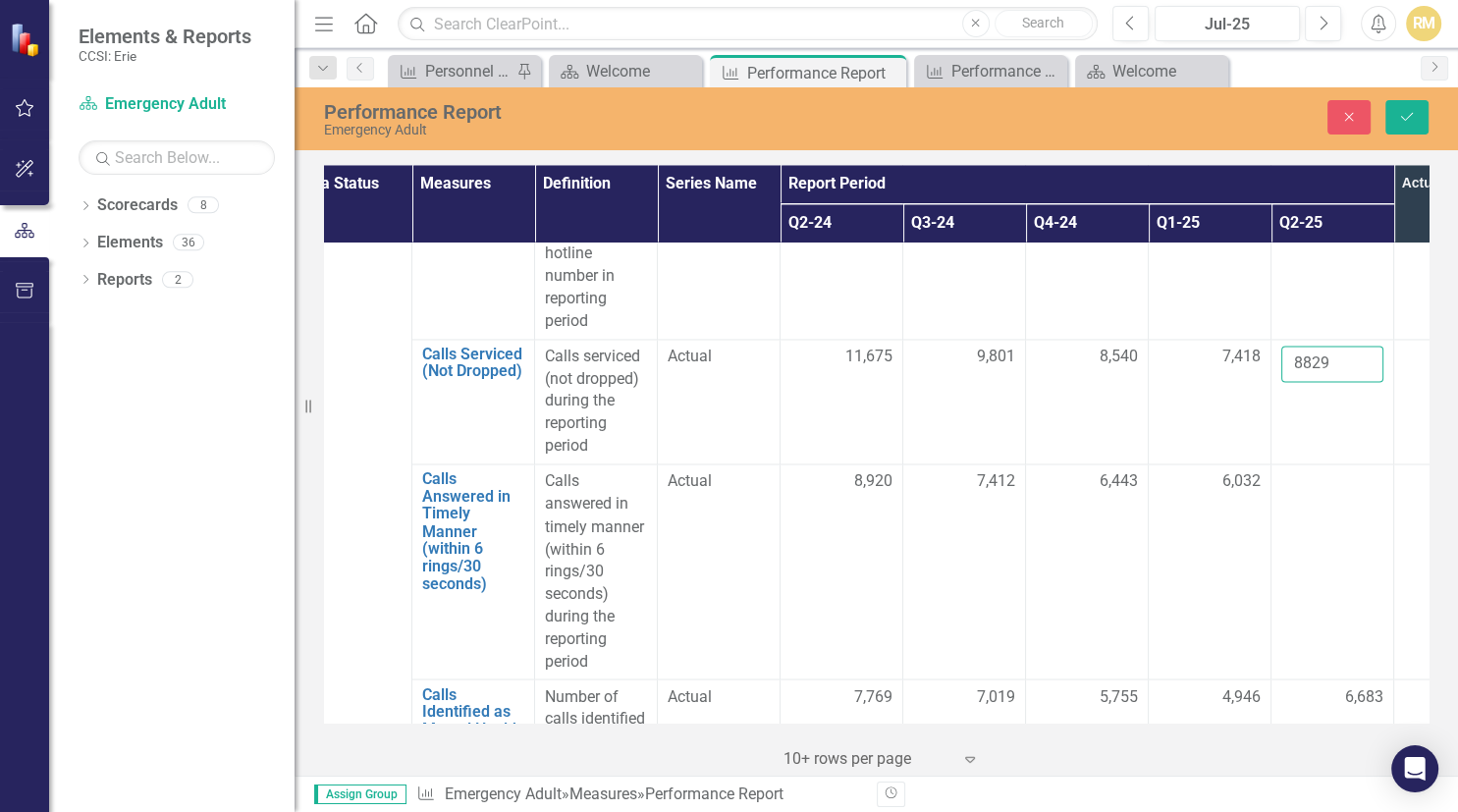 type on "8829" 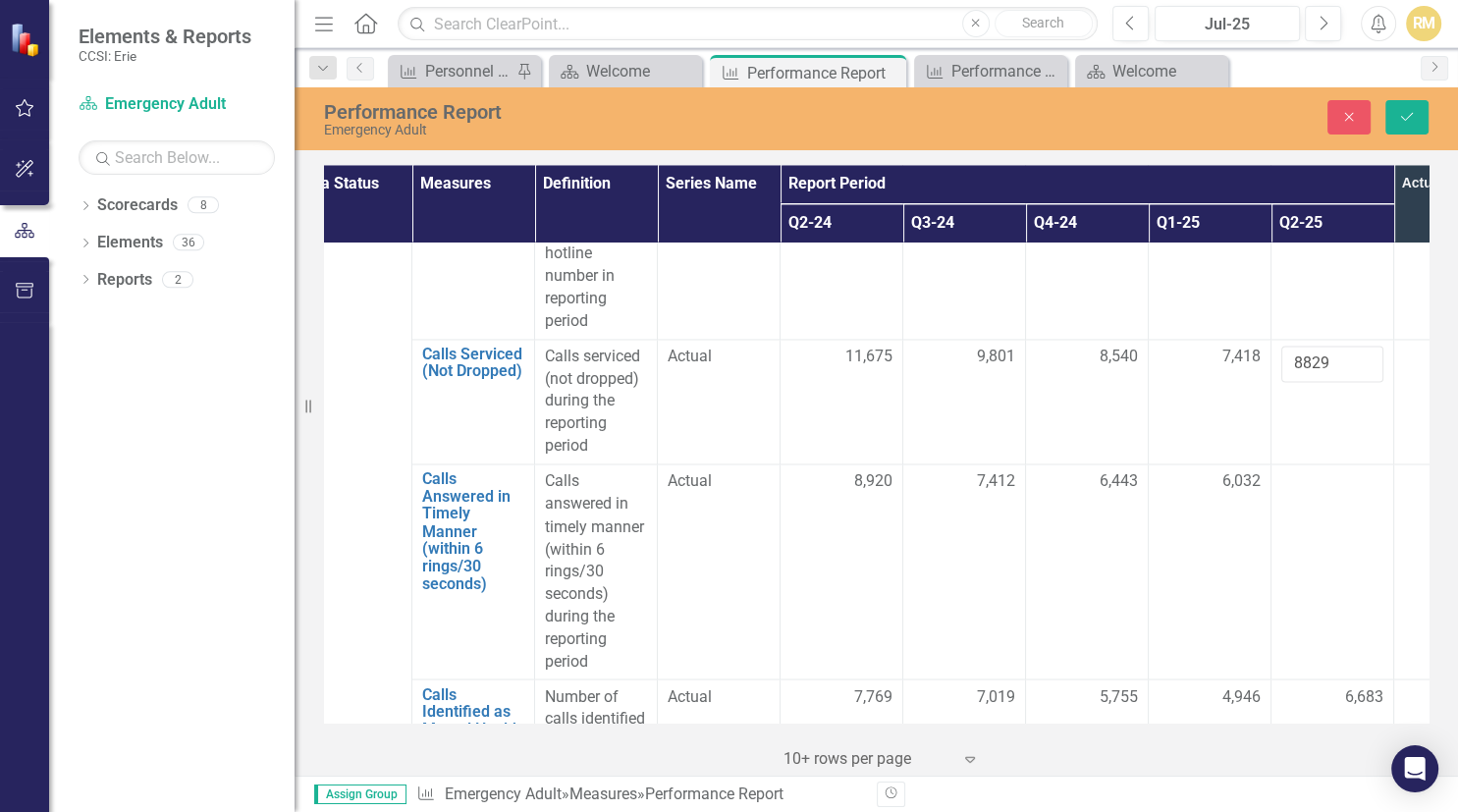 click on "Close Save" at bounding box center (1215, 117) 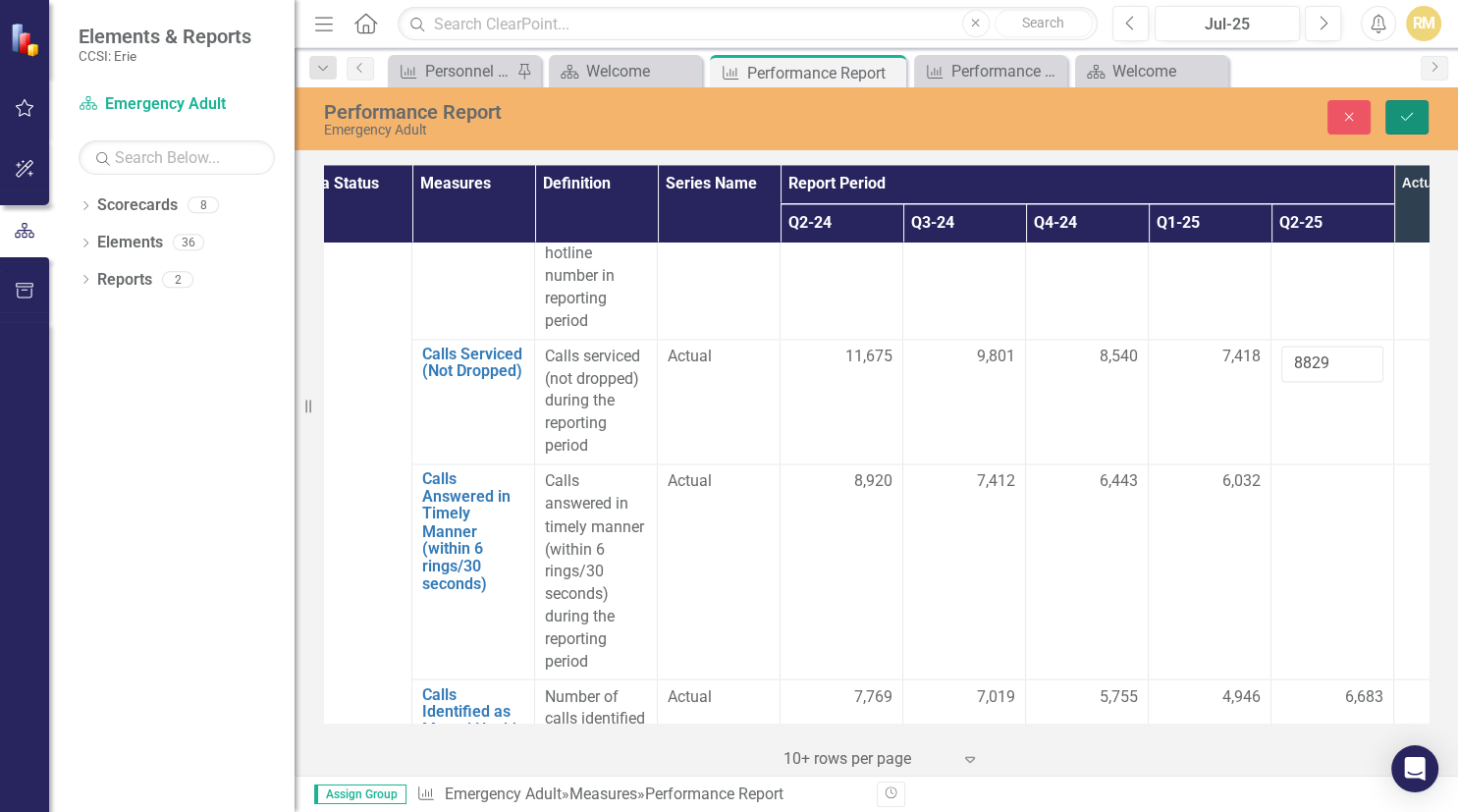 click on "Save" at bounding box center [1407, 117] 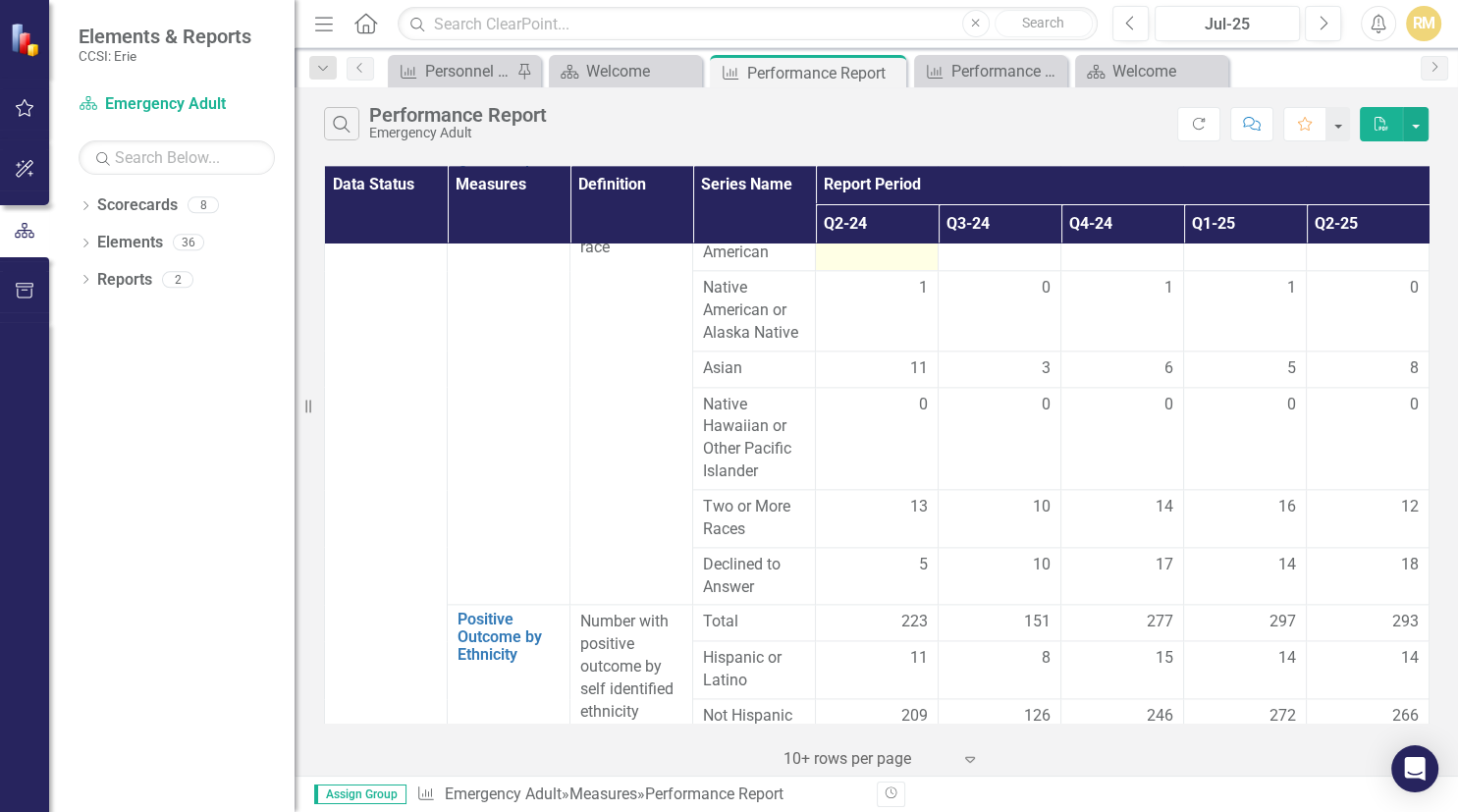 scroll, scrollTop: 2601, scrollLeft: 0, axis: vertical 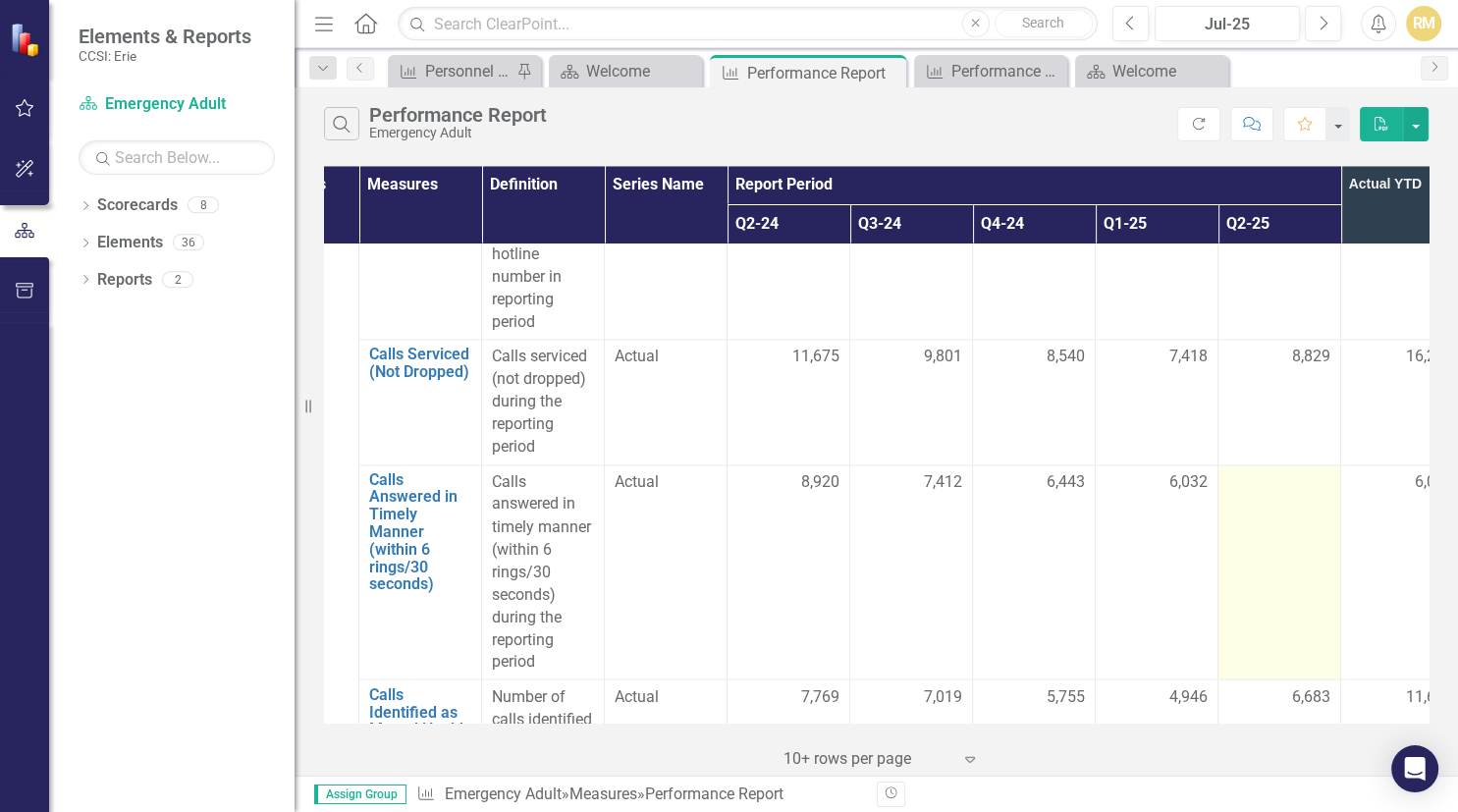 click at bounding box center [1279, 571] 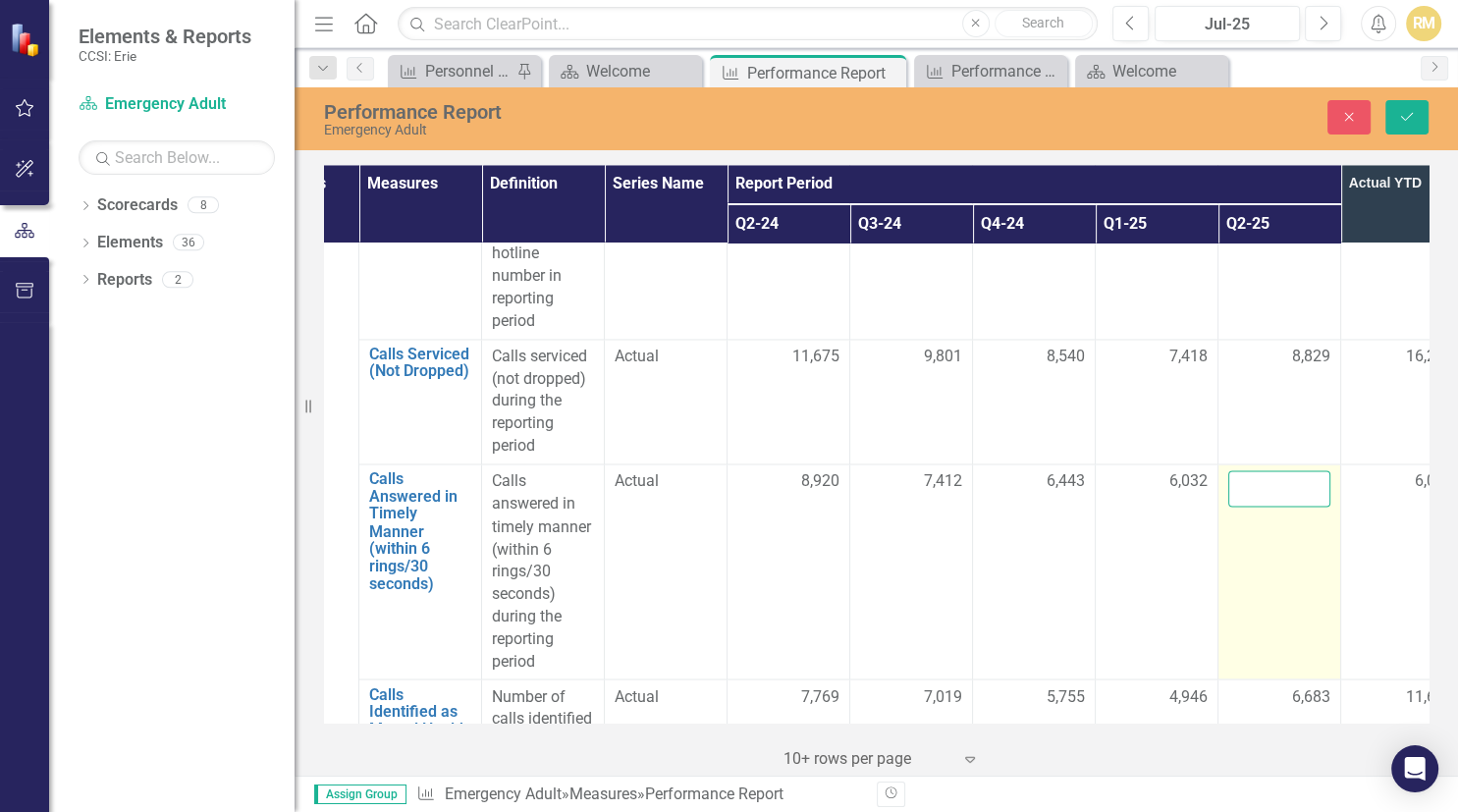 click at bounding box center (1279, 488) 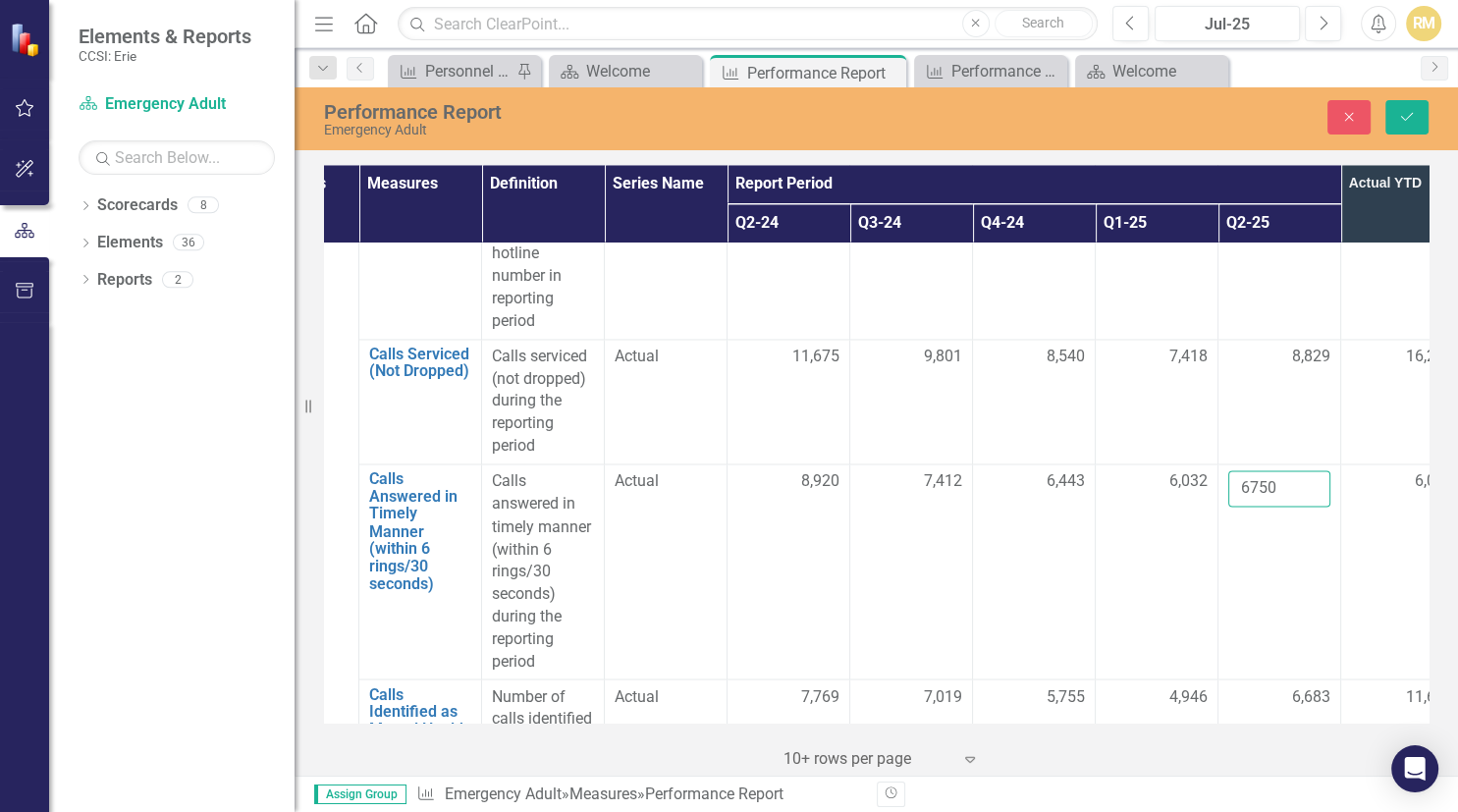 type on "6750" 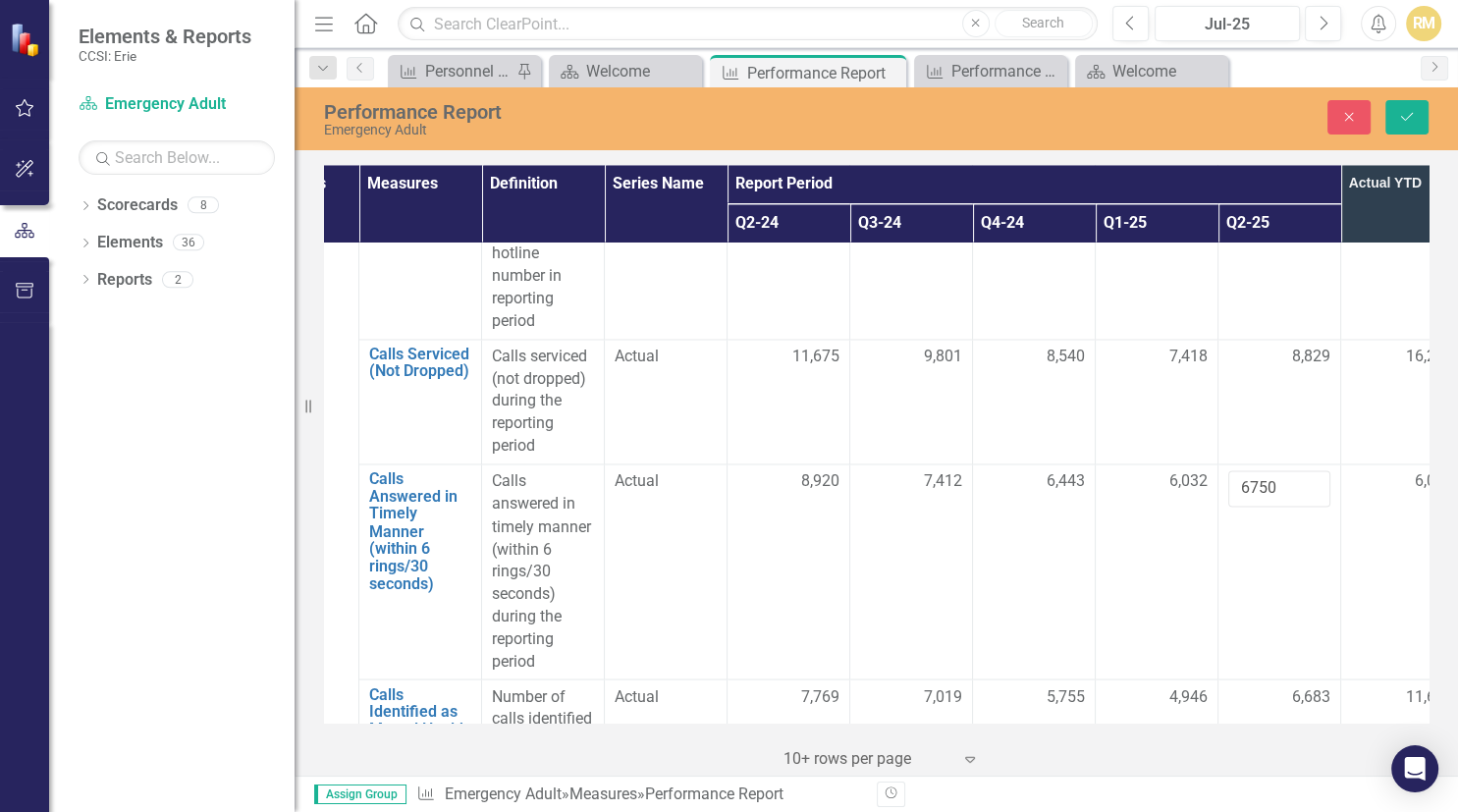 click on "Close Save" at bounding box center [1215, 117] 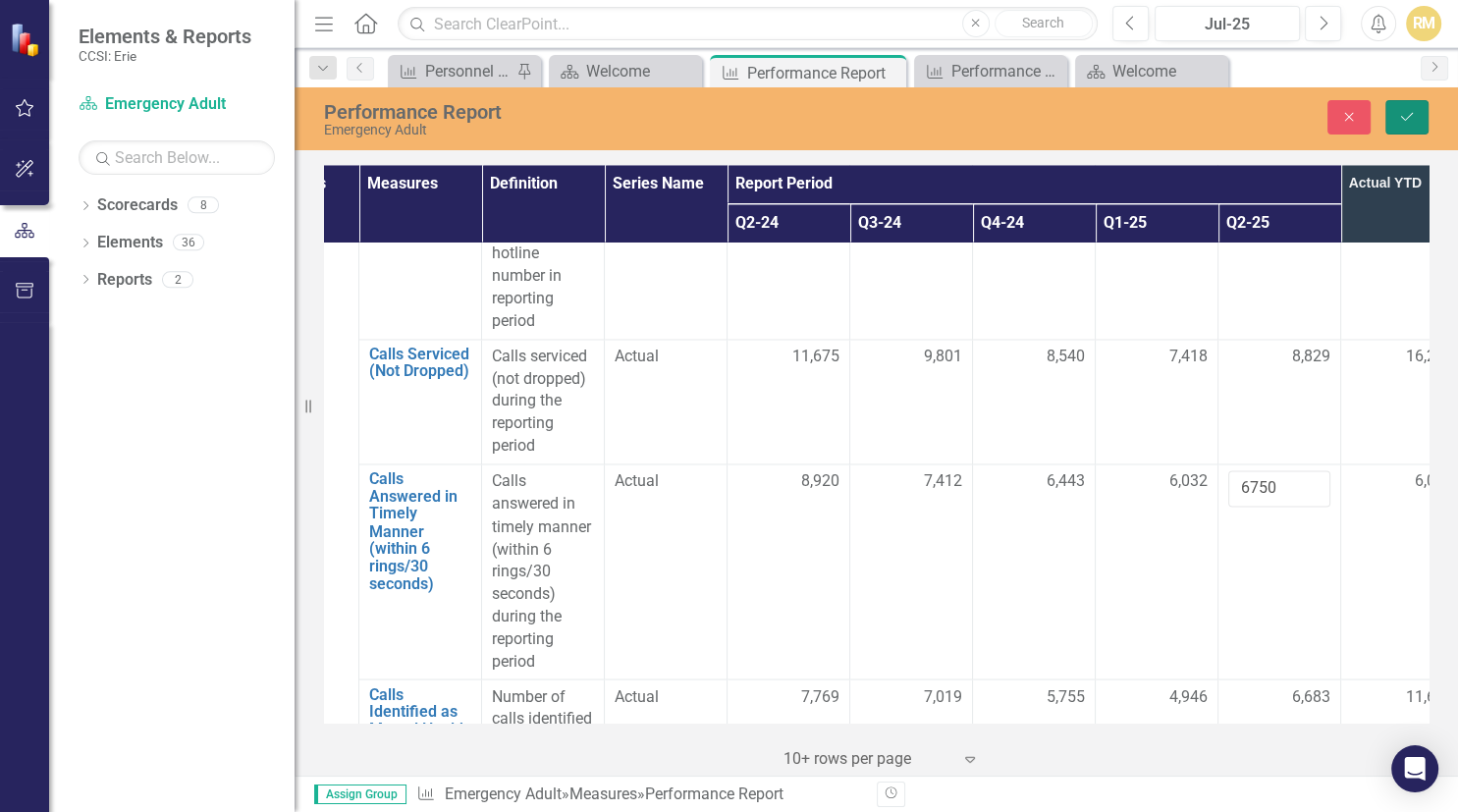 click on "Save" 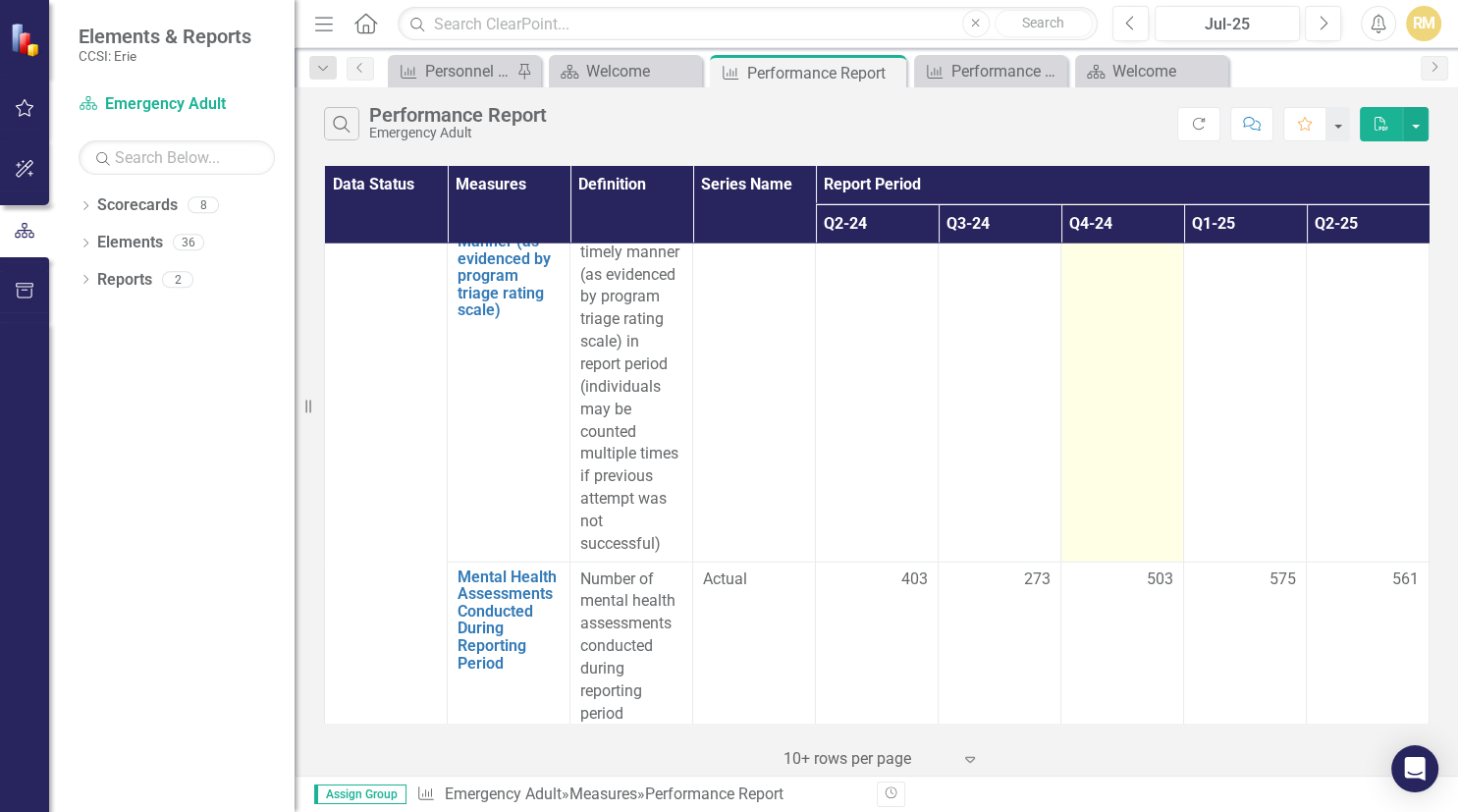 scroll, scrollTop: 5090, scrollLeft: 0, axis: vertical 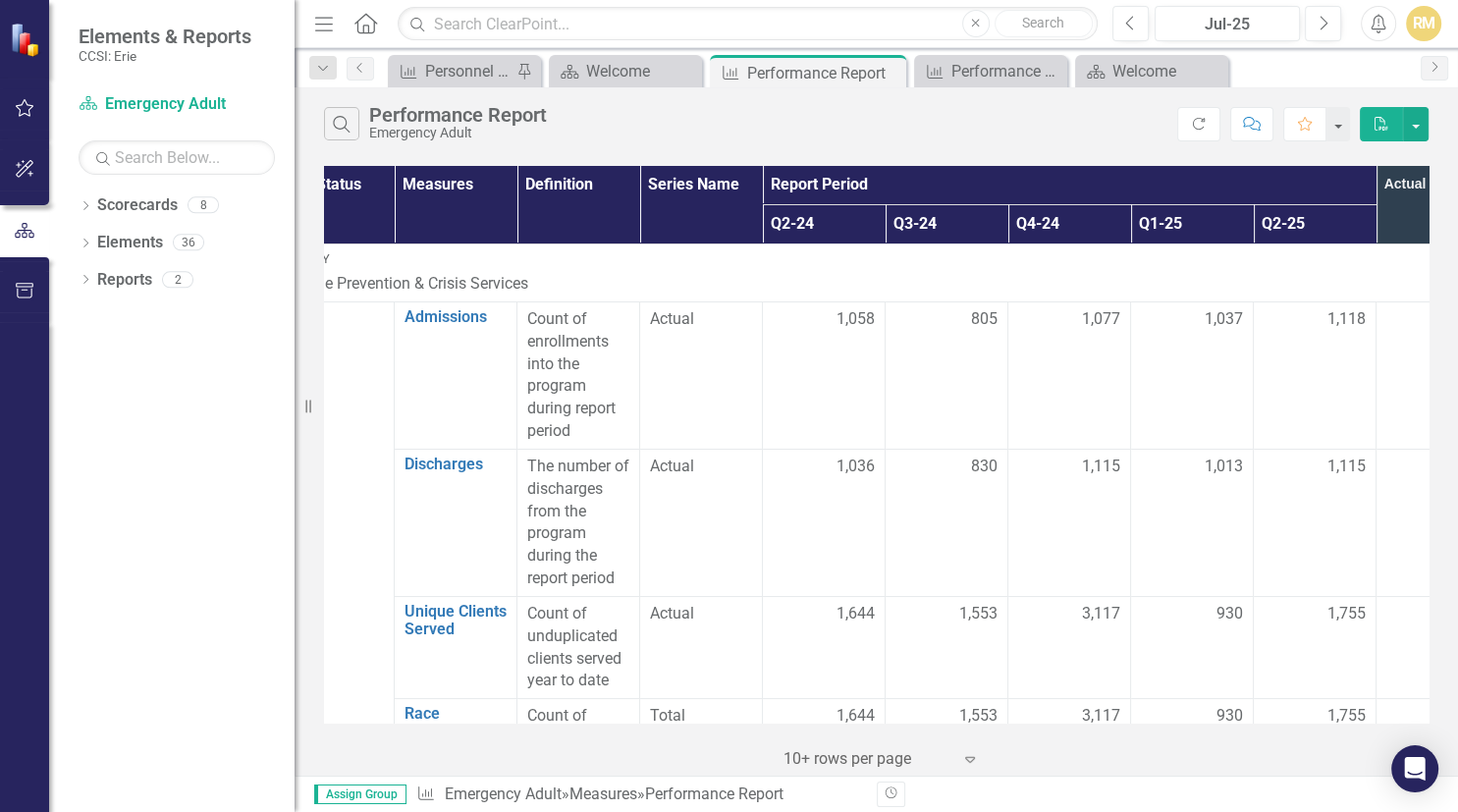 click on "Search Performance Report Emergency Adult Refresh Comment Favorite PDF" at bounding box center [876, 119] 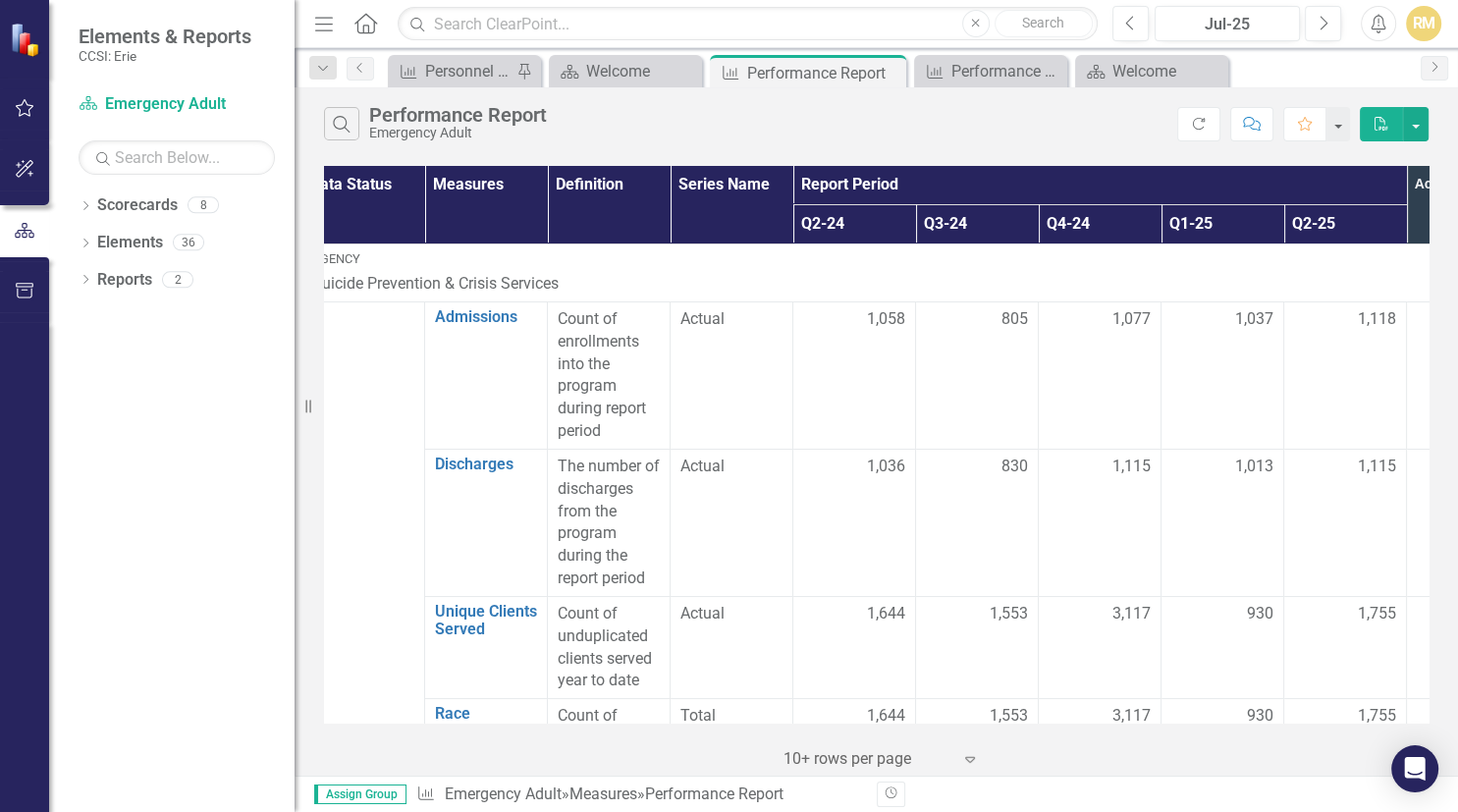 scroll, scrollTop: 0, scrollLeft: 0, axis: both 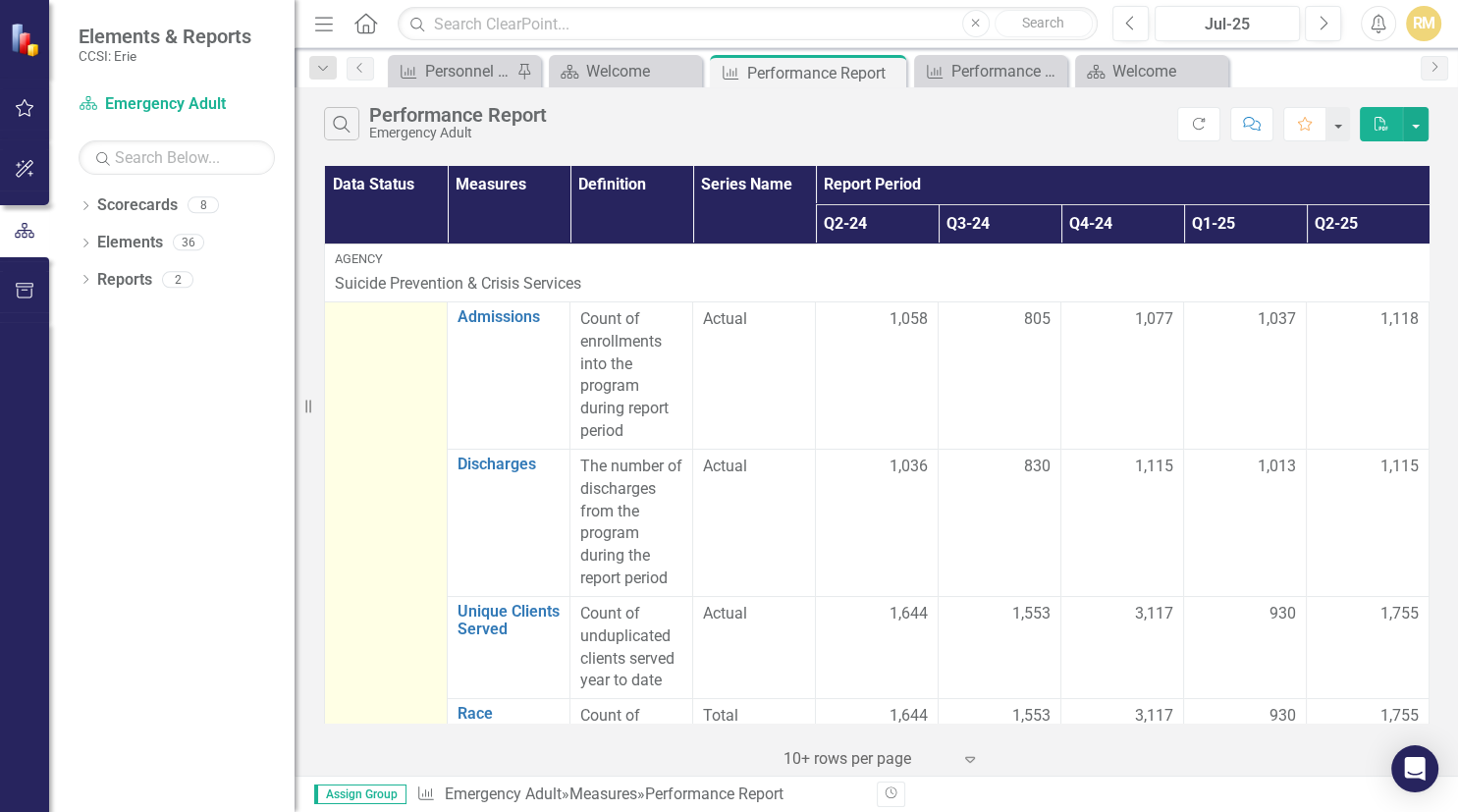 click at bounding box center (386, 4106) 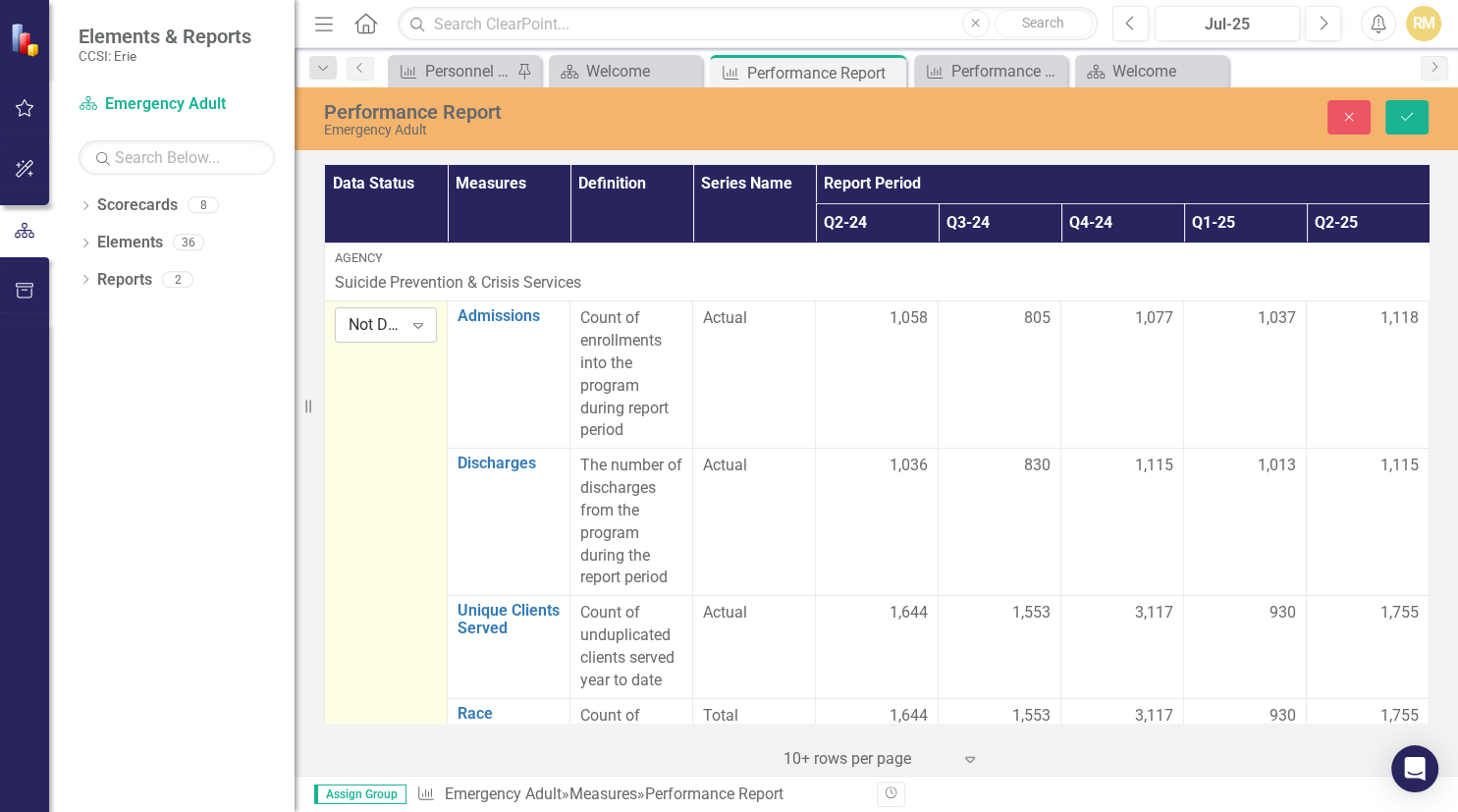 click on "Expand" 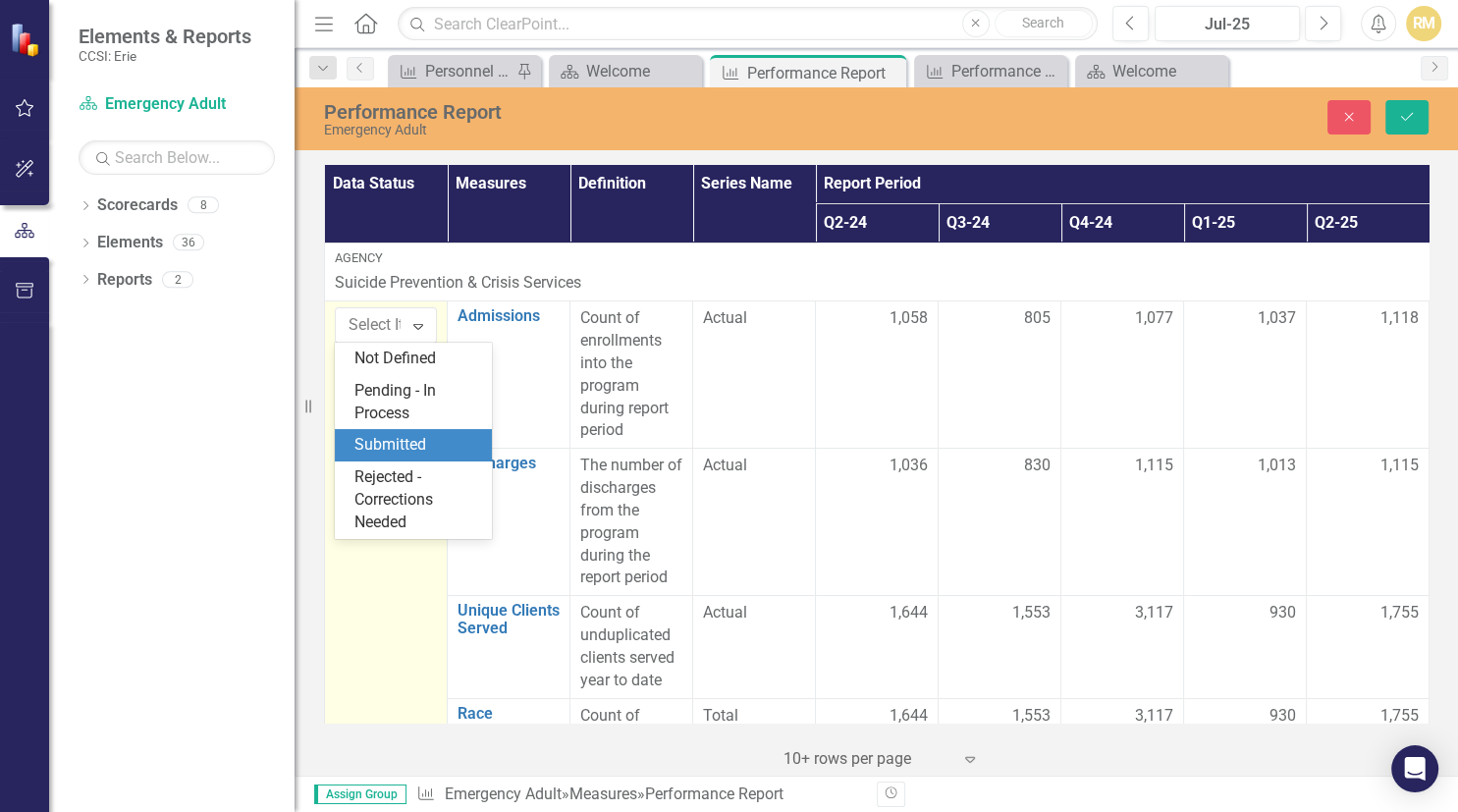 click on "Submitted" at bounding box center (417, 445) 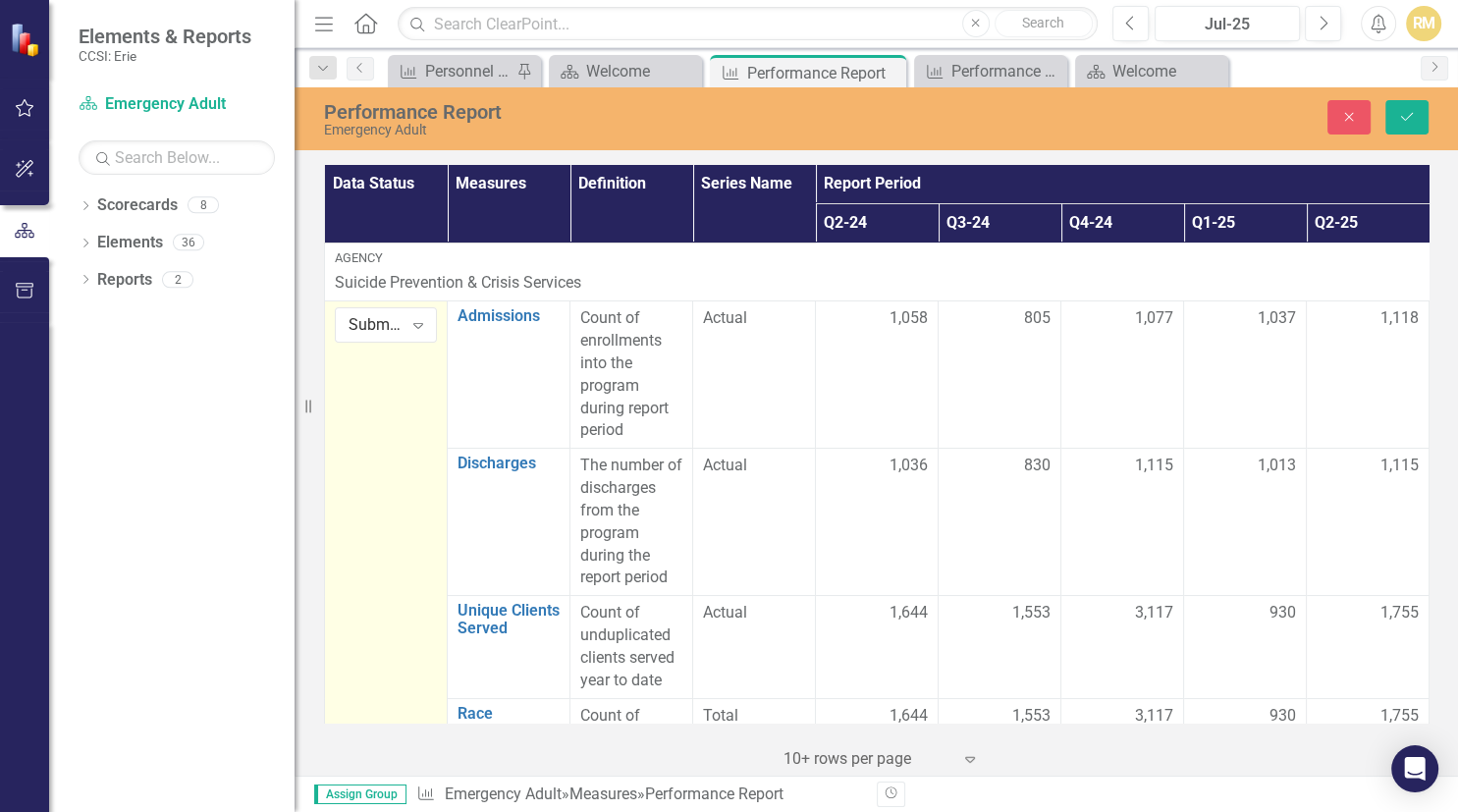 click on "Close Save" at bounding box center (1215, 117) 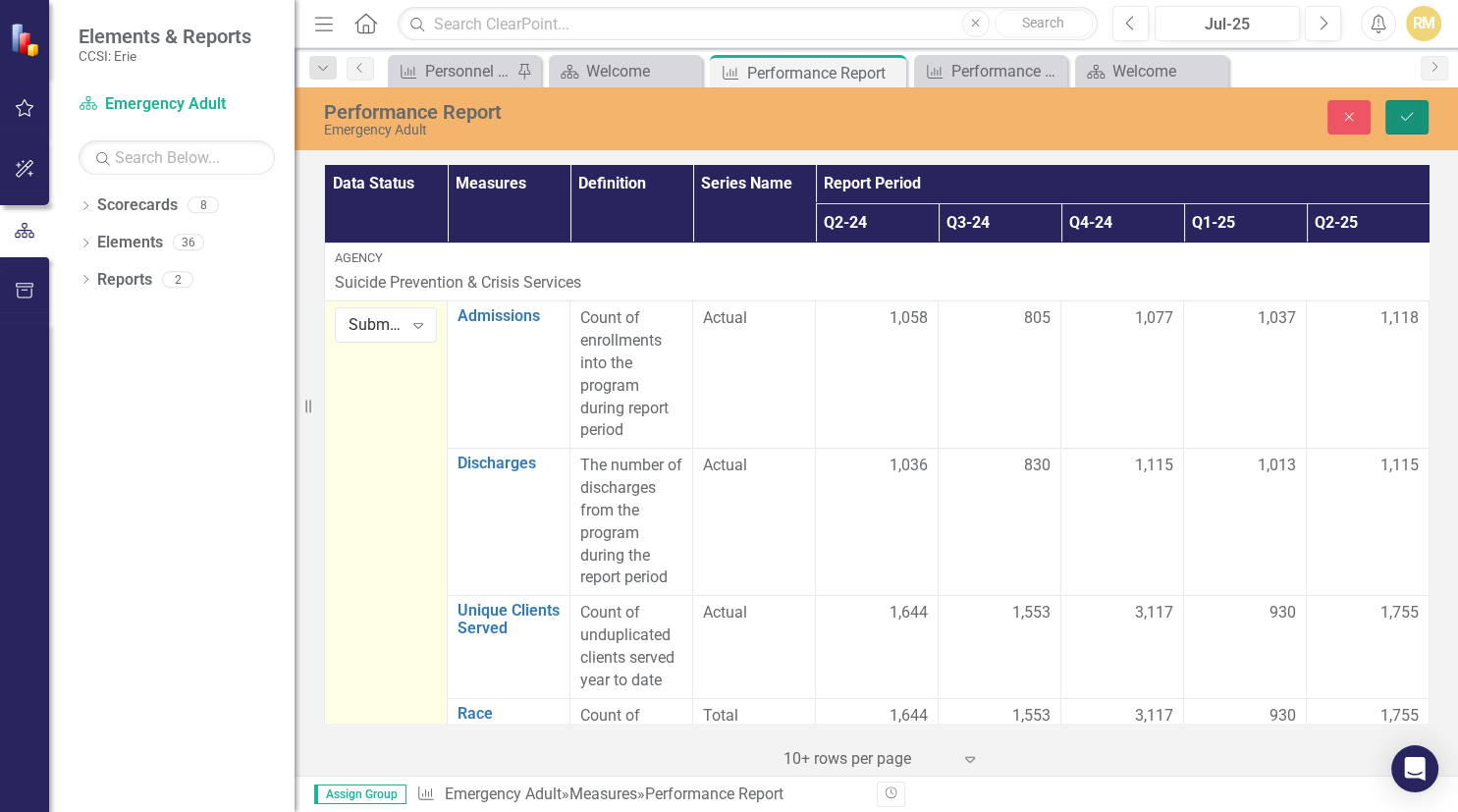 click 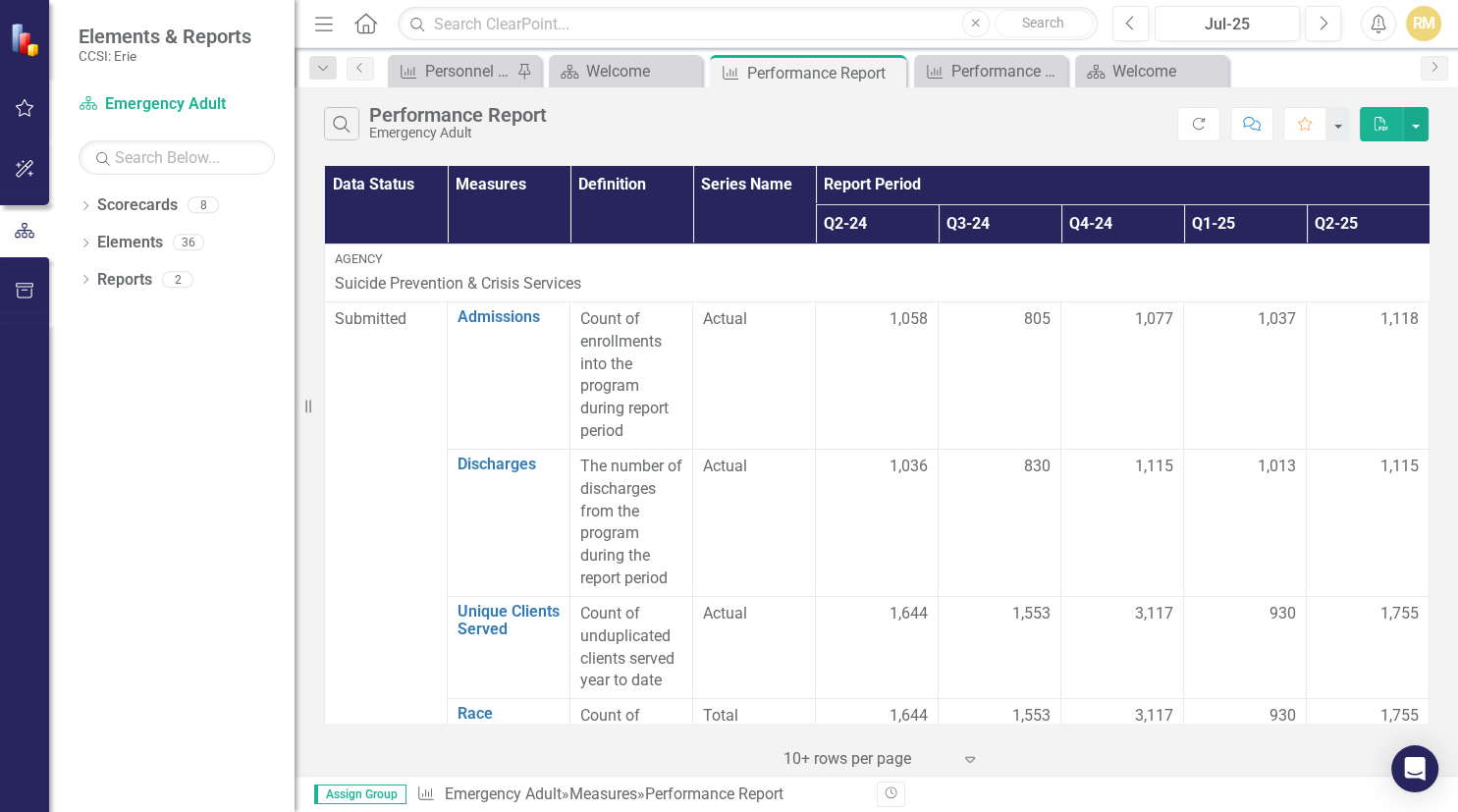 click on "Search Performance Report Emergency Adult" at bounding box center (750, 124) 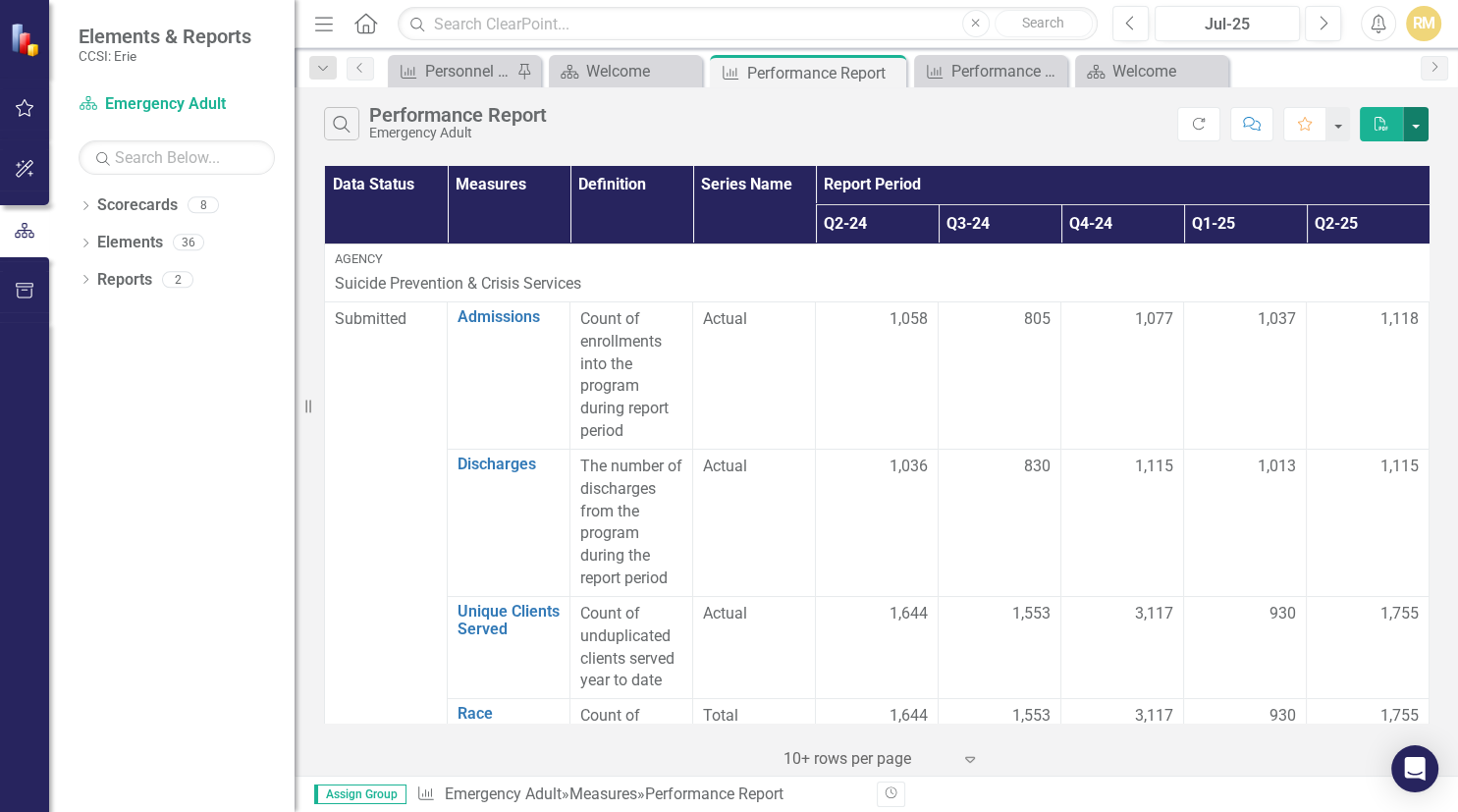 click at bounding box center [1416, 124] 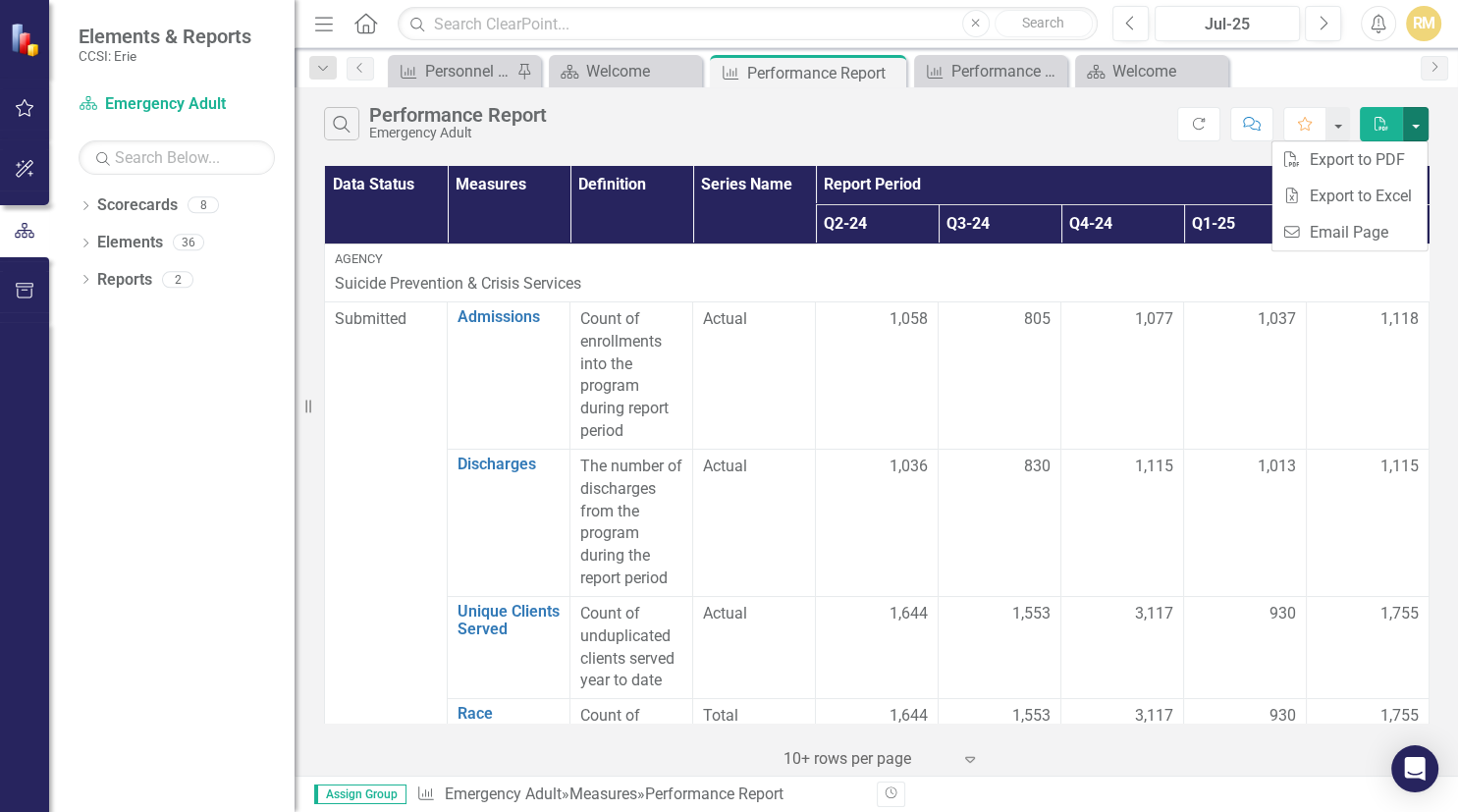 click on "Search Performance Report Emergency Adult" at bounding box center (750, 124) 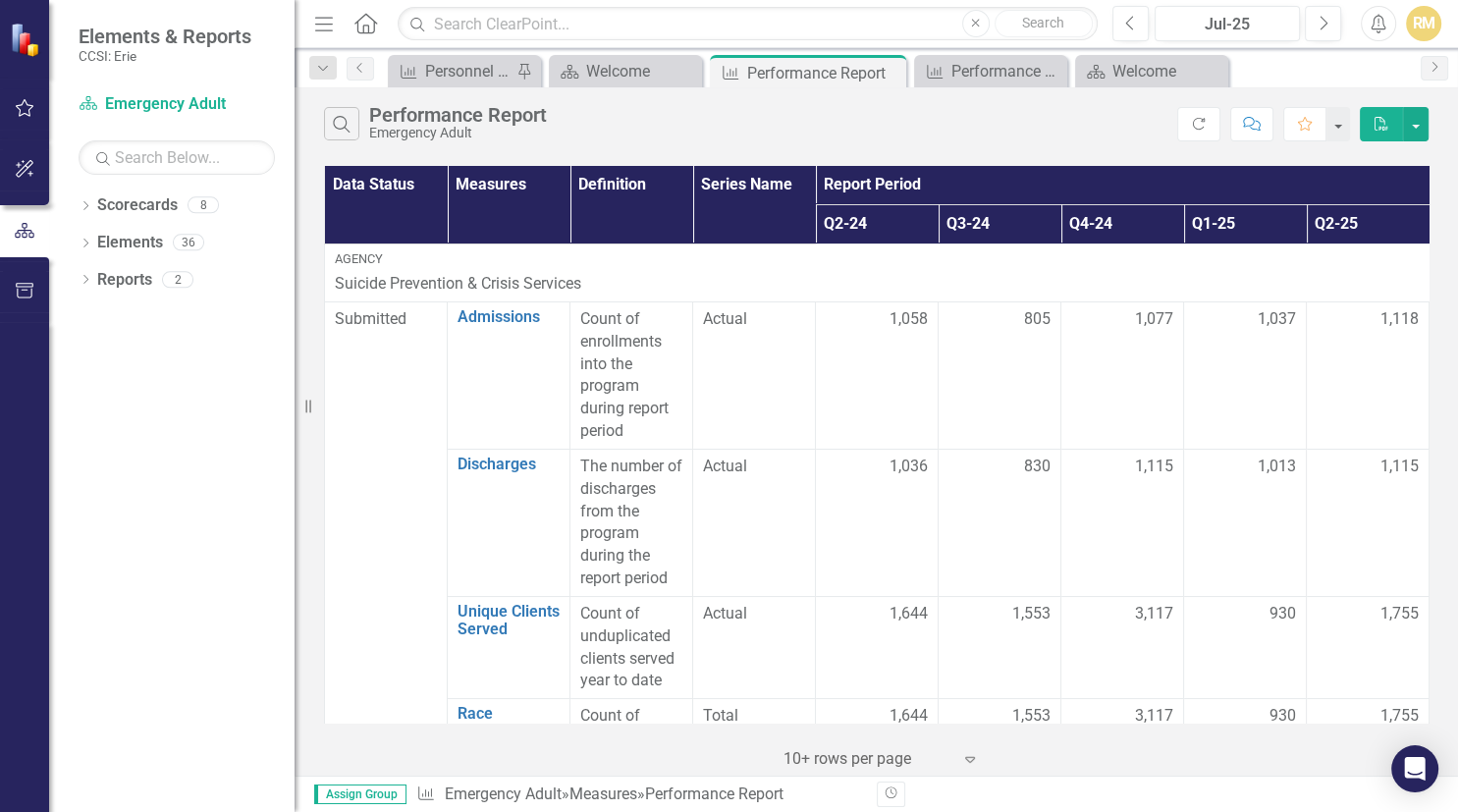 click on "RM" at bounding box center [1424, 24] 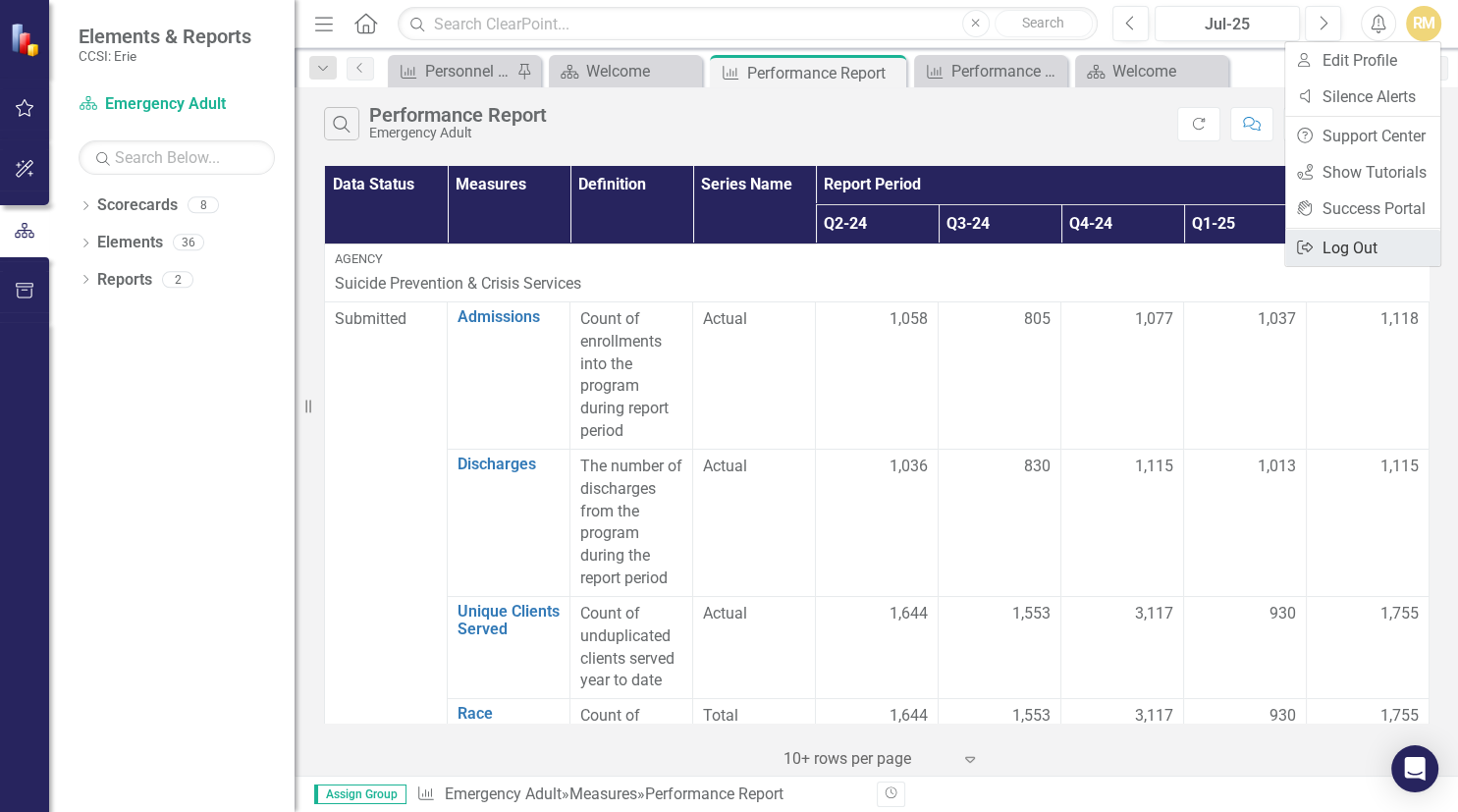 click on "Logout Log Out" at bounding box center (1363, 247) 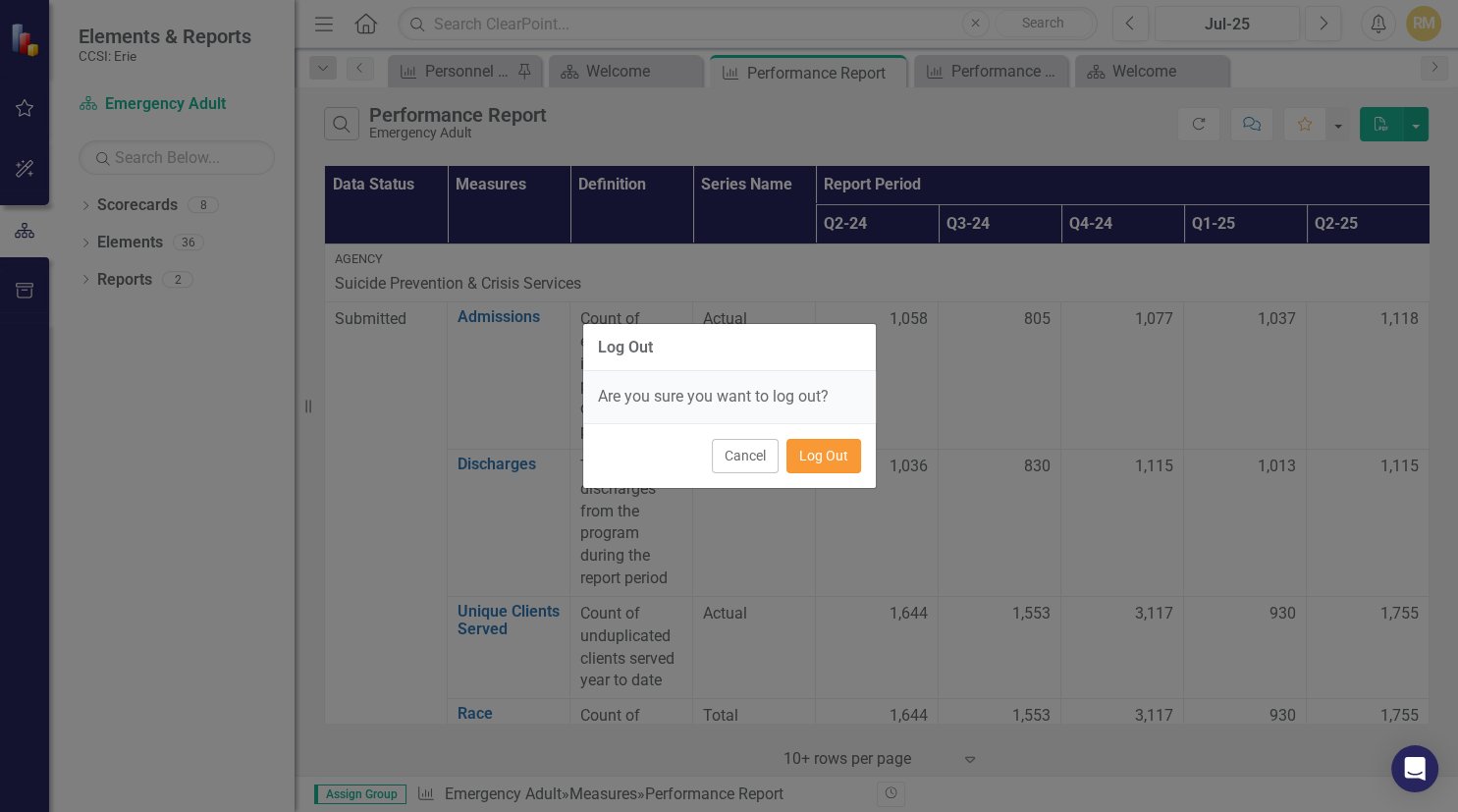 click on "Log Out" at bounding box center [824, 456] 